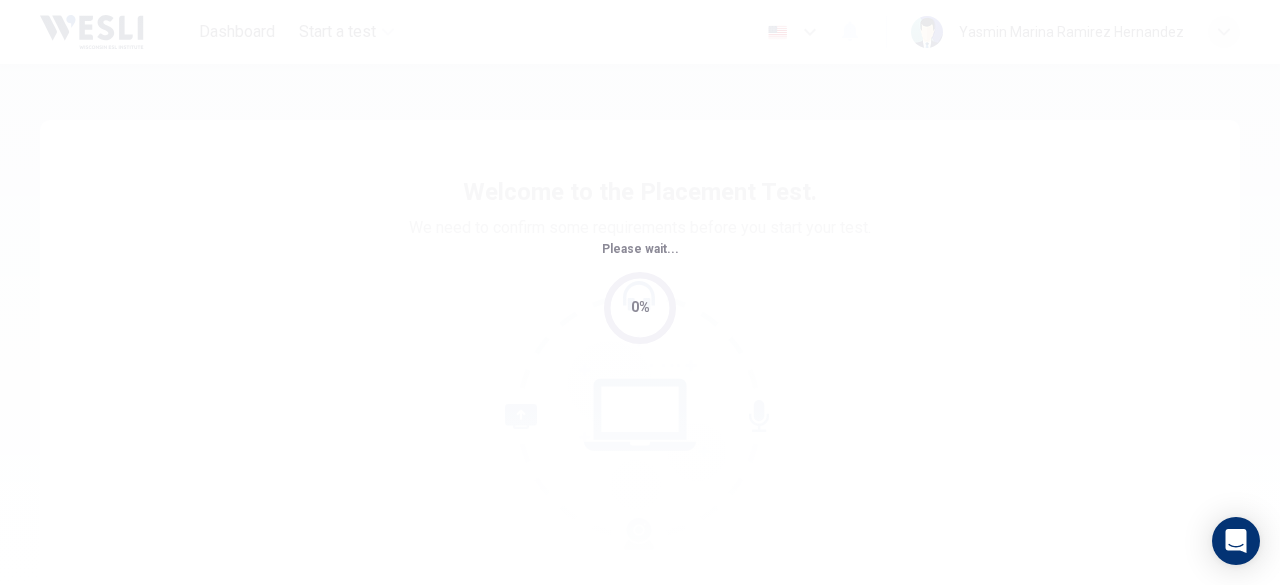 scroll, scrollTop: 0, scrollLeft: 0, axis: both 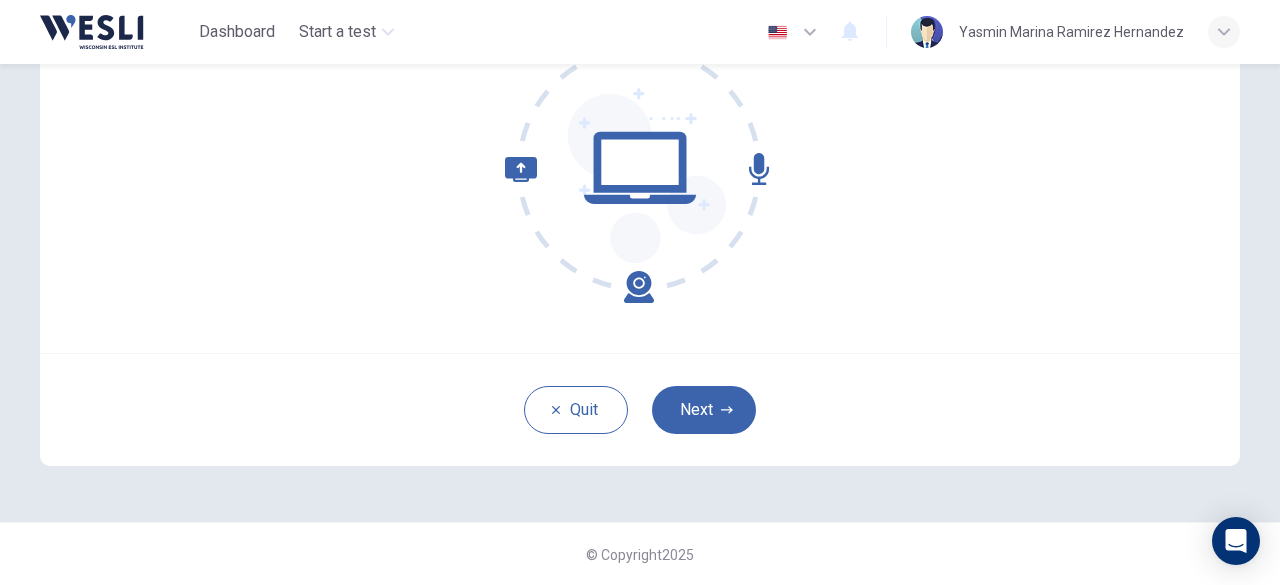 drag, startPoint x: 708, startPoint y: 409, endPoint x: 805, endPoint y: 417, distance: 97.32934 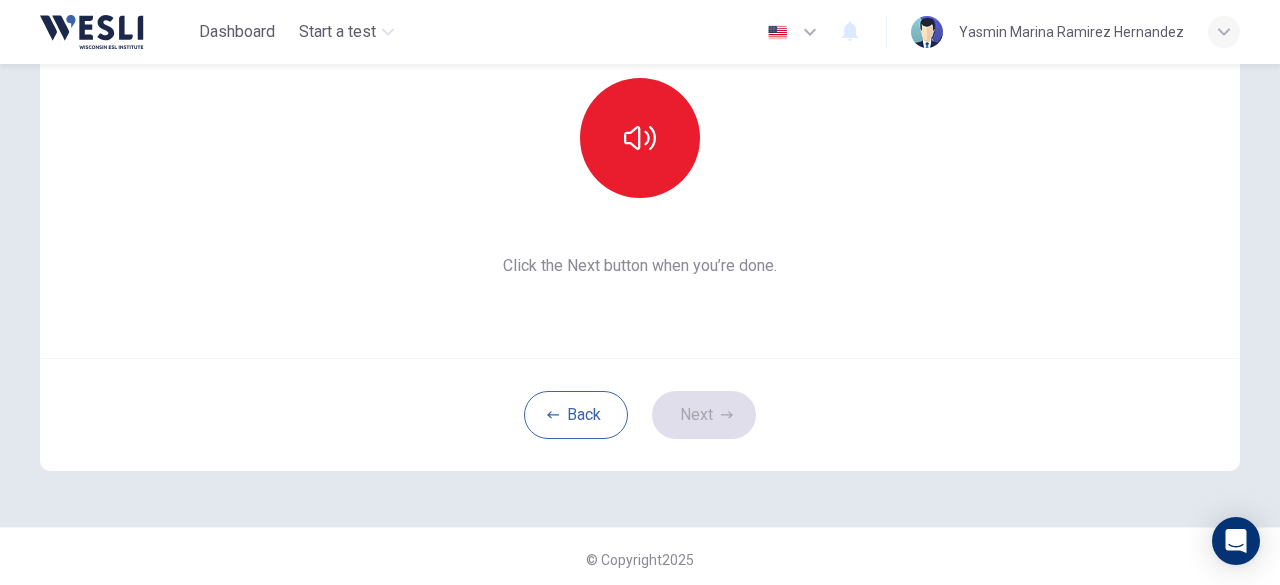 scroll, scrollTop: 247, scrollLeft: 0, axis: vertical 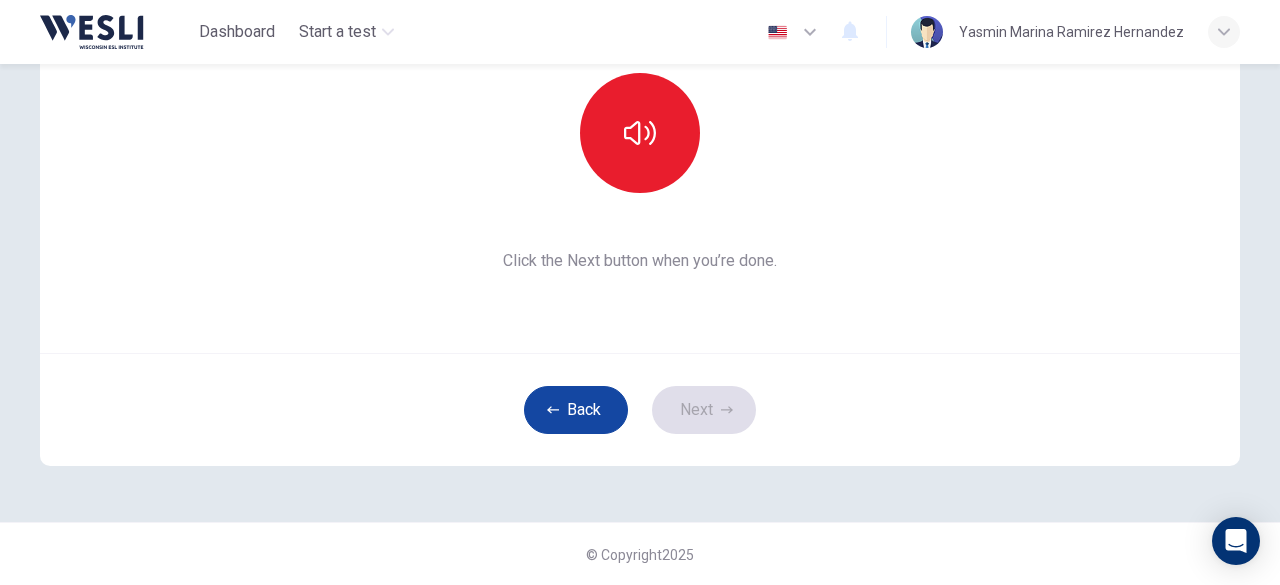 click on "Back" at bounding box center (576, 410) 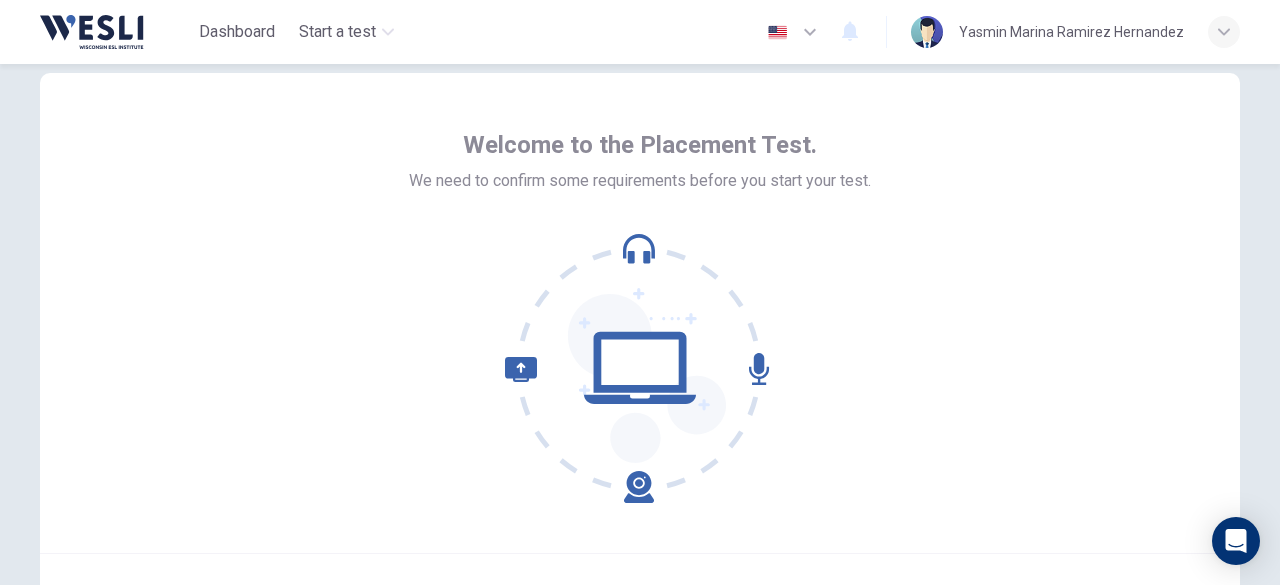 scroll, scrollTop: 147, scrollLeft: 0, axis: vertical 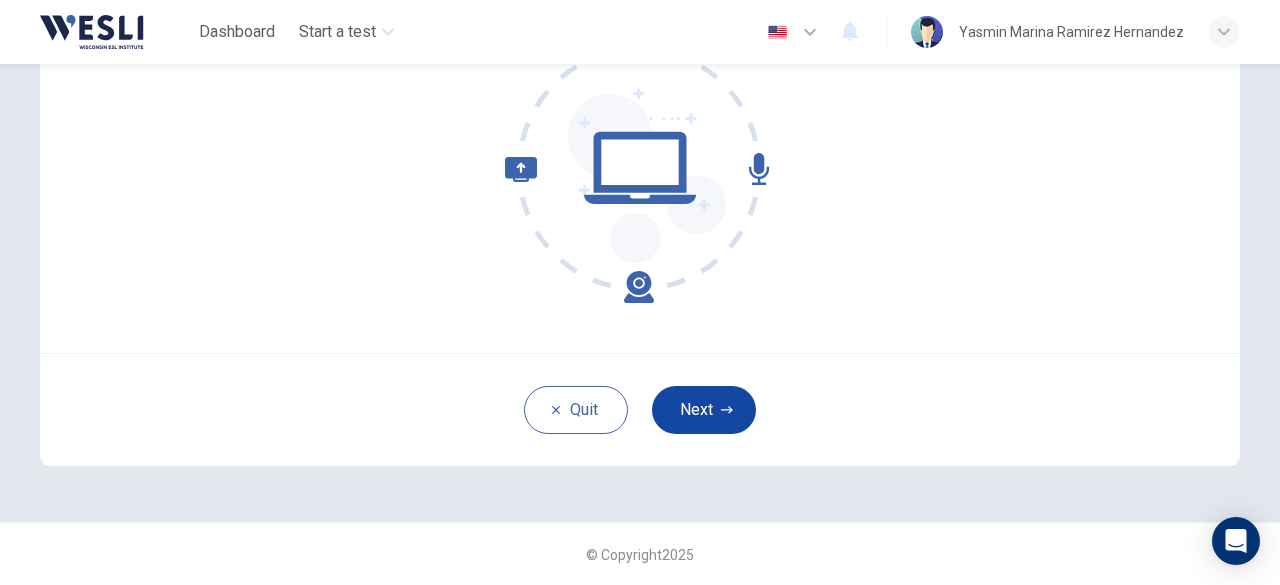 click on "Next" at bounding box center (704, 410) 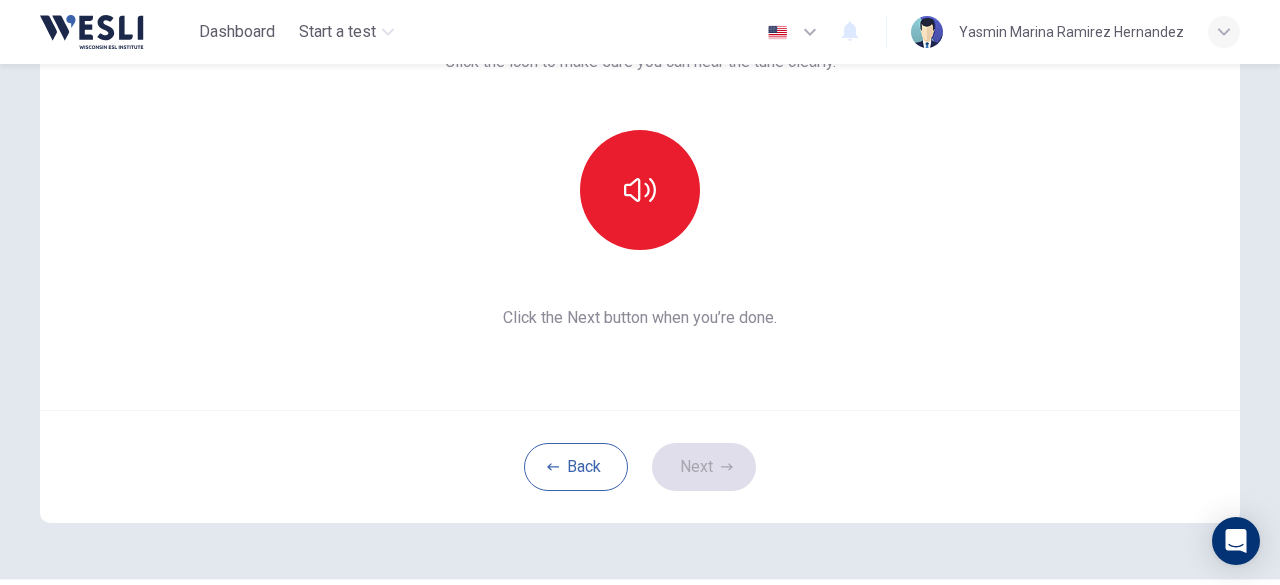 scroll, scrollTop: 147, scrollLeft: 0, axis: vertical 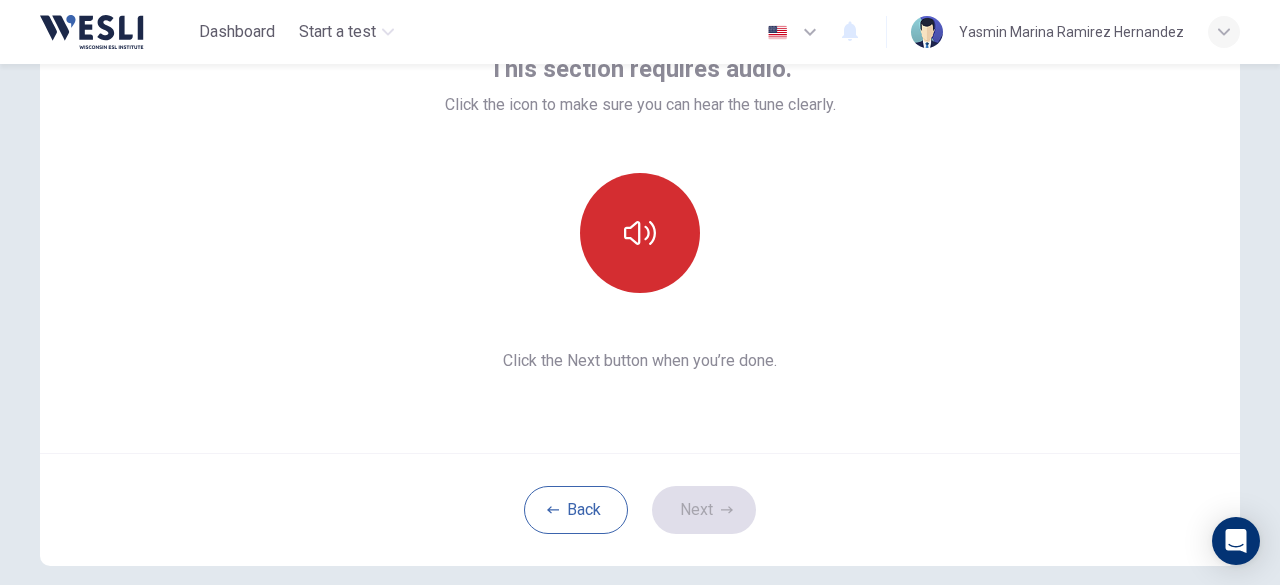 click 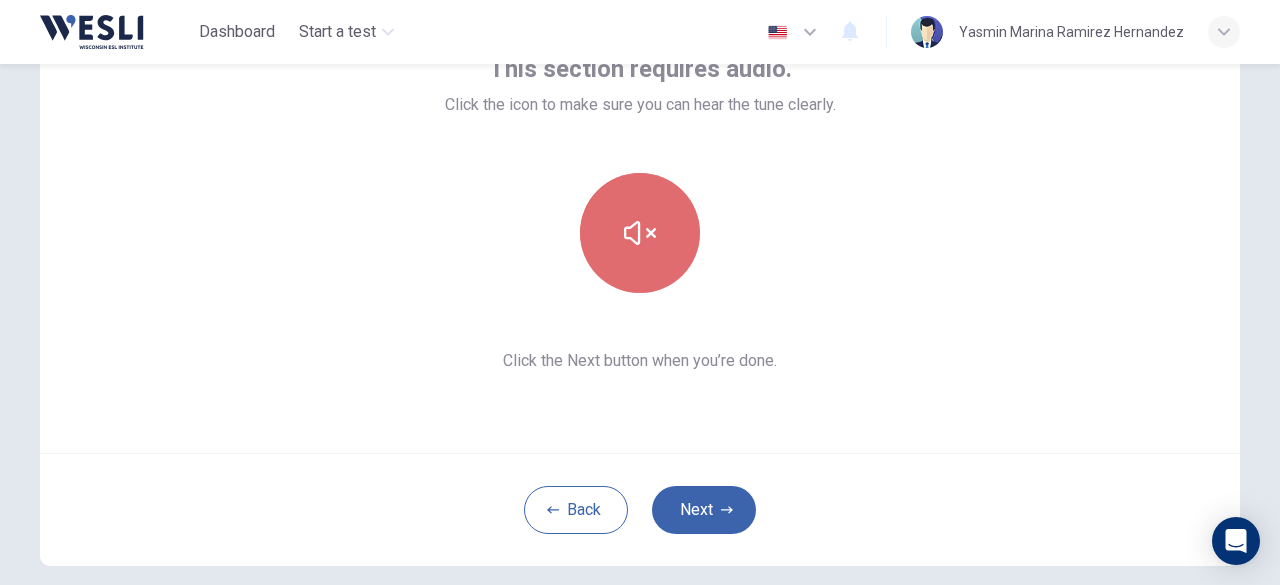 drag, startPoint x: 656, startPoint y: 228, endPoint x: 704, endPoint y: 298, distance: 84.87638 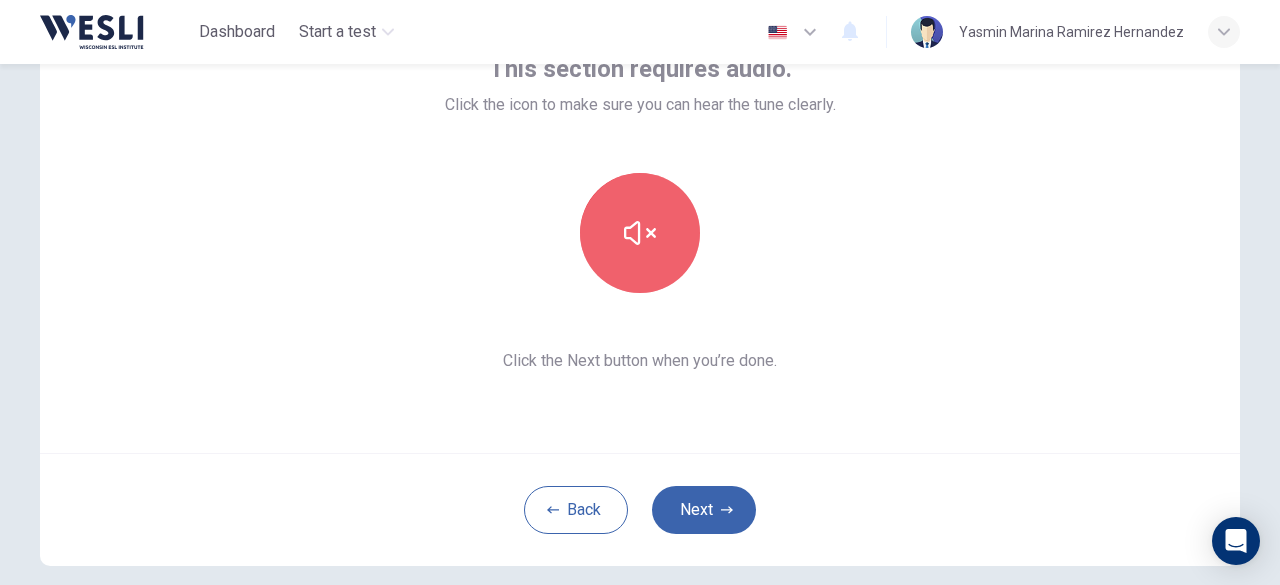 click at bounding box center (640, 233) 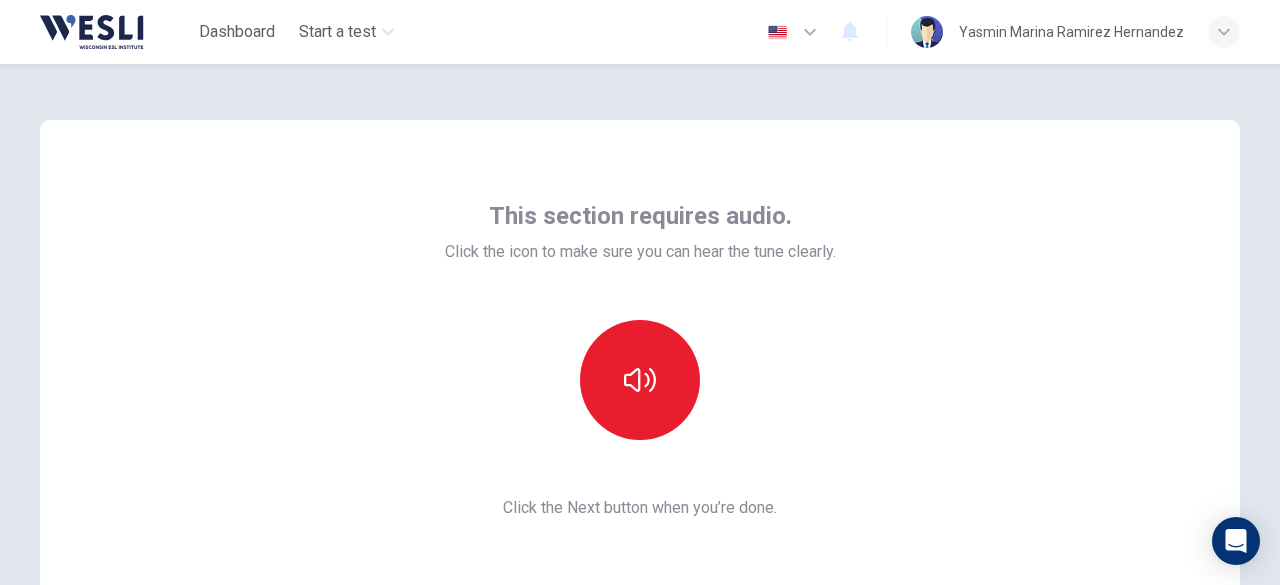 scroll, scrollTop: 200, scrollLeft: 0, axis: vertical 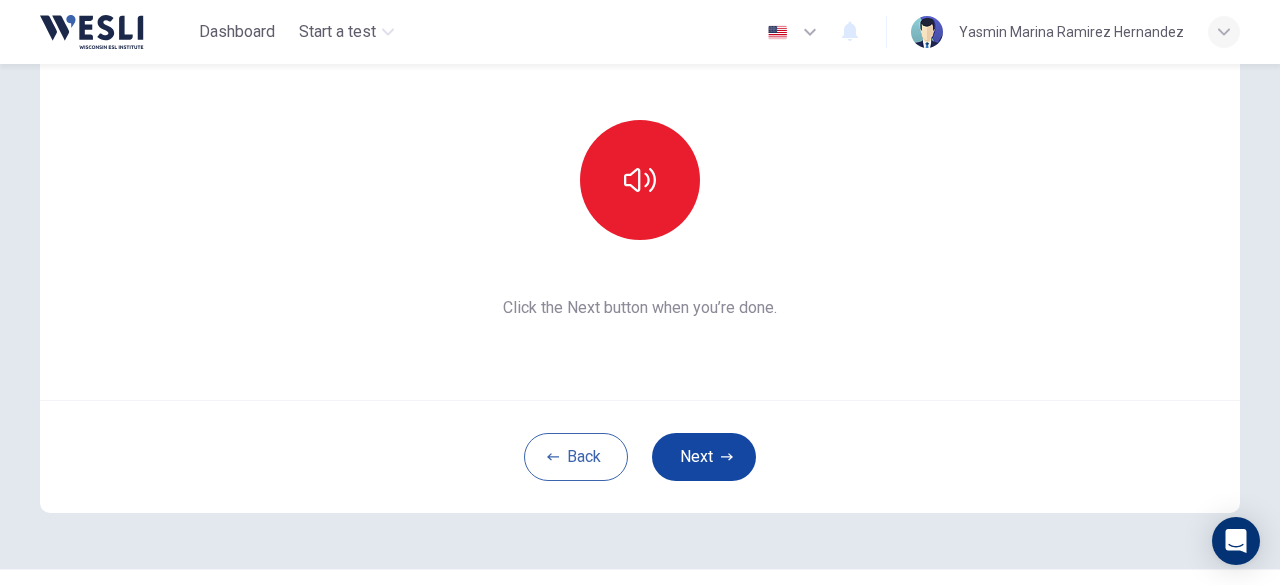 click on "Next" at bounding box center (704, 457) 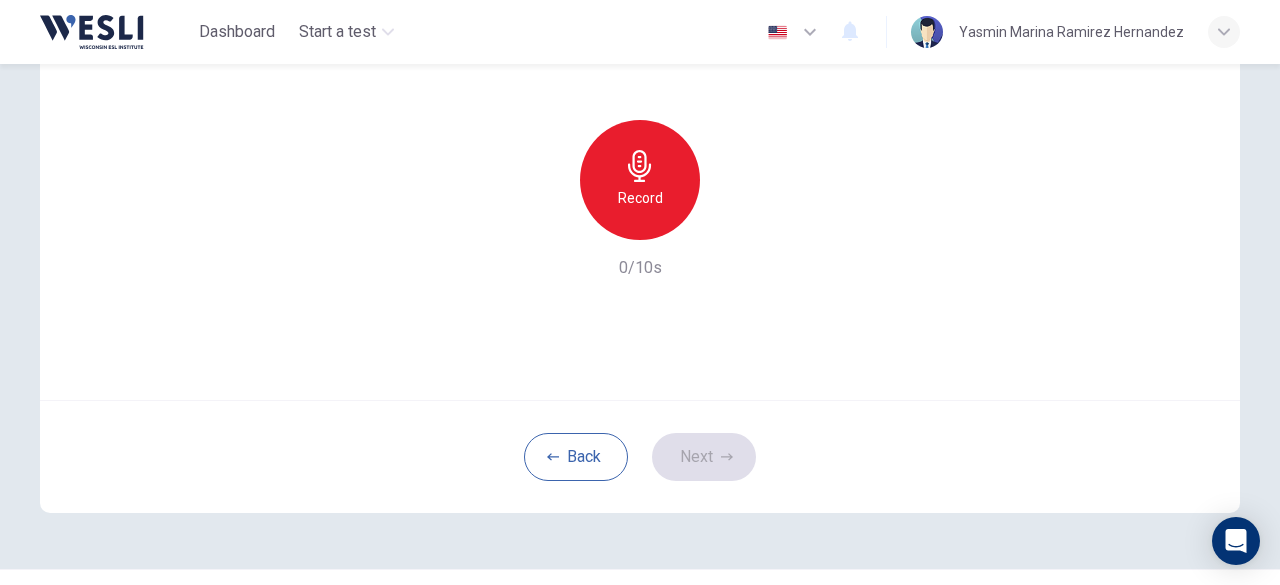 click on "Record" at bounding box center (640, 198) 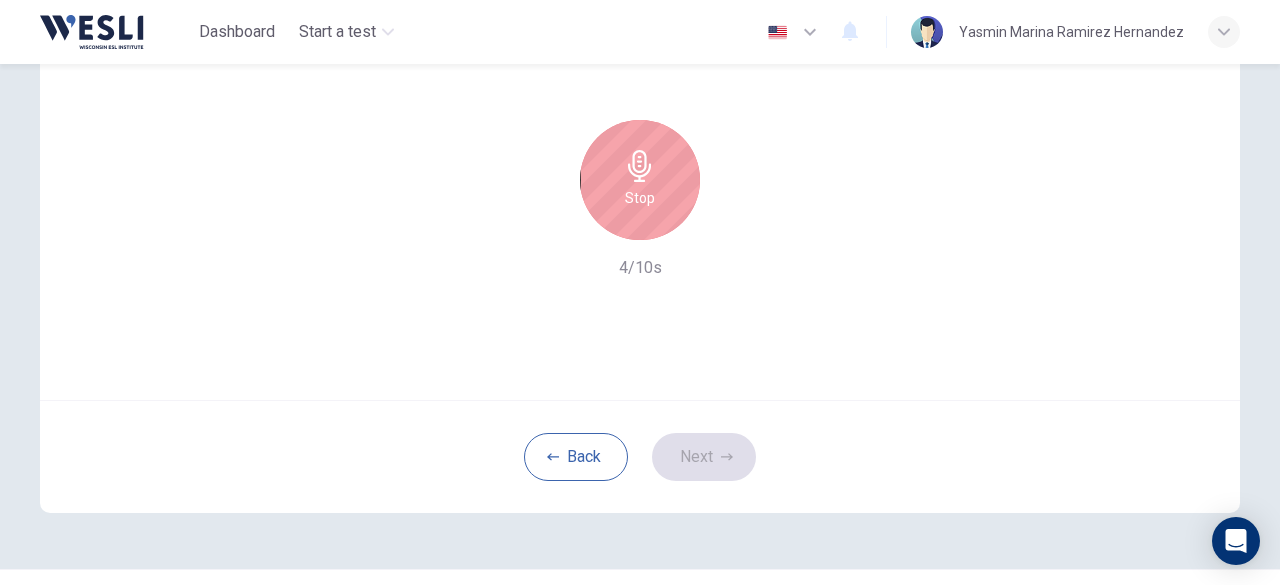 drag, startPoint x: 631, startPoint y: 189, endPoint x: 686, endPoint y: 214, distance: 60.41523 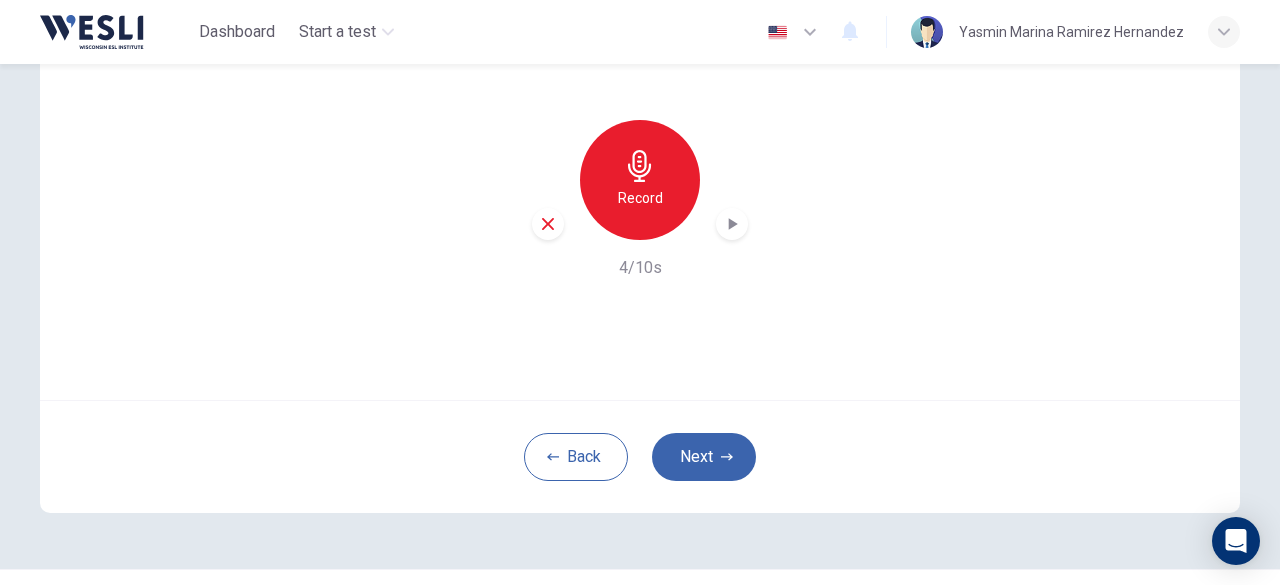 click 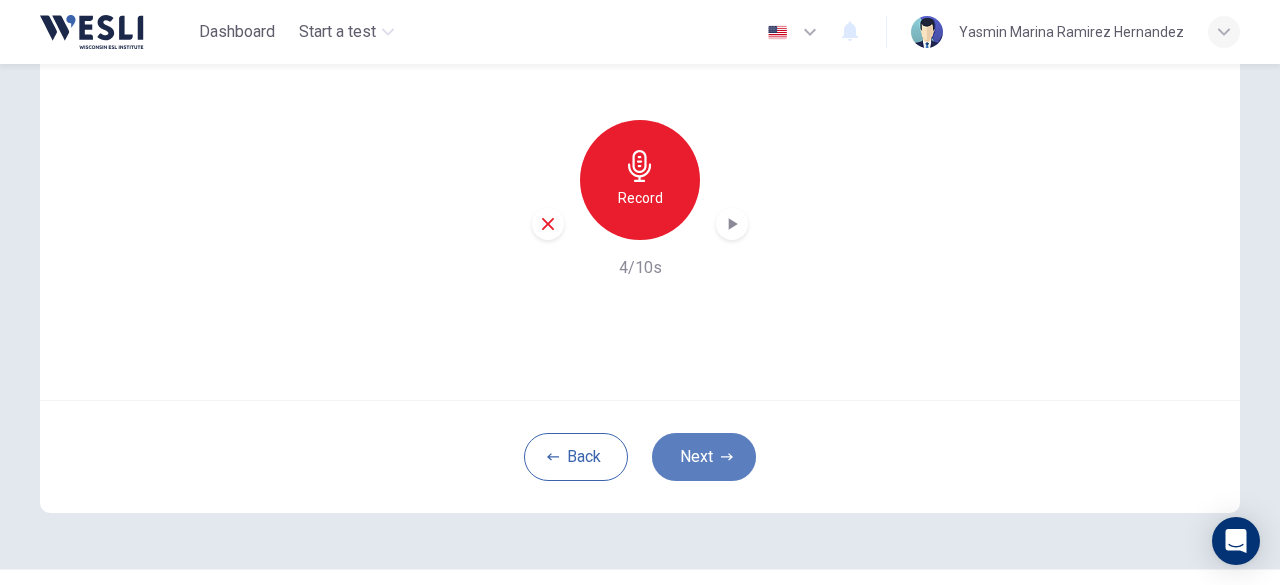 click on "Next" at bounding box center [704, 457] 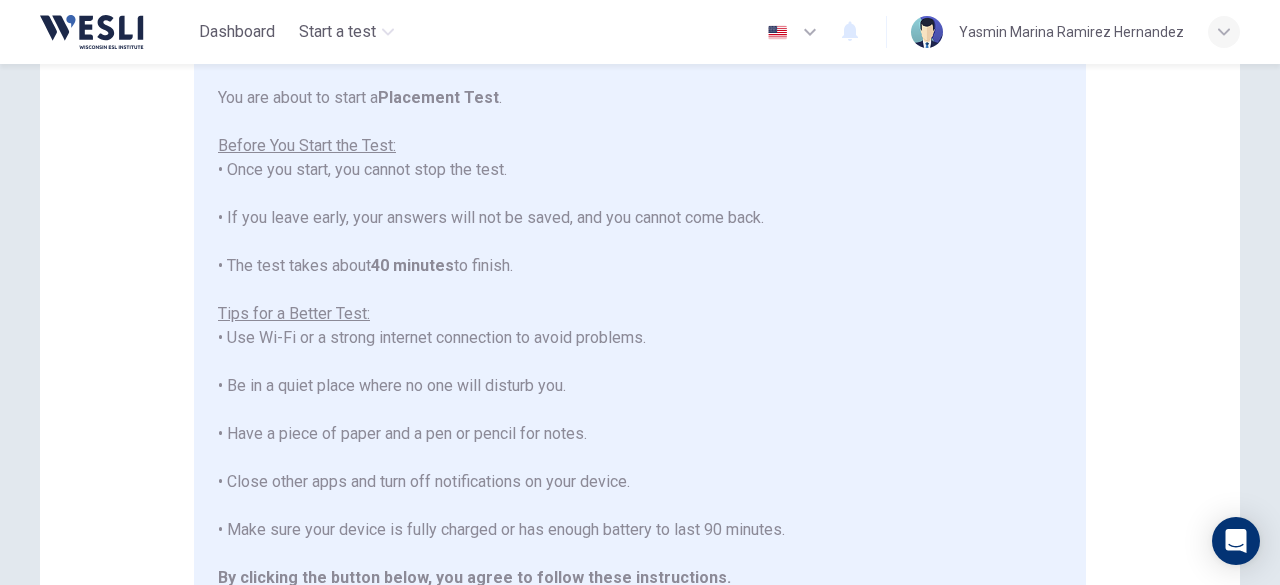 scroll, scrollTop: 200, scrollLeft: 0, axis: vertical 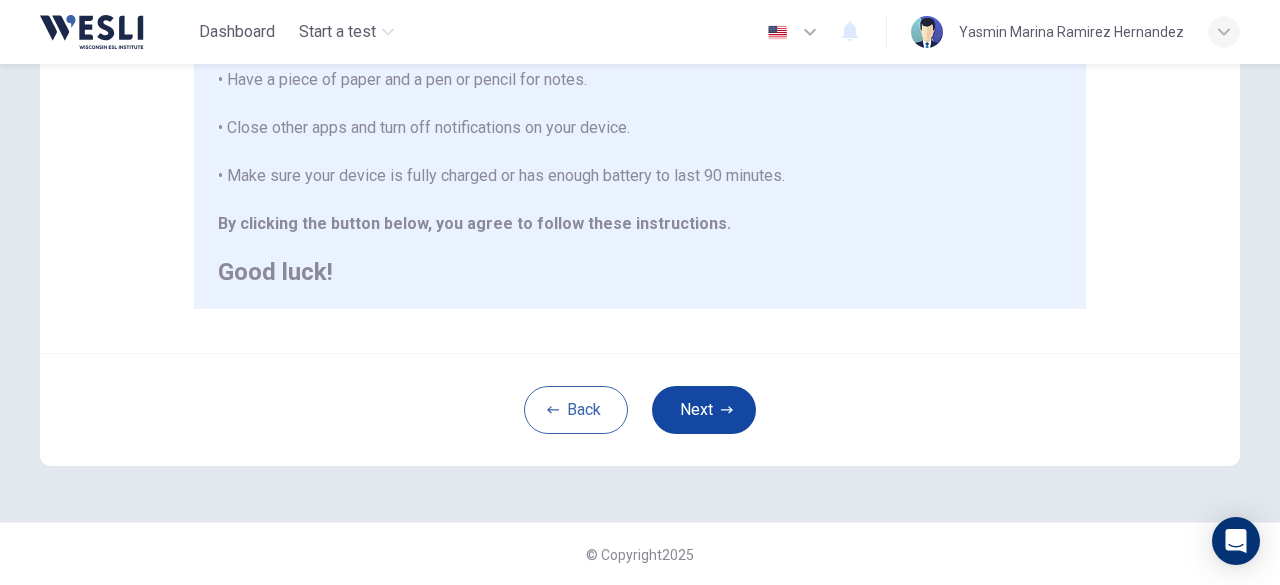 click on "Next" at bounding box center [704, 410] 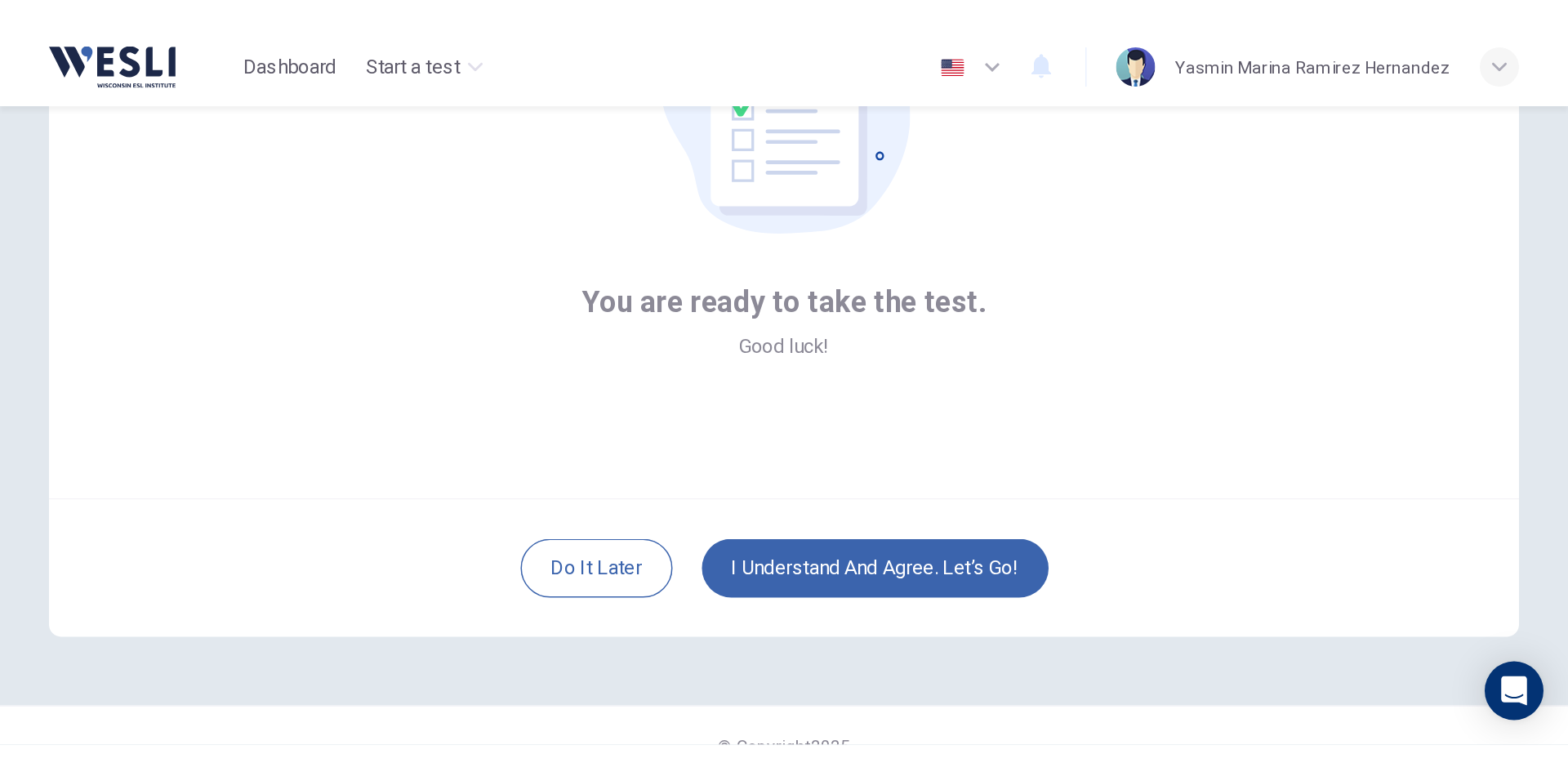 scroll, scrollTop: 202, scrollLeft: 0, axis: vertical 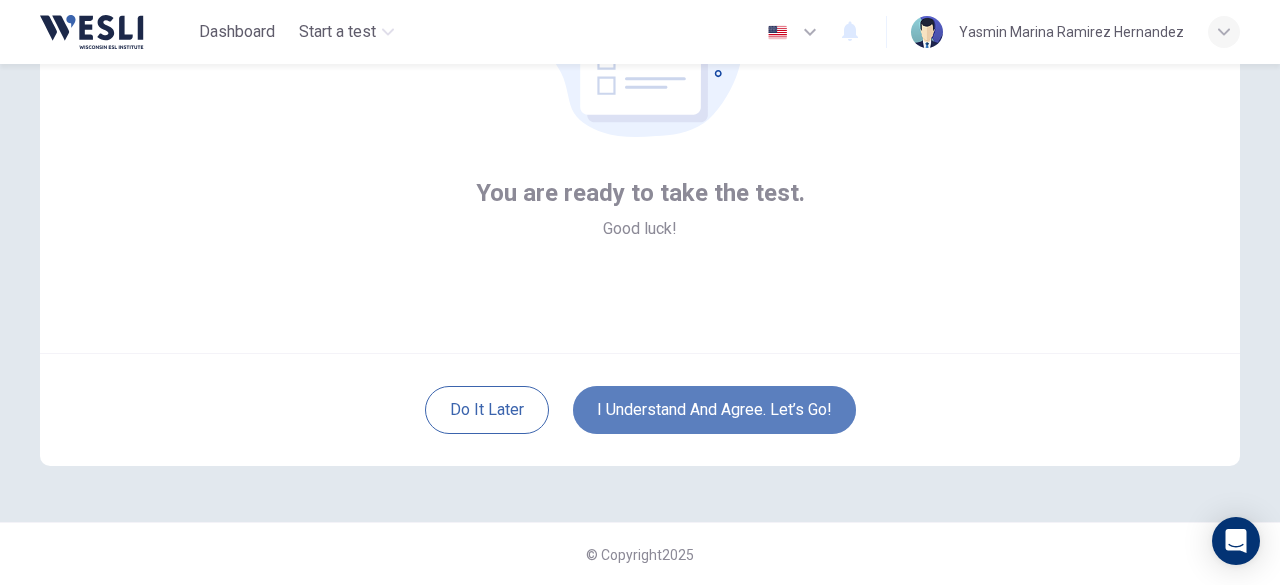 click on "I understand and agree. Let’s go!" at bounding box center [714, 410] 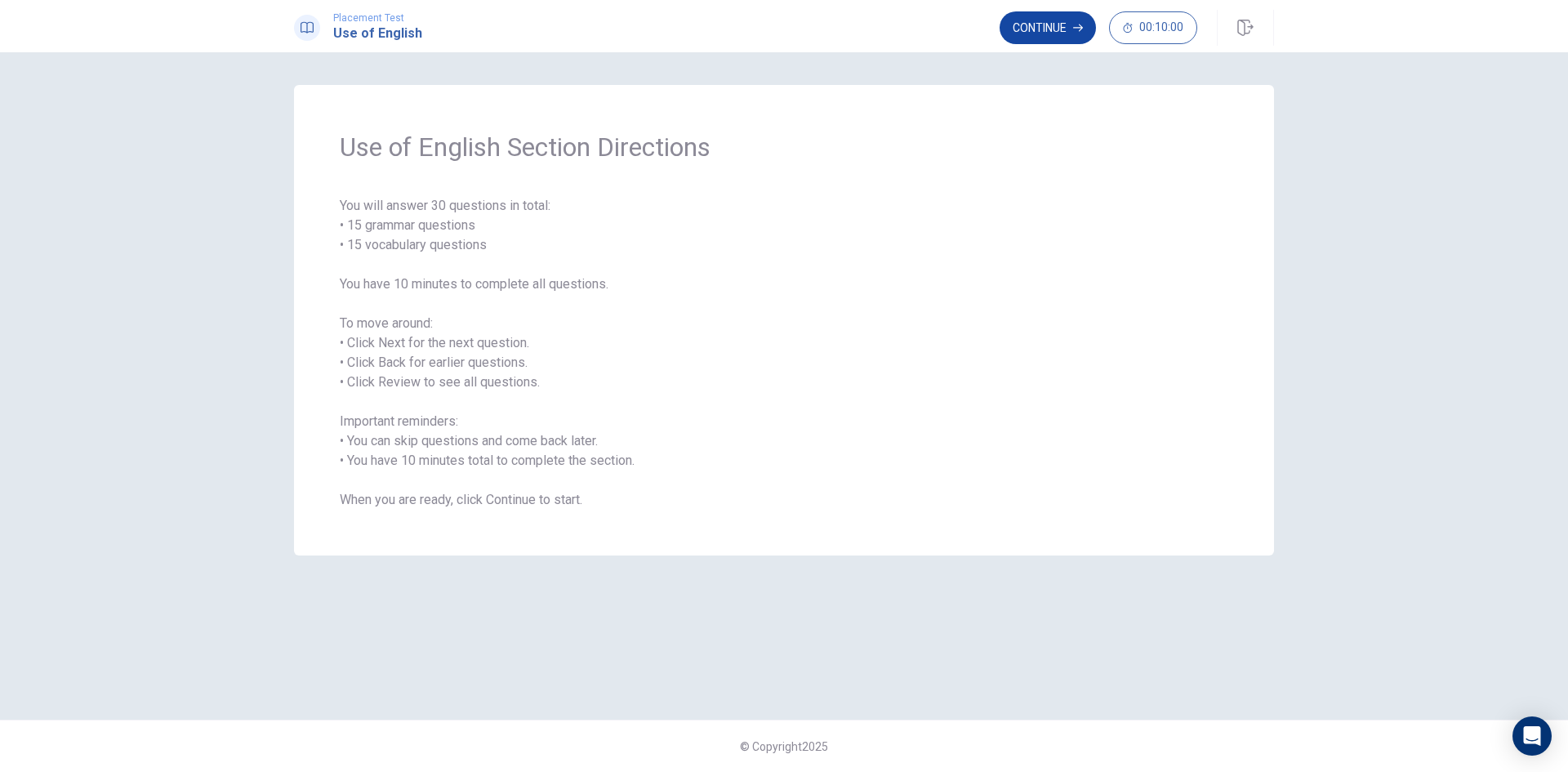 click on "Continue" at bounding box center [1048, 28] 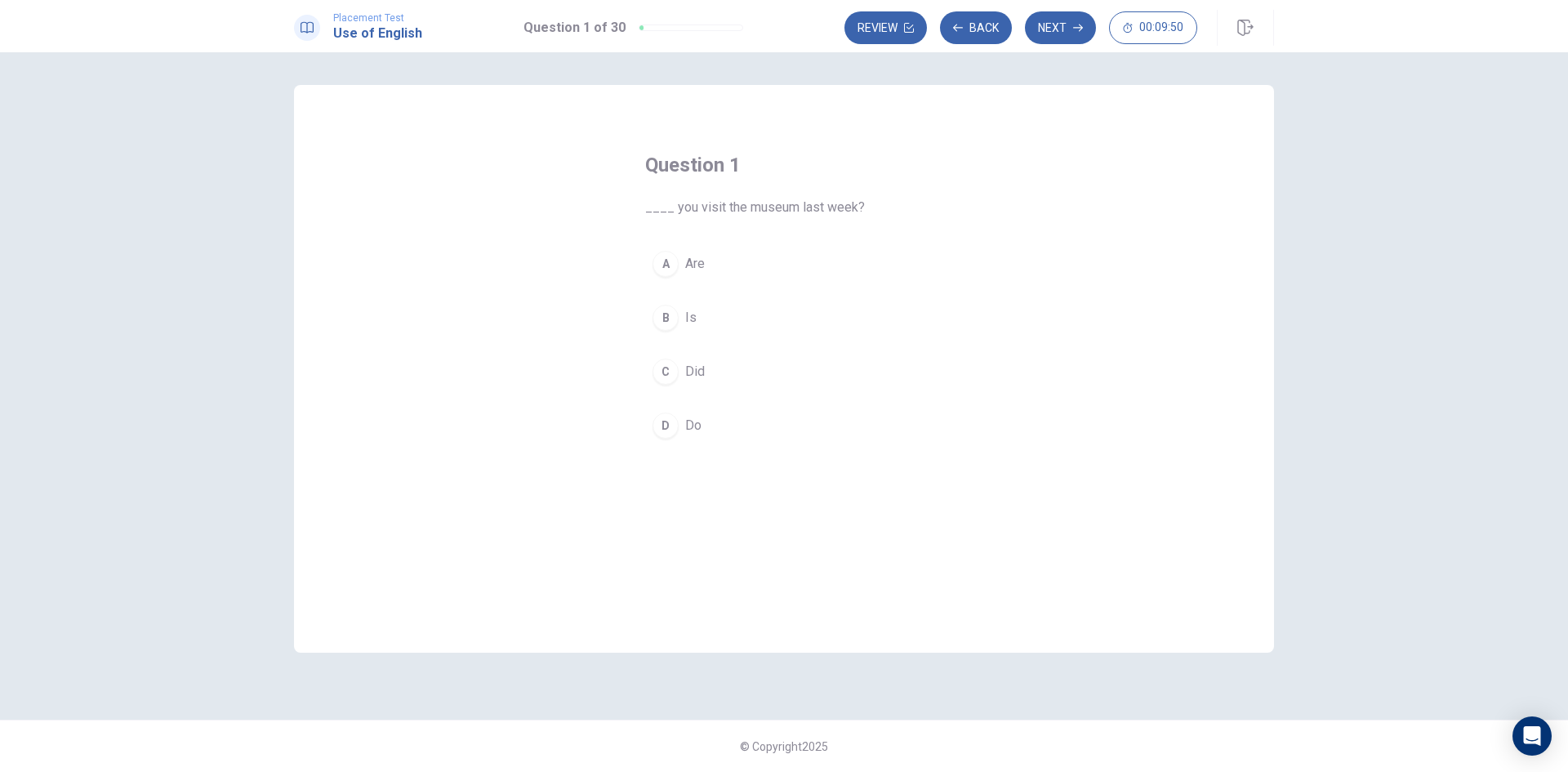 click on "C" at bounding box center (666, 372) 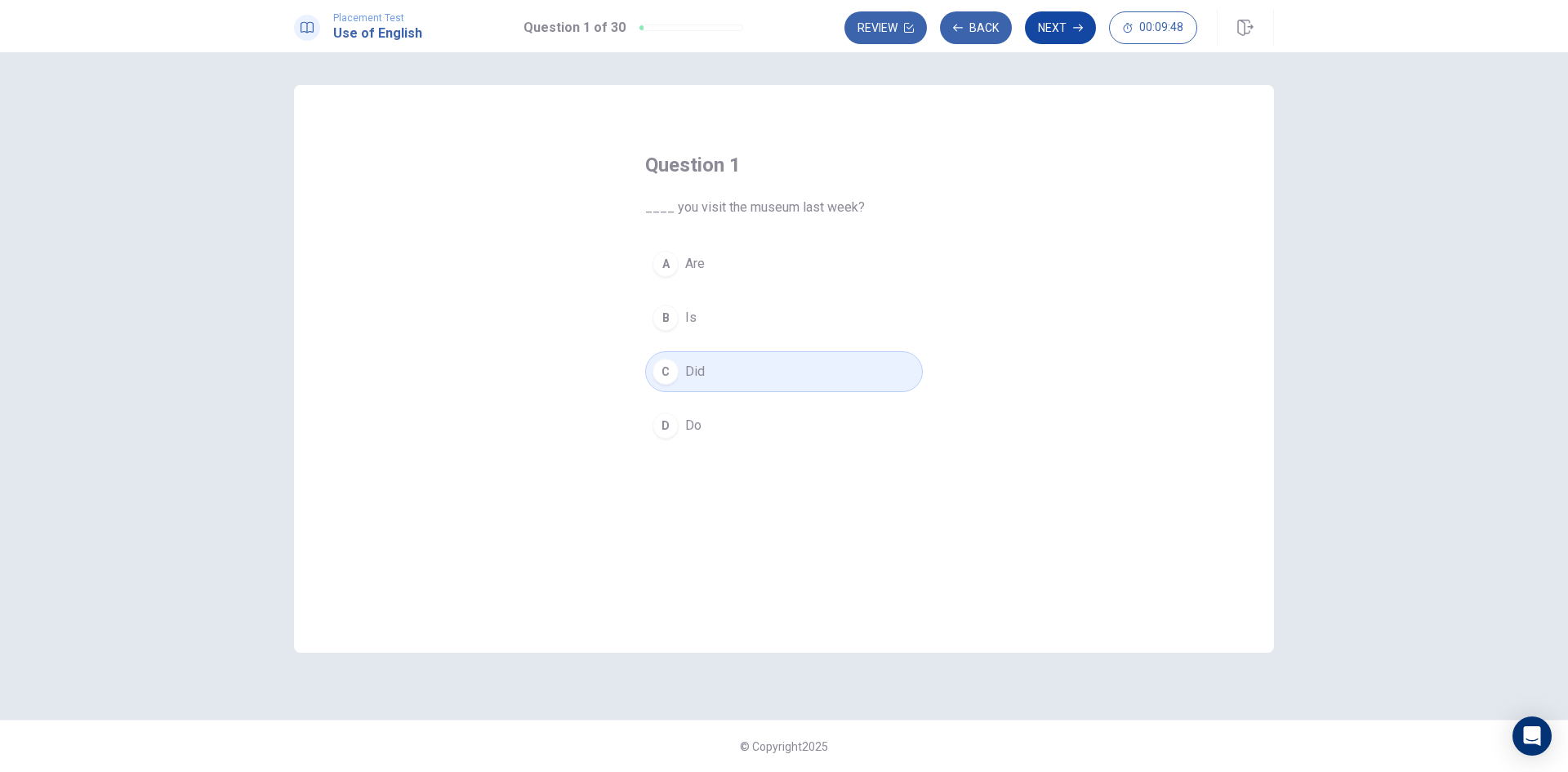 click on "Next" at bounding box center (1060, 28) 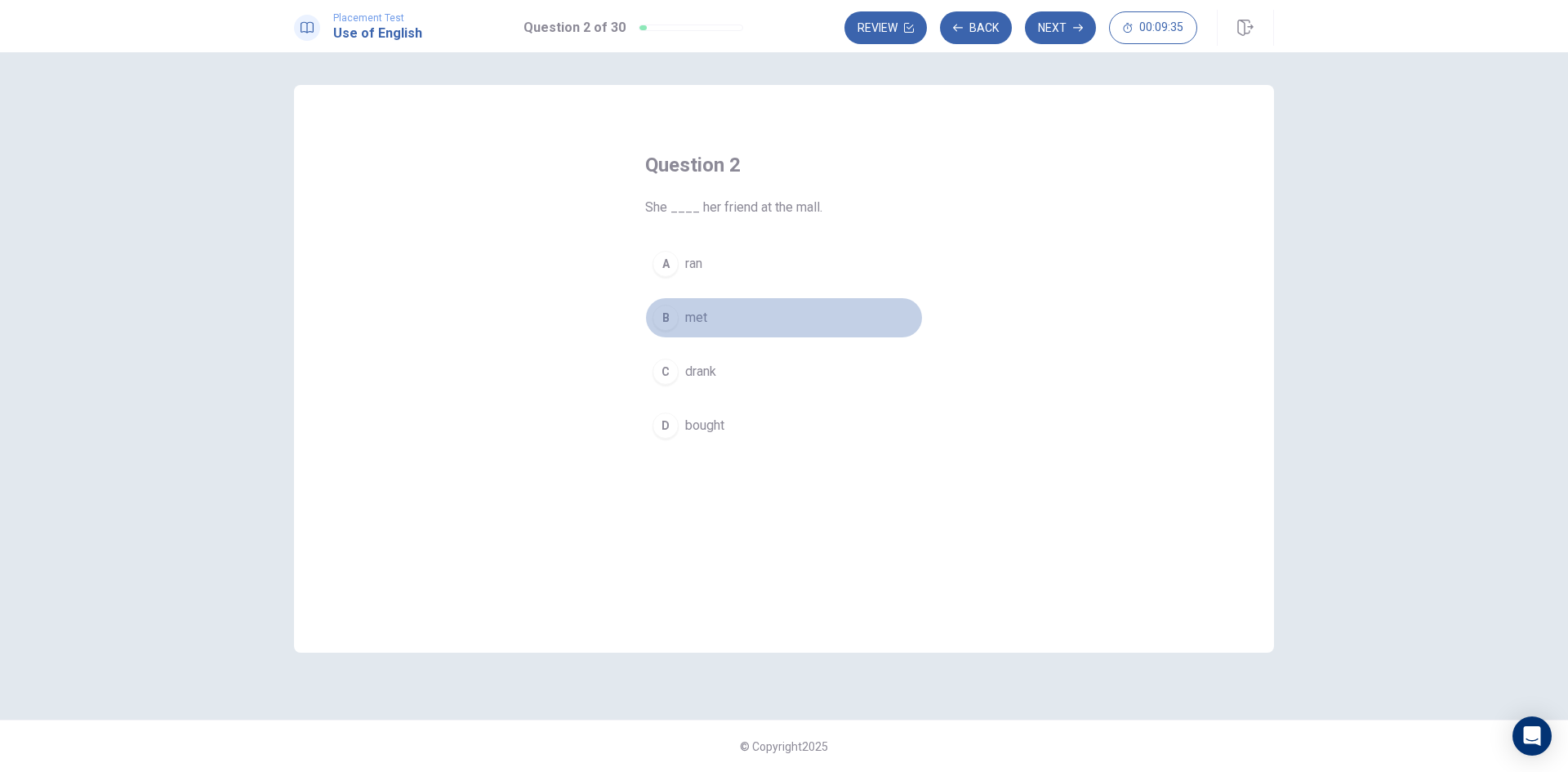 click on "B" at bounding box center (666, 318) 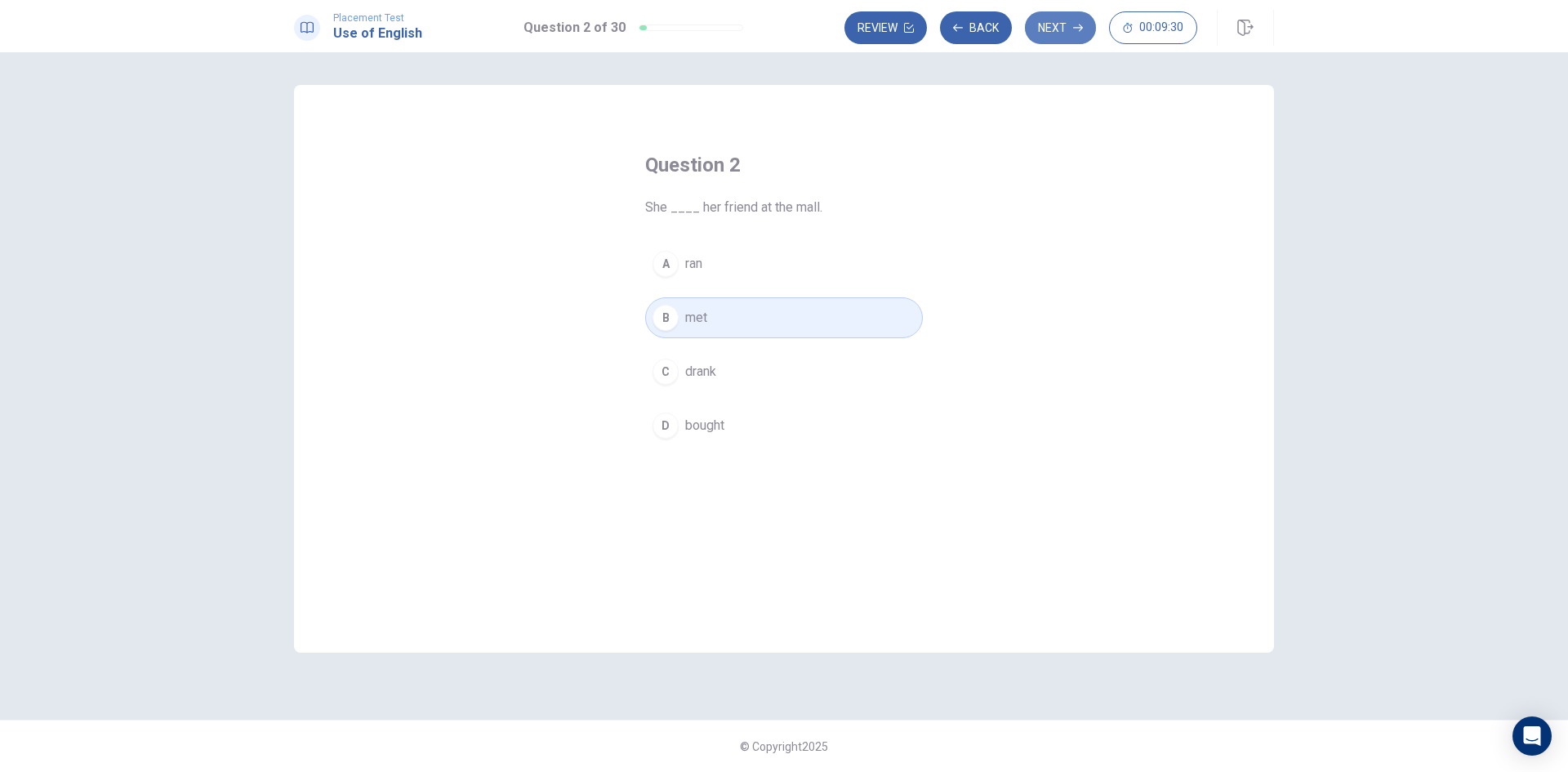 click on "Next" at bounding box center [1060, 28] 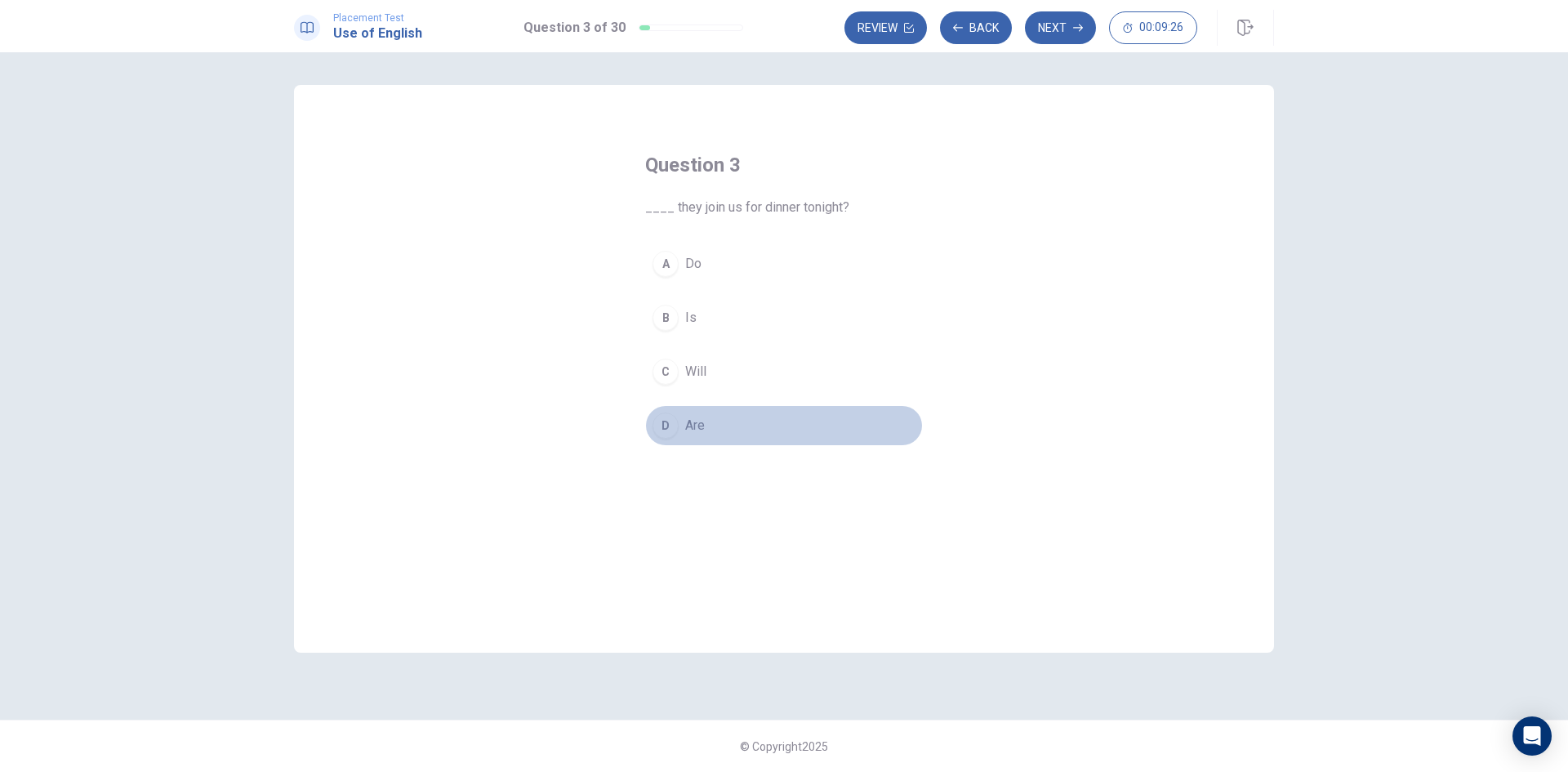 click on "D" at bounding box center [666, 426] 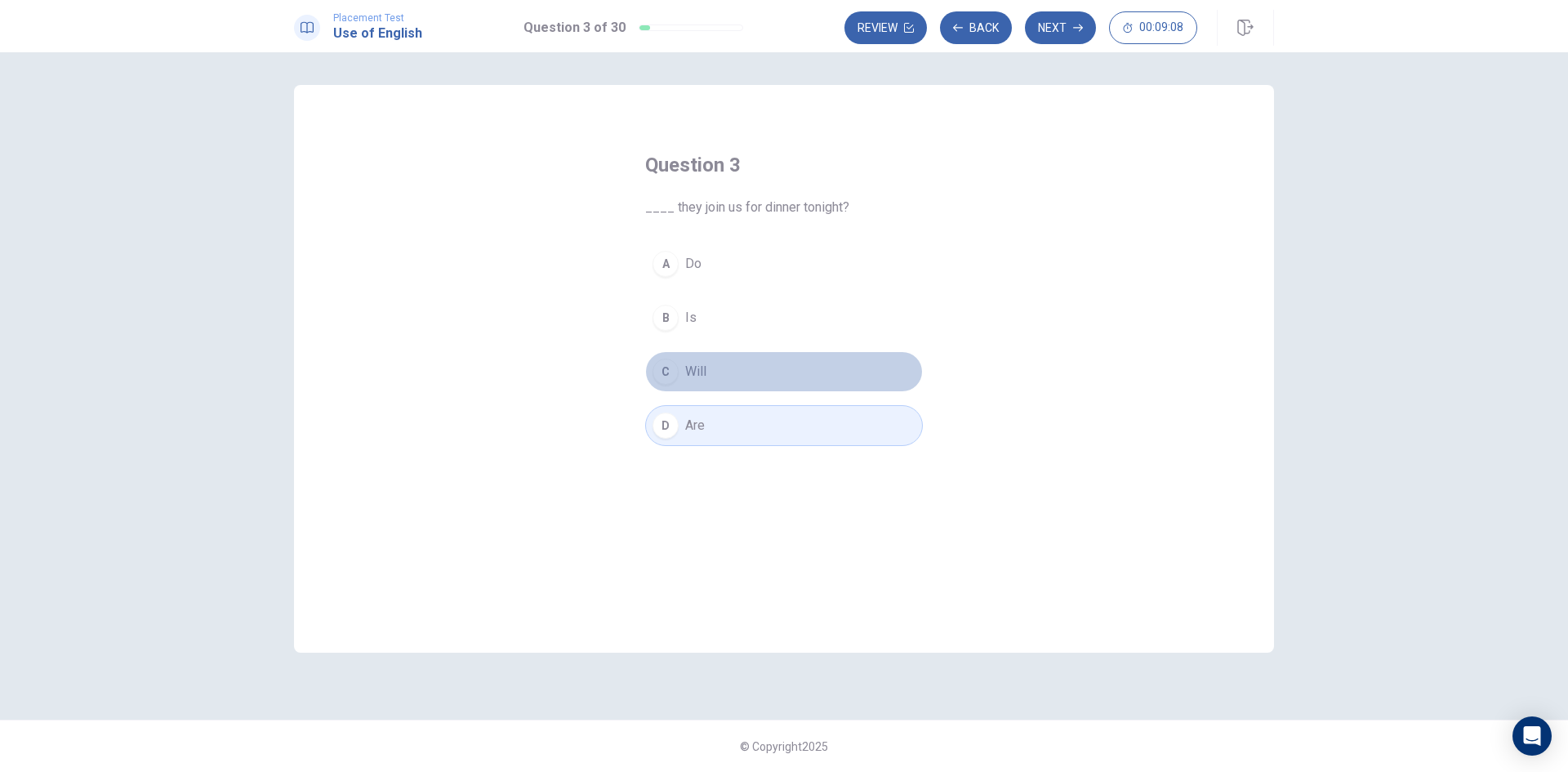 click on "C" at bounding box center [666, 372] 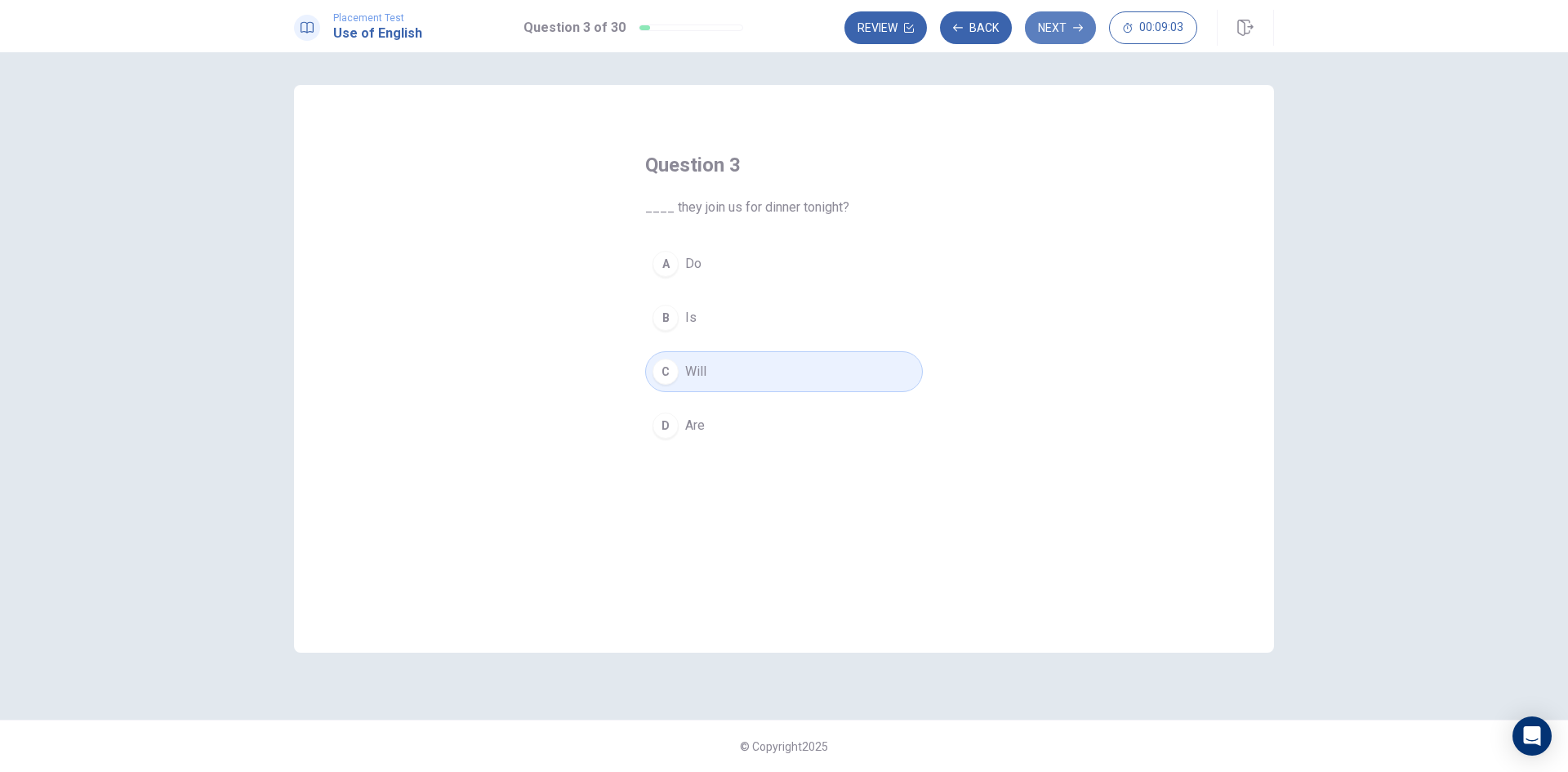 drag, startPoint x: 1061, startPoint y: 23, endPoint x: 1058, endPoint y: 255, distance: 232.0194 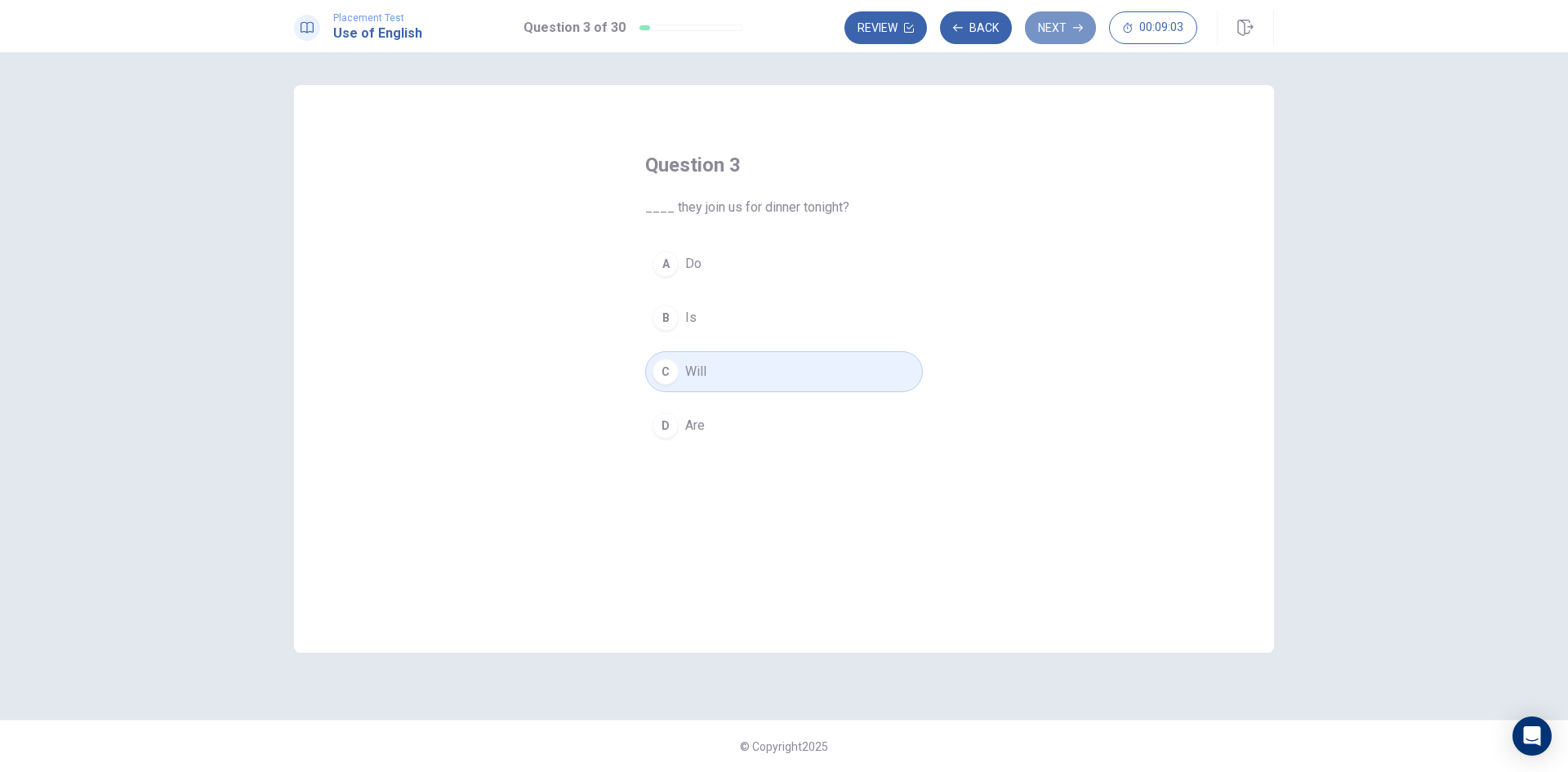 click on "Next" at bounding box center [1060, 28] 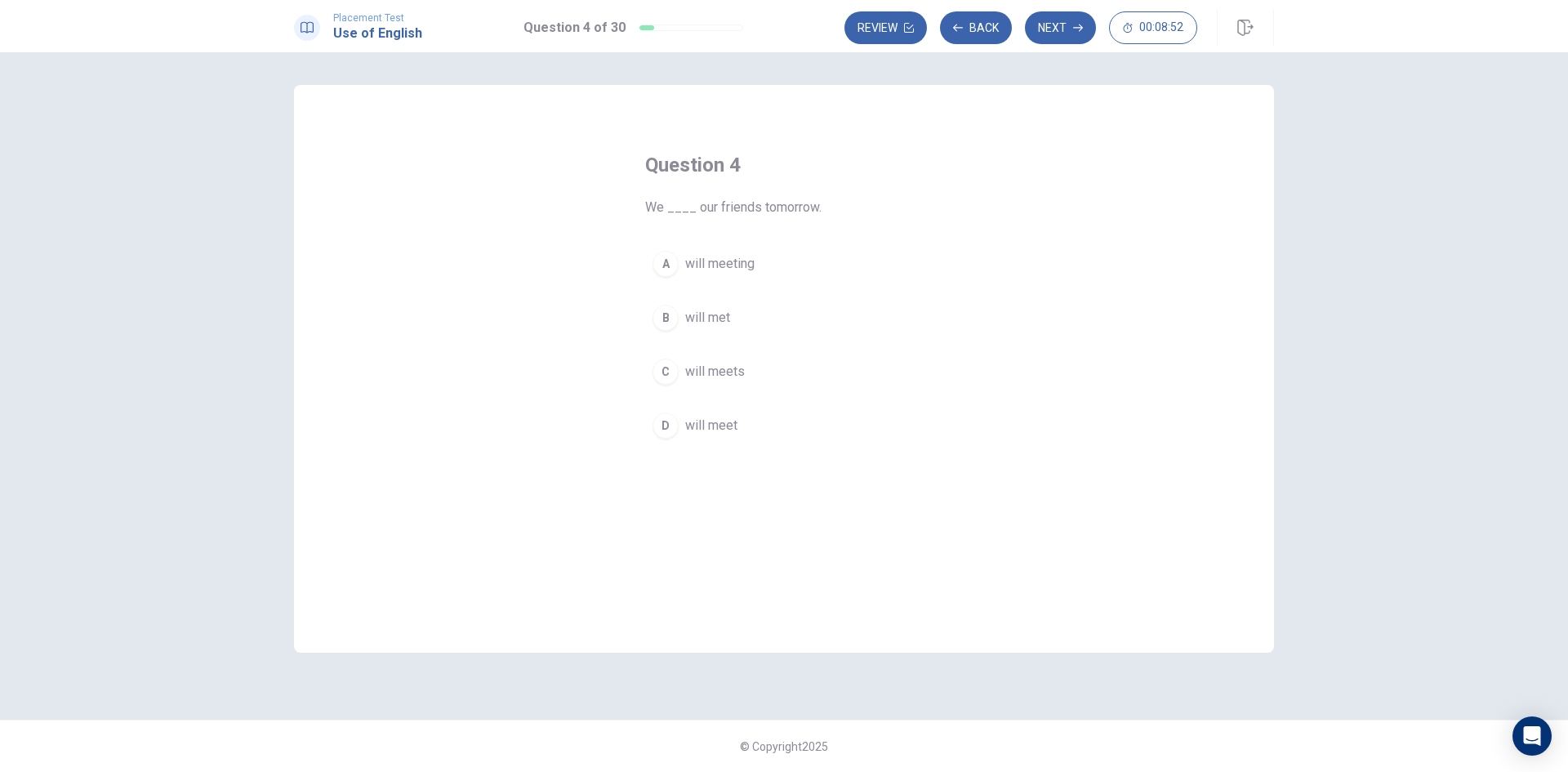 click on "D" at bounding box center [666, 426] 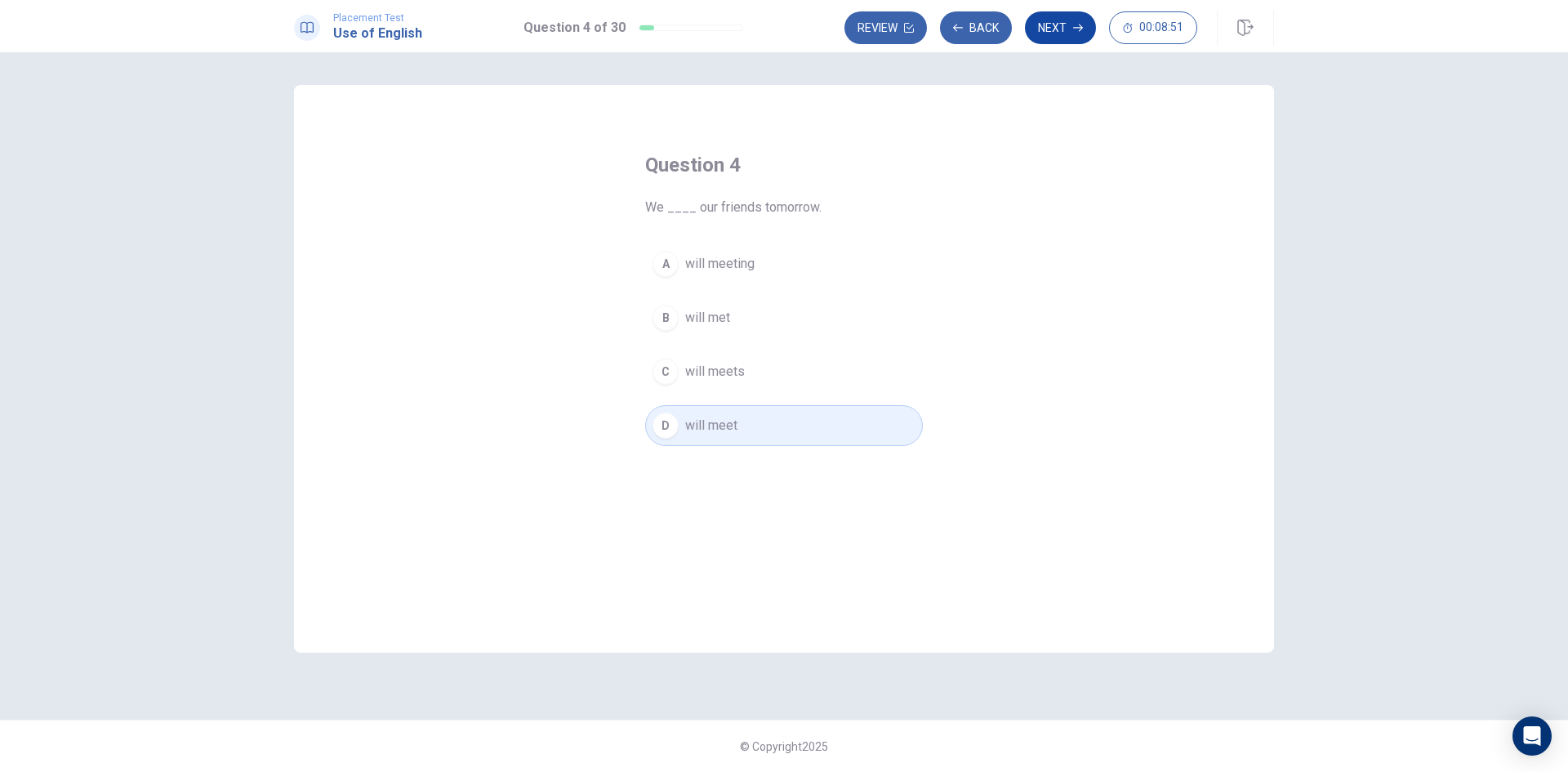 drag, startPoint x: 1056, startPoint y: 26, endPoint x: 1027, endPoint y: 177, distance: 153.75955 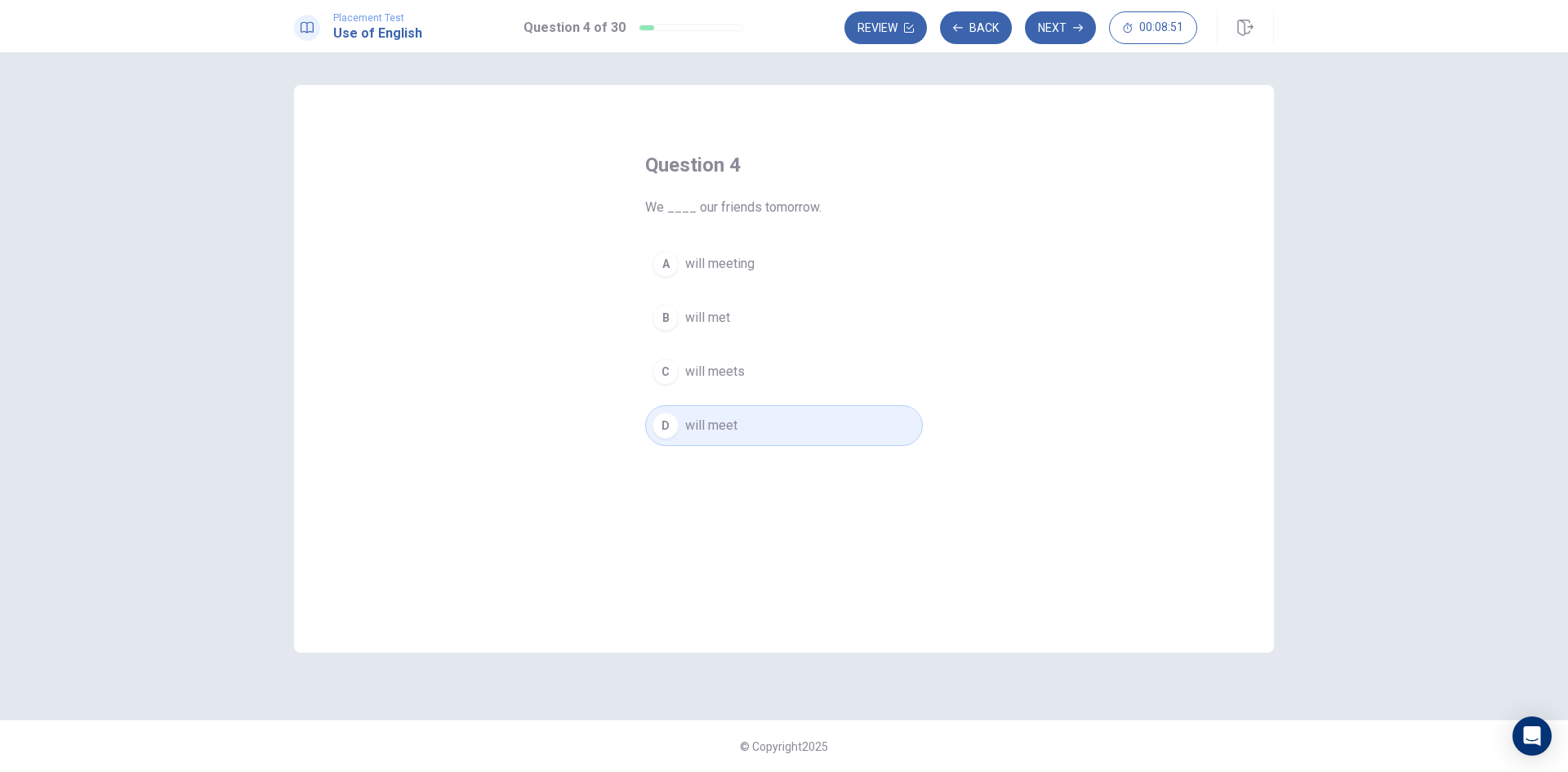click on "Next" at bounding box center [1060, 28] 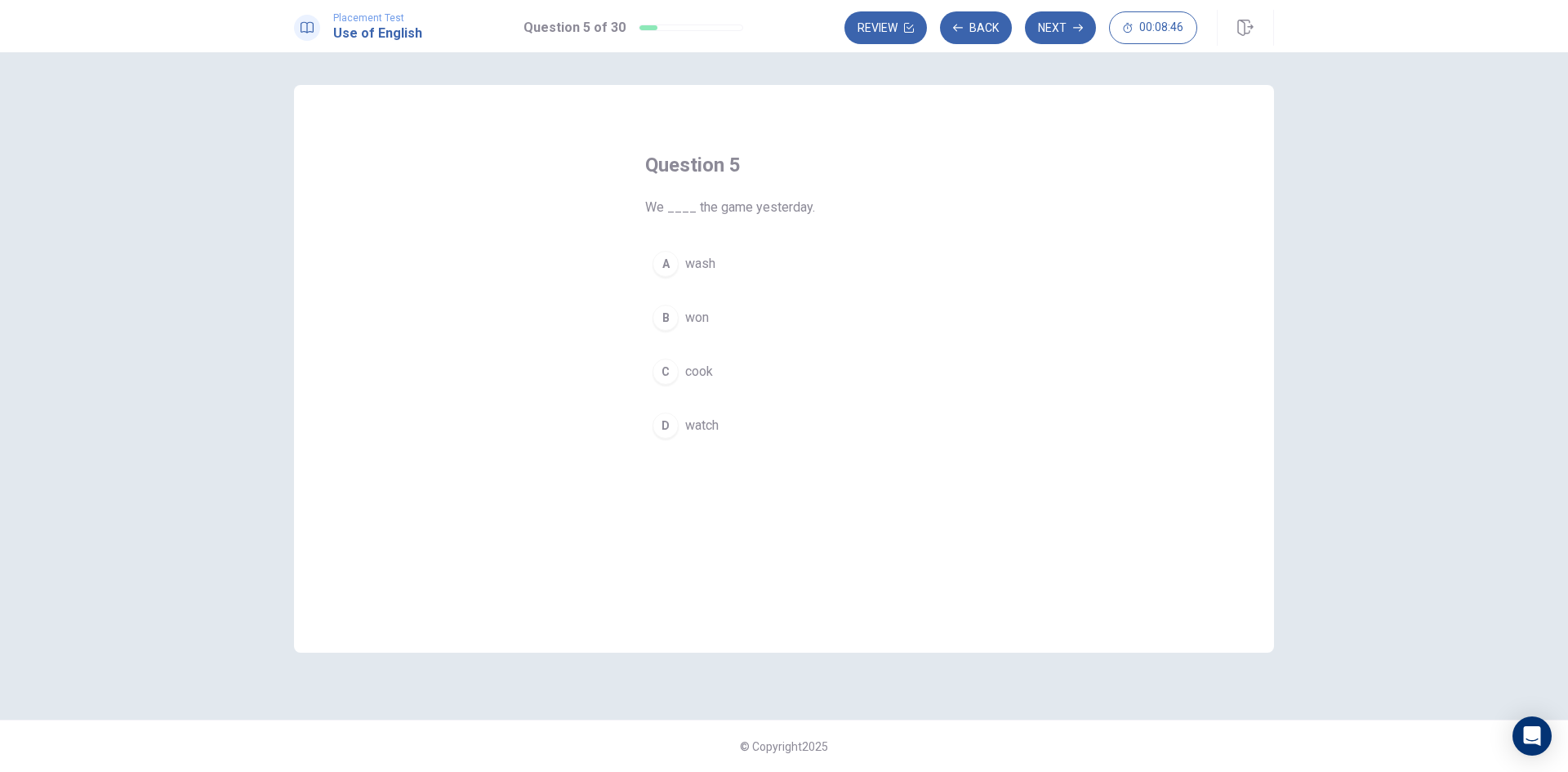 click on "B" at bounding box center [666, 318] 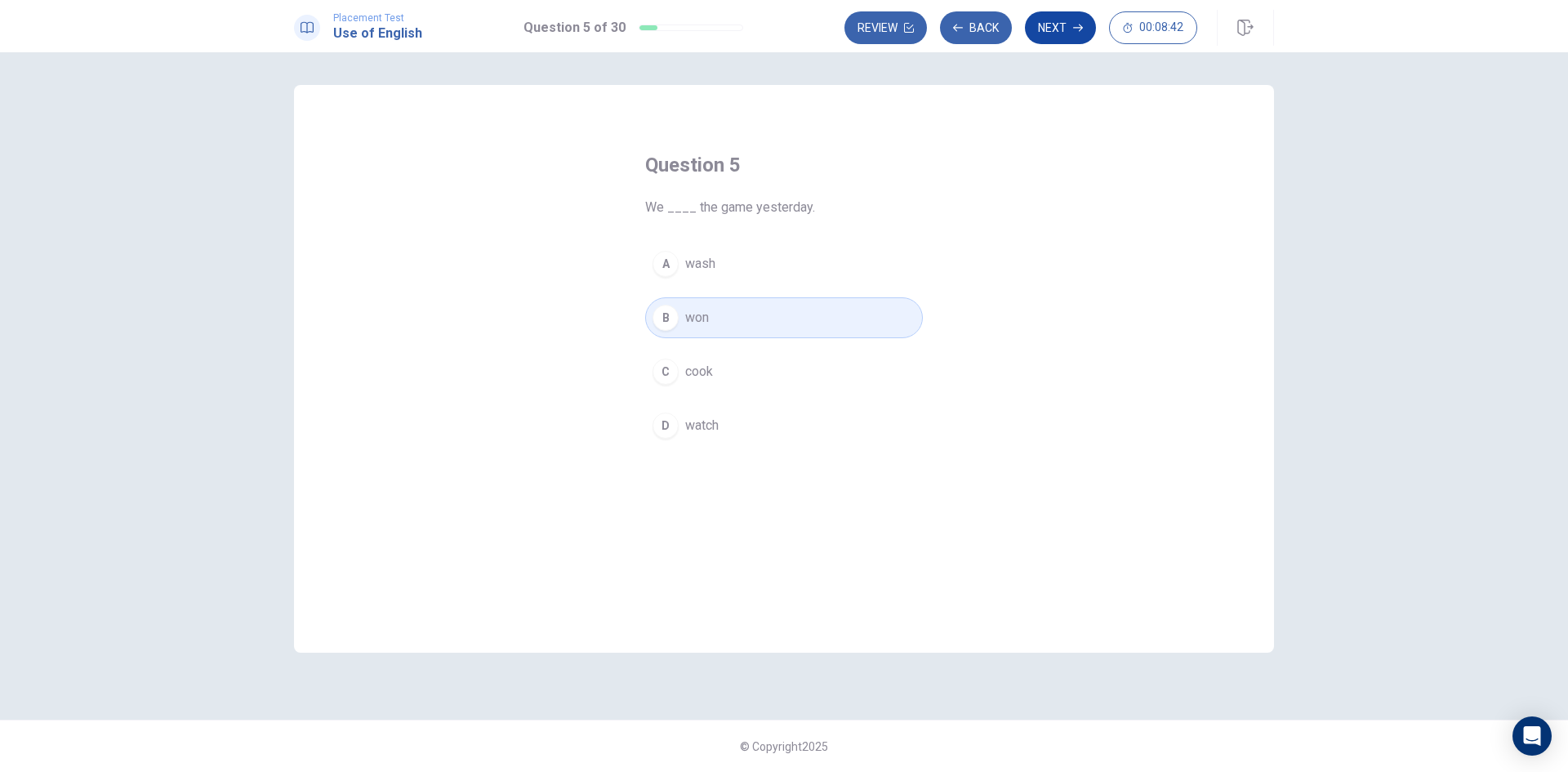click 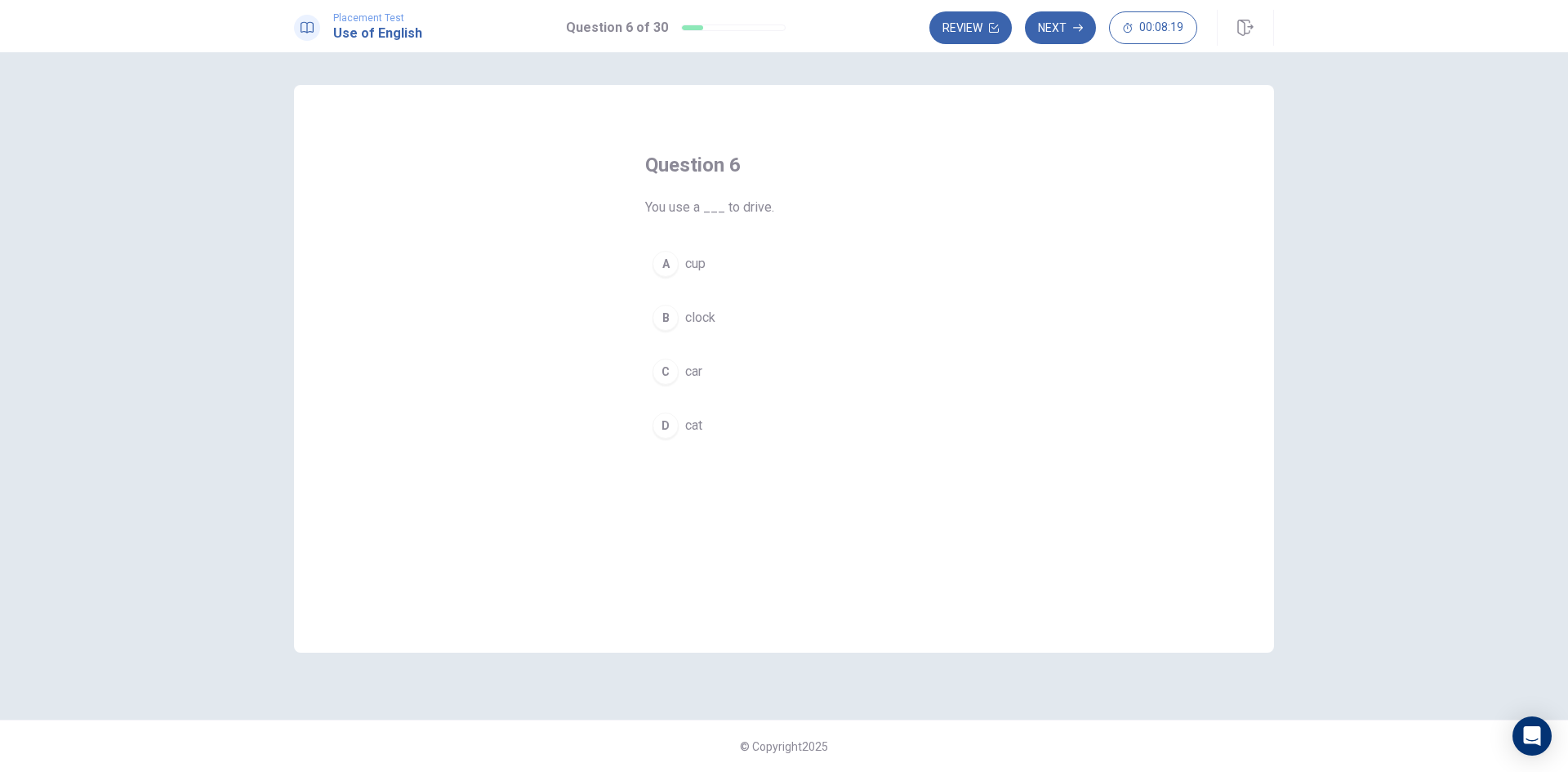click on "C" at bounding box center (666, 372) 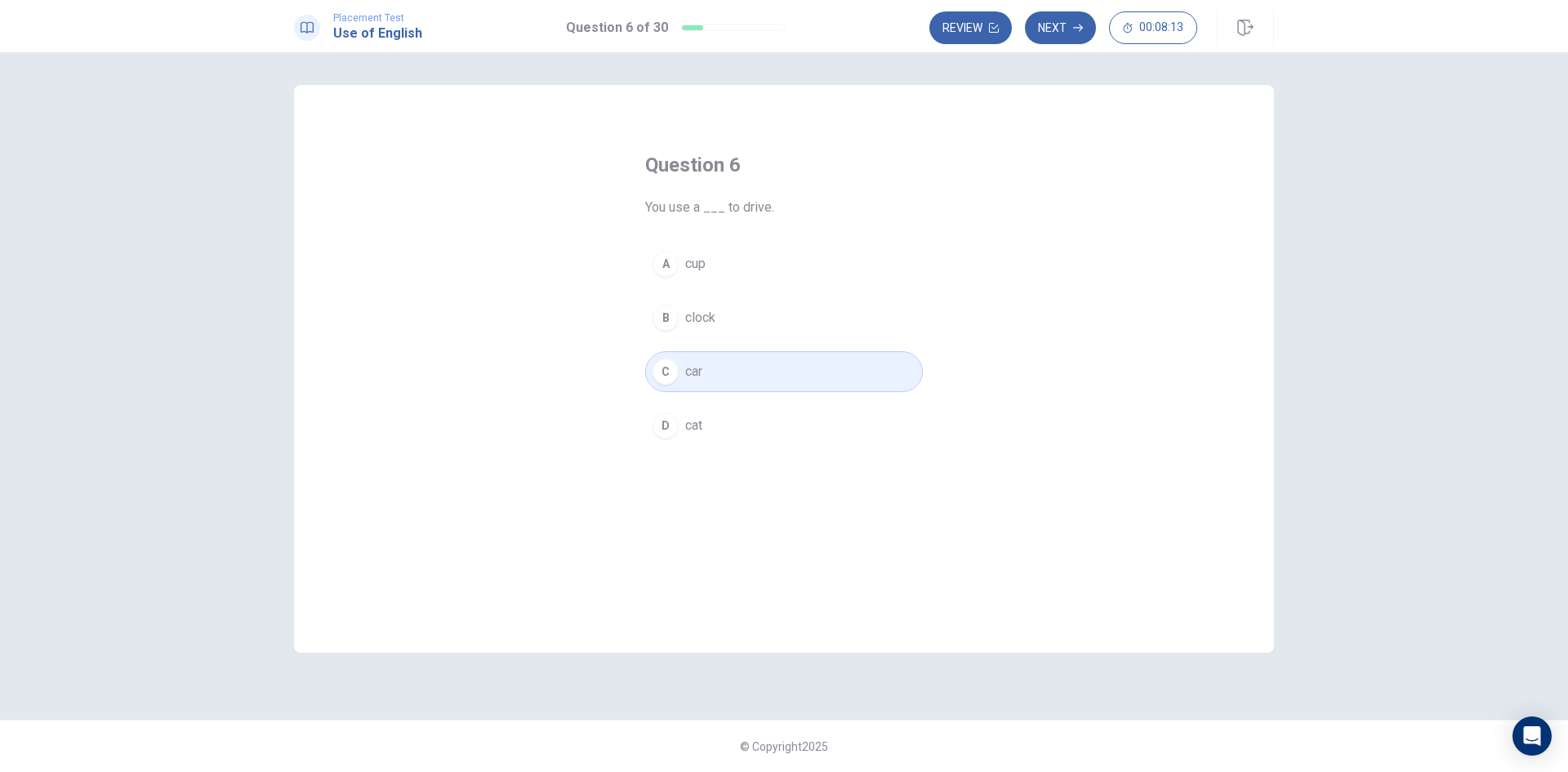 click on "Next" at bounding box center [1060, 28] 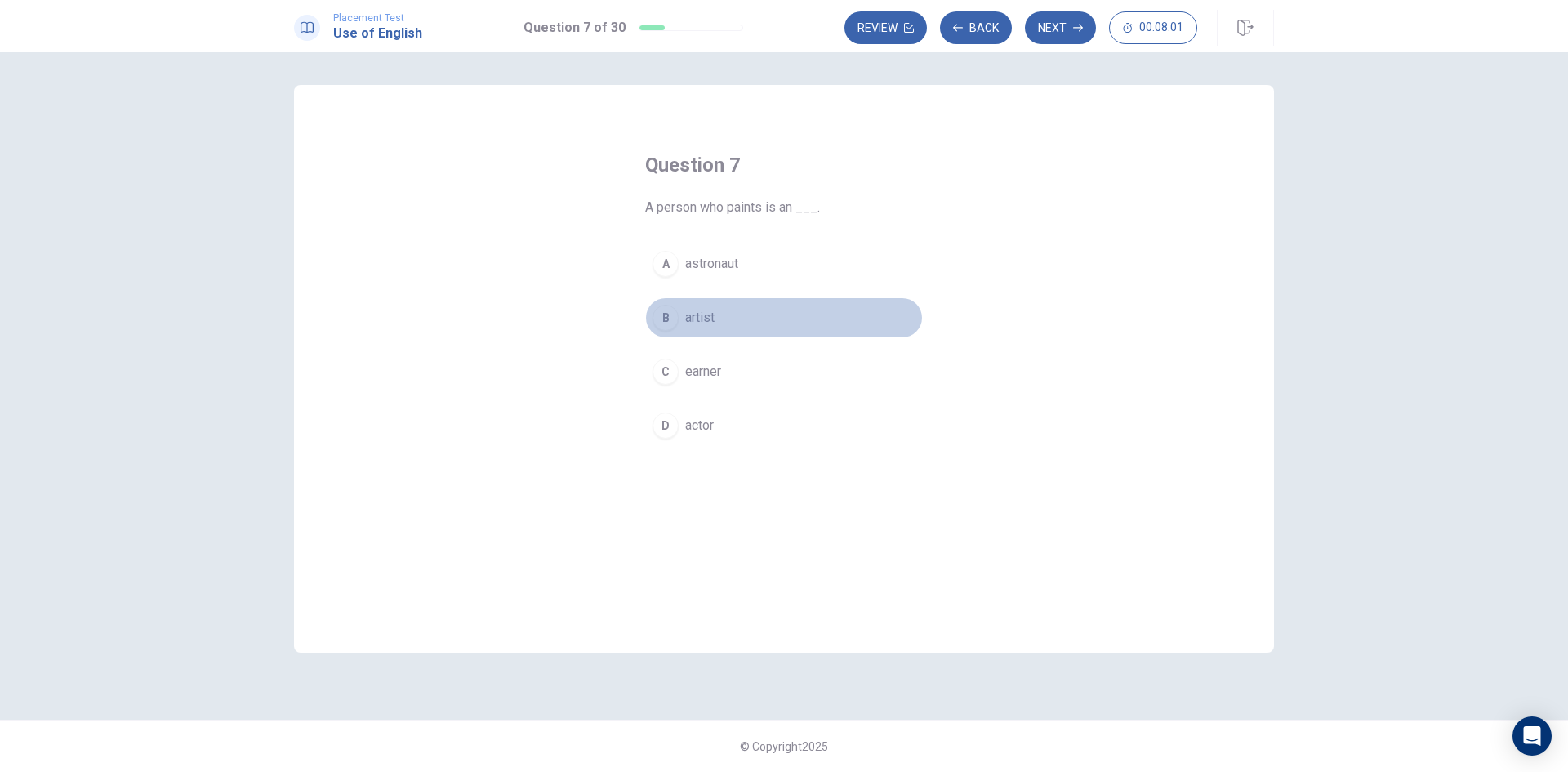 drag, startPoint x: 669, startPoint y: 309, endPoint x: 700, endPoint y: 303, distance: 31.57531 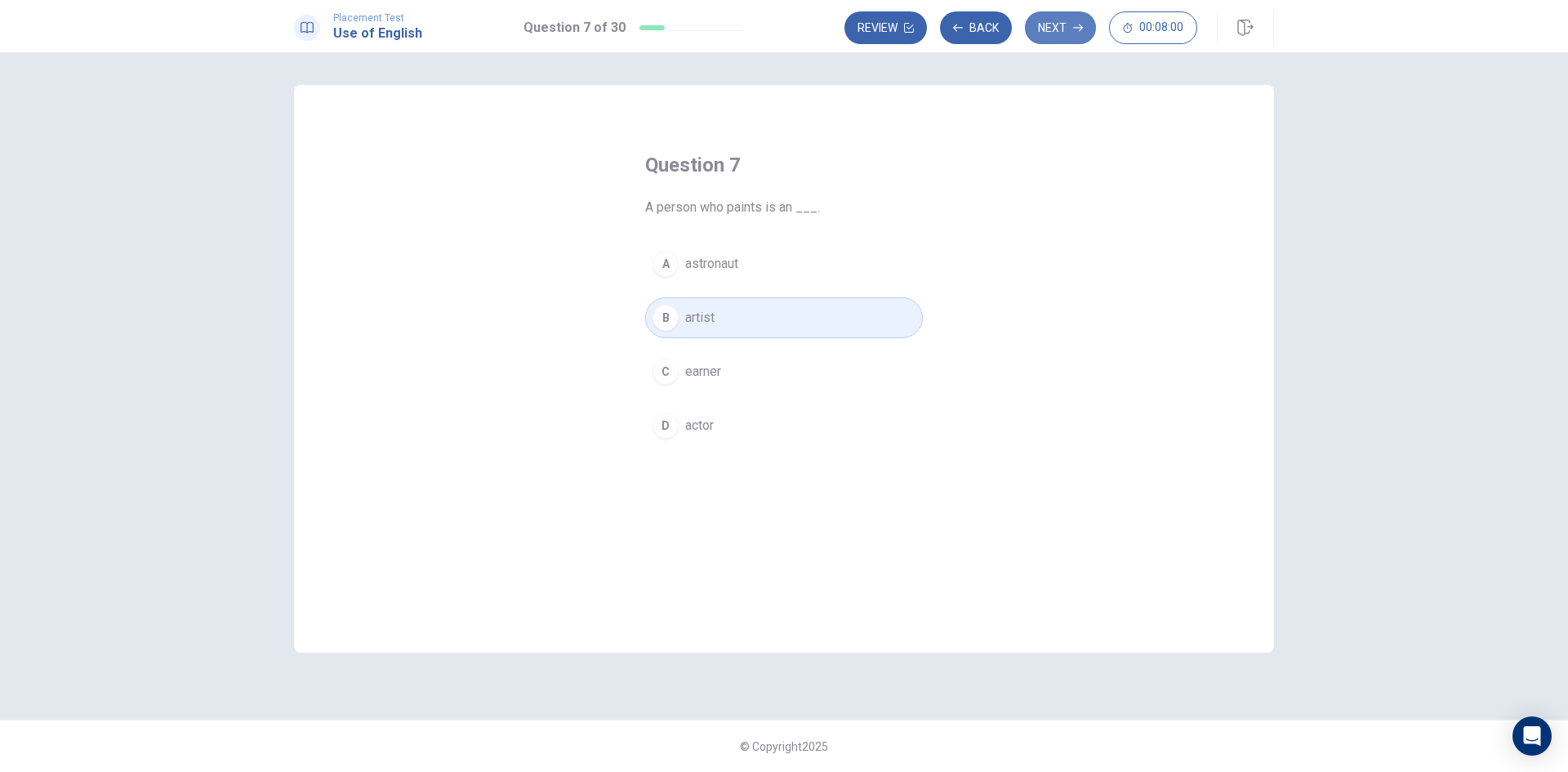 click on "Next" at bounding box center [1060, 28] 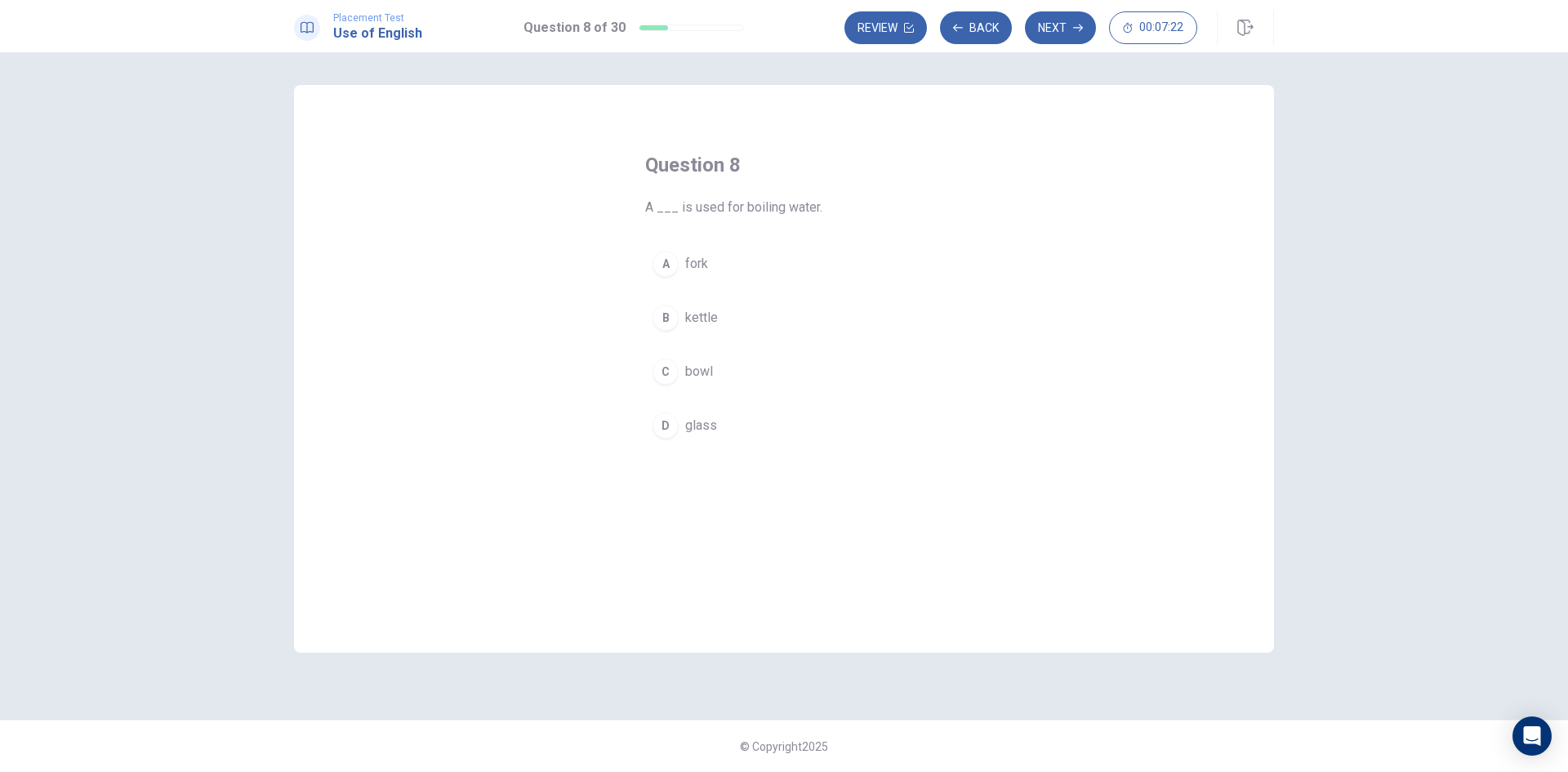 click on "D" at bounding box center (666, 426) 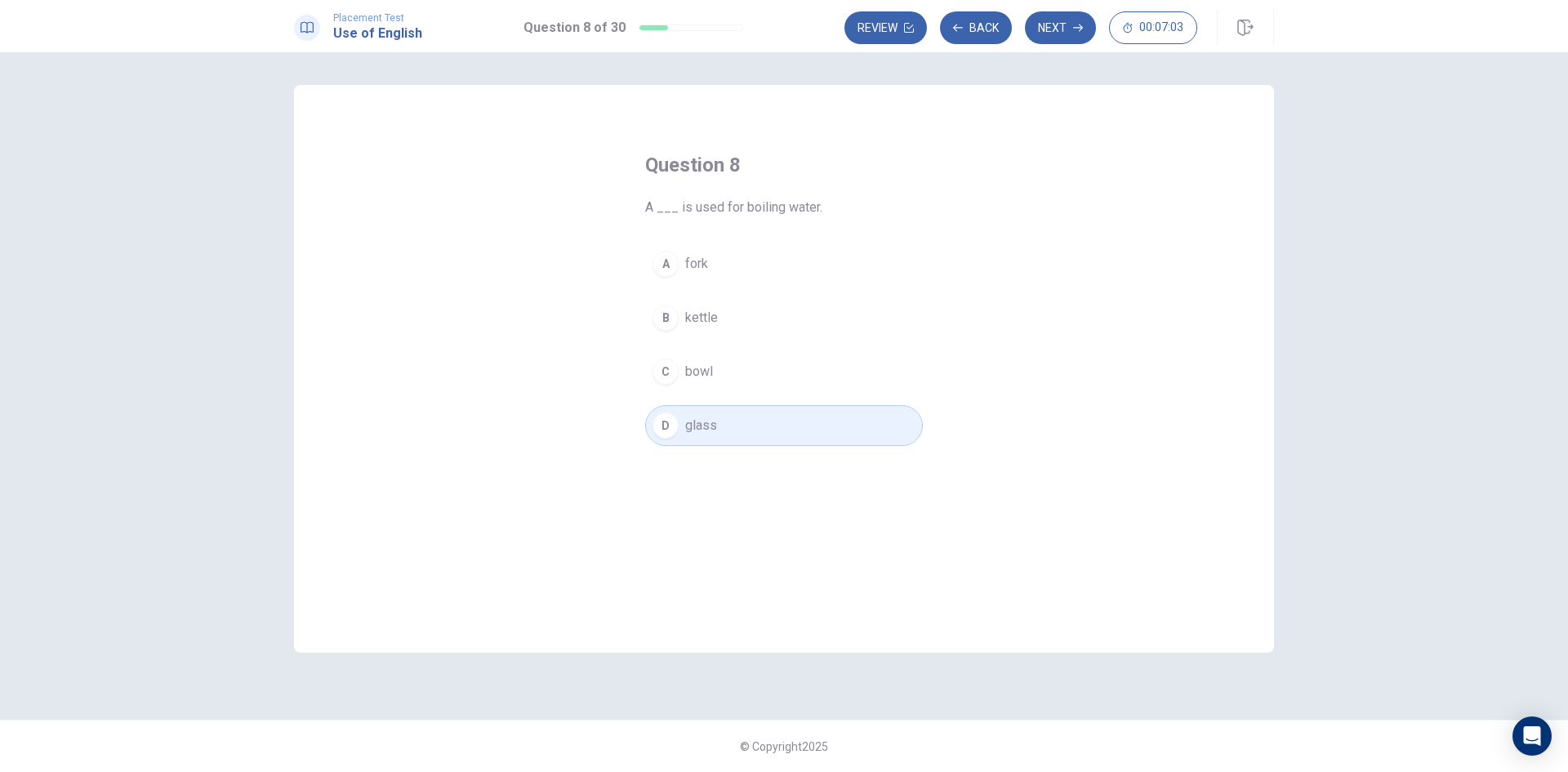 click on "Question 8 A ____ is used for boiling water. A fork B kettle C bowl D glass" at bounding box center (784, 368) 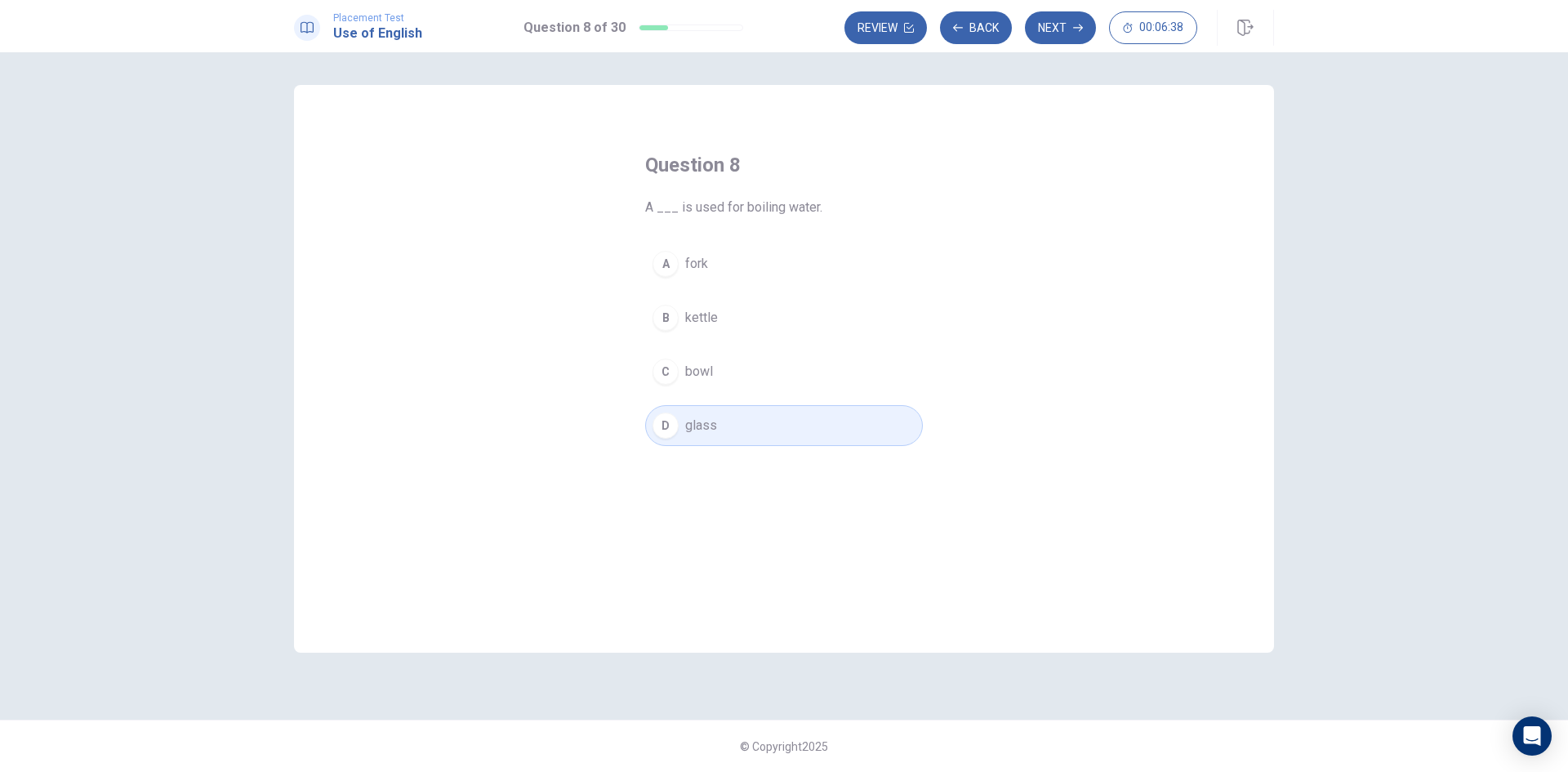 click on "C" at bounding box center [666, 372] 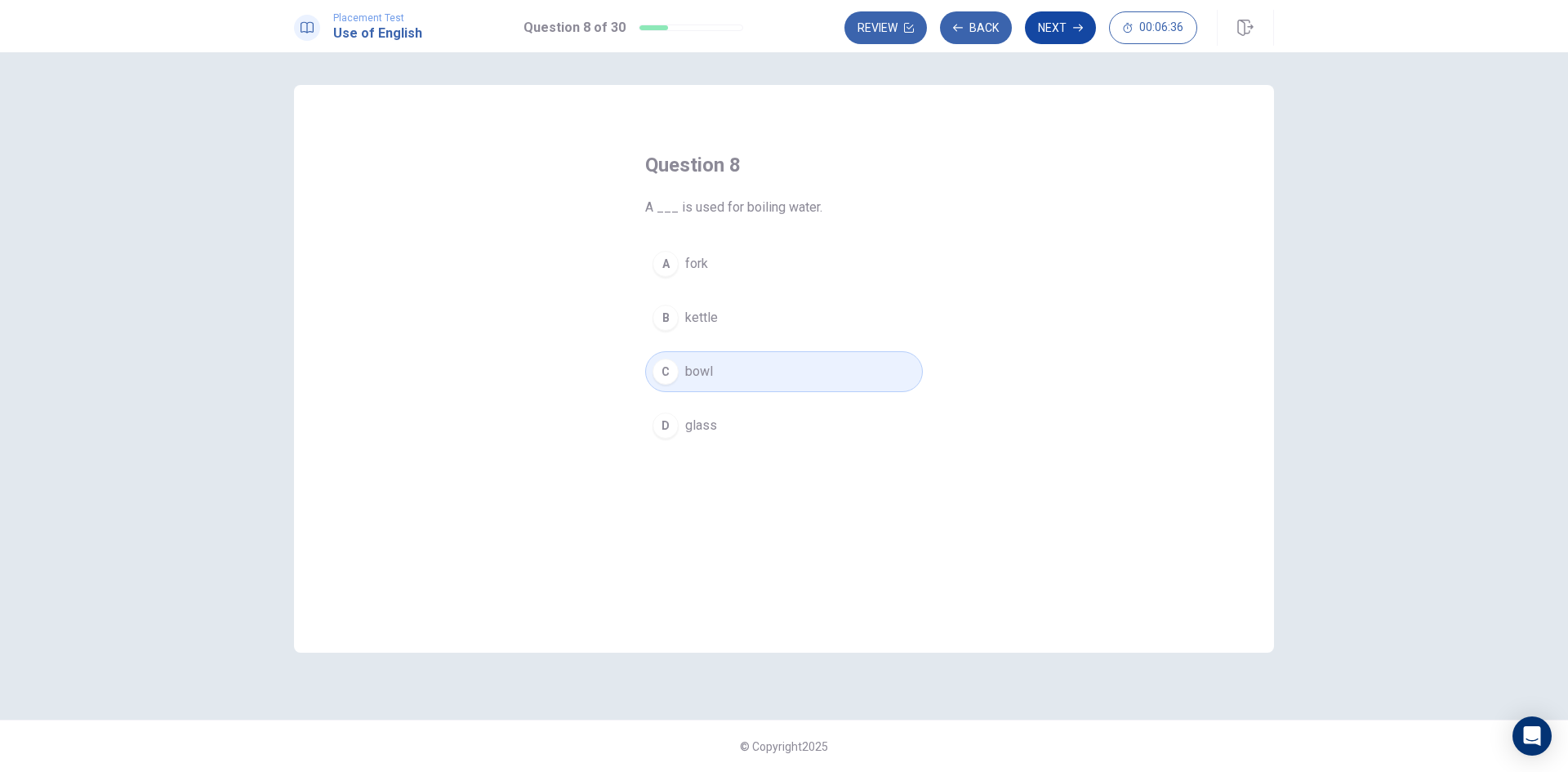 click on "Next" at bounding box center [1060, 28] 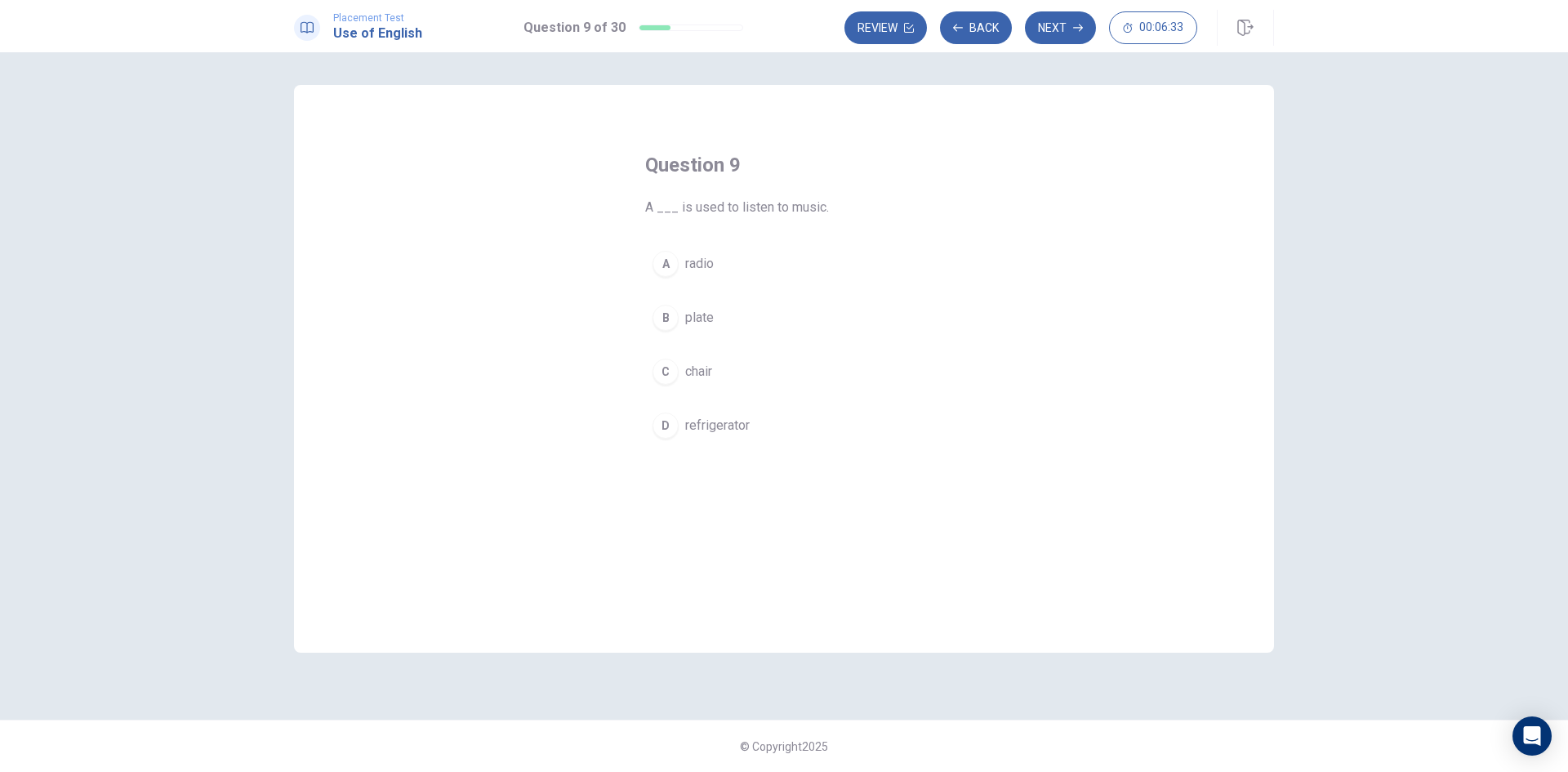 drag, startPoint x: 667, startPoint y: 262, endPoint x: 700, endPoint y: 272, distance: 34.481879 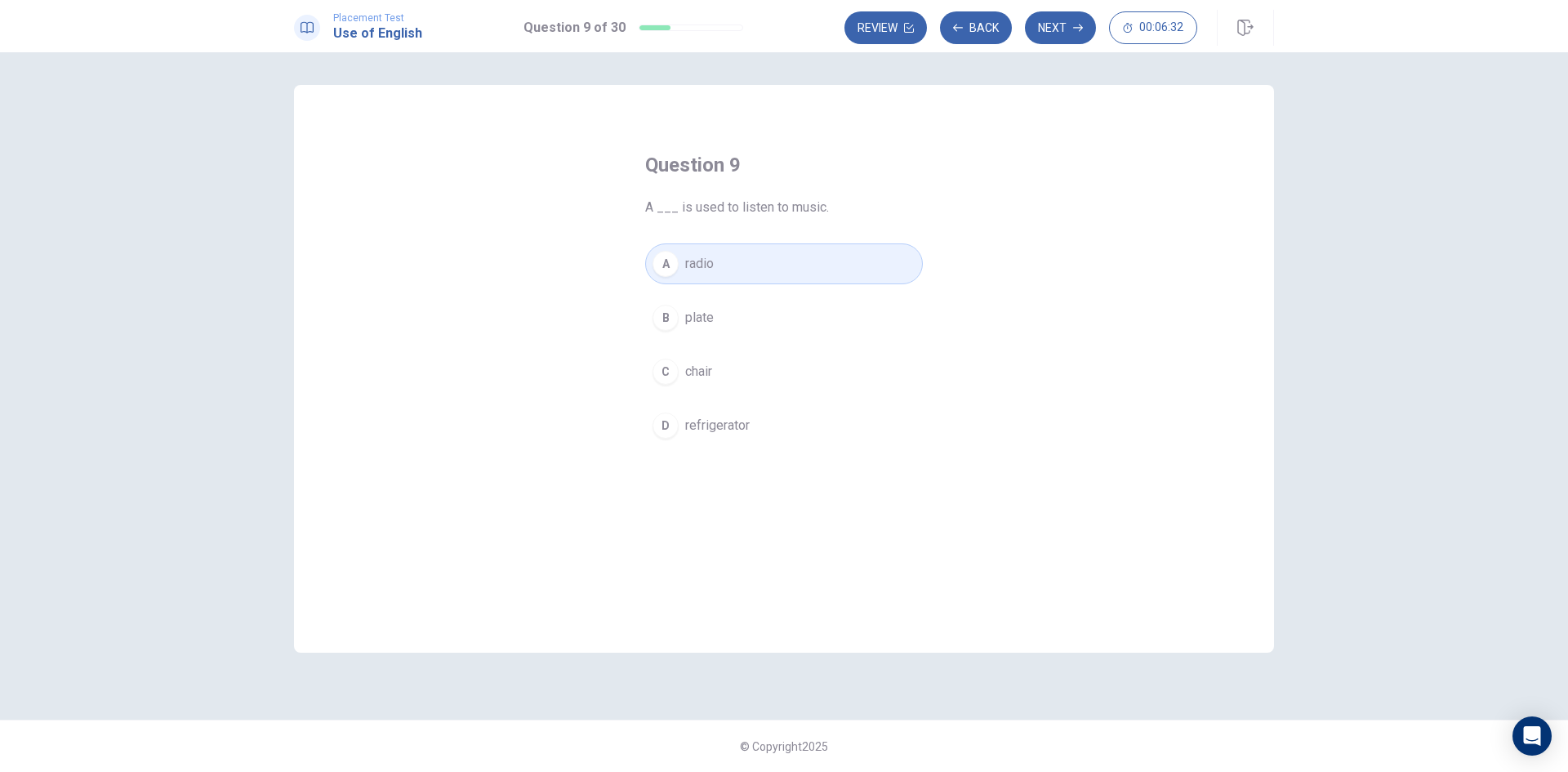 click on "Next" at bounding box center (1060, 28) 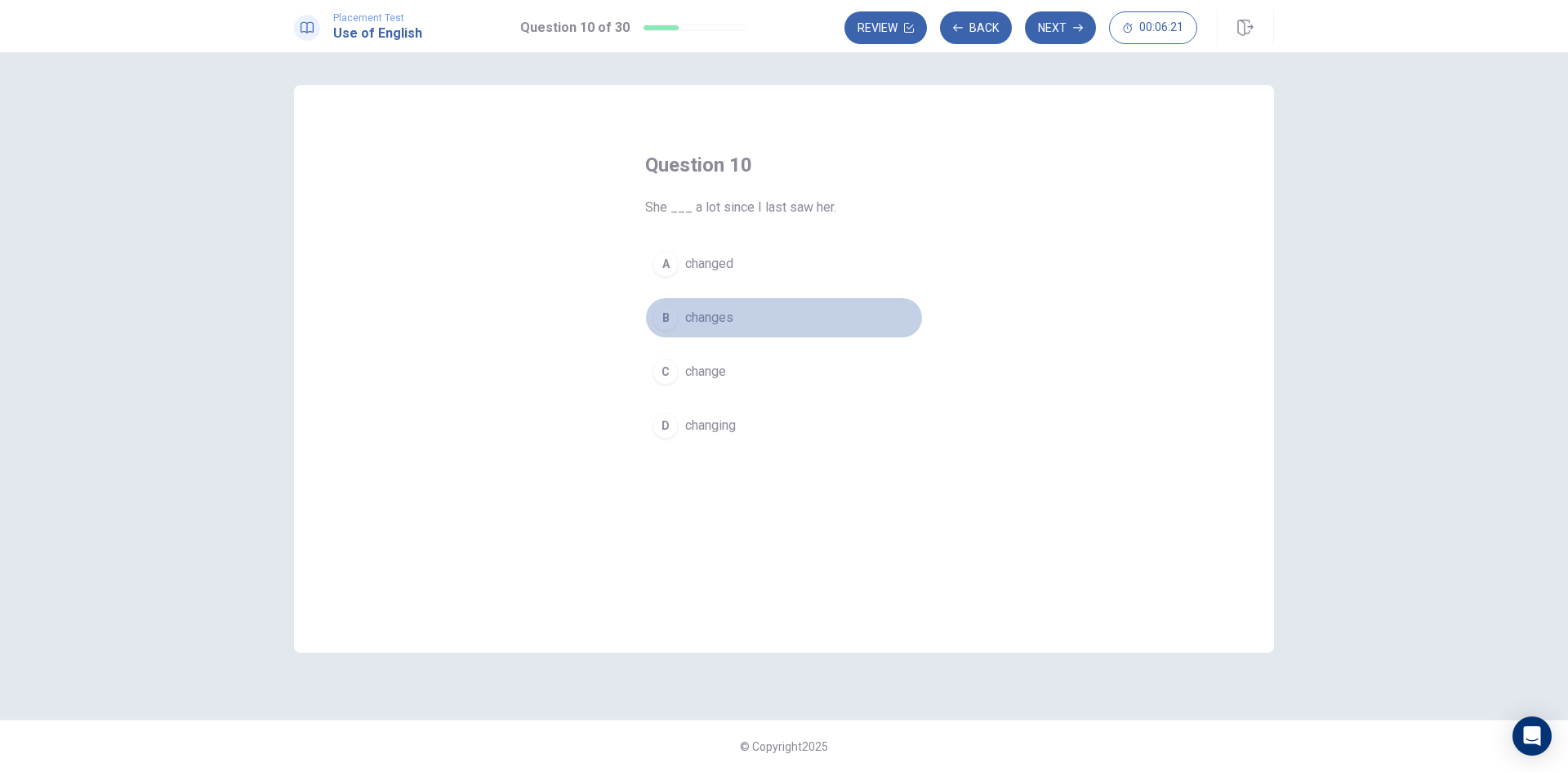 drag, startPoint x: 670, startPoint y: 320, endPoint x: 737, endPoint y: 332, distance: 68.06614 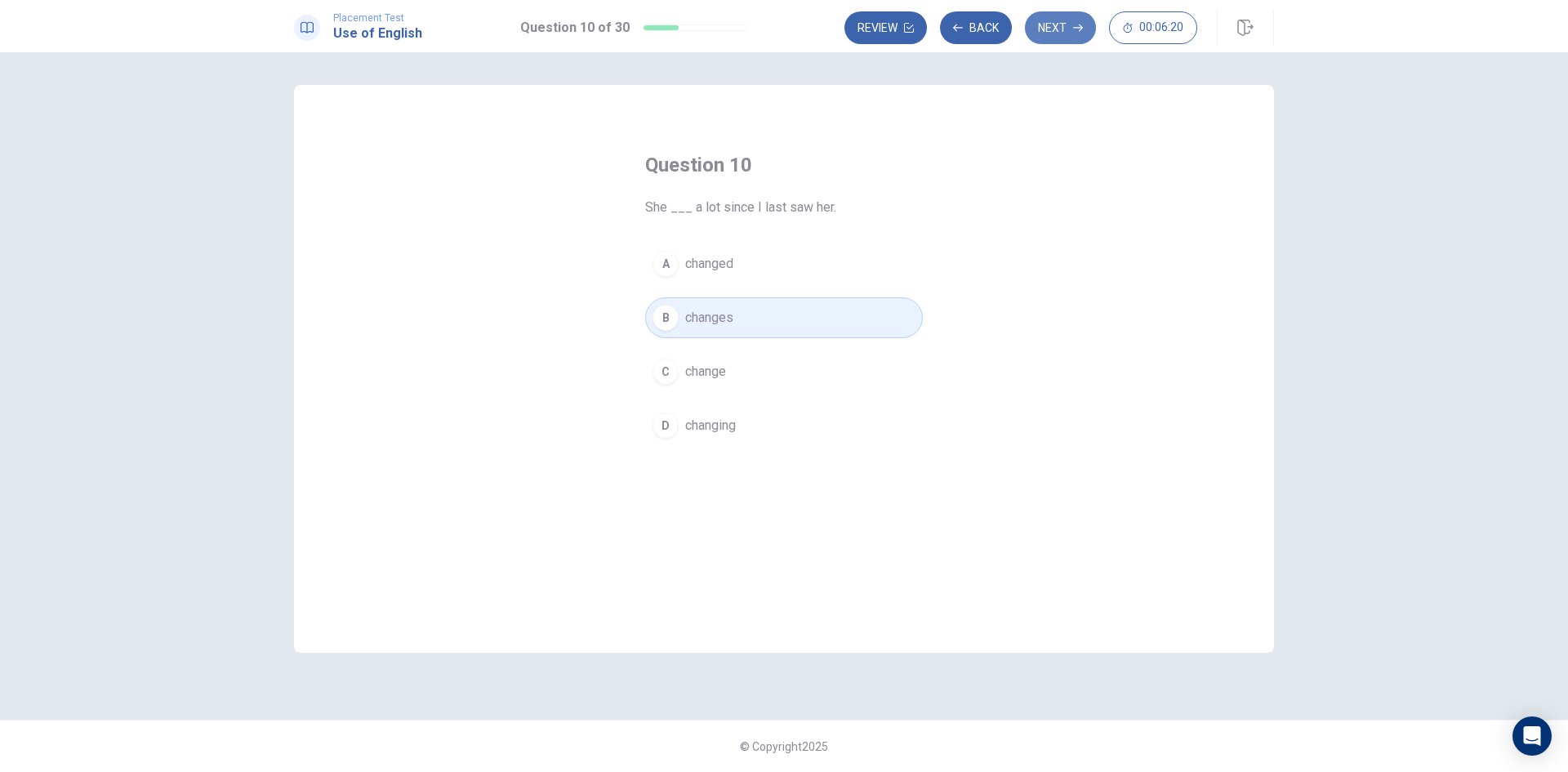 click on "Next" at bounding box center (1060, 28) 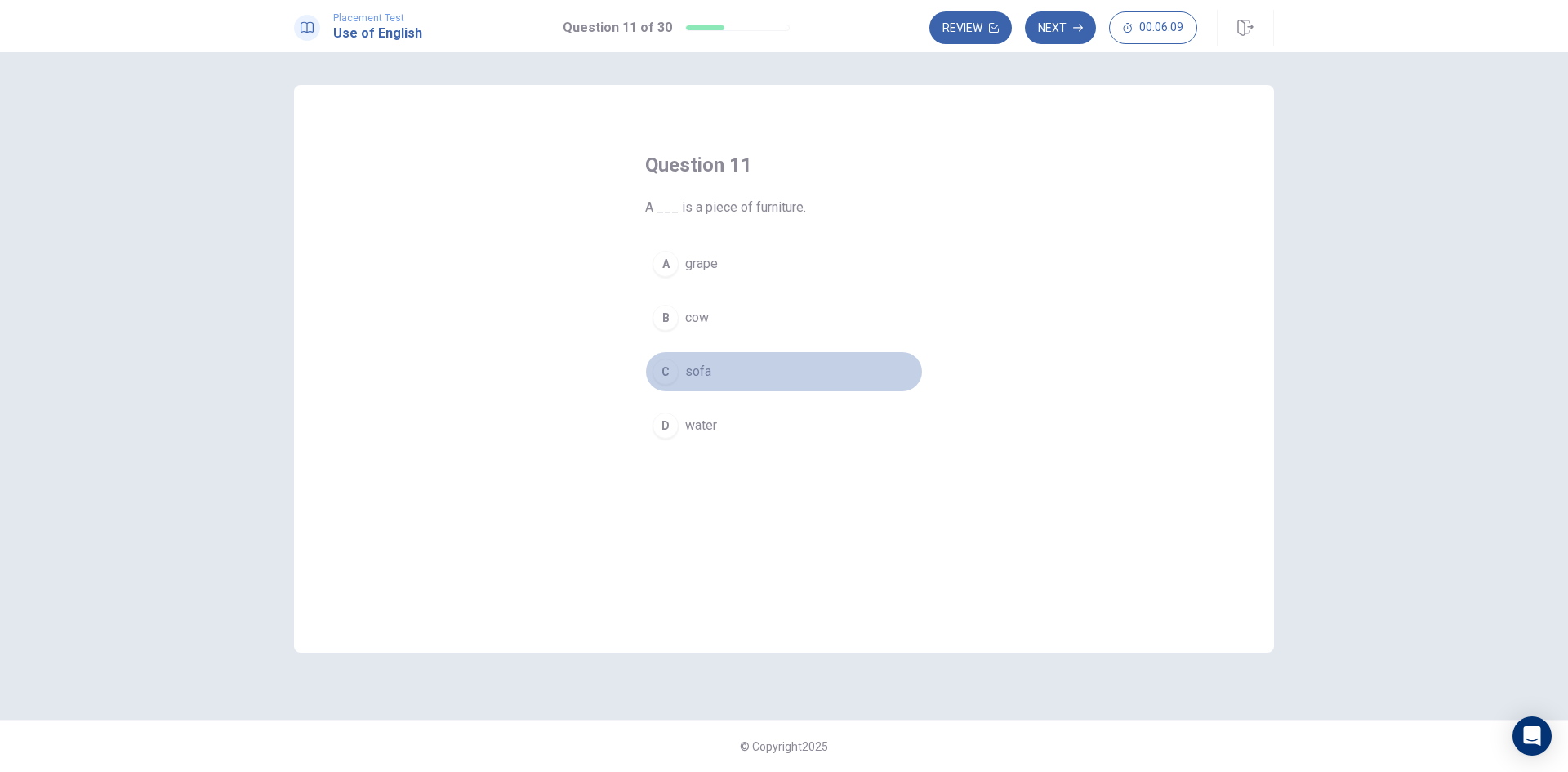 click on "C" at bounding box center [666, 372] 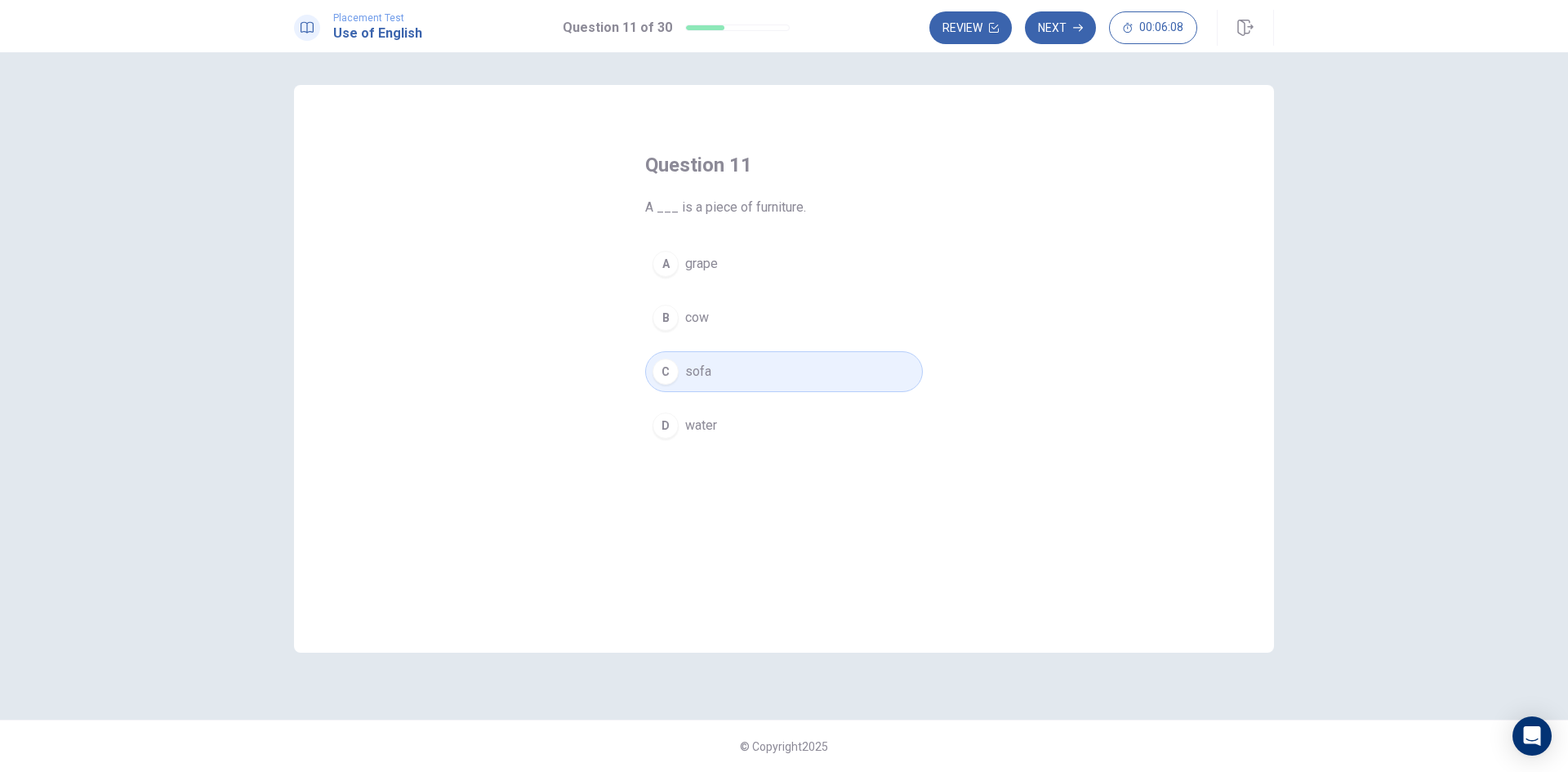 click on "Next" at bounding box center (1060, 28) 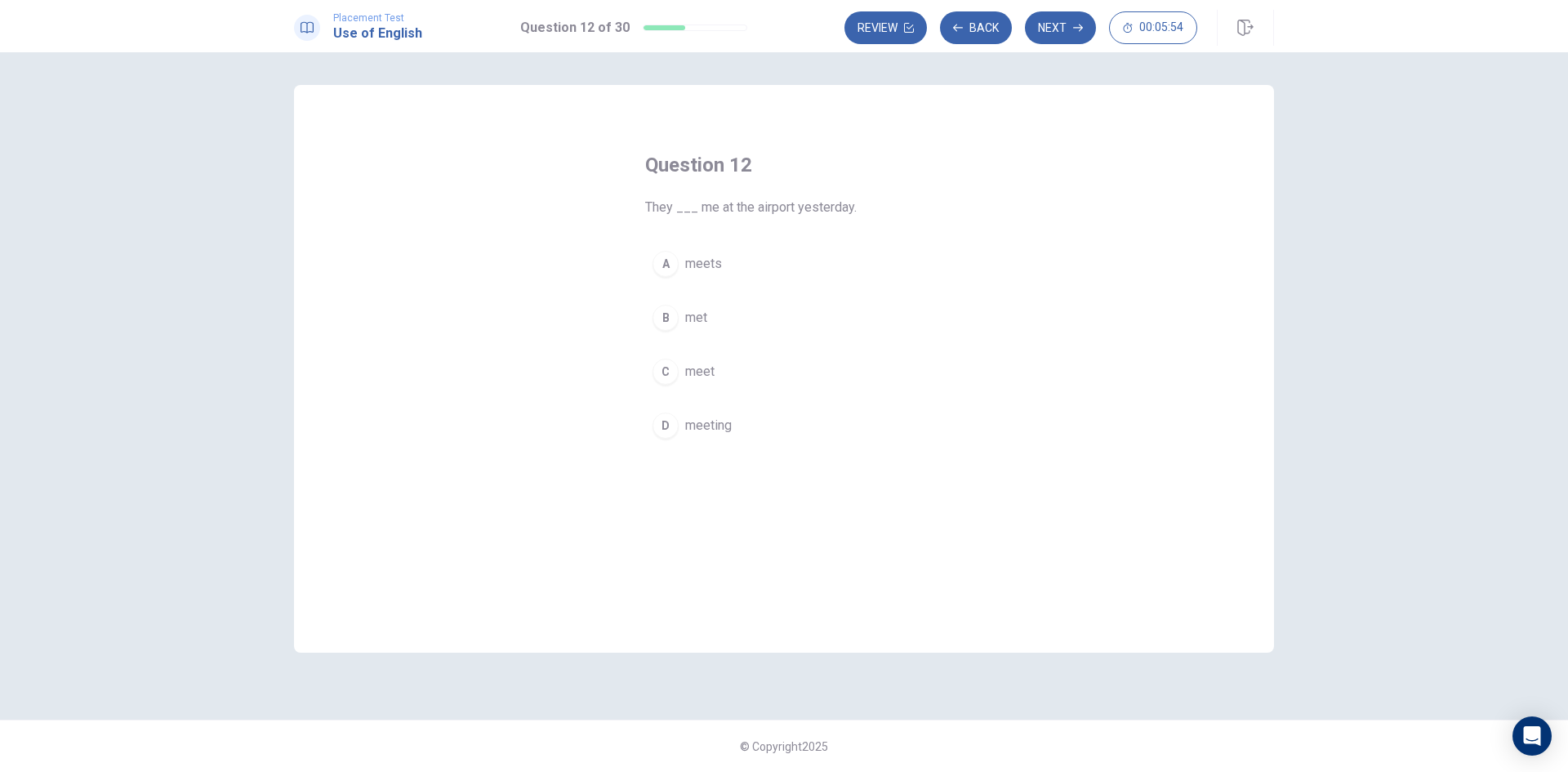 click on "B" at bounding box center [666, 318] 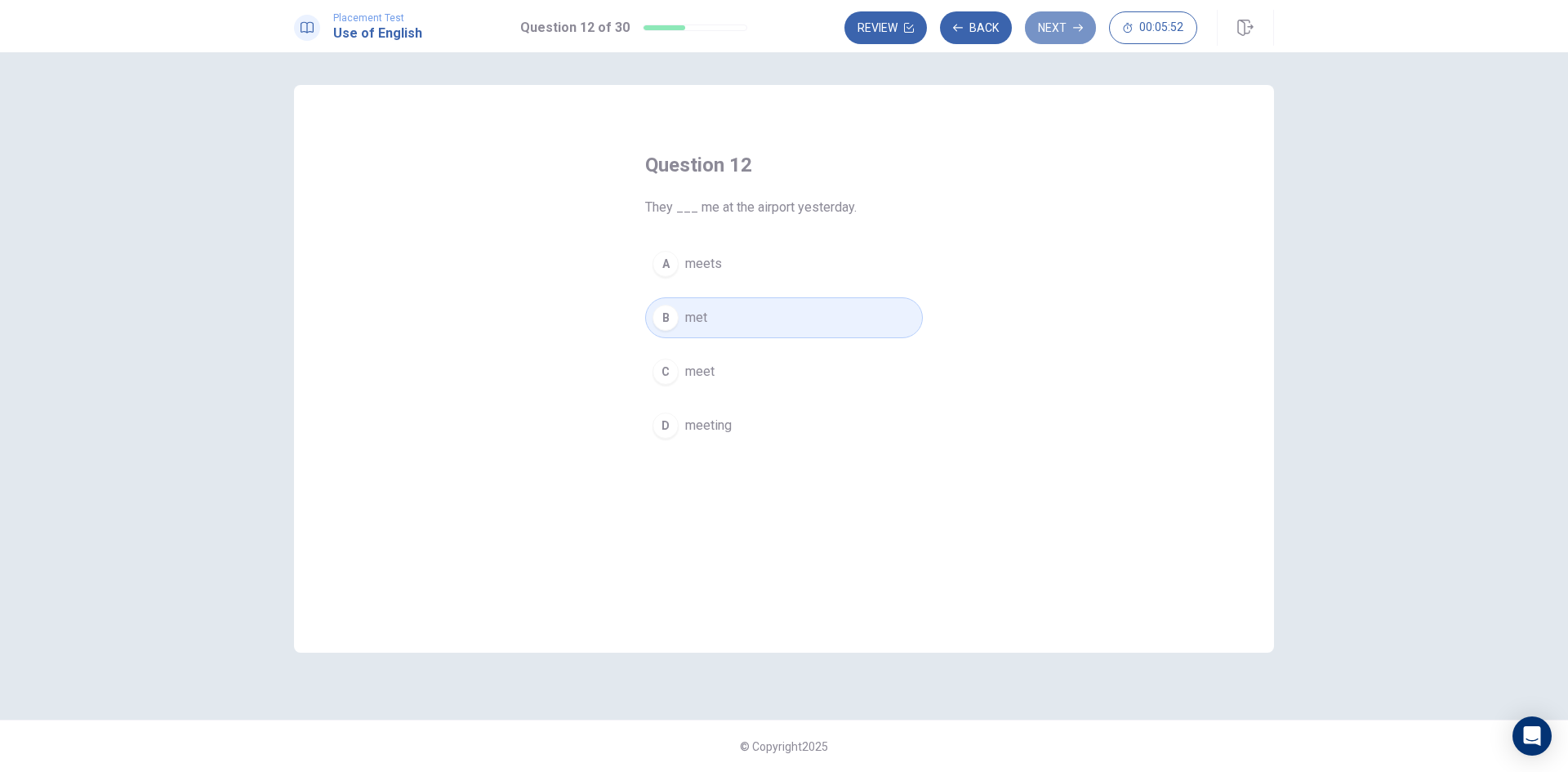 drag, startPoint x: 1067, startPoint y: 31, endPoint x: 1059, endPoint y: 212, distance: 181.17671 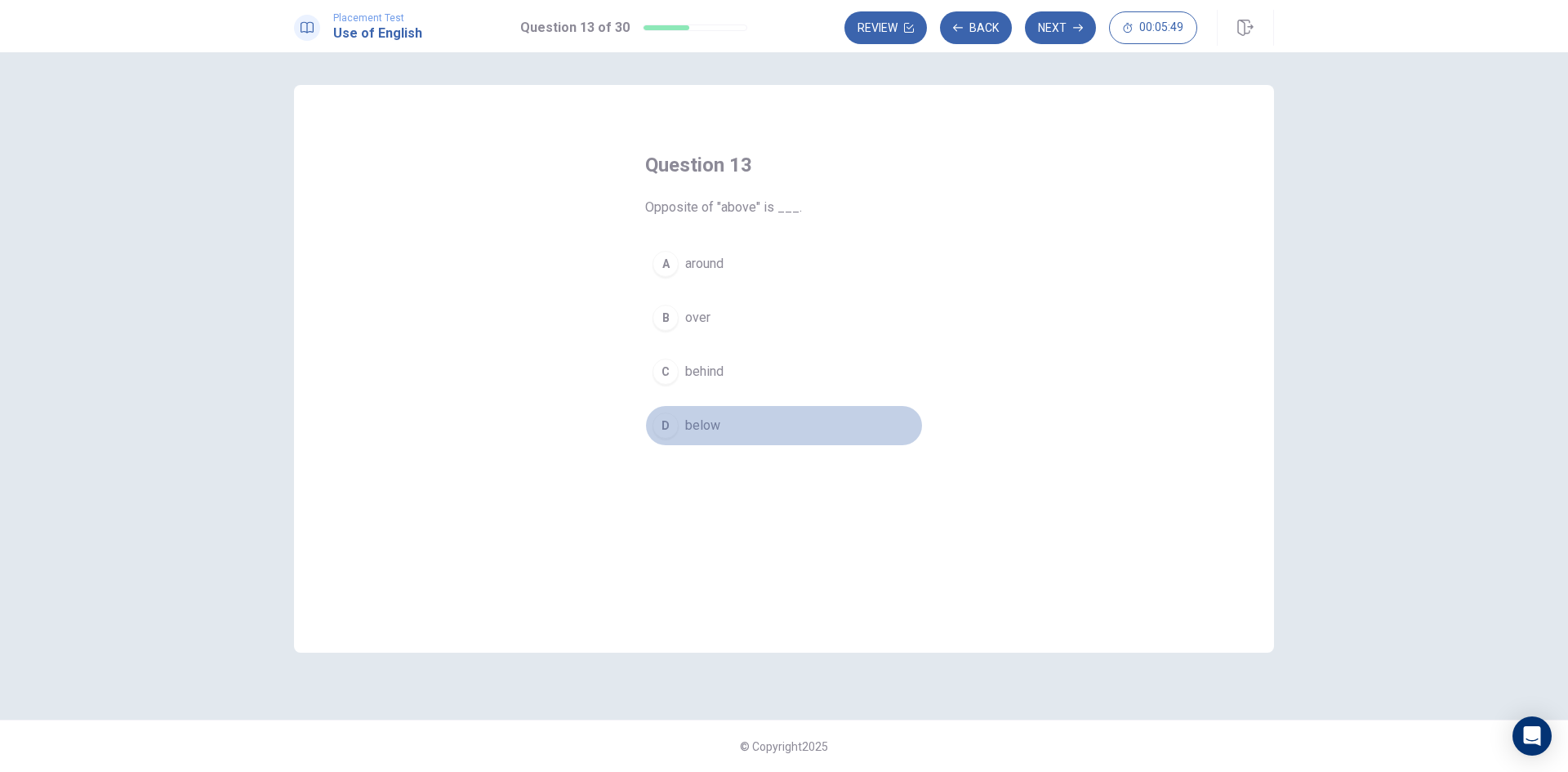 drag, startPoint x: 664, startPoint y: 427, endPoint x: 928, endPoint y: 289, distance: 297.8926 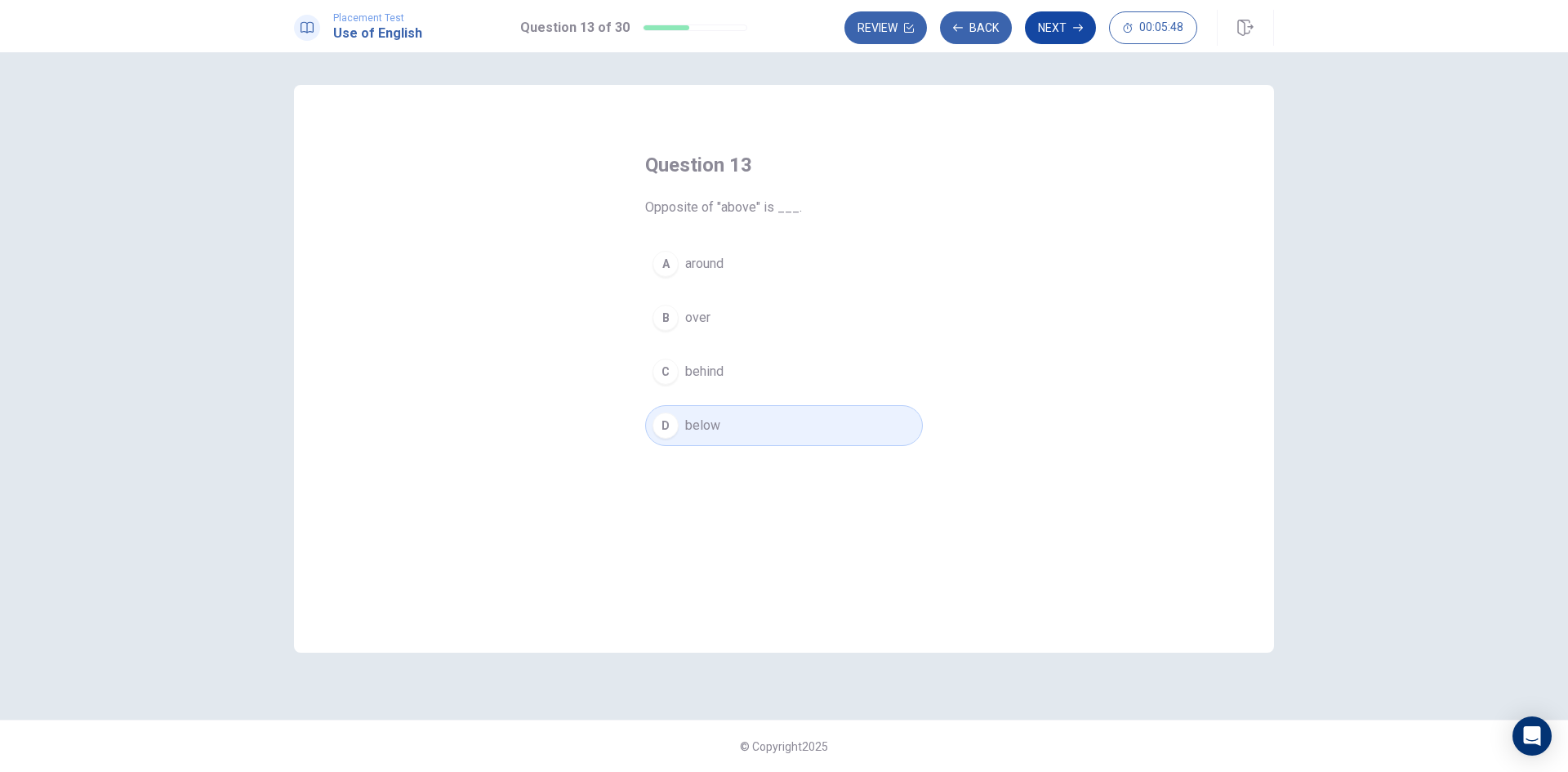 drag, startPoint x: 1067, startPoint y: 30, endPoint x: 959, endPoint y: 168, distance: 175.23698 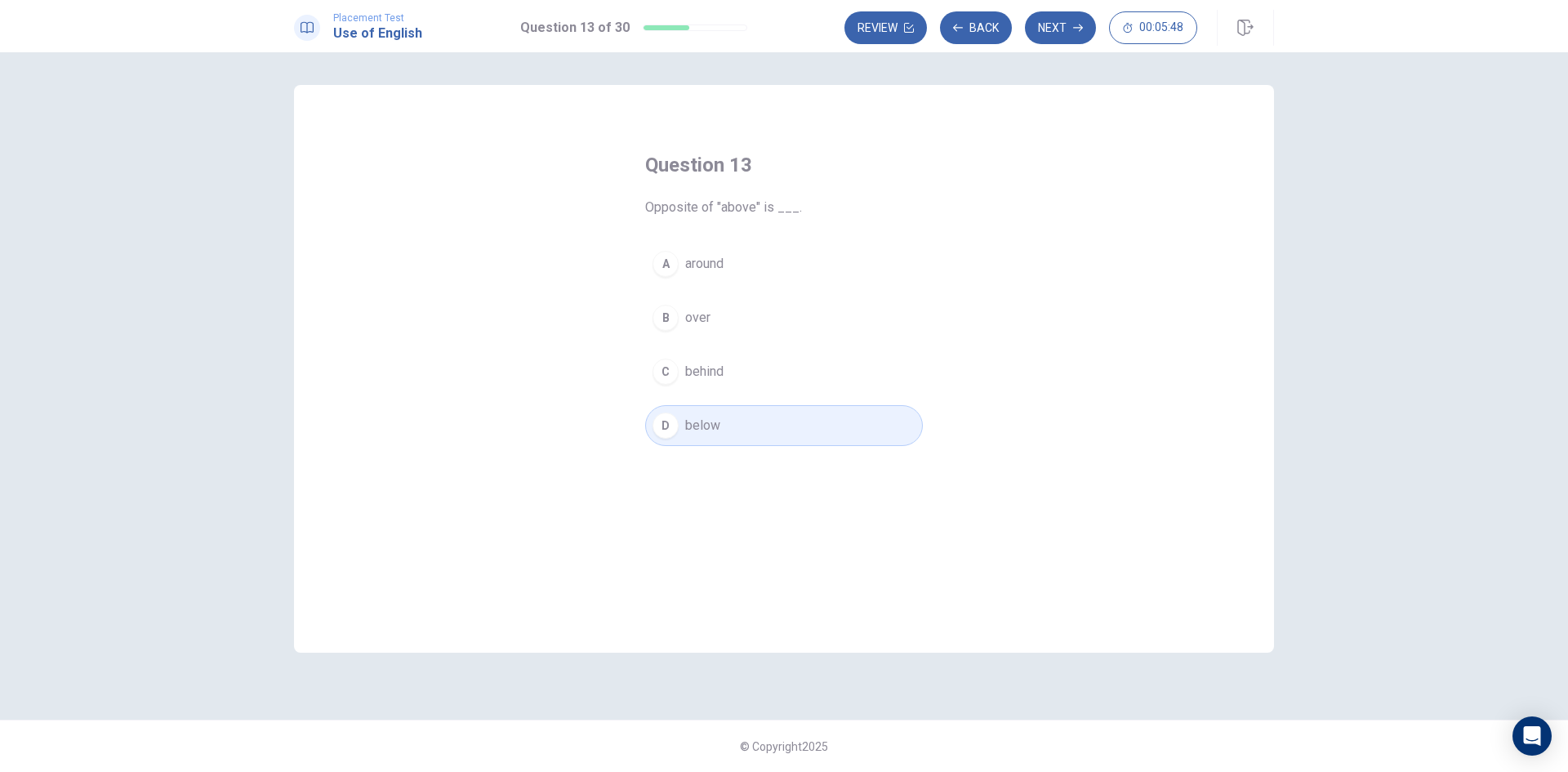 click on "Next" at bounding box center (1060, 28) 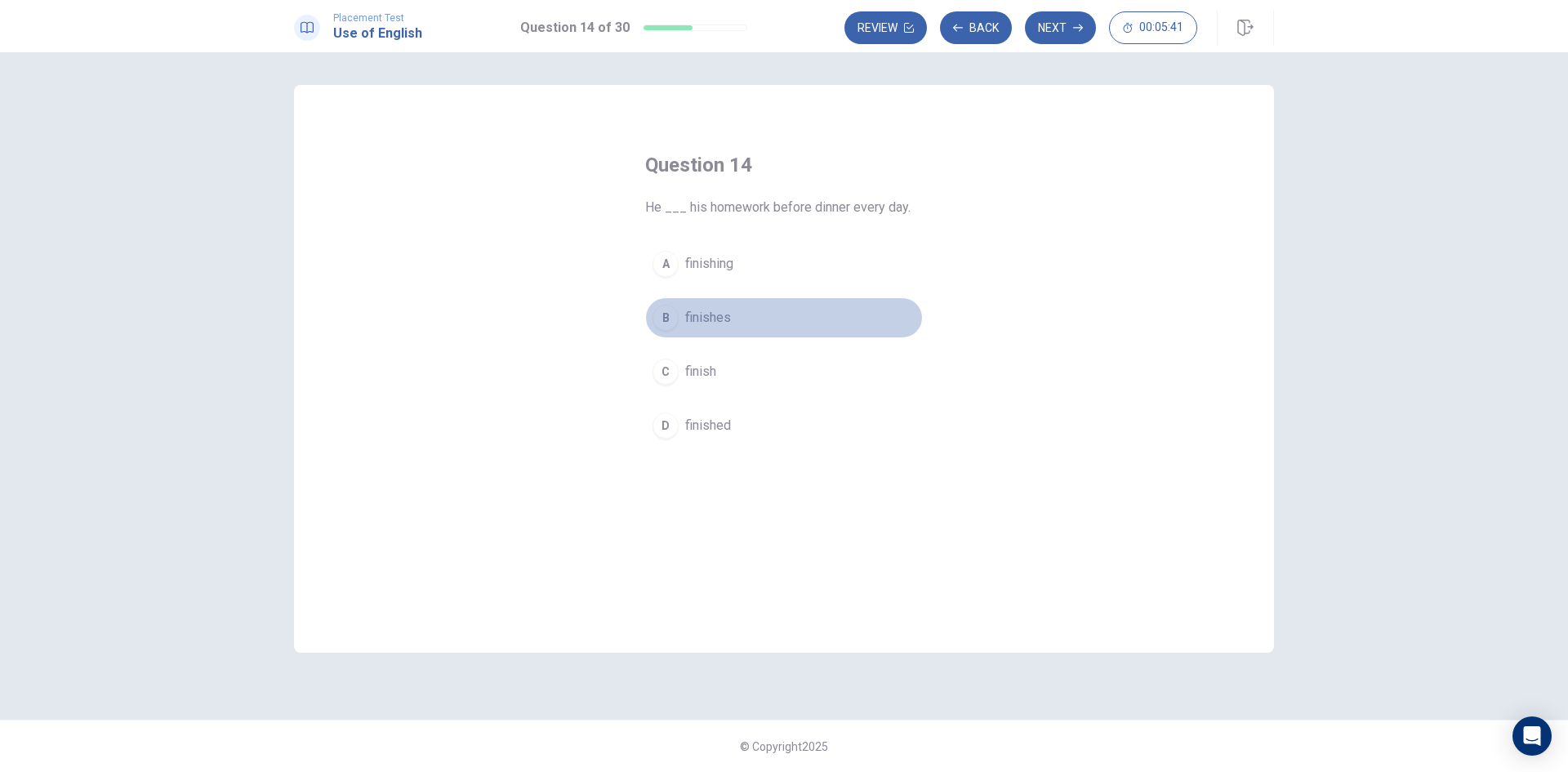 click on "finishes" at bounding box center (708, 318) 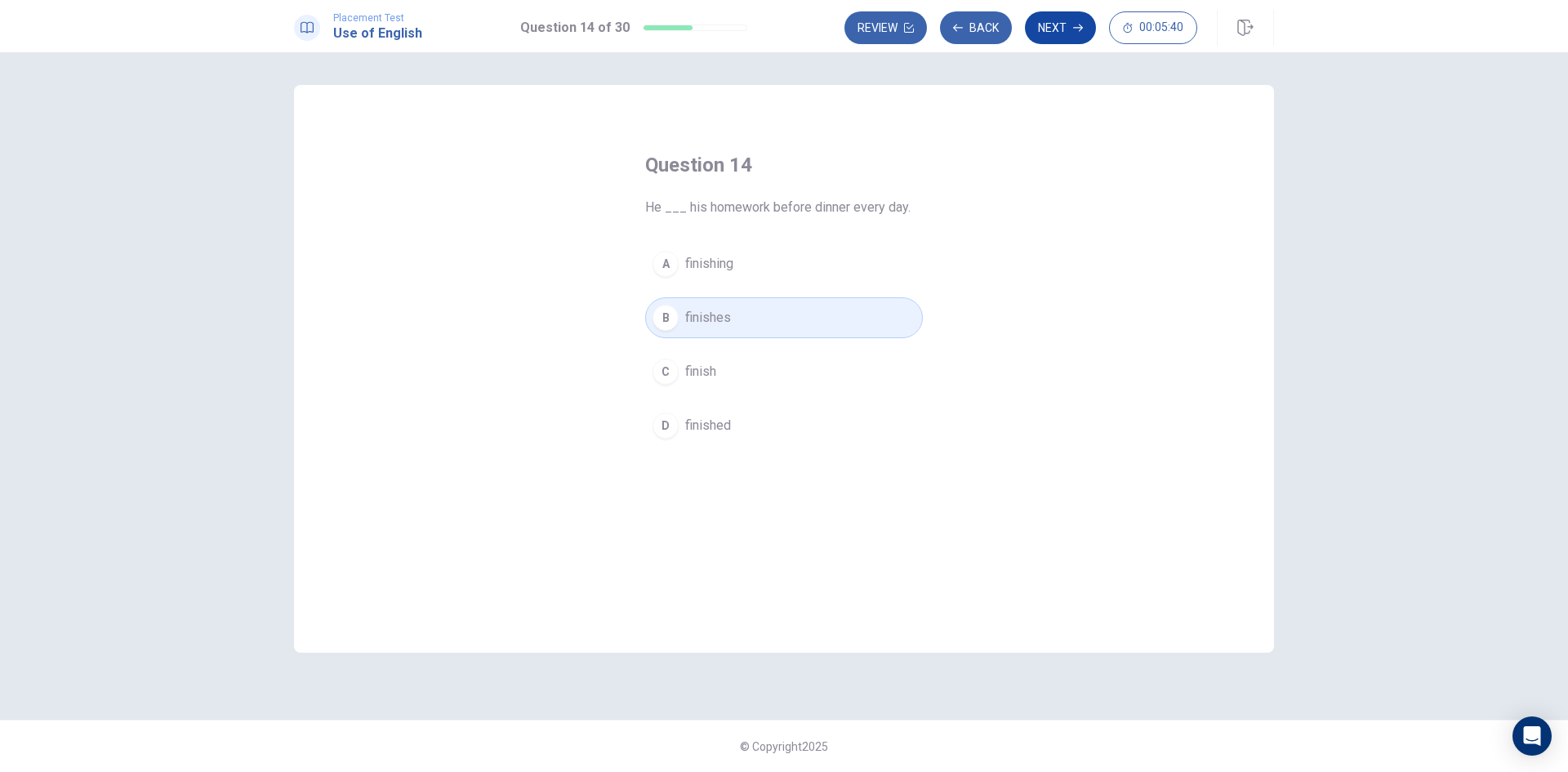 click on "Next" at bounding box center [1060, 28] 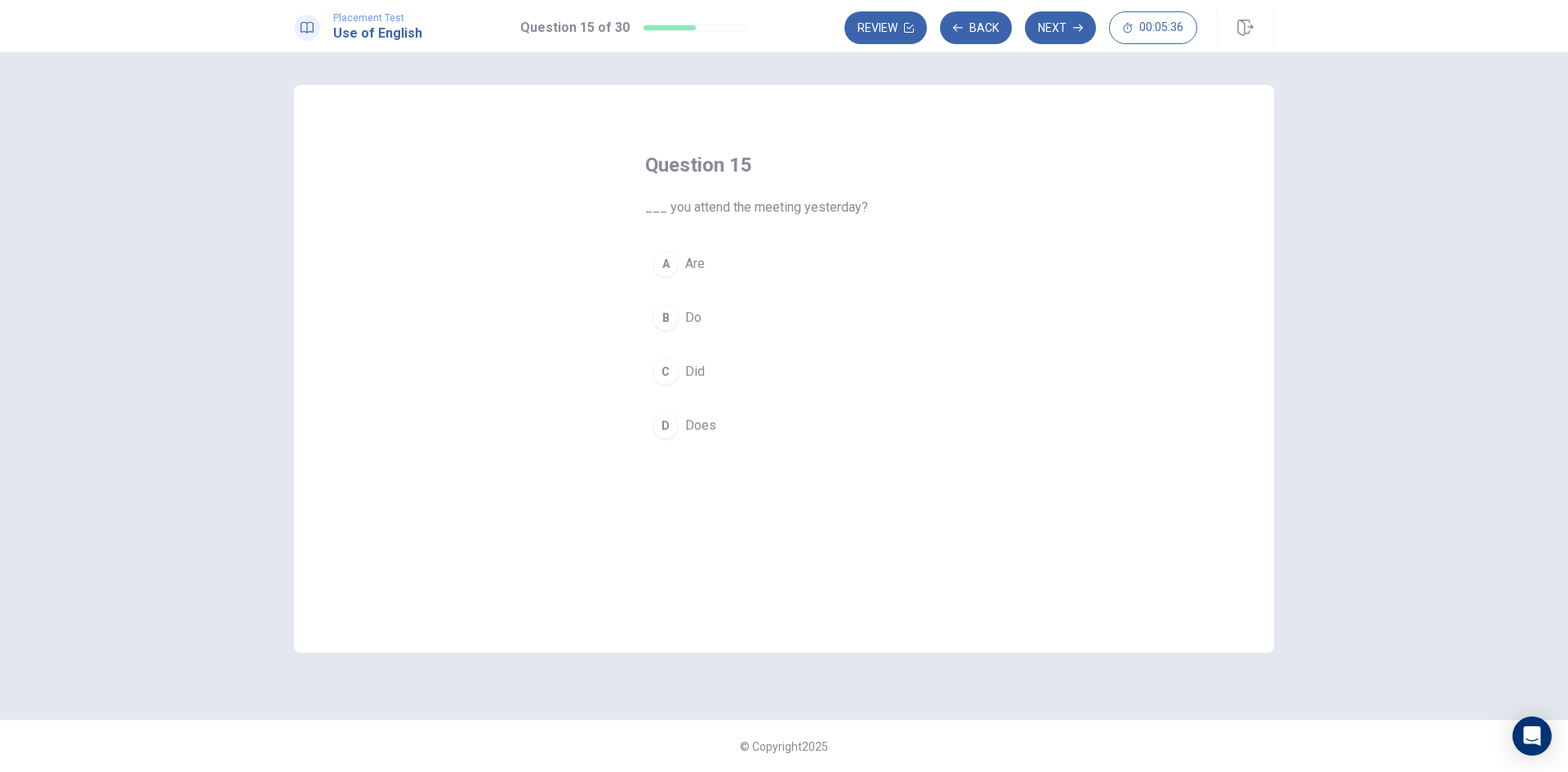 click on "C" at bounding box center [666, 372] 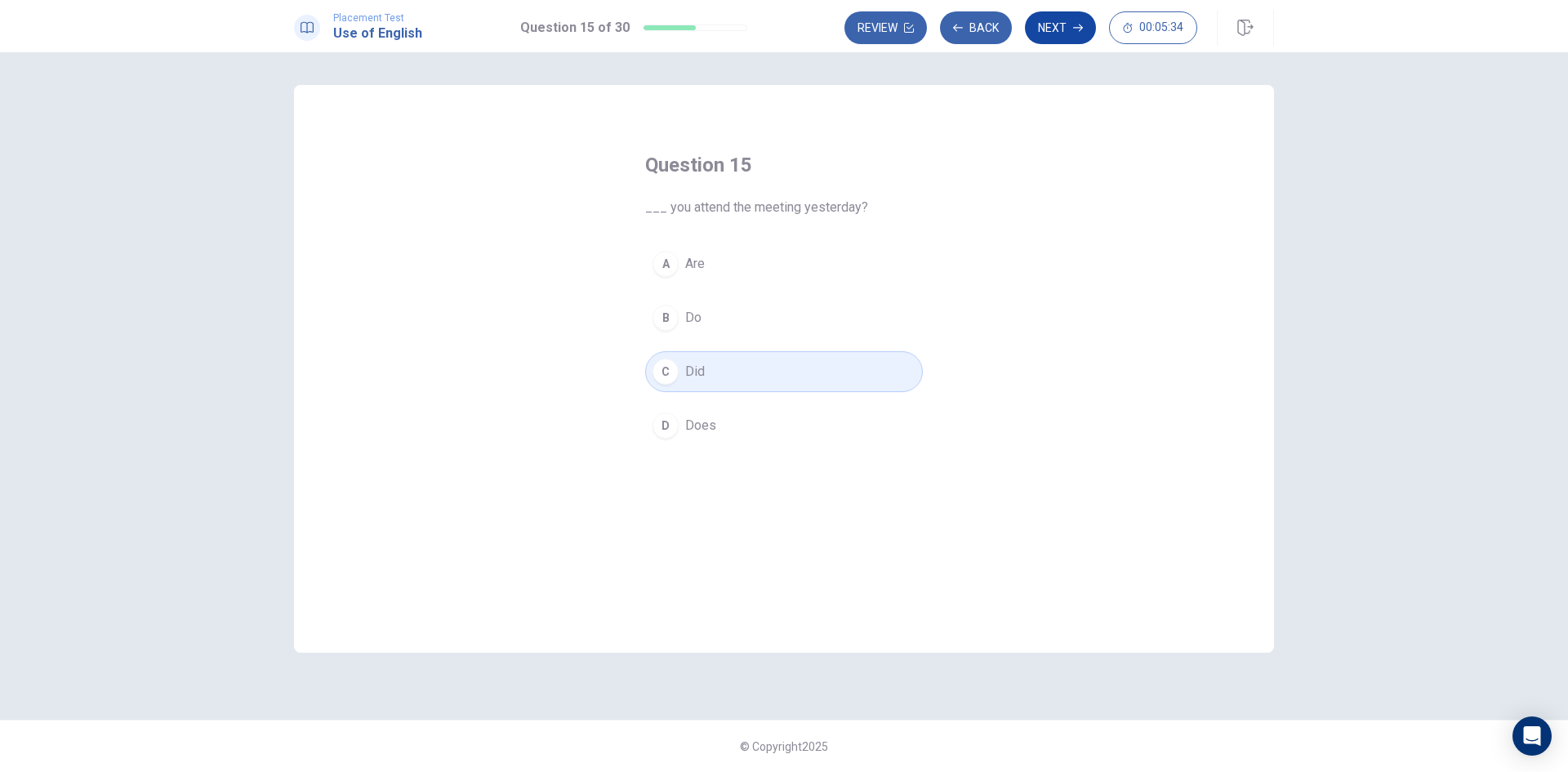 click on "Next" at bounding box center [1060, 28] 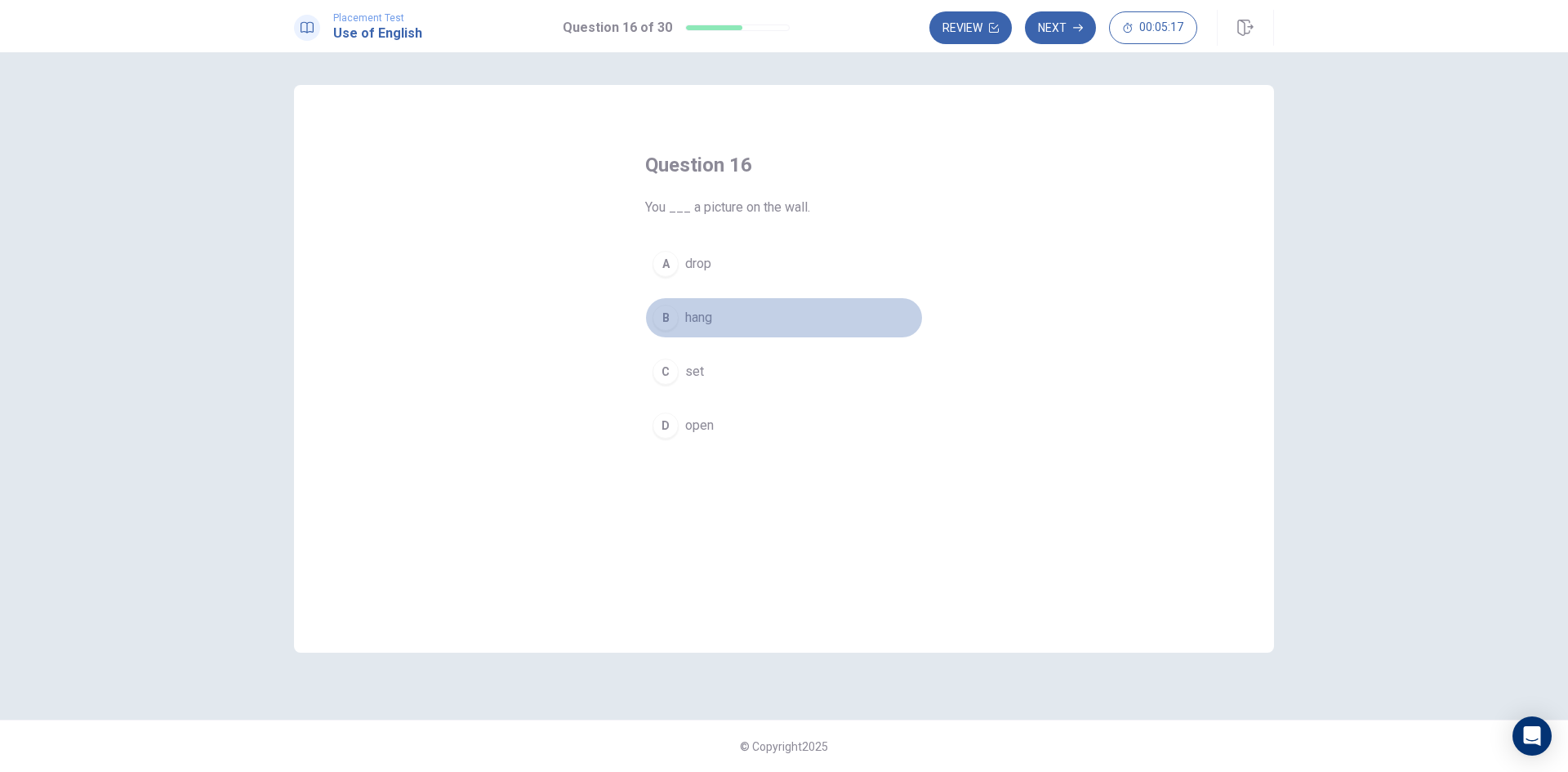 click on "B" at bounding box center [666, 318] 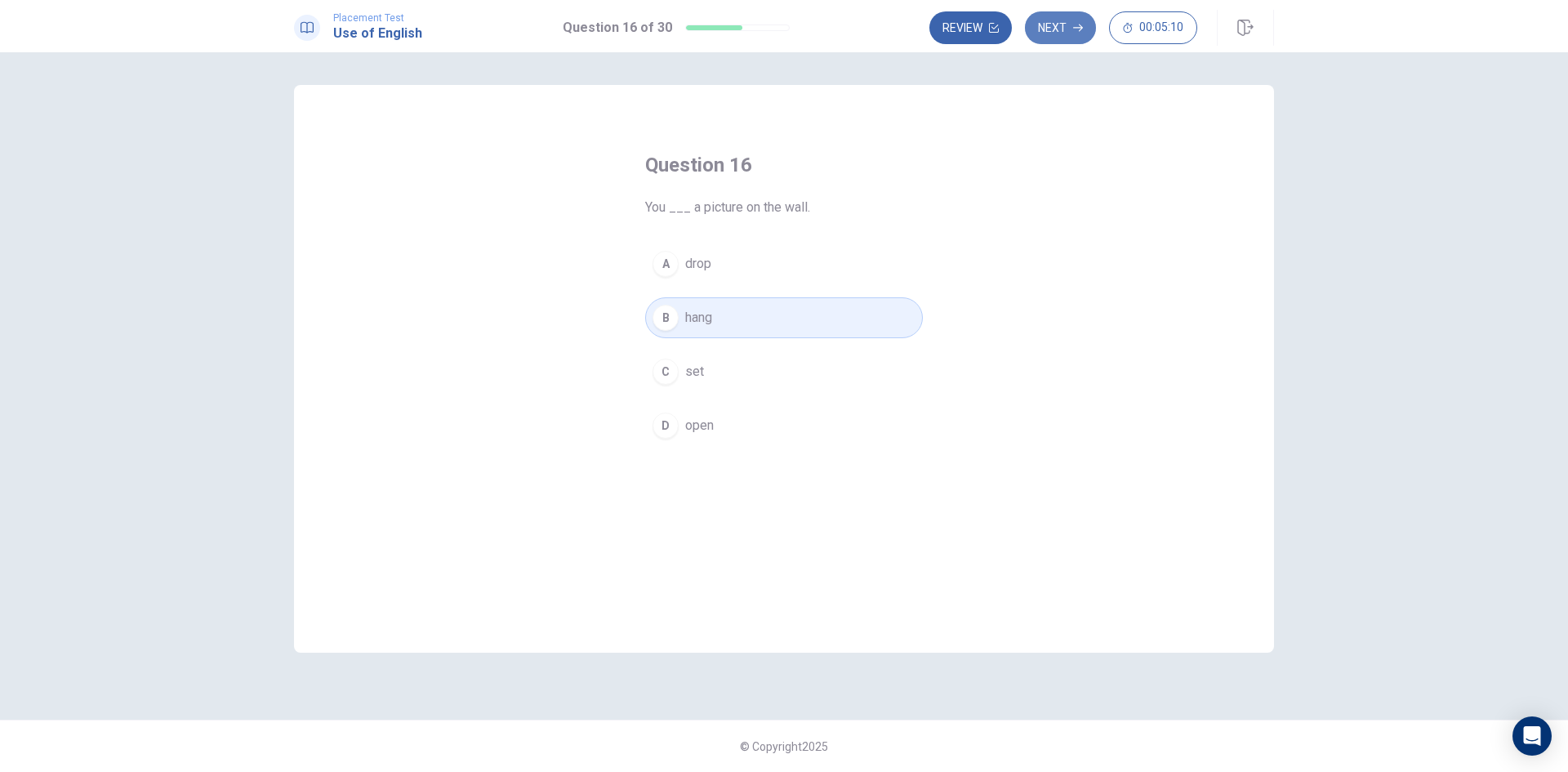 drag, startPoint x: 1062, startPoint y: 20, endPoint x: 1007, endPoint y: 139, distance: 131.09539 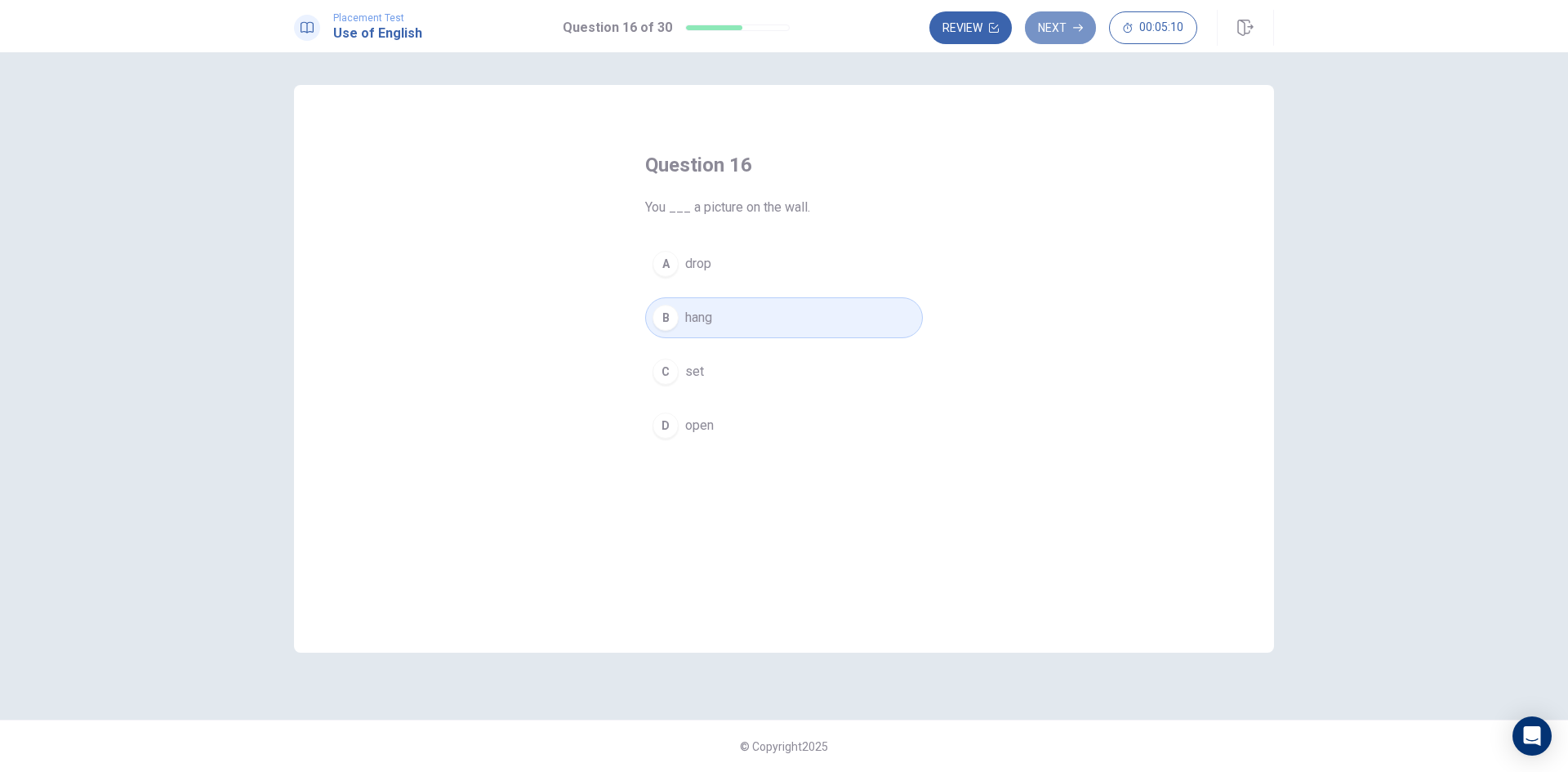 click on "Next" at bounding box center [1060, 28] 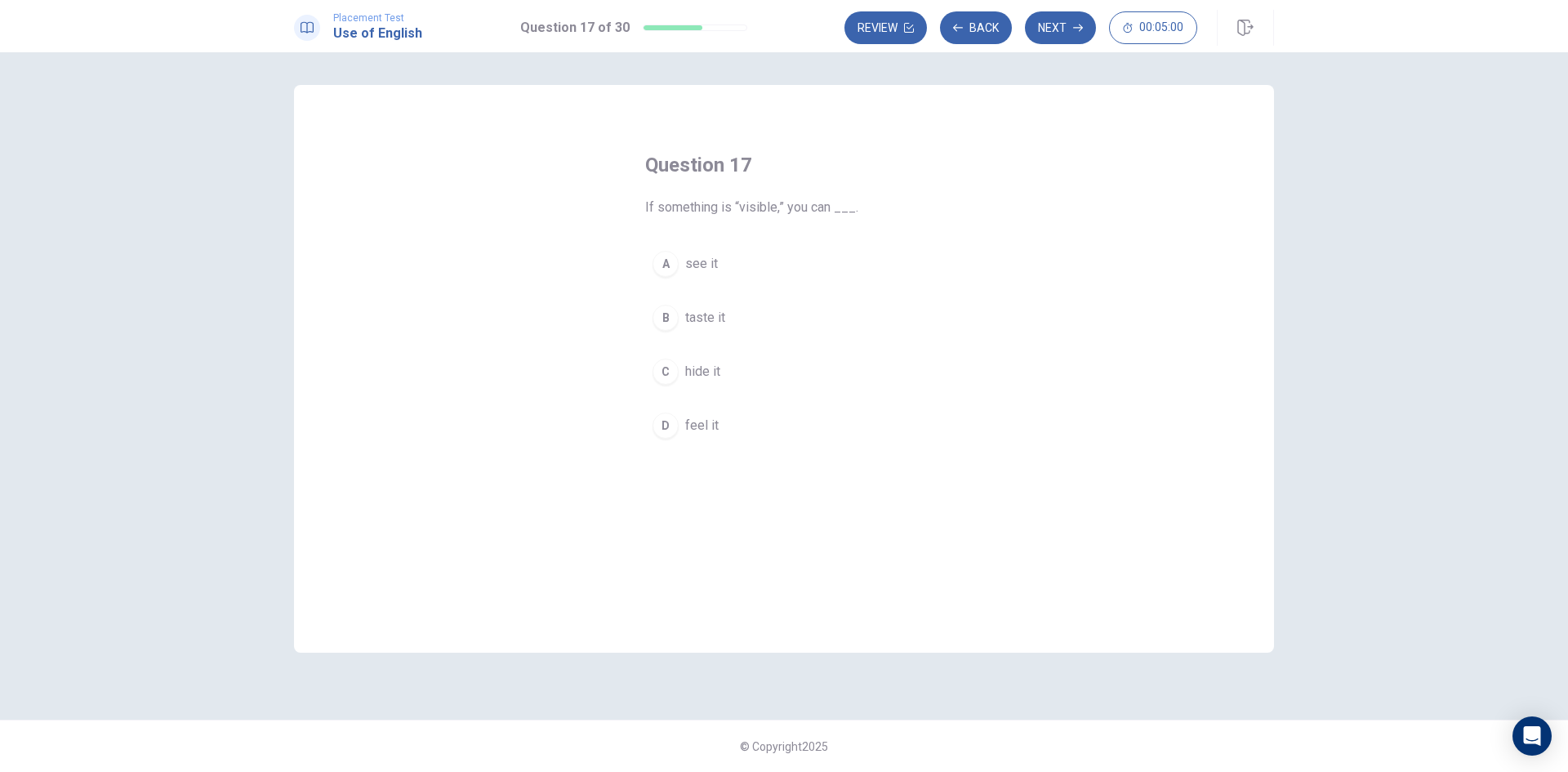 click on "A" at bounding box center [666, 264] 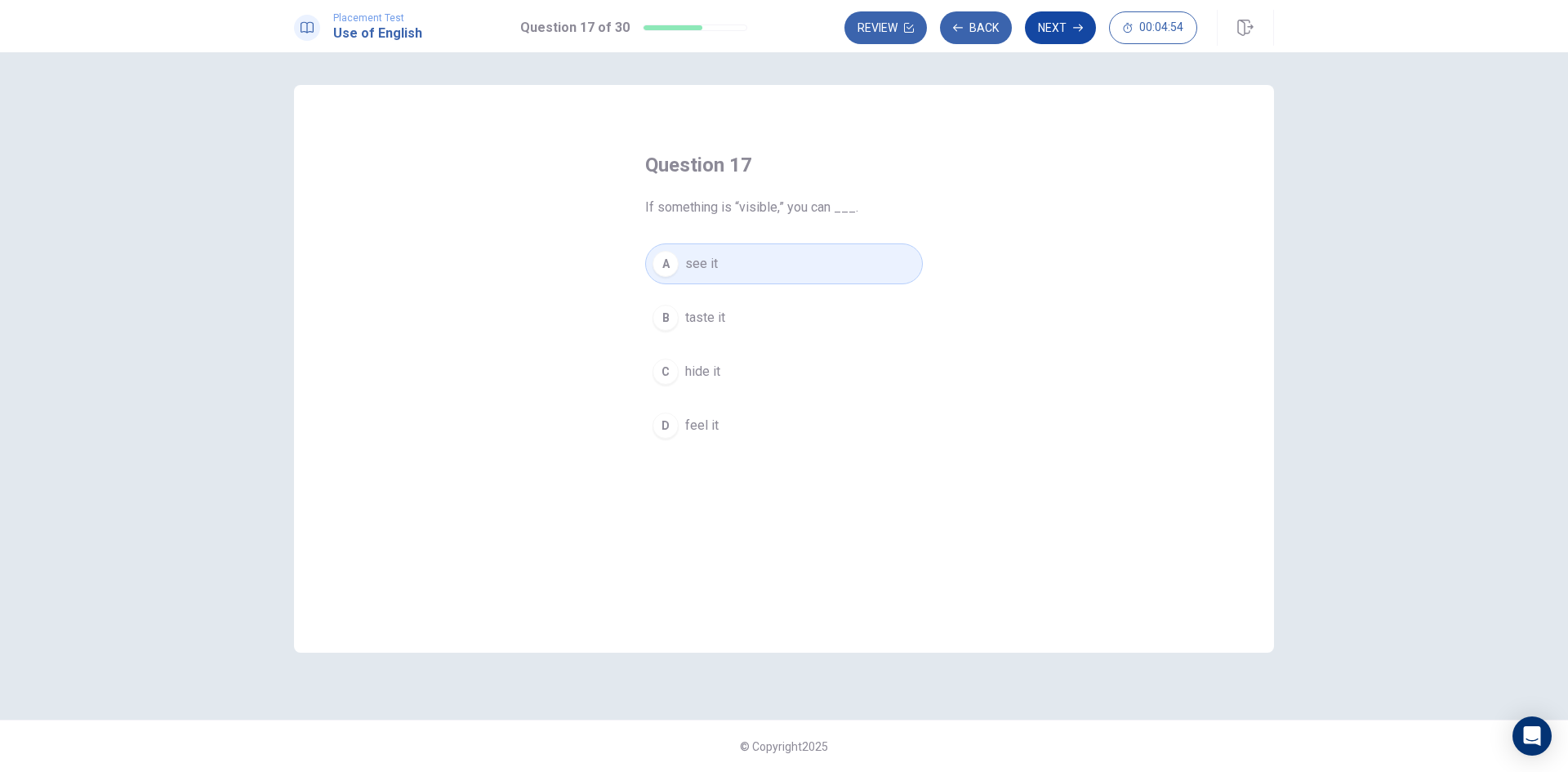 click on "Next" at bounding box center (1060, 28) 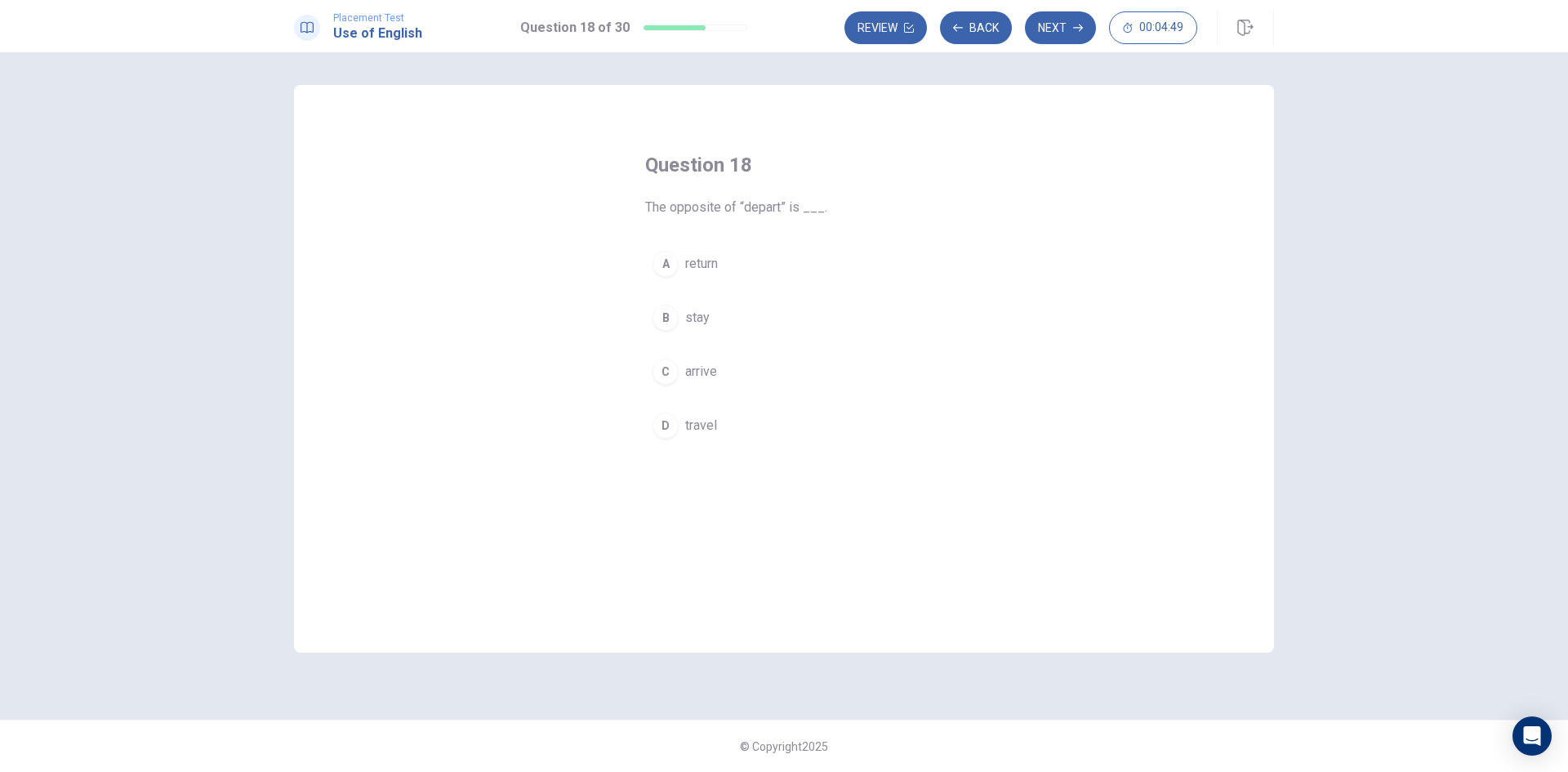 click on "arrive" at bounding box center [701, 372] 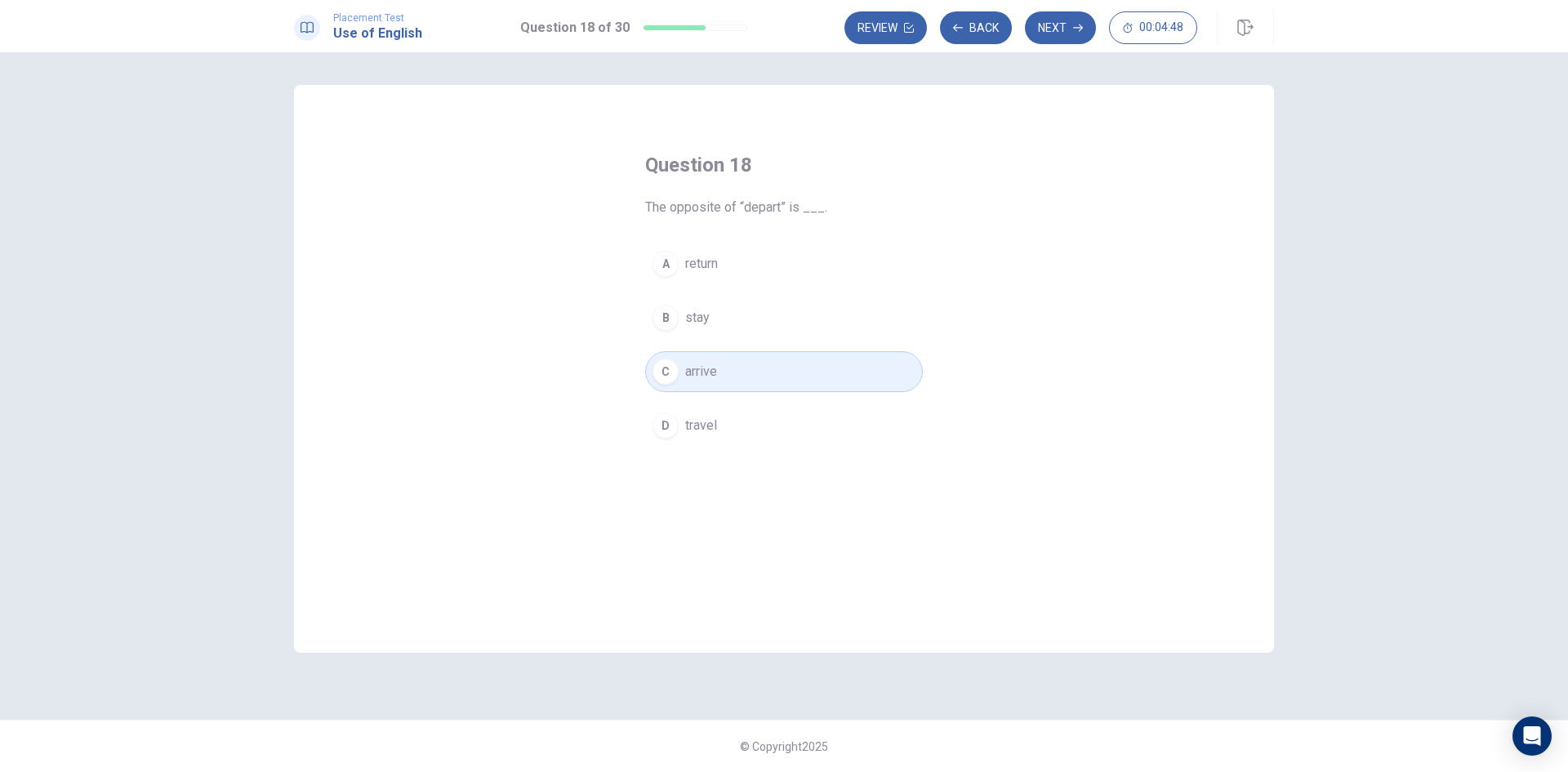 drag, startPoint x: 1062, startPoint y: 33, endPoint x: 992, endPoint y: 216, distance: 195.93111 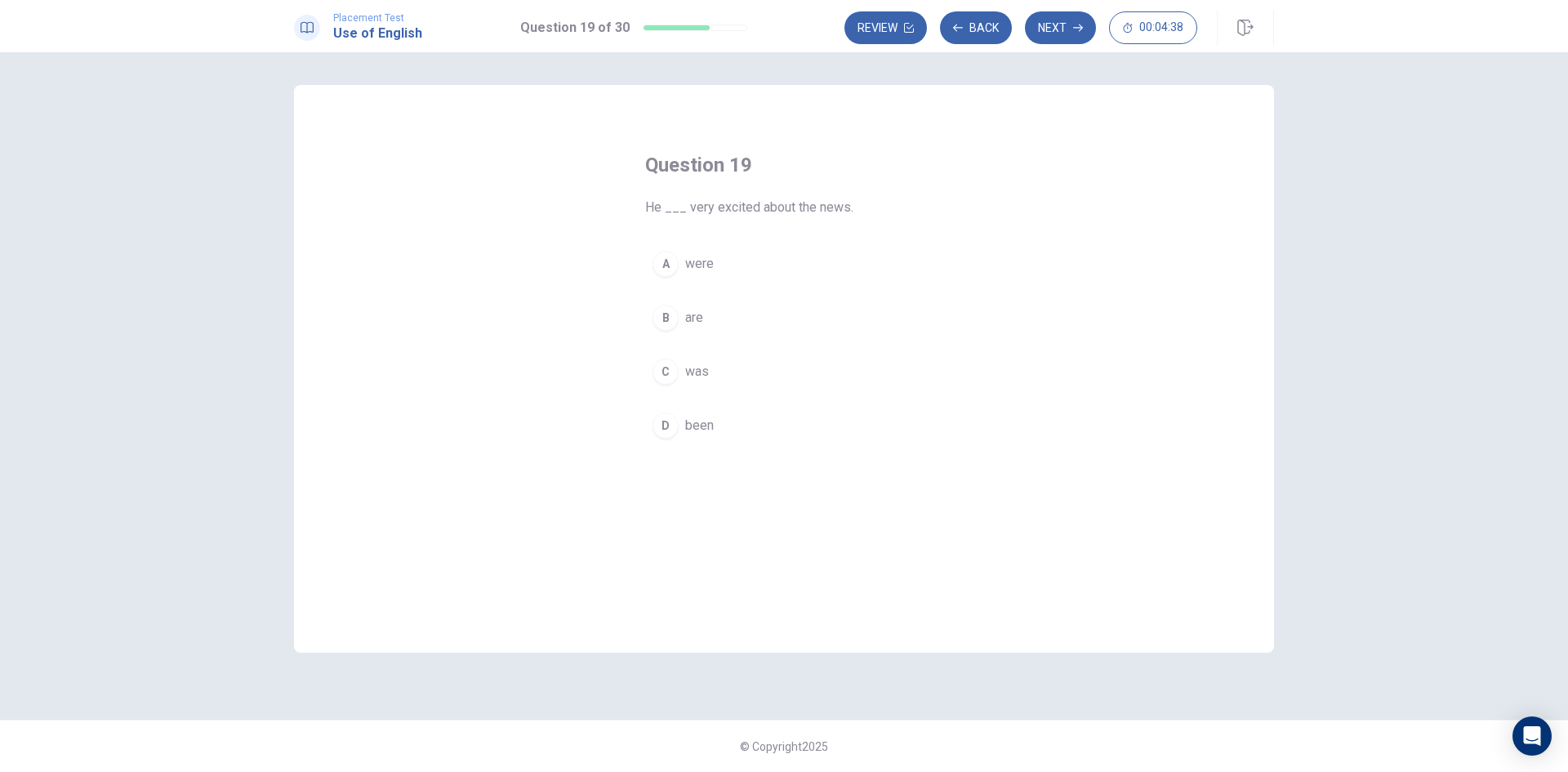 click on "C" at bounding box center [666, 372] 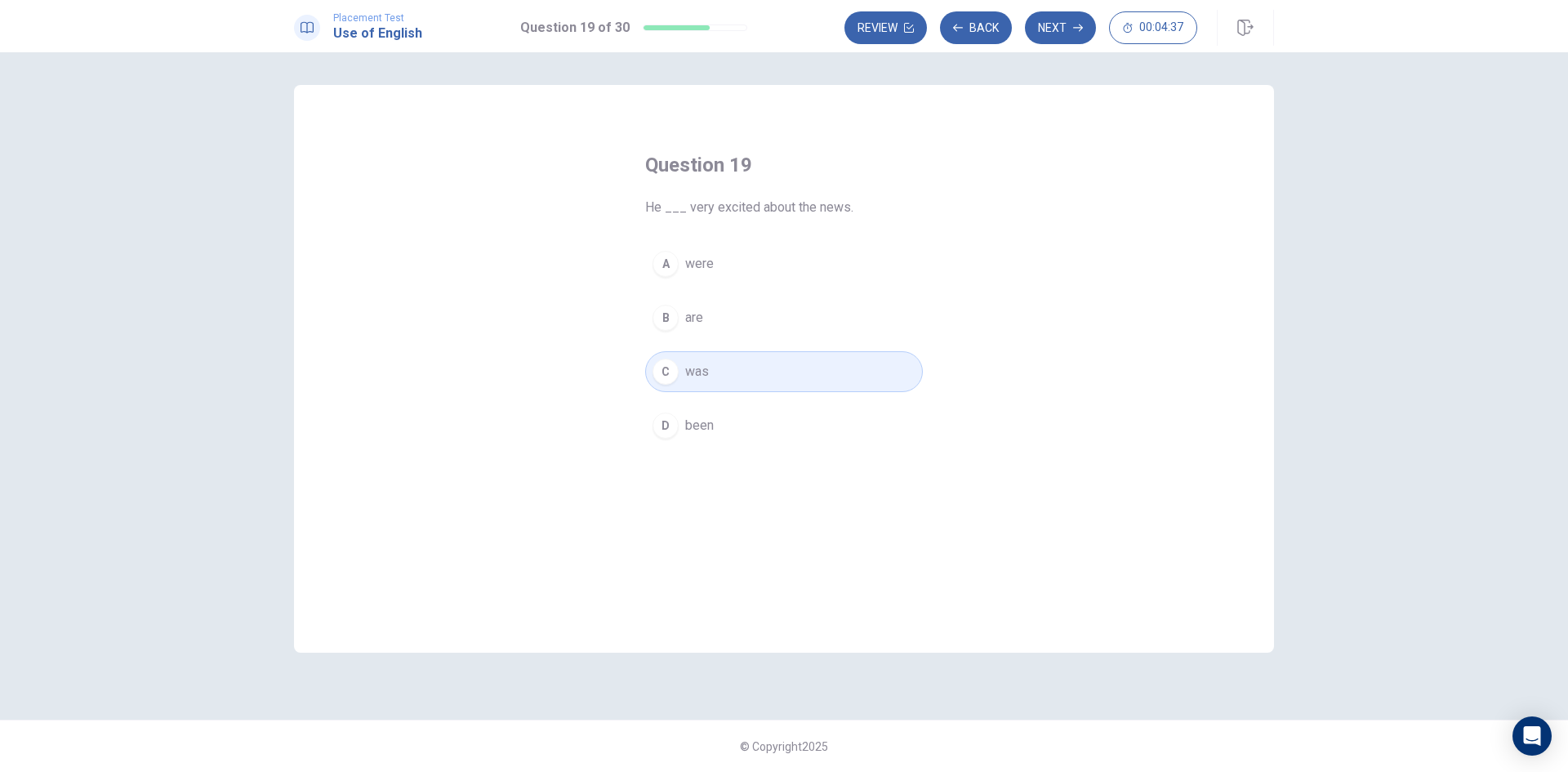 click on "Next" at bounding box center [1060, 28] 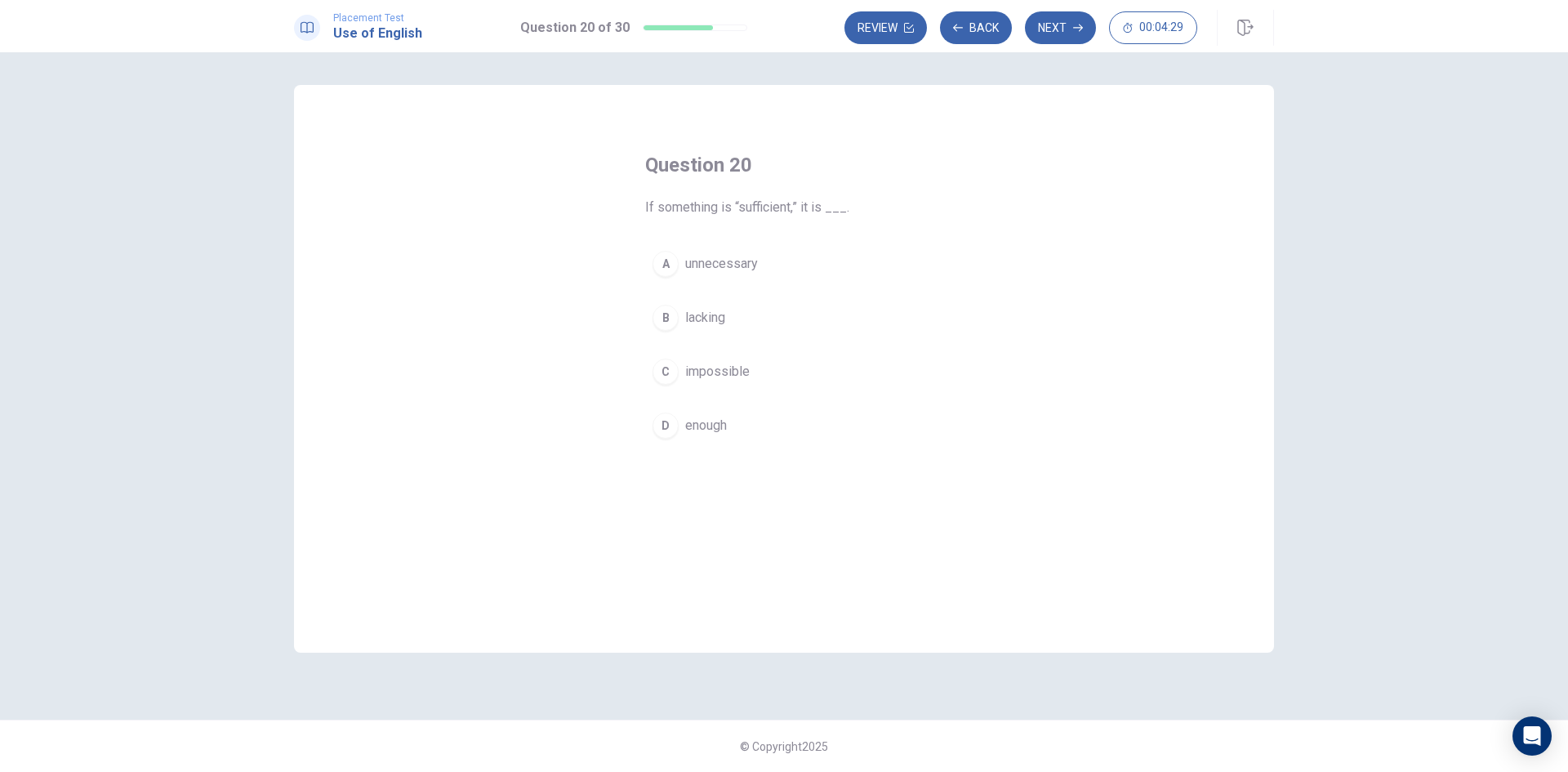 click on "enough" at bounding box center (706, 426) 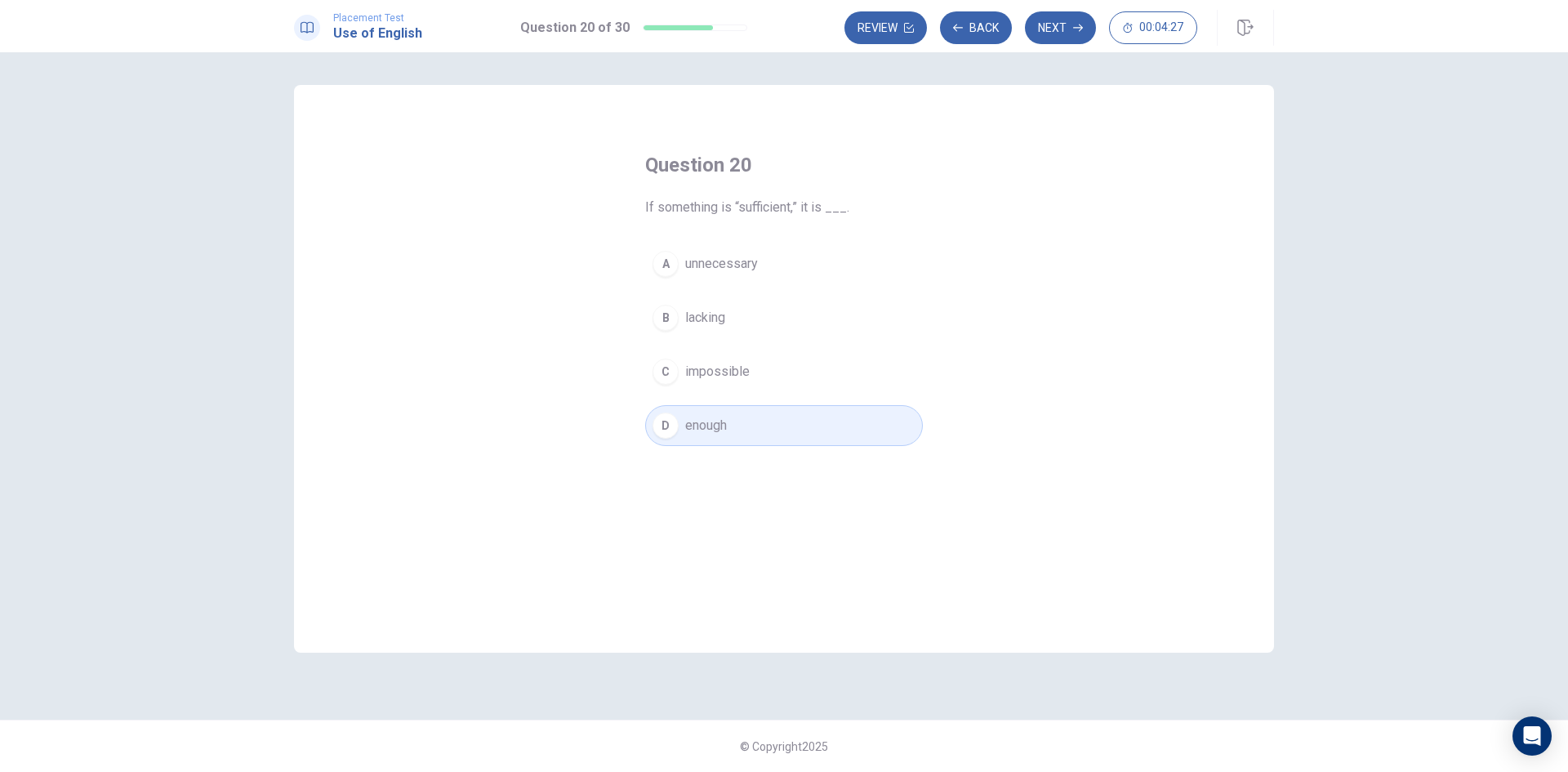 click on "Next" at bounding box center (1060, 28) 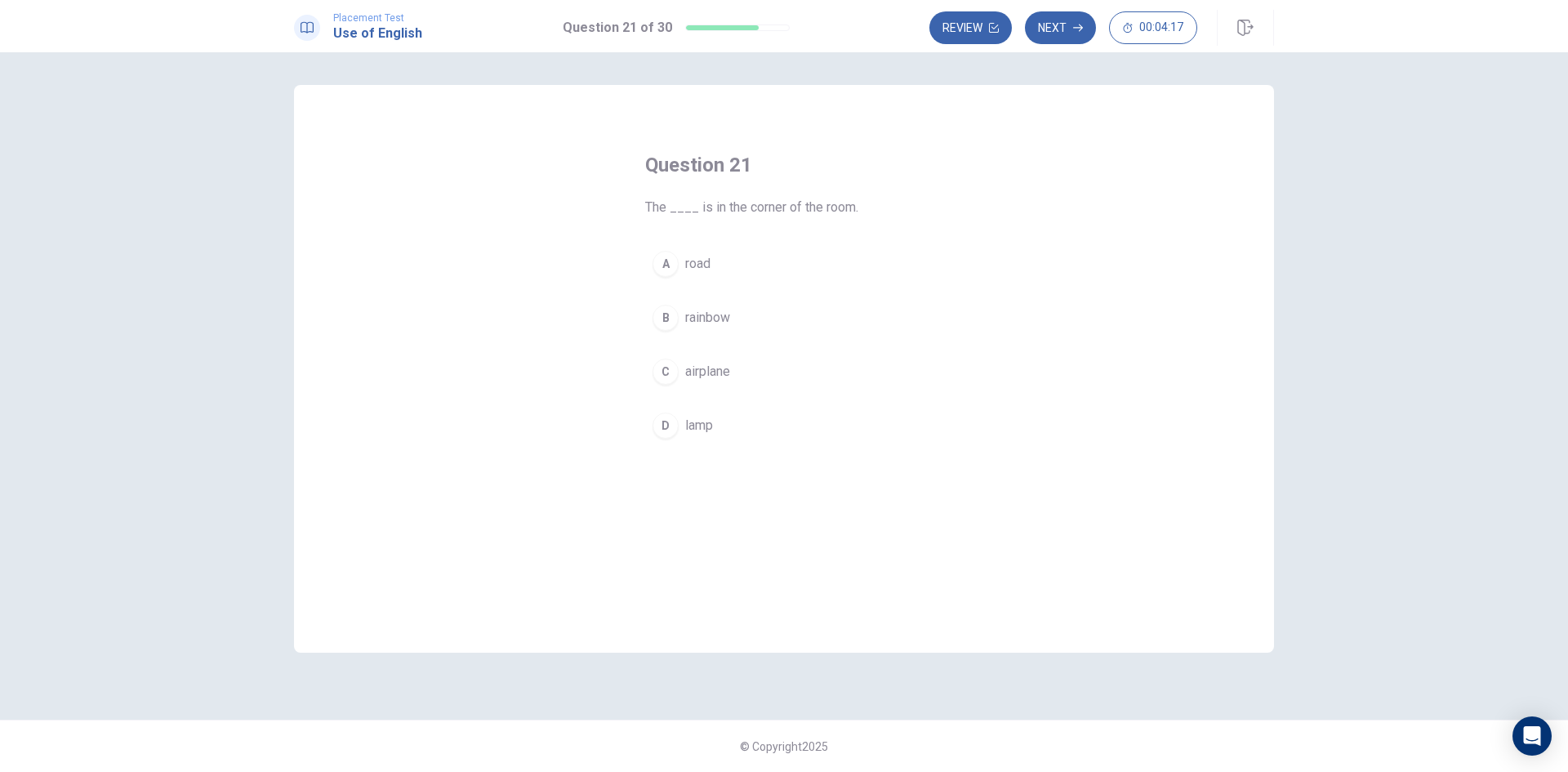 click on "D" at bounding box center (666, 426) 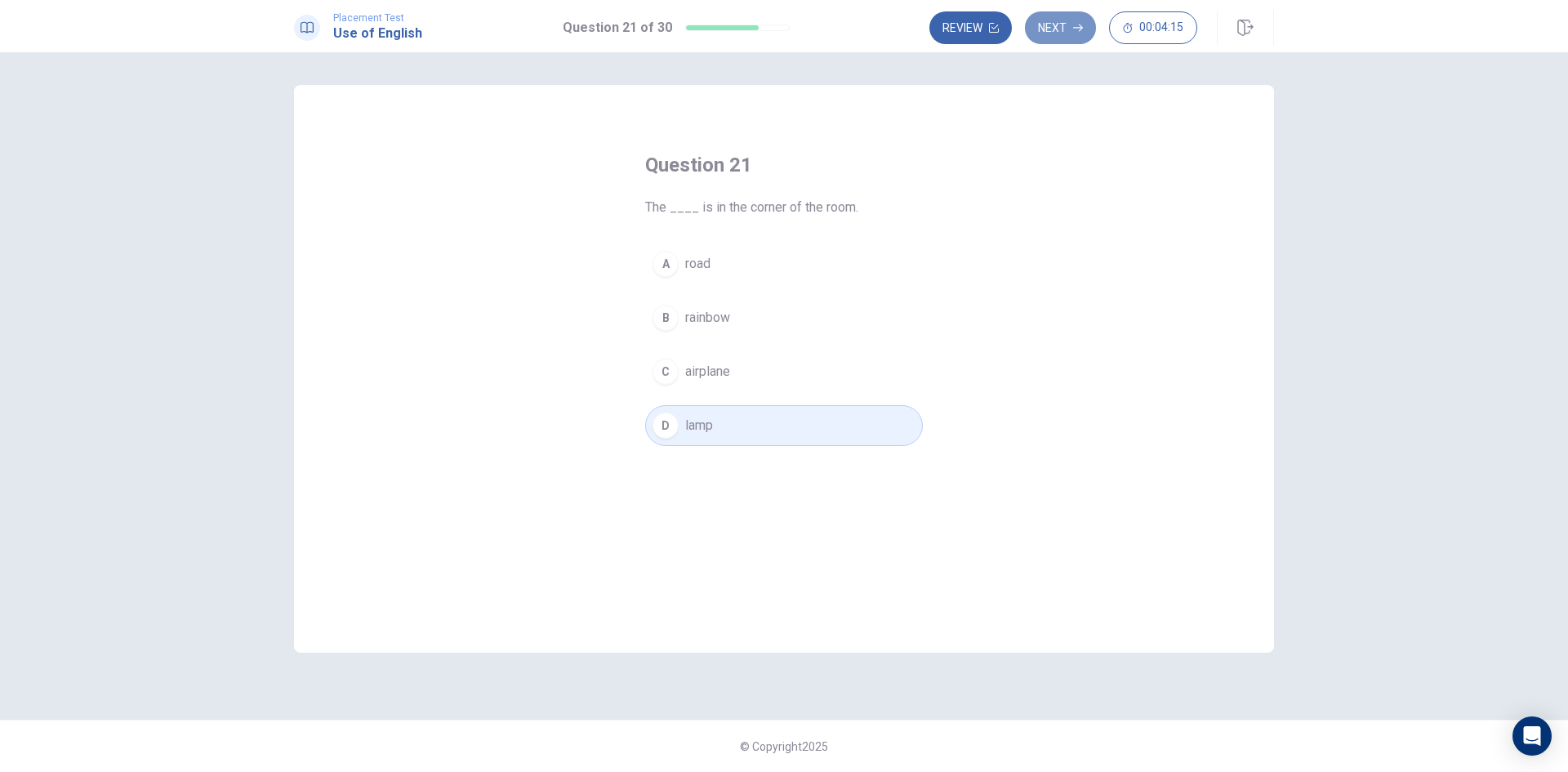 drag, startPoint x: 1062, startPoint y: 26, endPoint x: 995, endPoint y: 254, distance: 237.64048 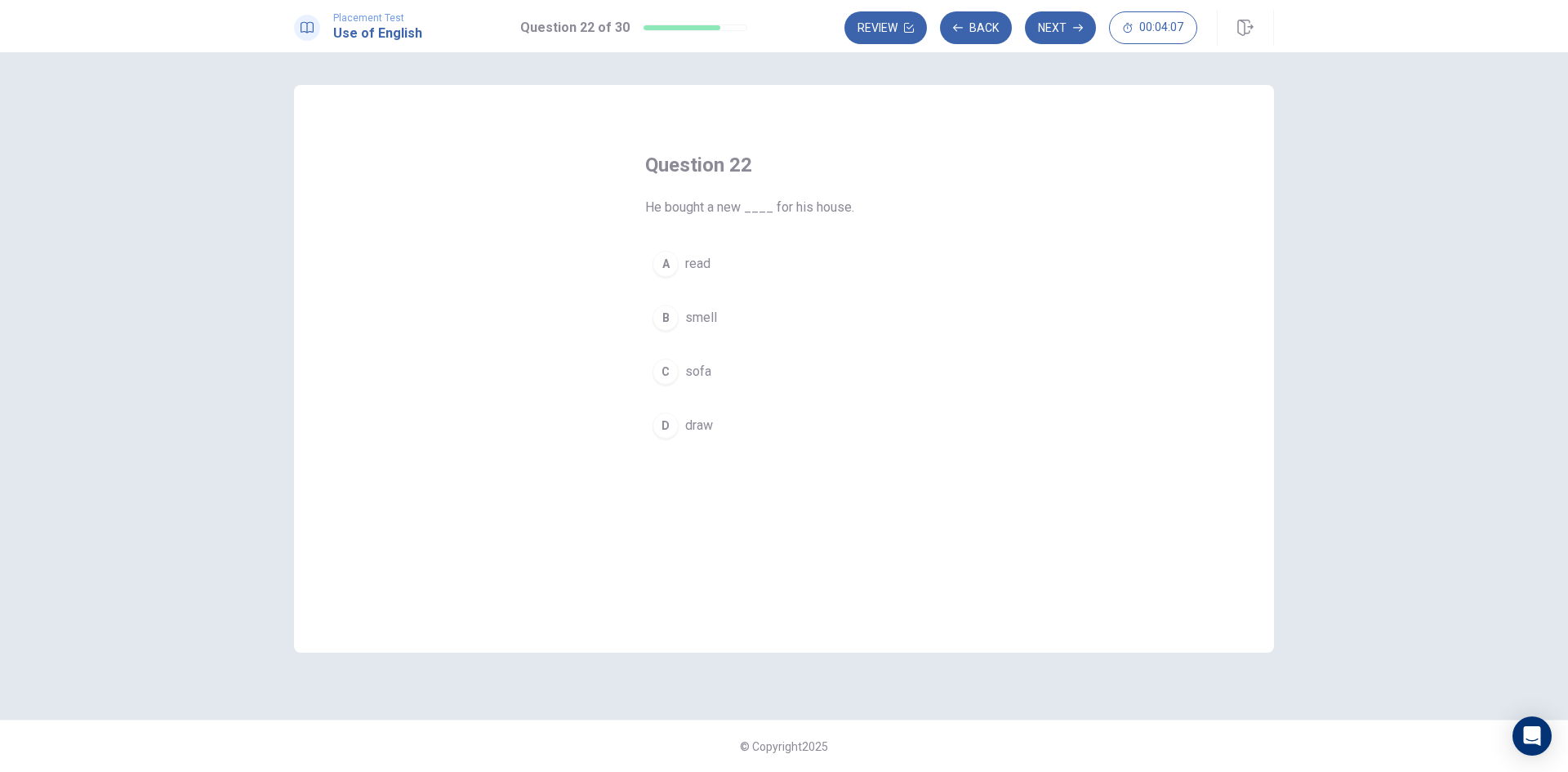 click on "sofa" at bounding box center (698, 372) 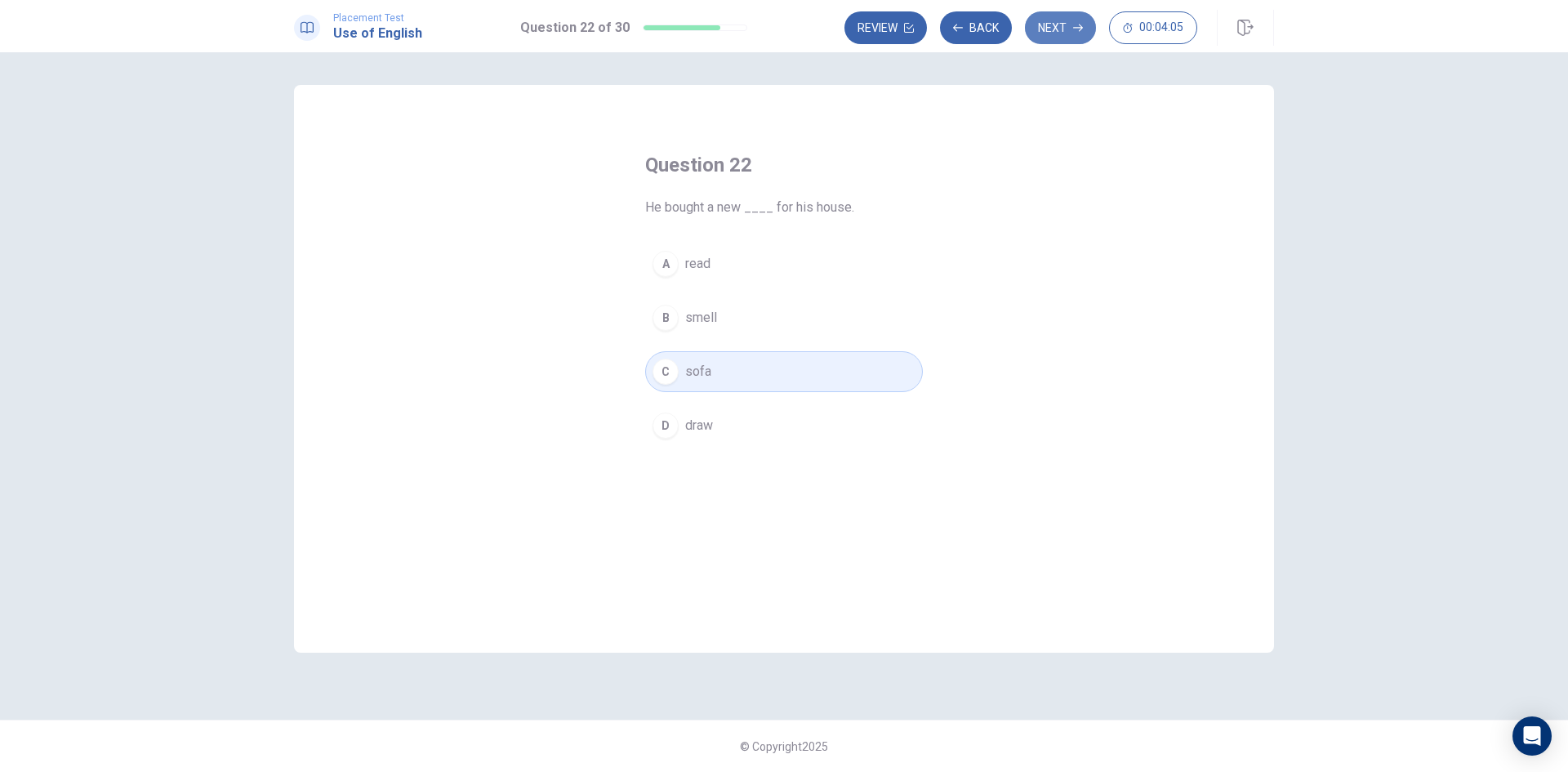 click on "Next" at bounding box center [1060, 28] 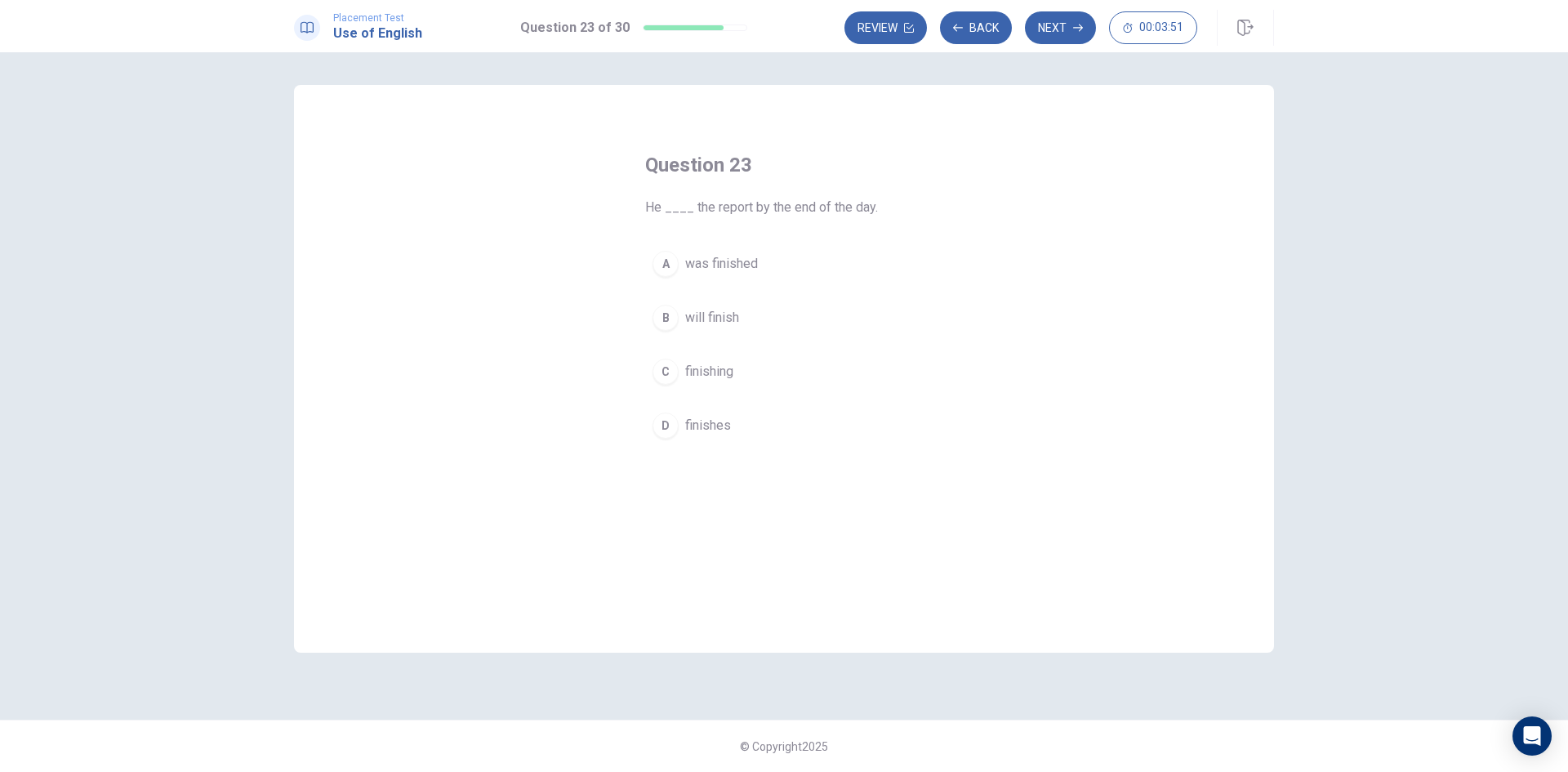 click on "was finished" at bounding box center (721, 264) 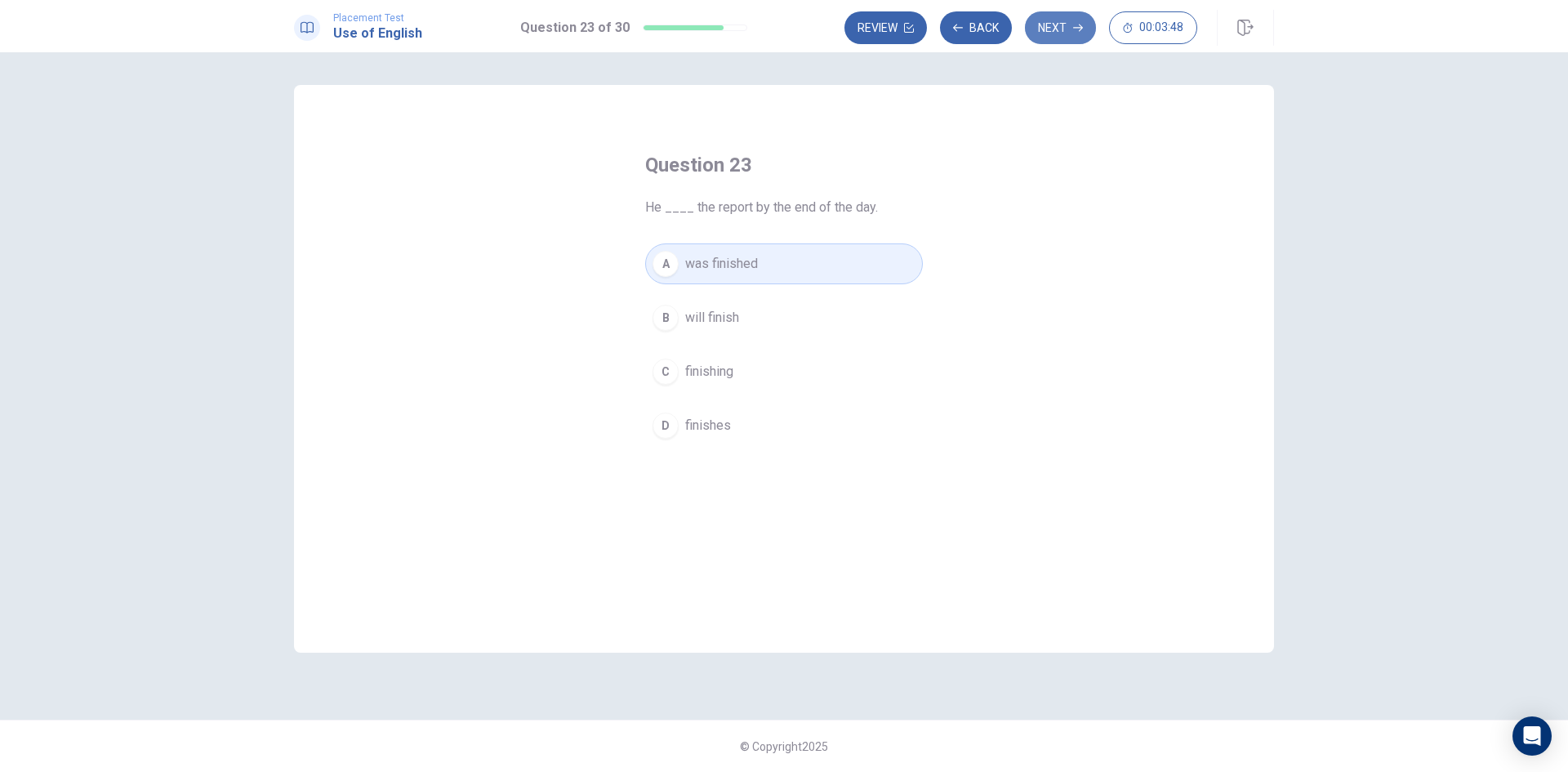 click on "Next" at bounding box center [1060, 28] 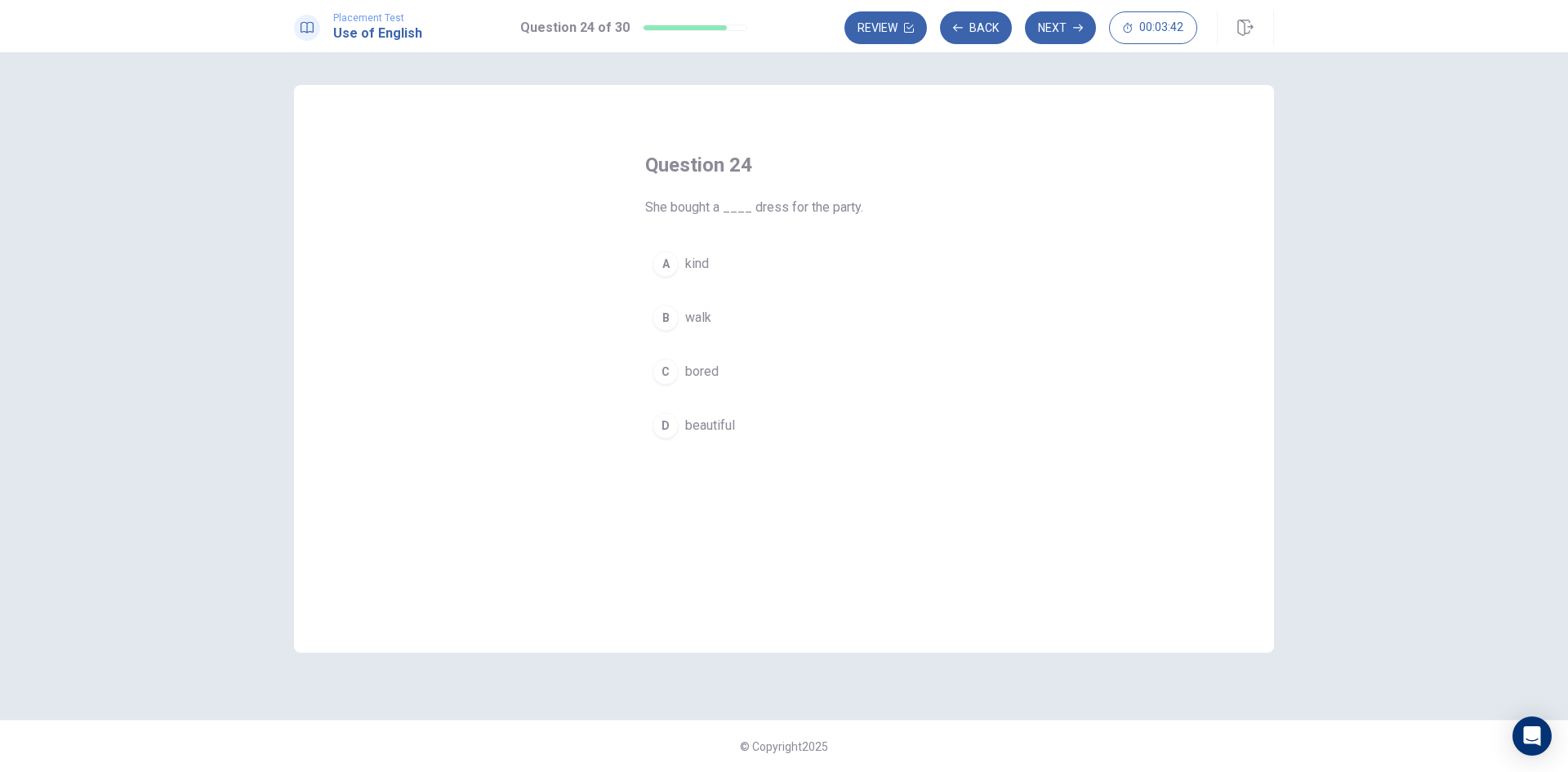 click on "D" at bounding box center [666, 426] 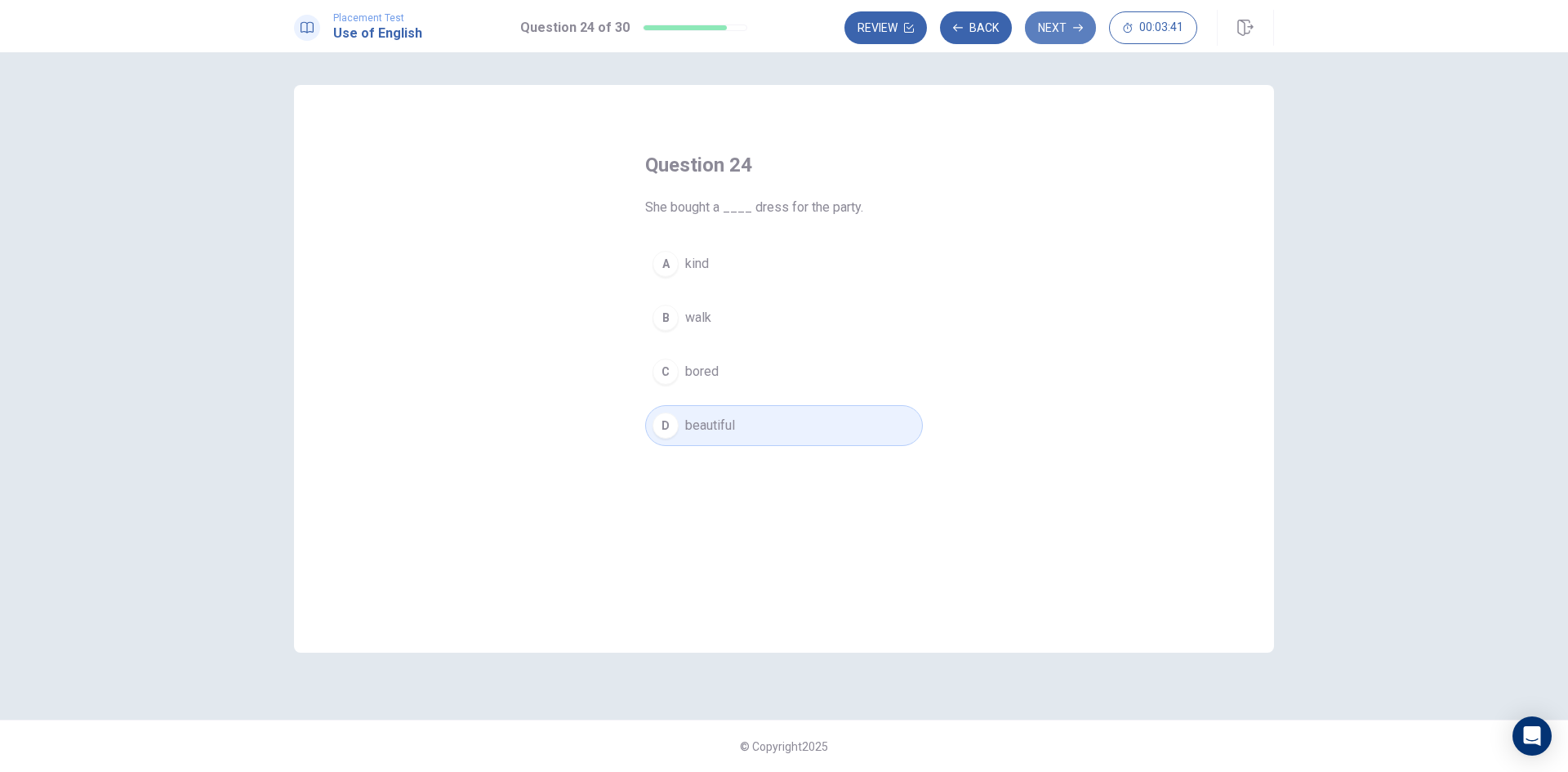 click on "Next" at bounding box center (1060, 28) 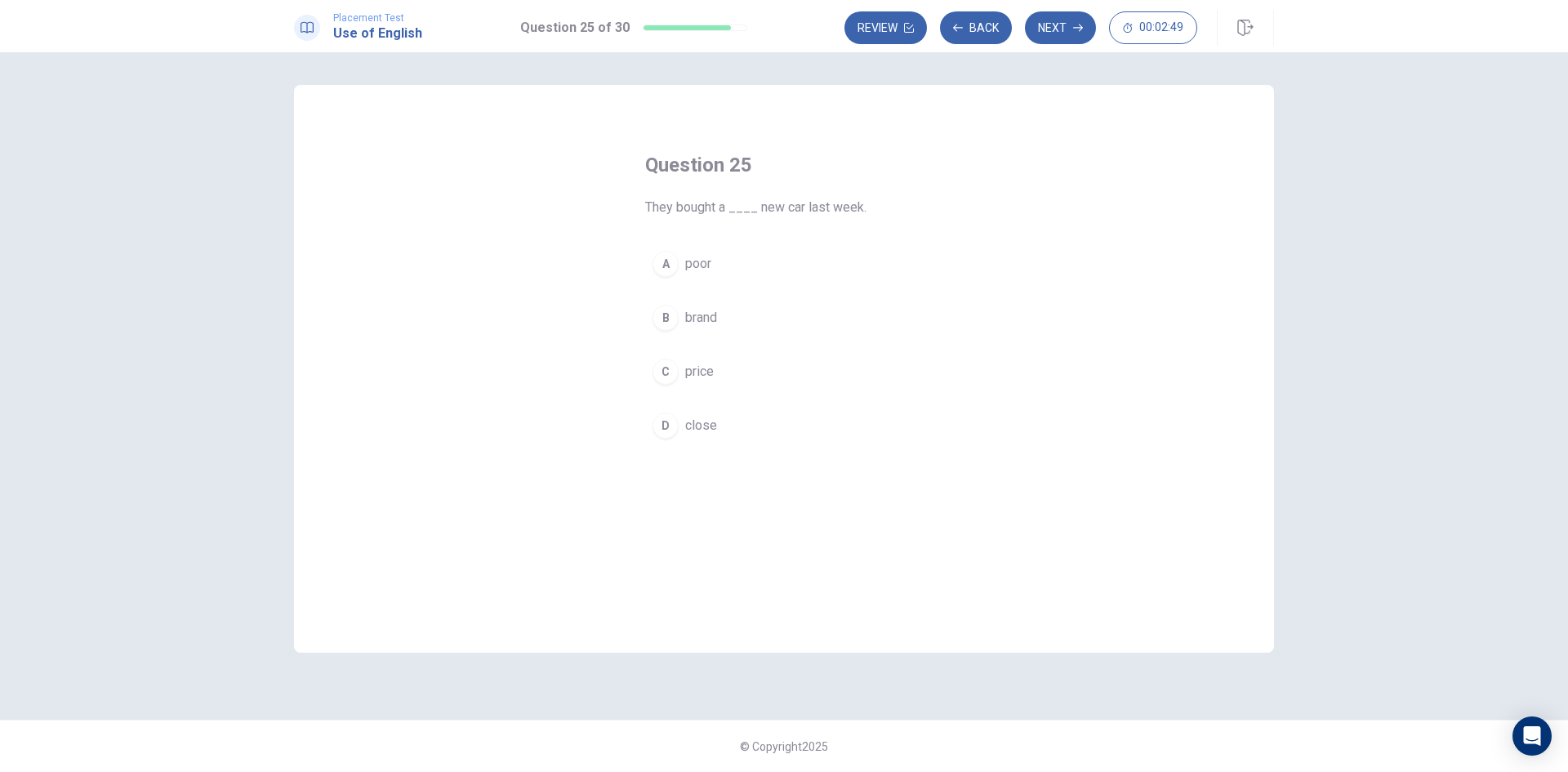 drag, startPoint x: 670, startPoint y: 320, endPoint x: 680, endPoint y: 324, distance: 11 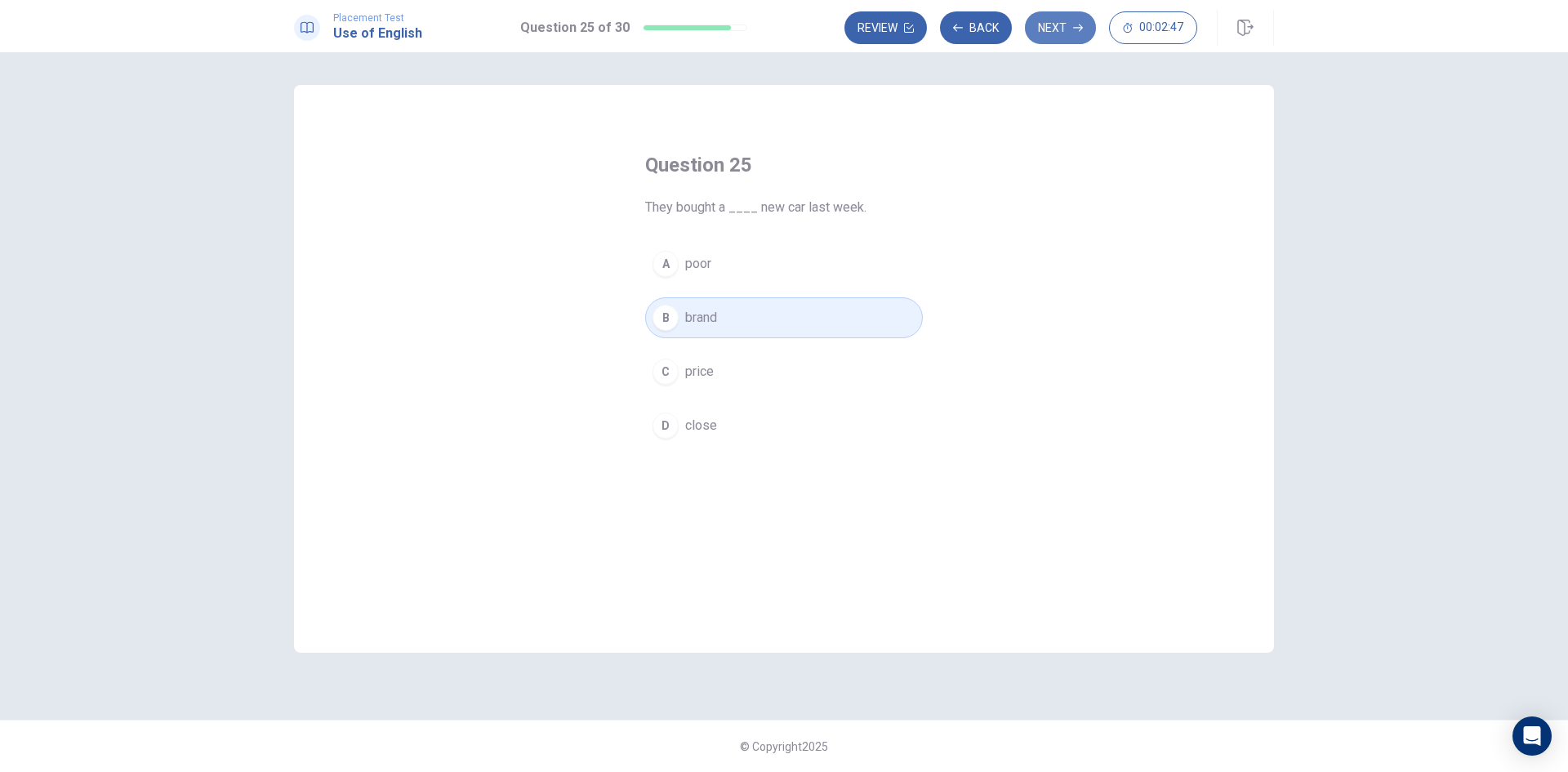 click on "Next" at bounding box center (1060, 28) 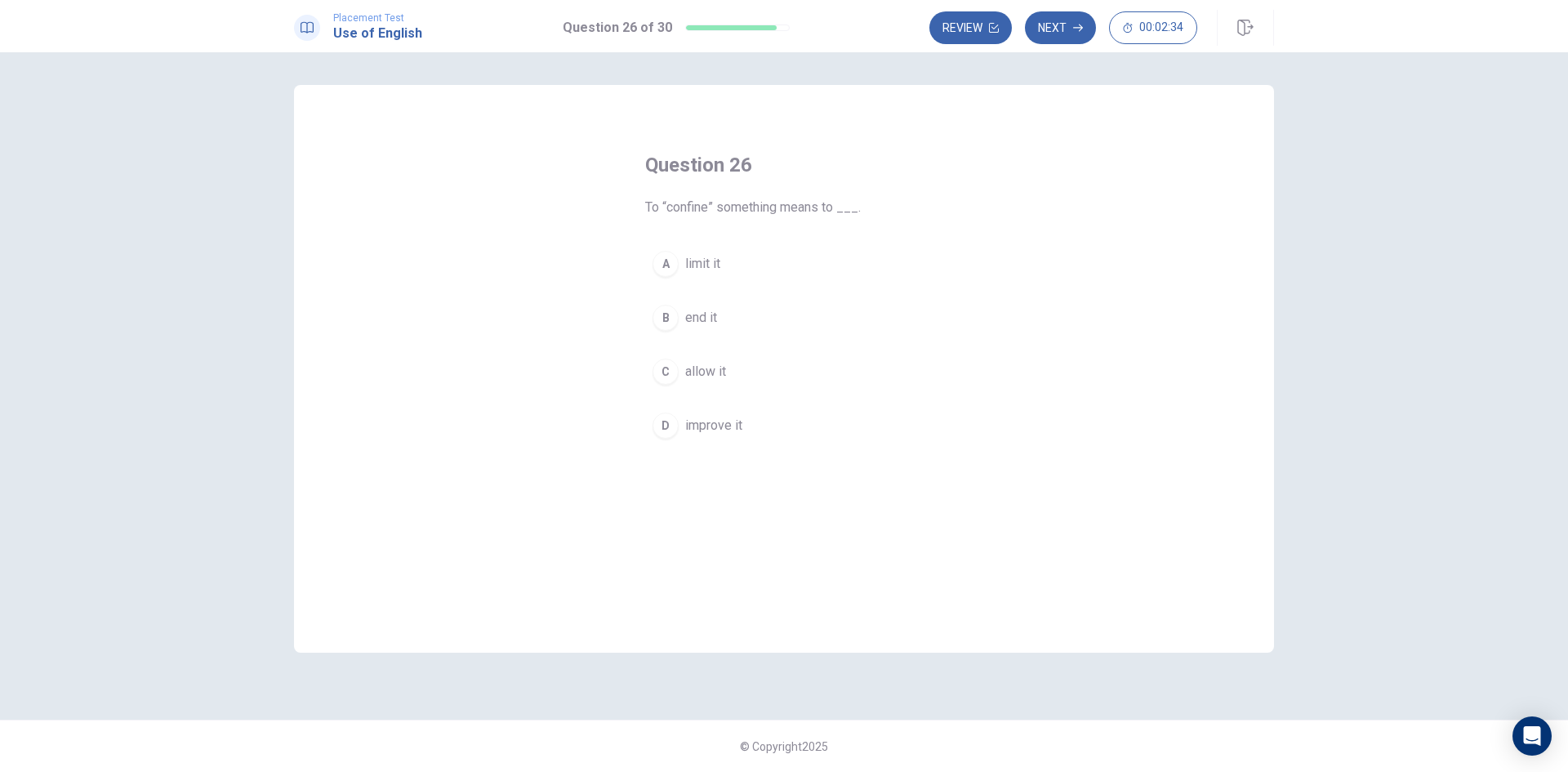 click on "A" at bounding box center [666, 264] 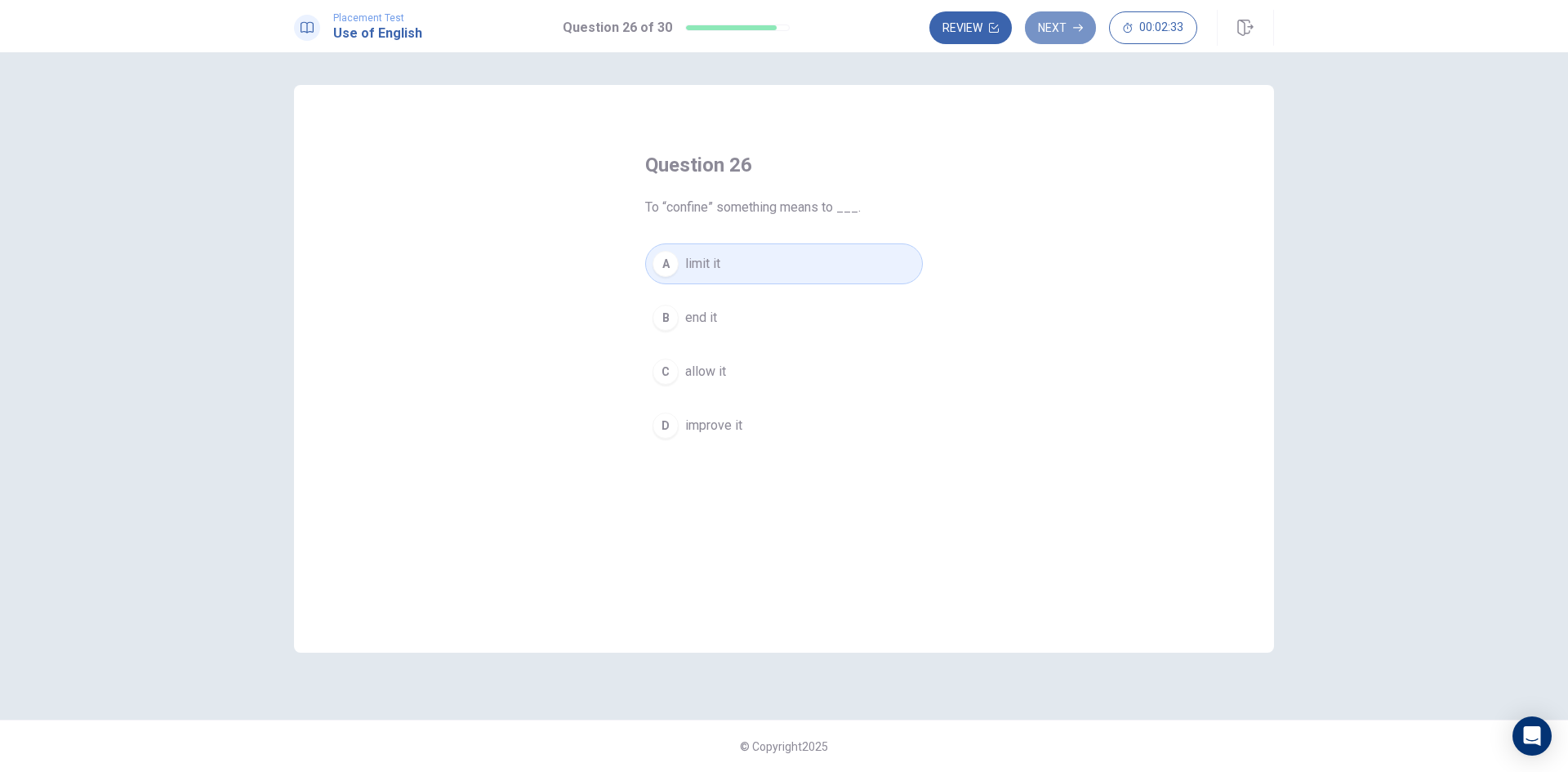 drag, startPoint x: 1056, startPoint y: 29, endPoint x: 1055, endPoint y: 109, distance: 80.00625 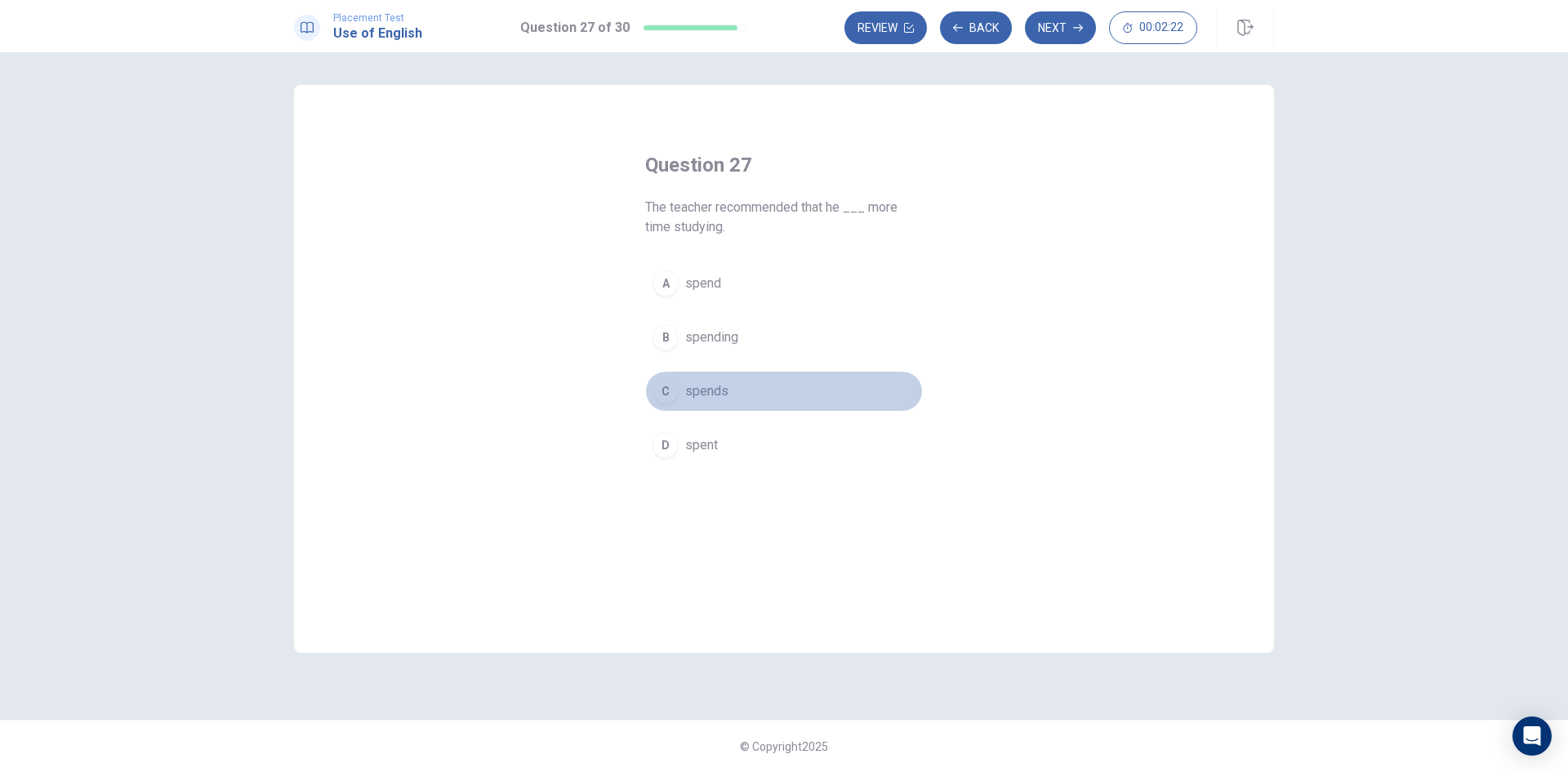 click on "spends" at bounding box center [706, 391] 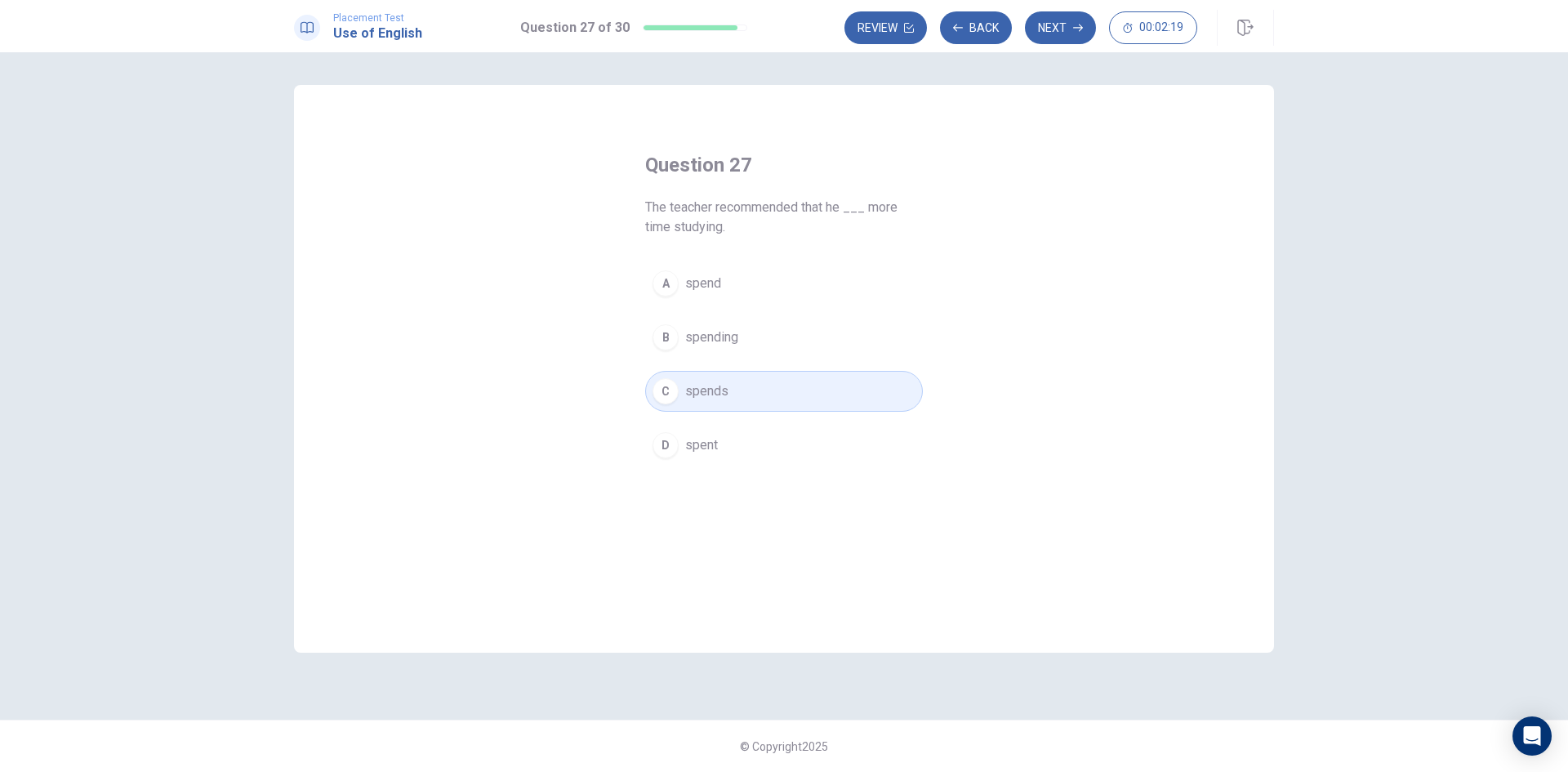drag, startPoint x: 1060, startPoint y: 29, endPoint x: 1053, endPoint y: 134, distance: 105.23307 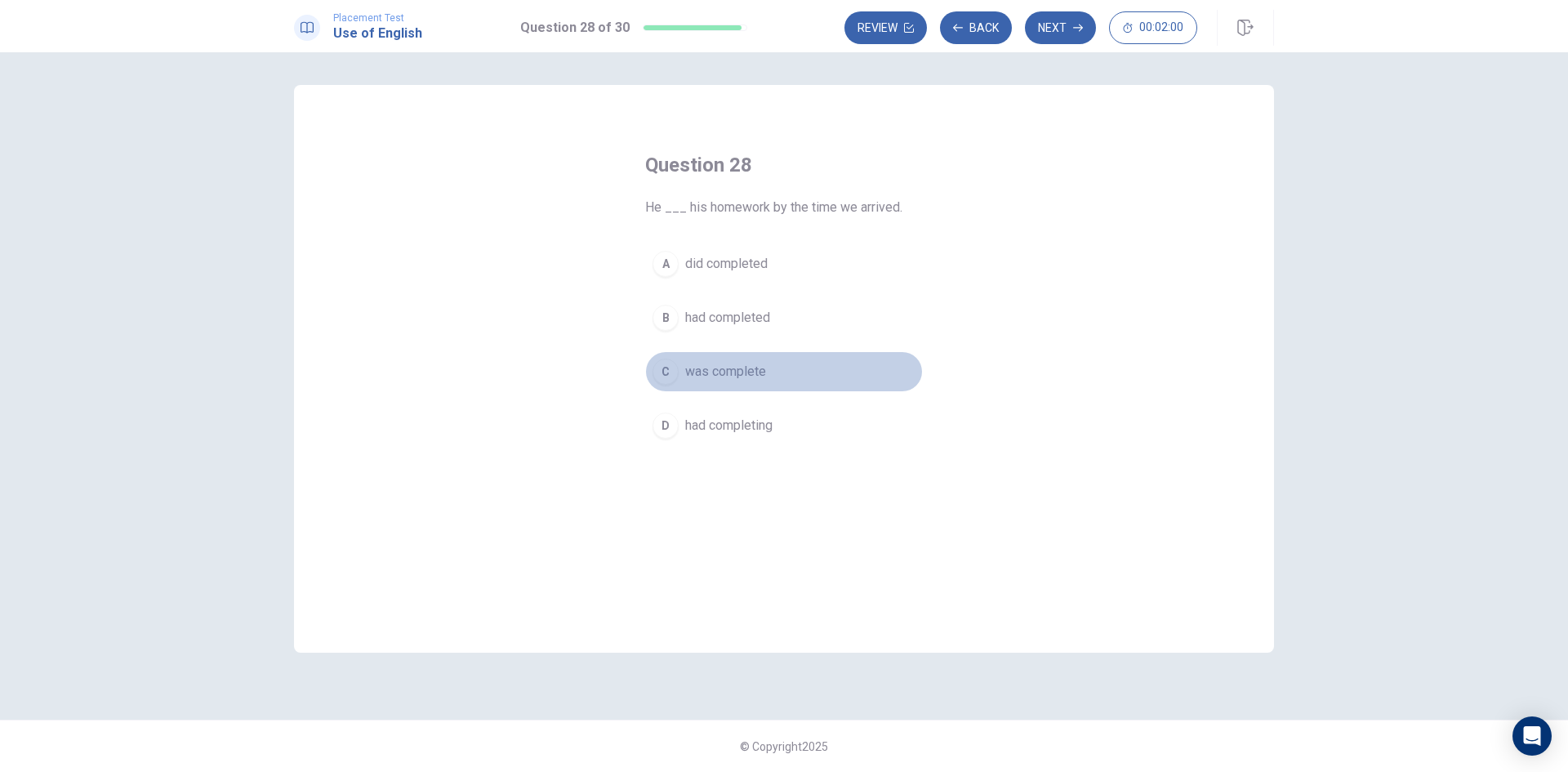 click on "was complete" at bounding box center [725, 372] 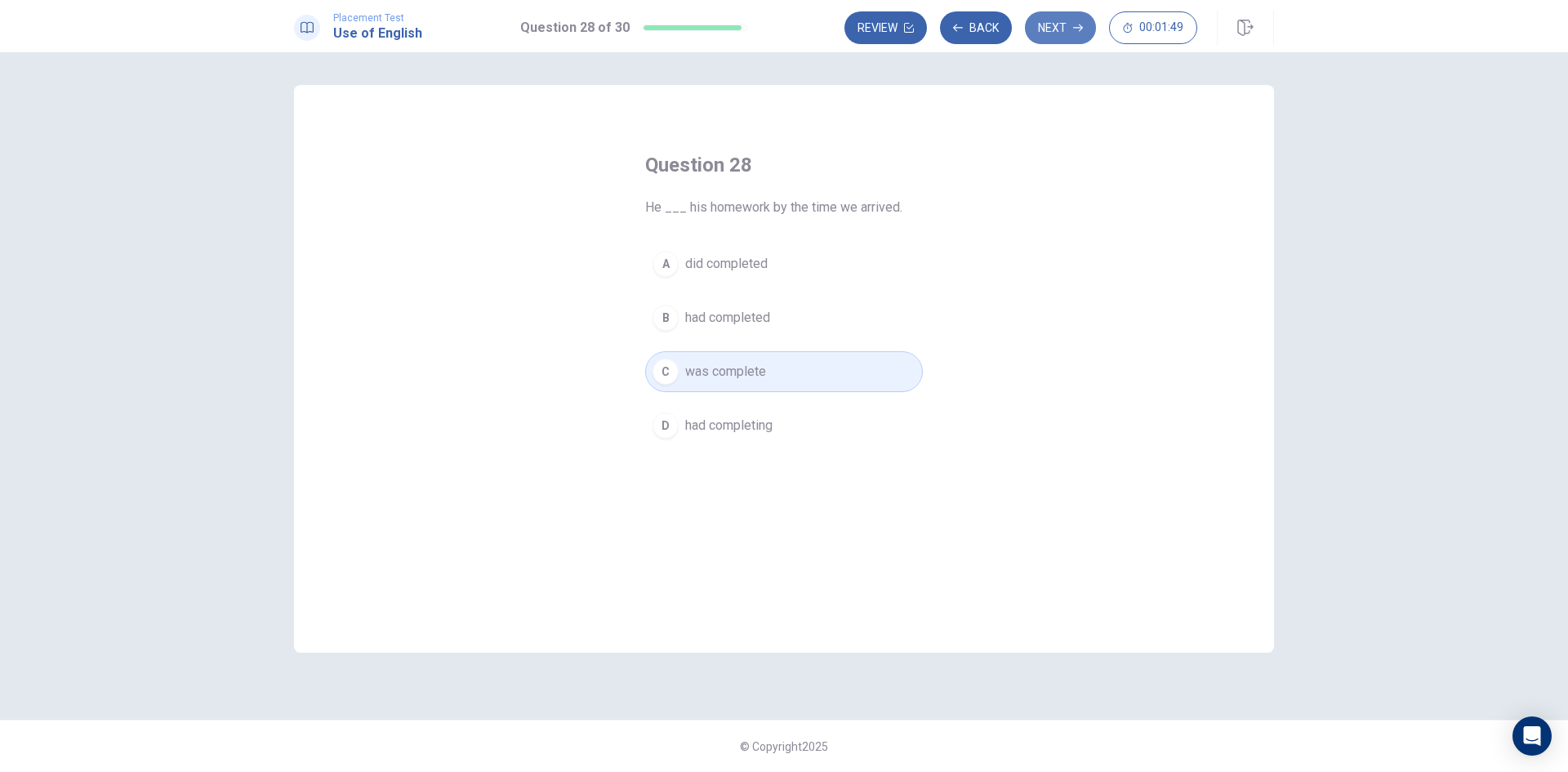 click on "Next" at bounding box center (1060, 28) 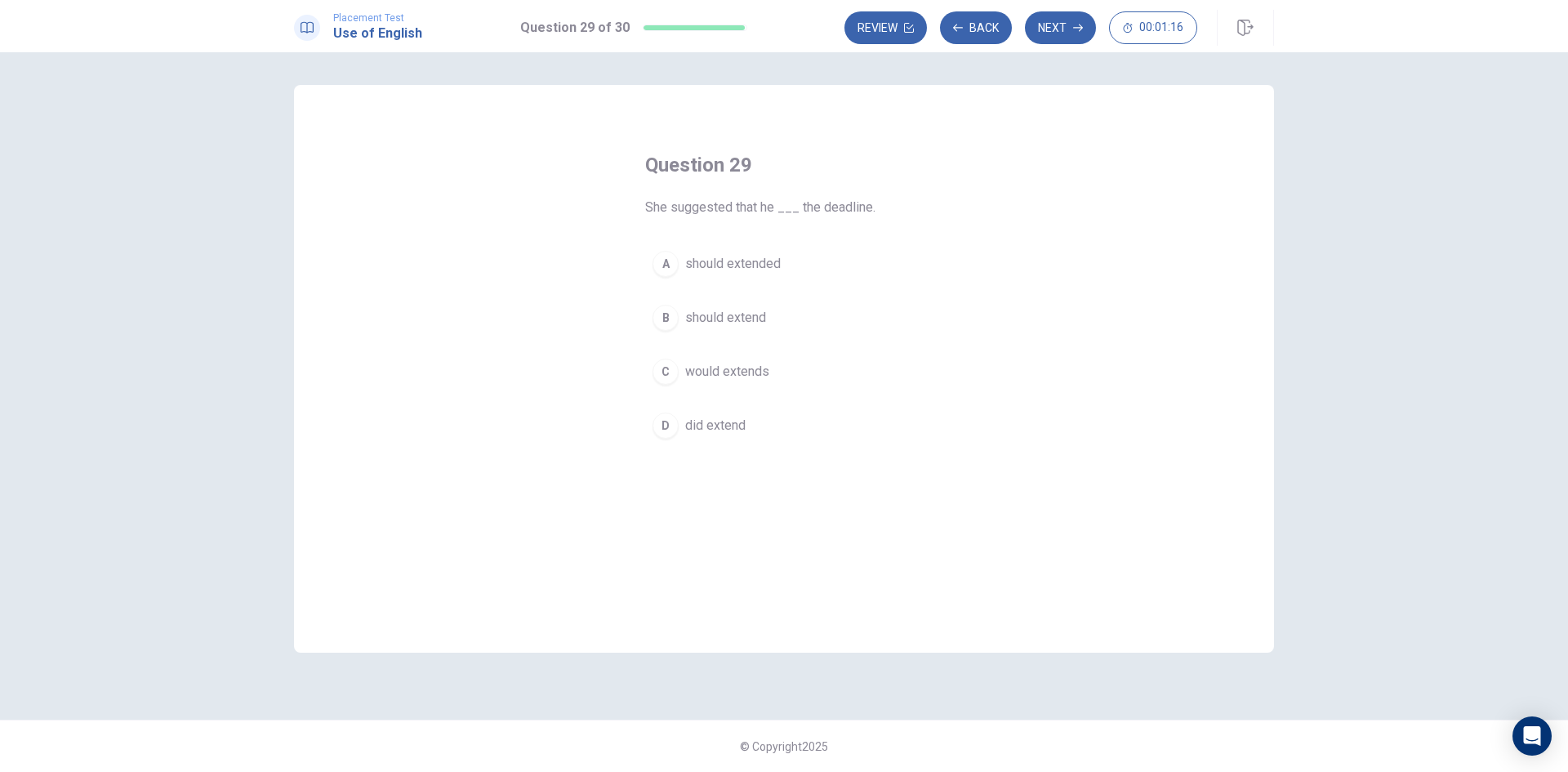 click on "should extend" at bounding box center (725, 318) 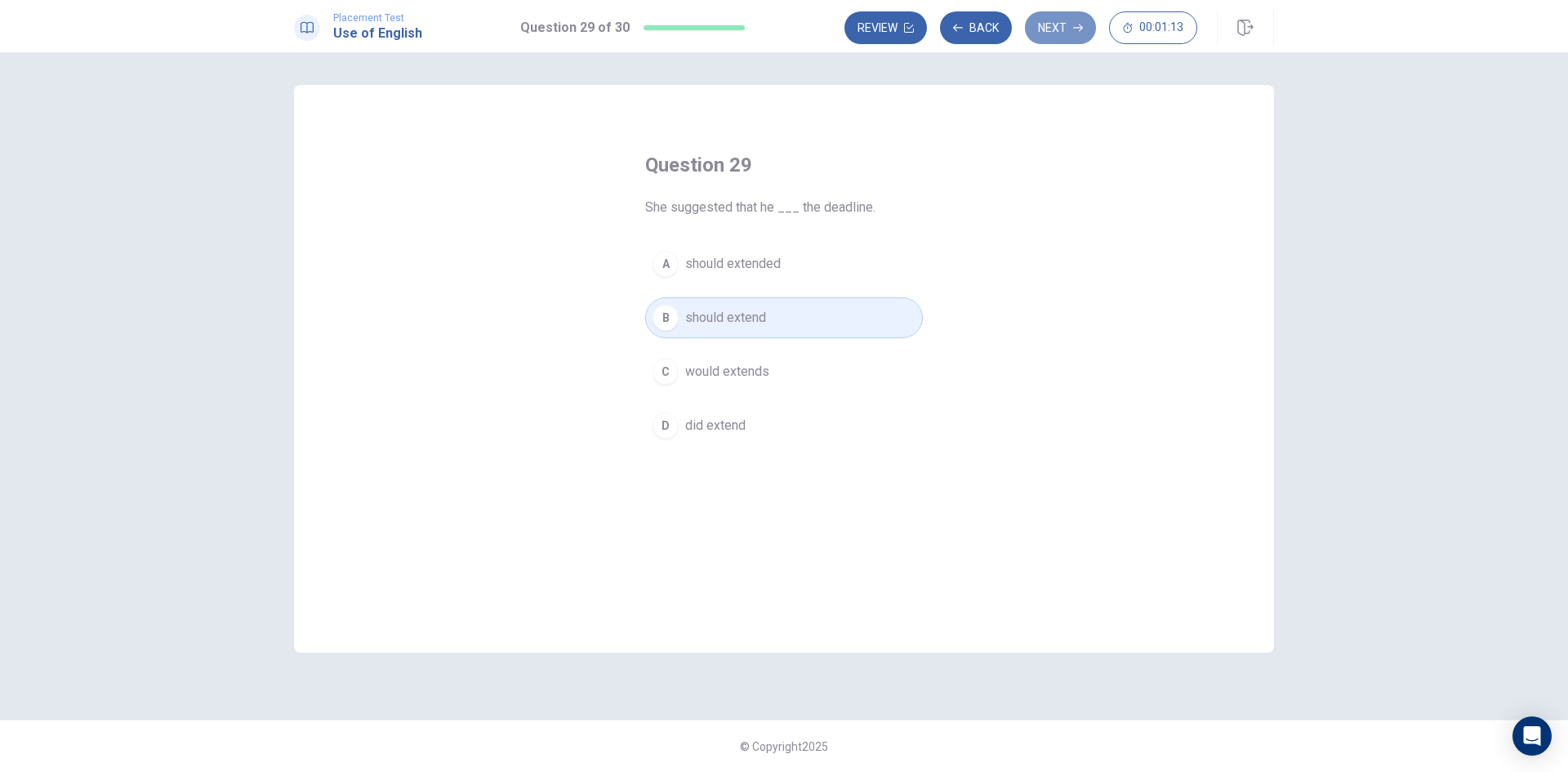 drag, startPoint x: 1055, startPoint y: 16, endPoint x: 1066, endPoint y: 154, distance: 138.43771 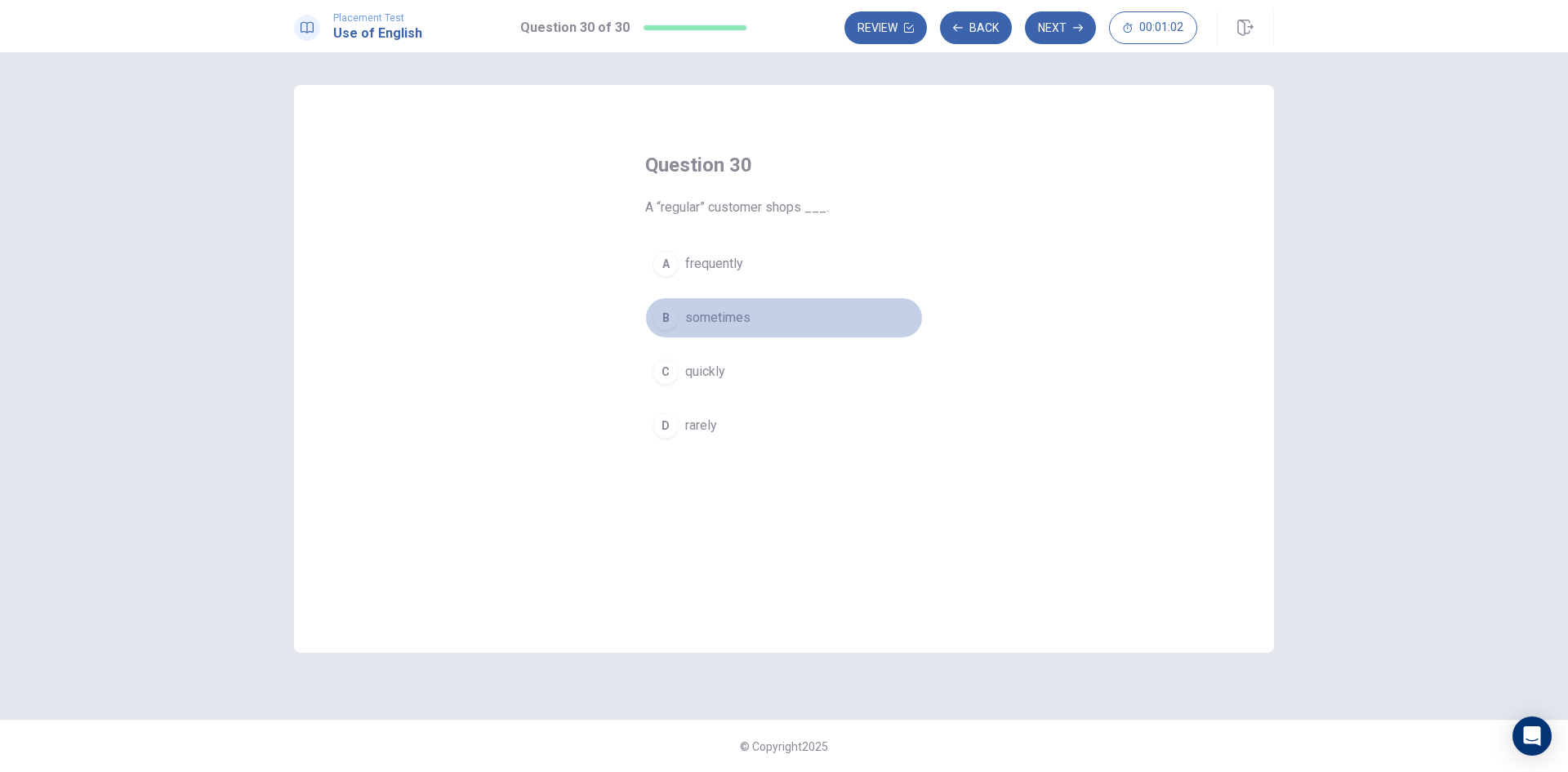 click on "B" at bounding box center (666, 318) 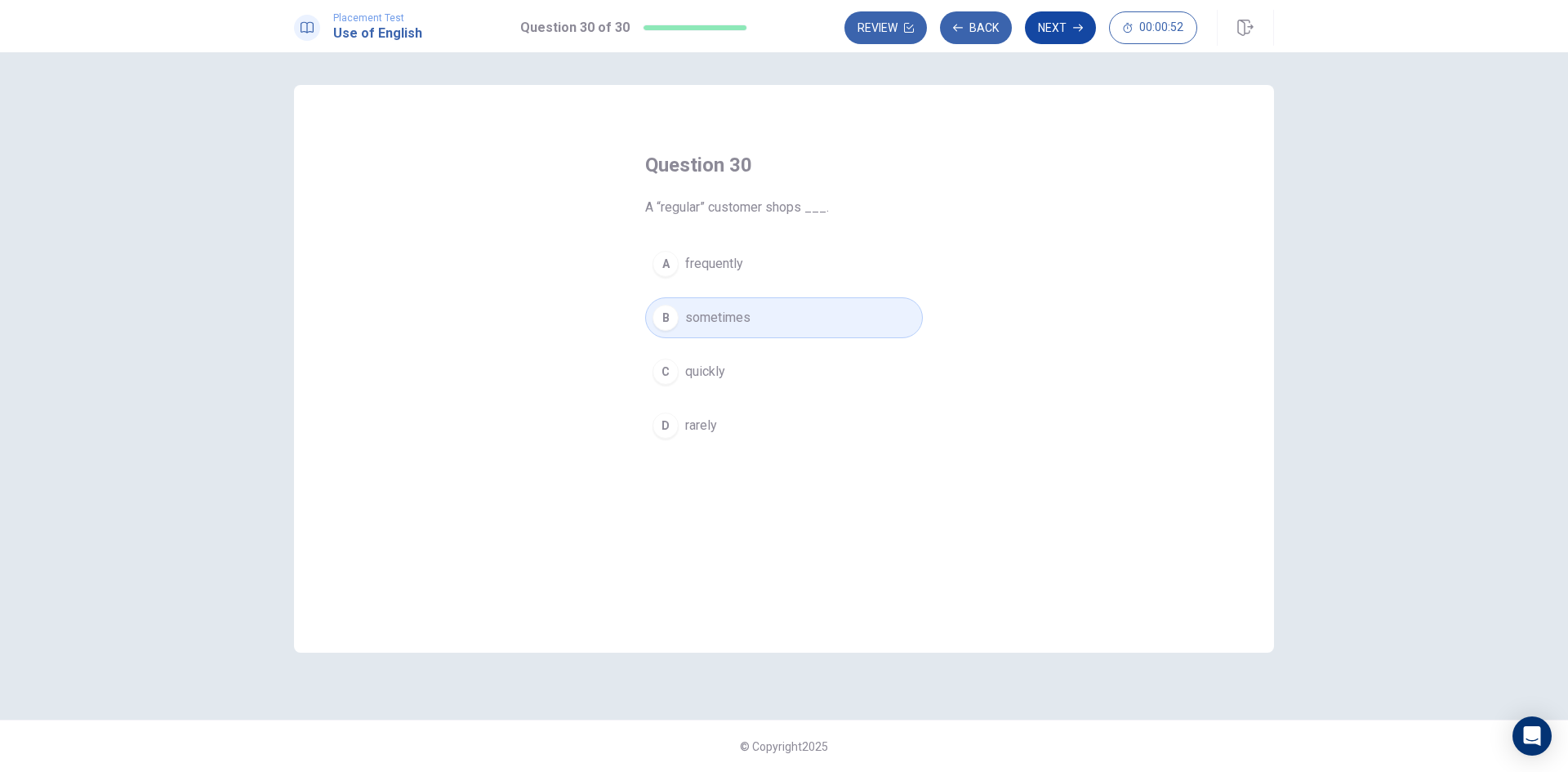 click on "Next" at bounding box center (1060, 28) 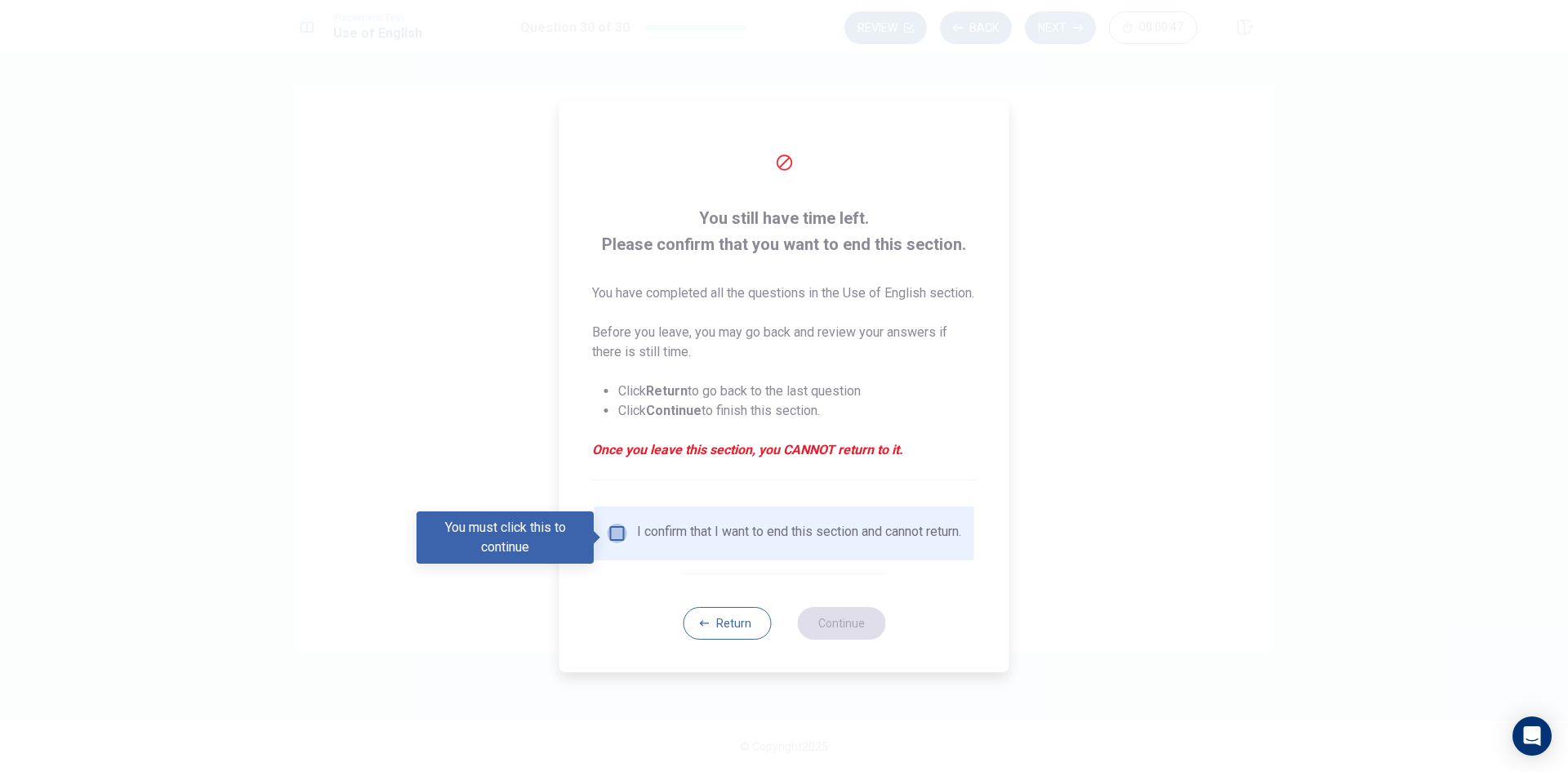 click at bounding box center [617, 533] 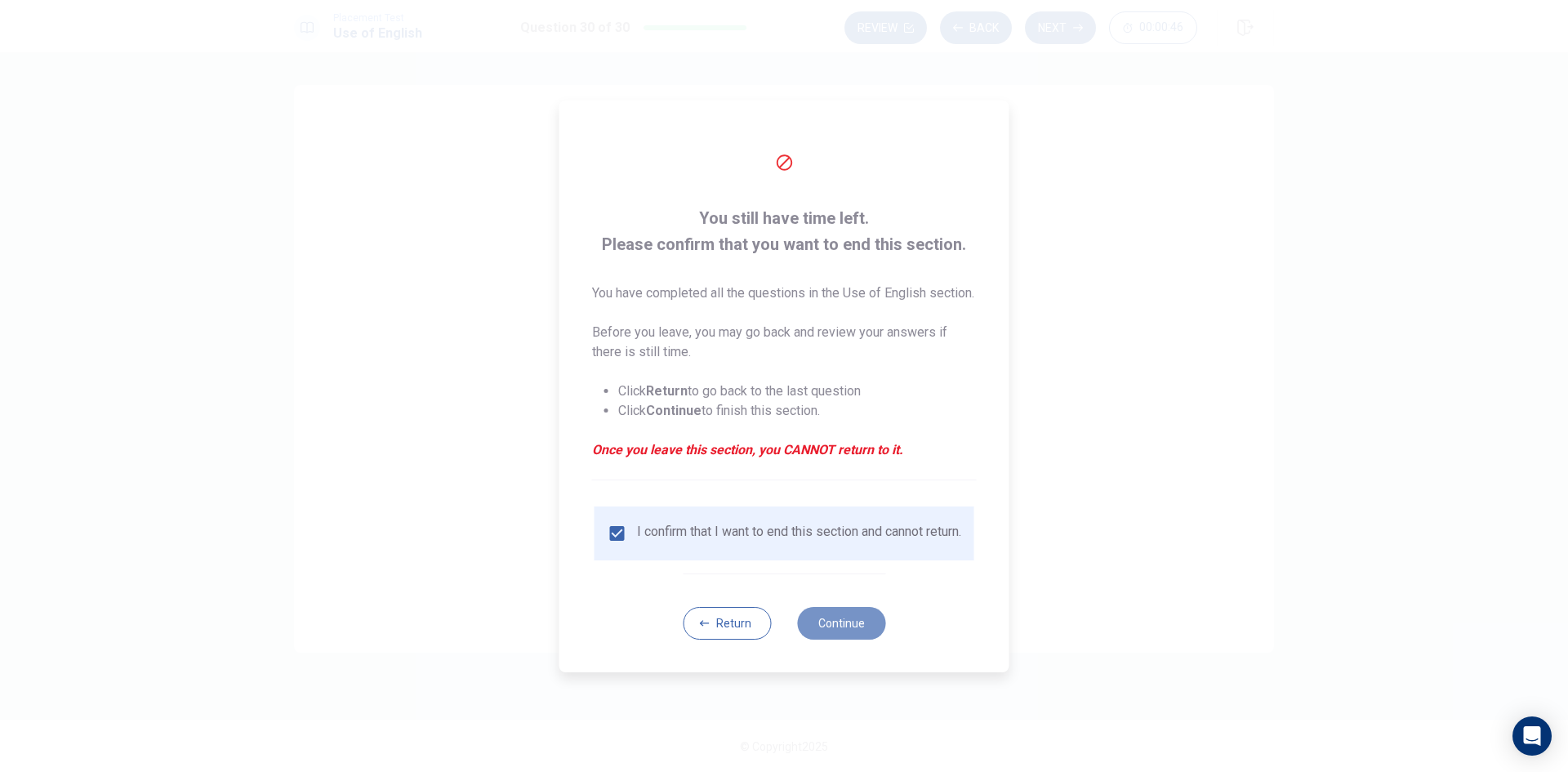 drag, startPoint x: 850, startPoint y: 636, endPoint x: 1104, endPoint y: 605, distance: 255.88474 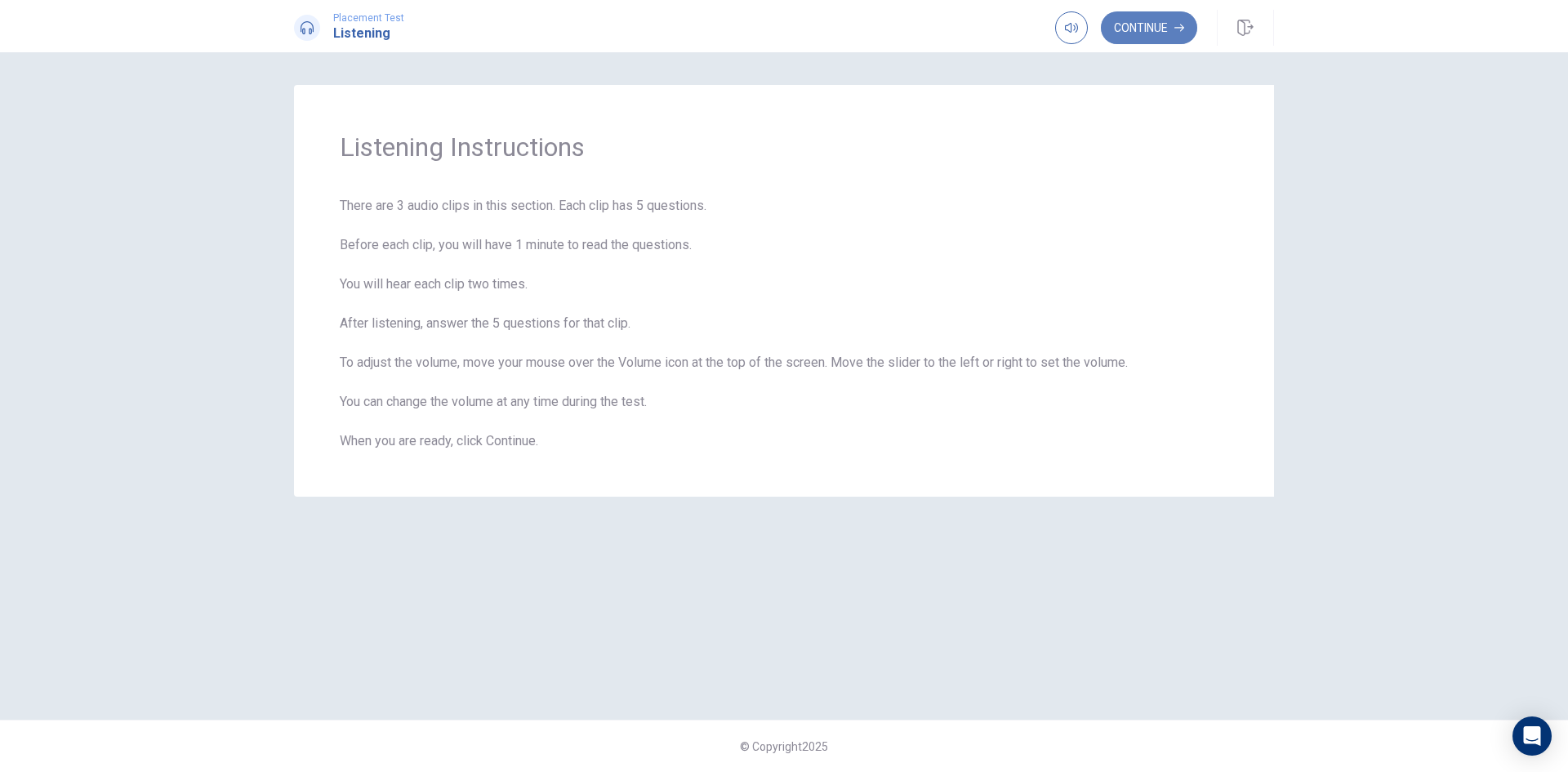 click on "Continue" at bounding box center [1149, 28] 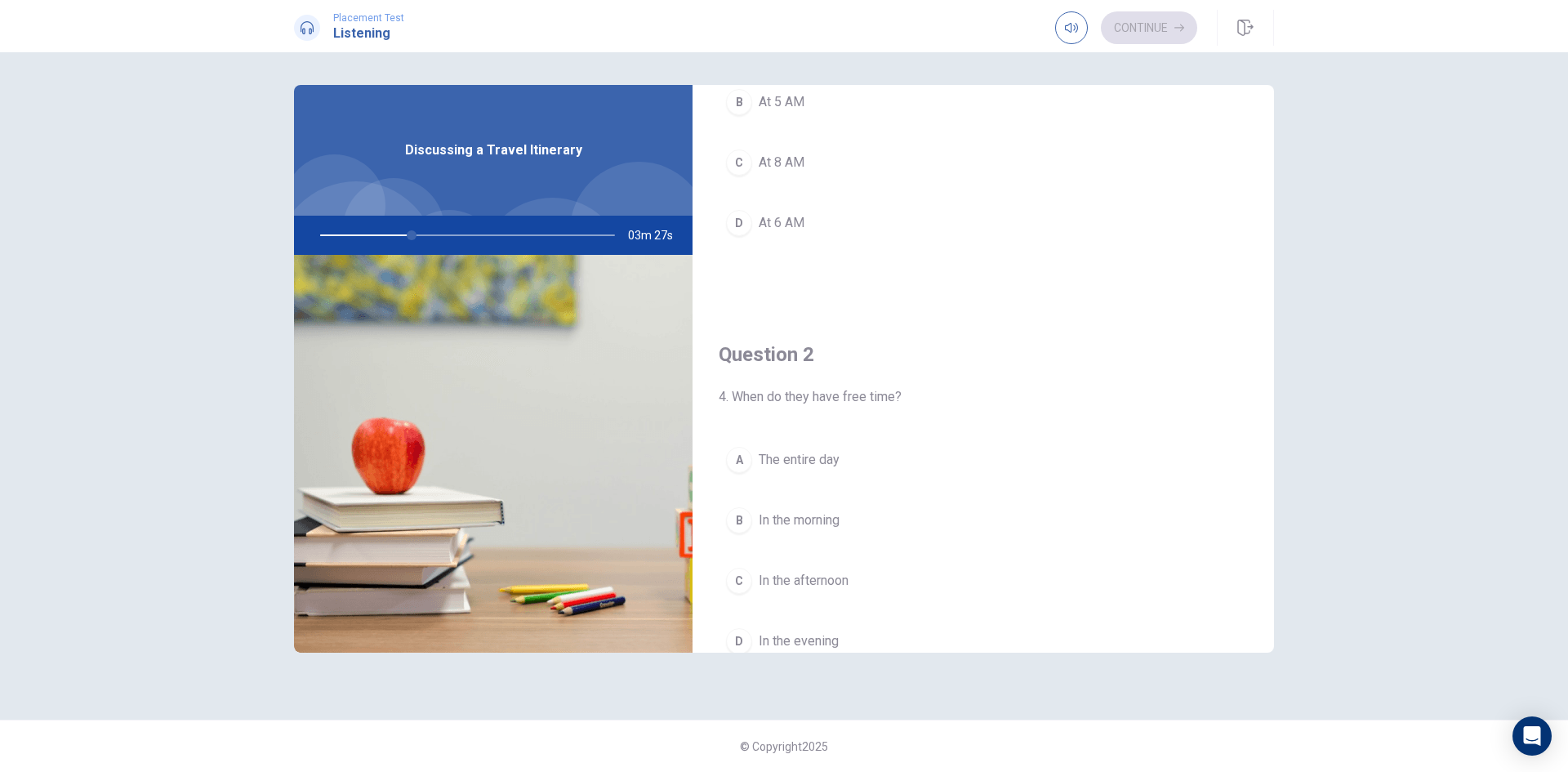 scroll, scrollTop: 0, scrollLeft: 0, axis: both 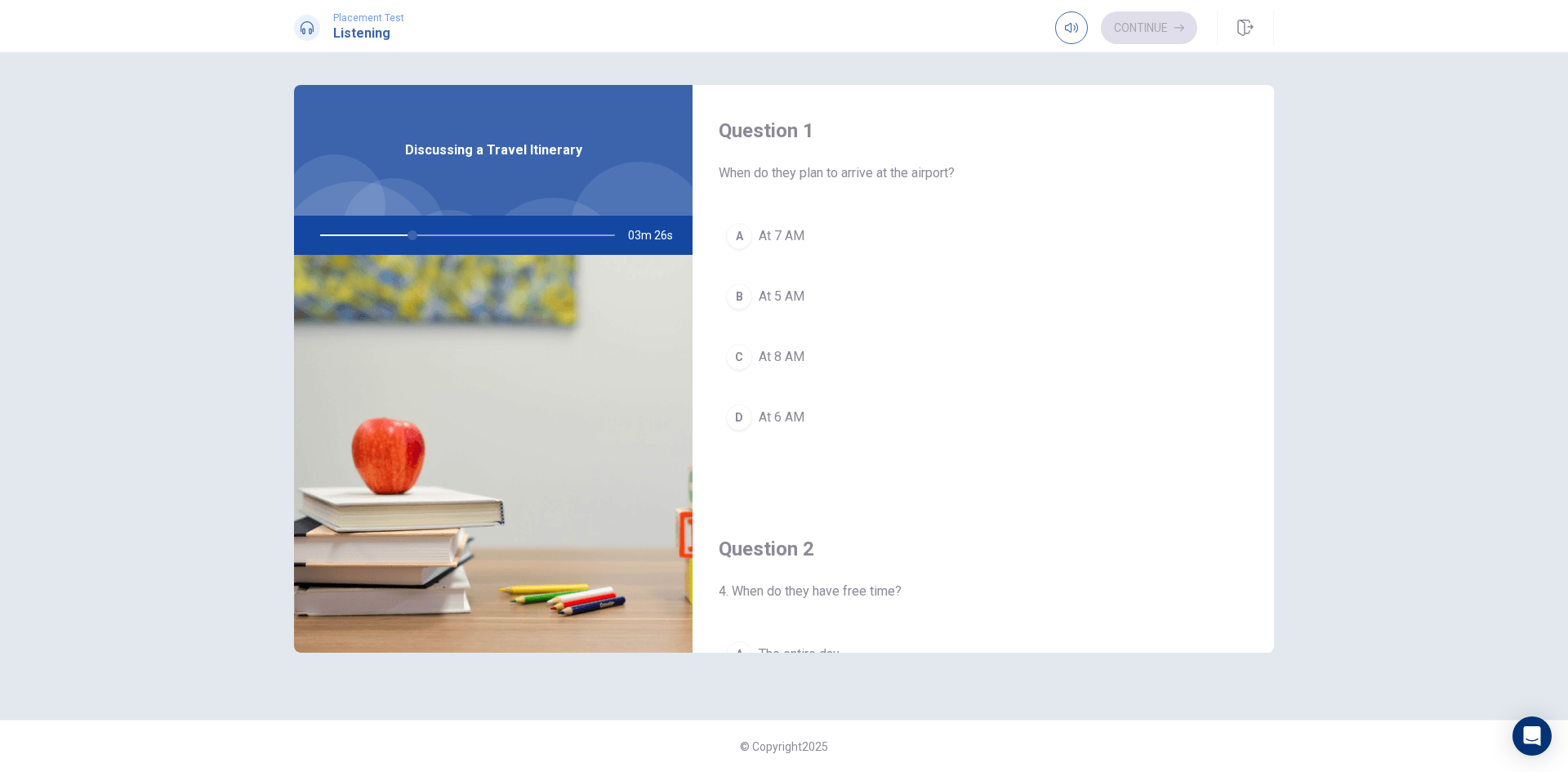 click on "C" at bounding box center (739, 357) 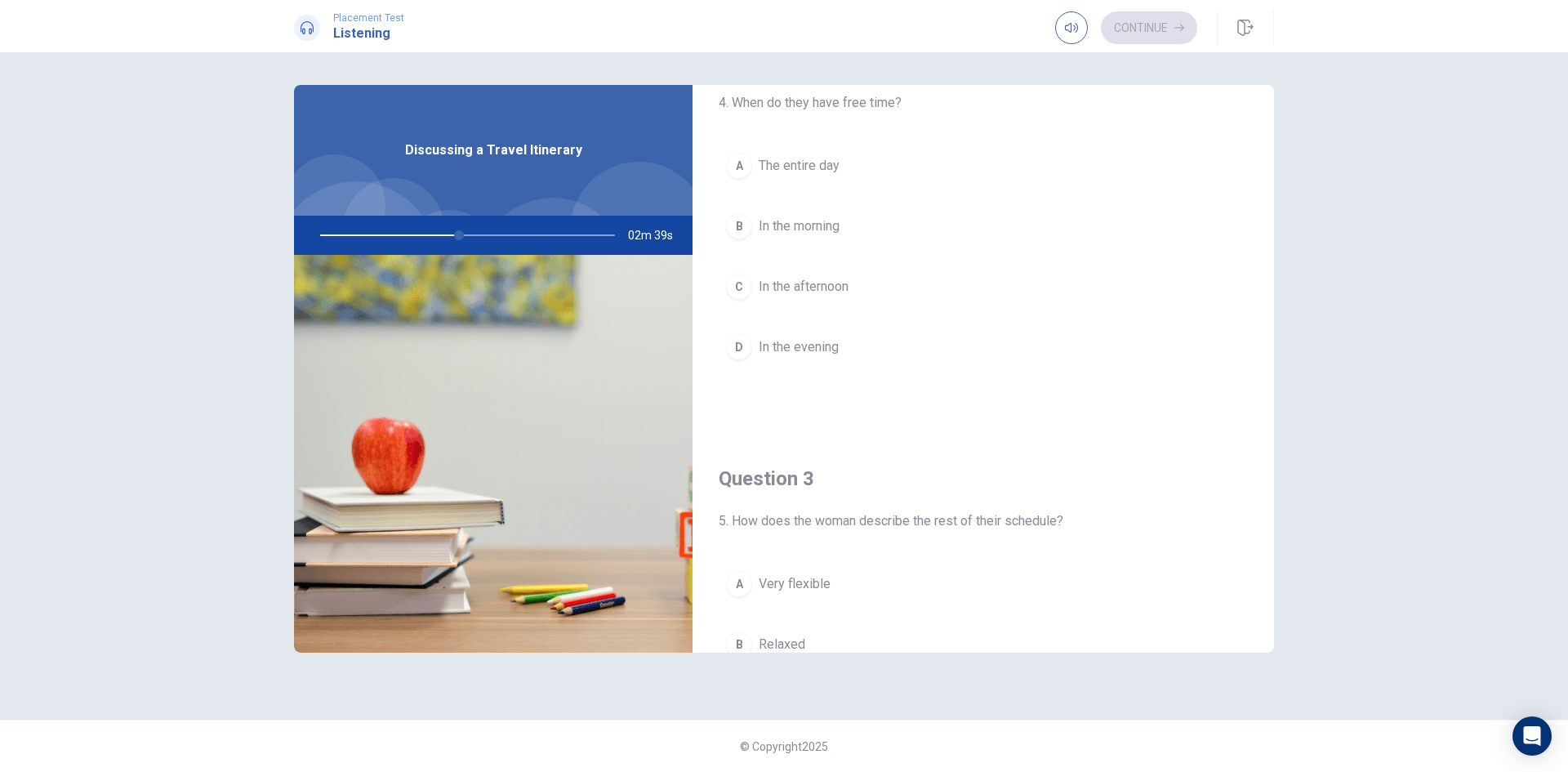 scroll, scrollTop: 408, scrollLeft: 0, axis: vertical 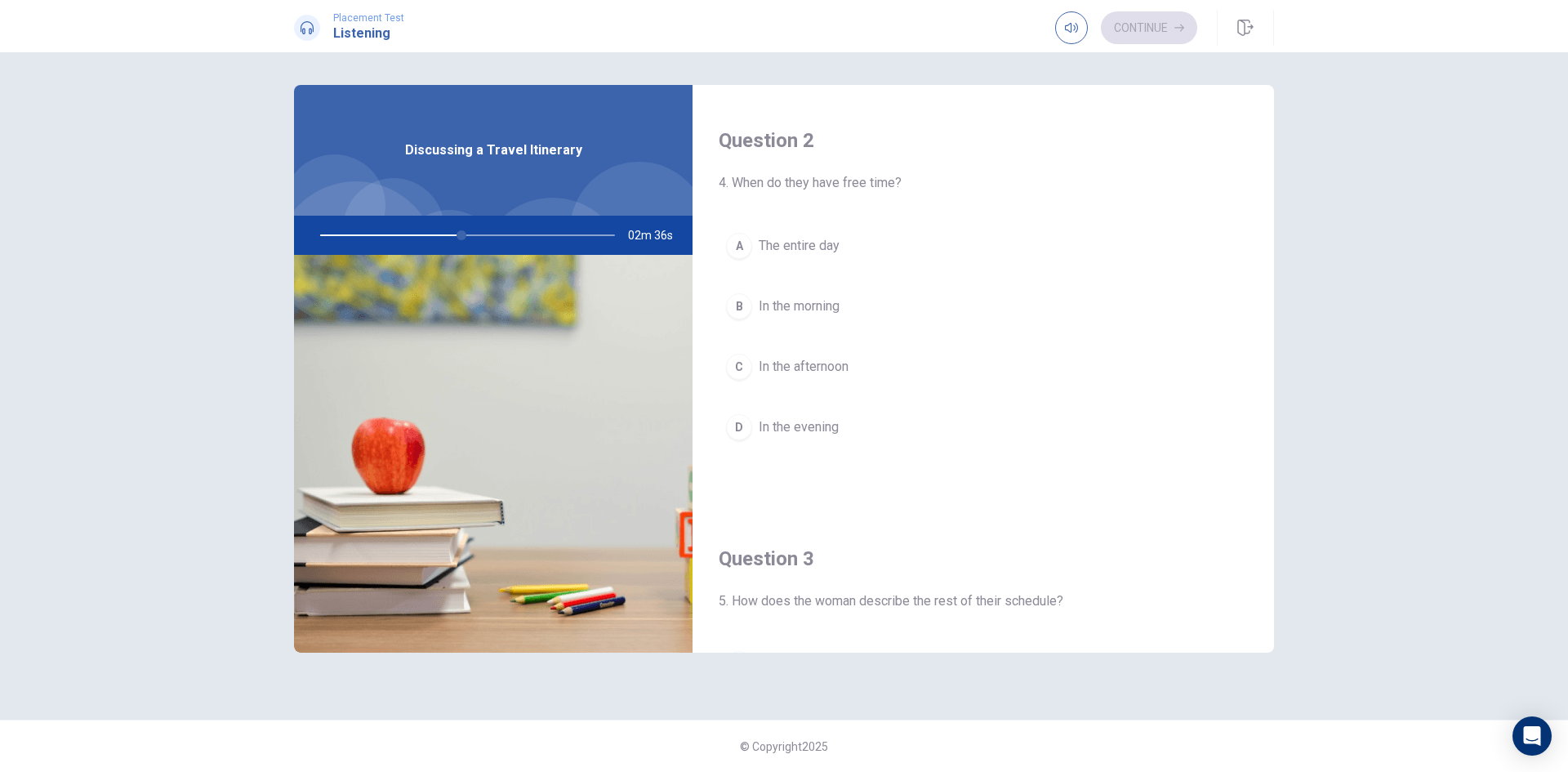 drag, startPoint x: 737, startPoint y: 365, endPoint x: 860, endPoint y: 396, distance: 126.84636 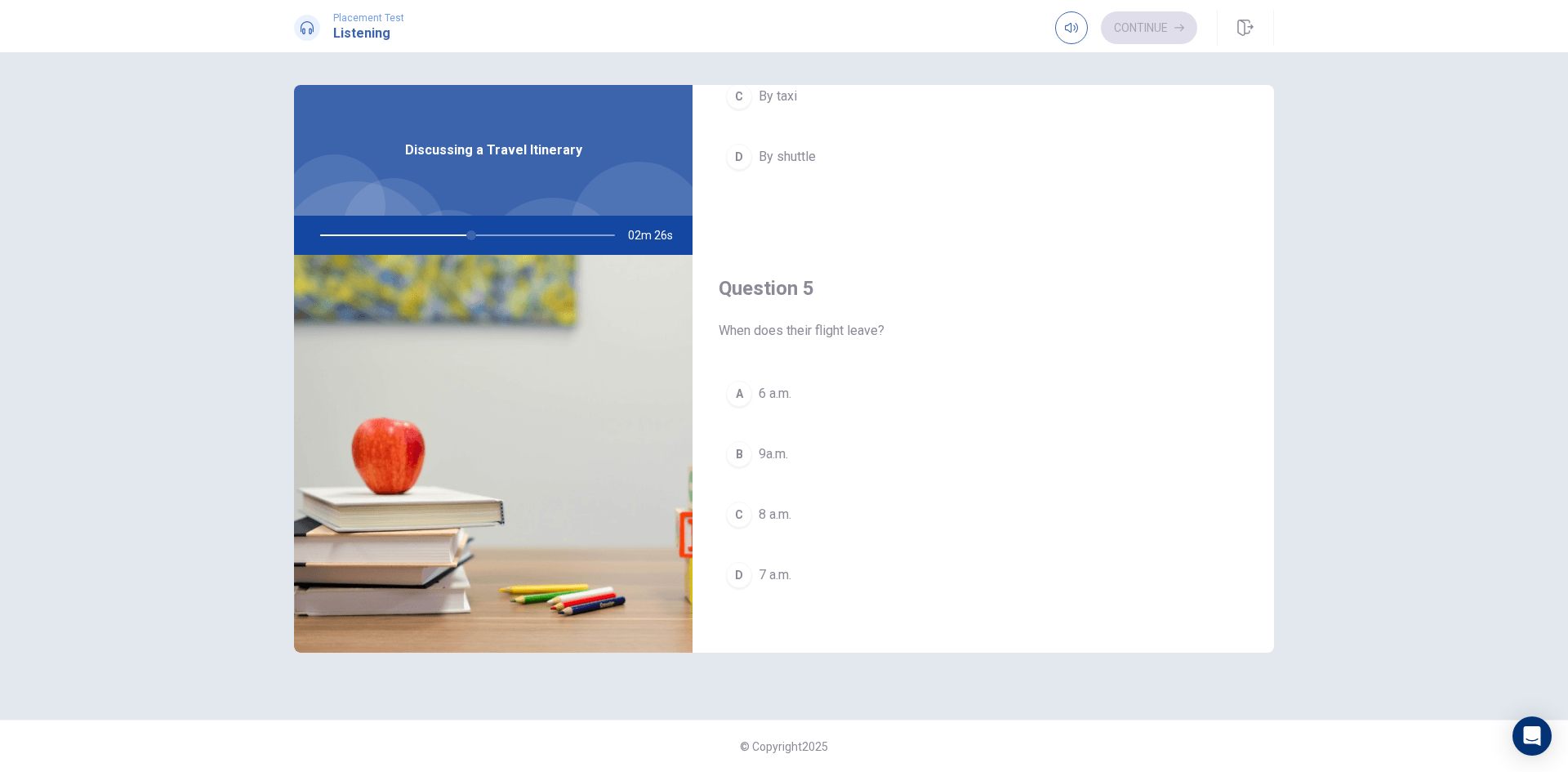 scroll, scrollTop: 1524, scrollLeft: 0, axis: vertical 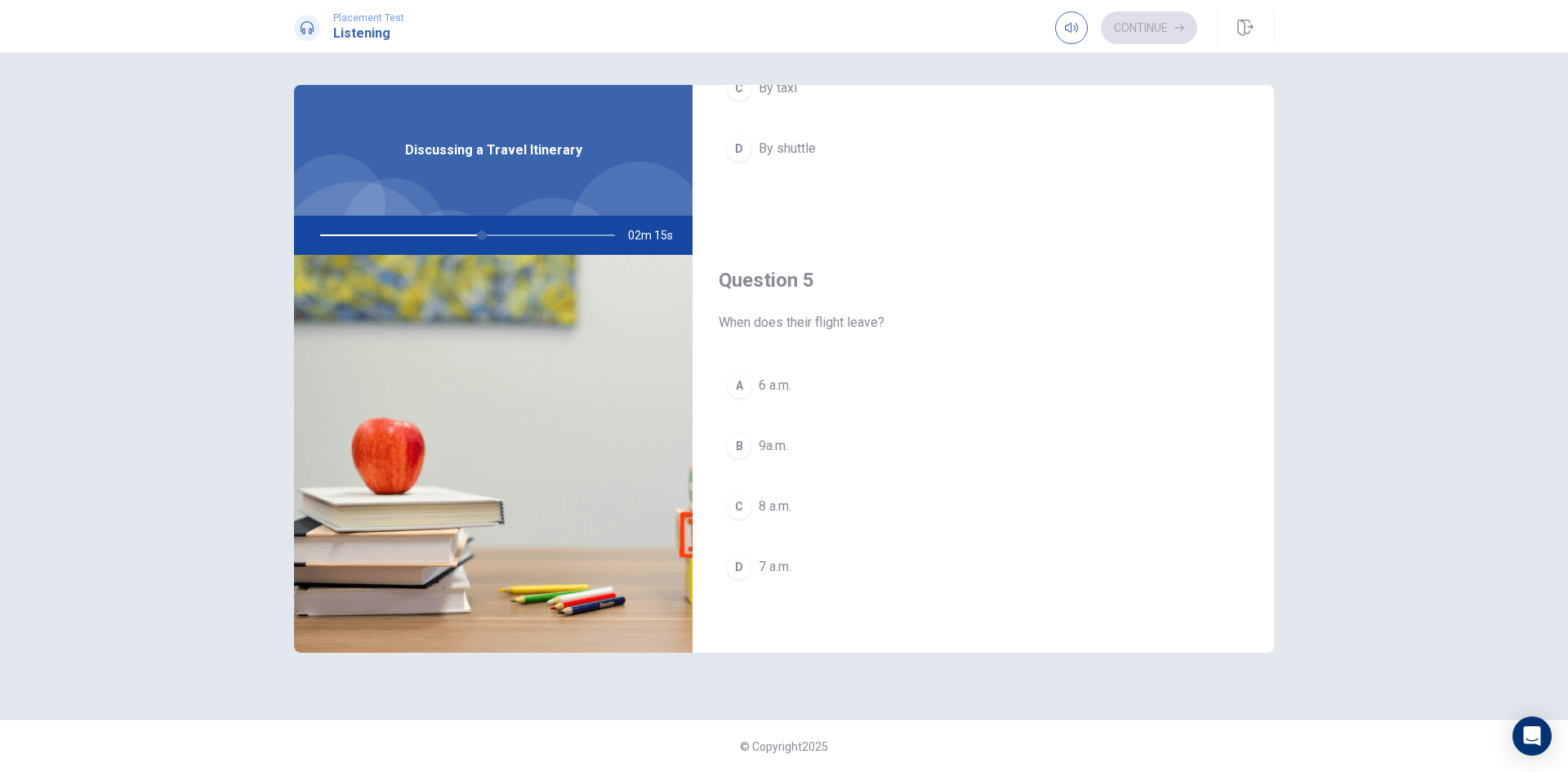 click on "C" at bounding box center [739, 506] 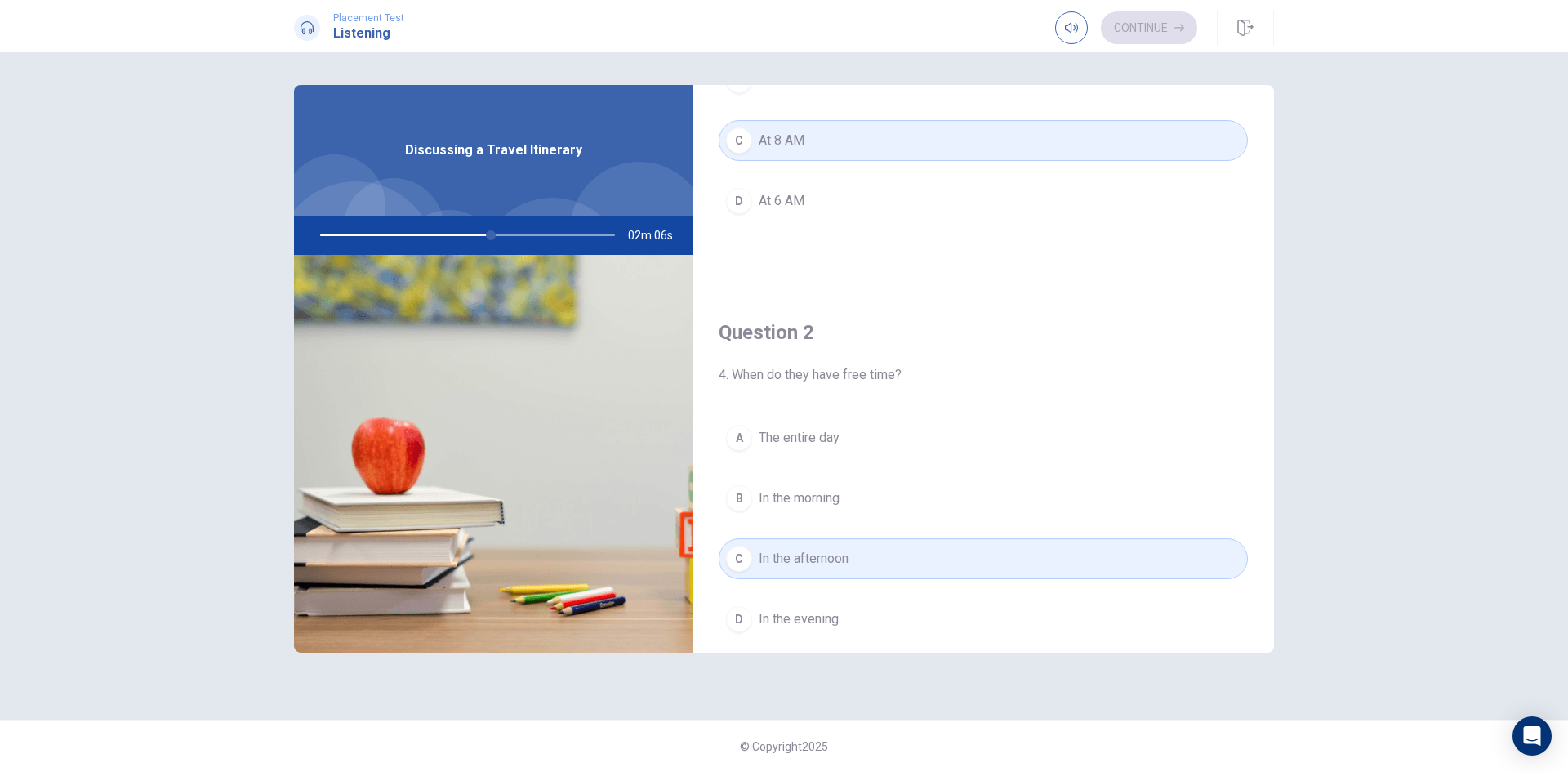 scroll, scrollTop: 0, scrollLeft: 0, axis: both 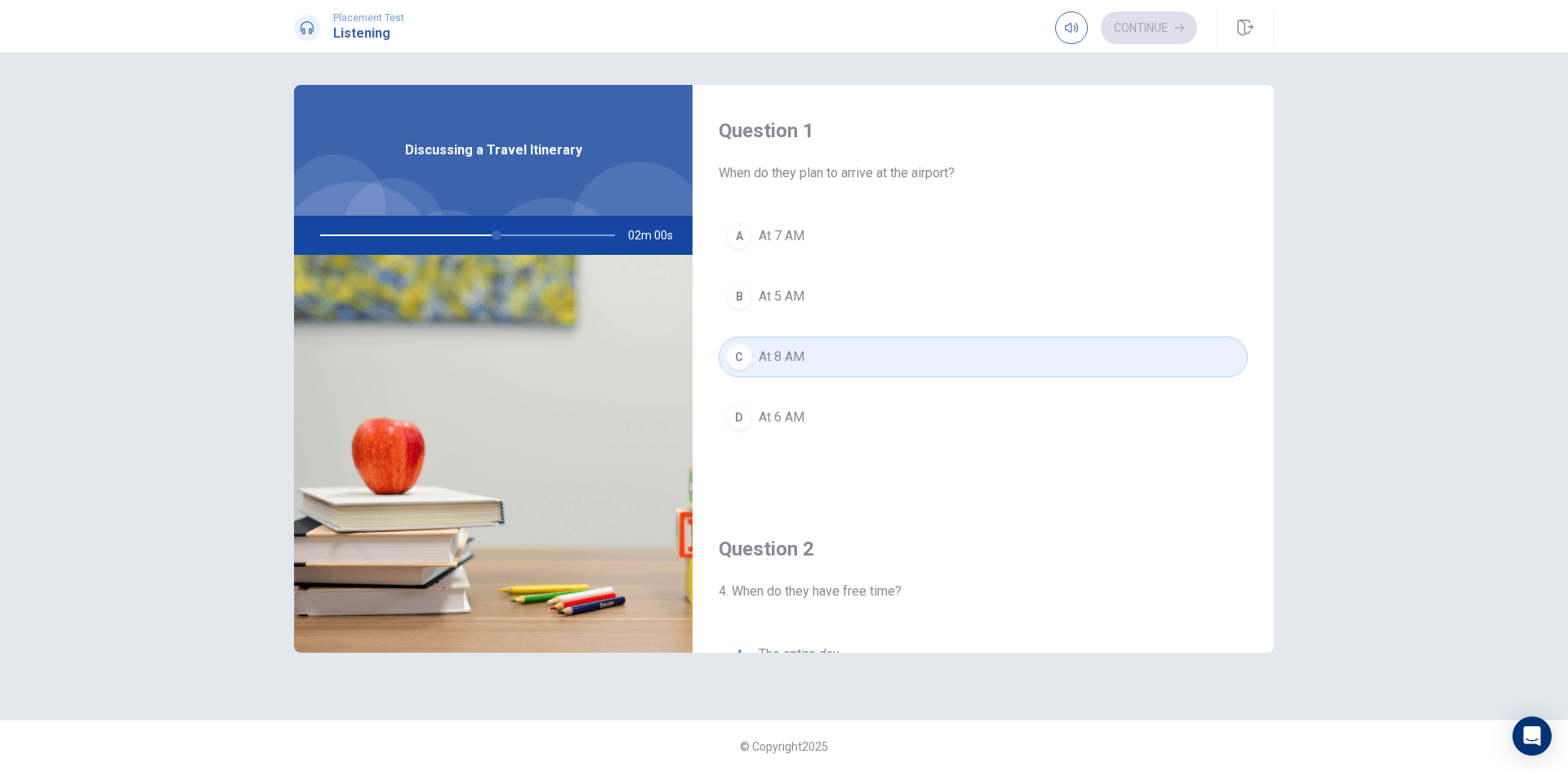 click on "D At 6 AM" at bounding box center [983, 417] 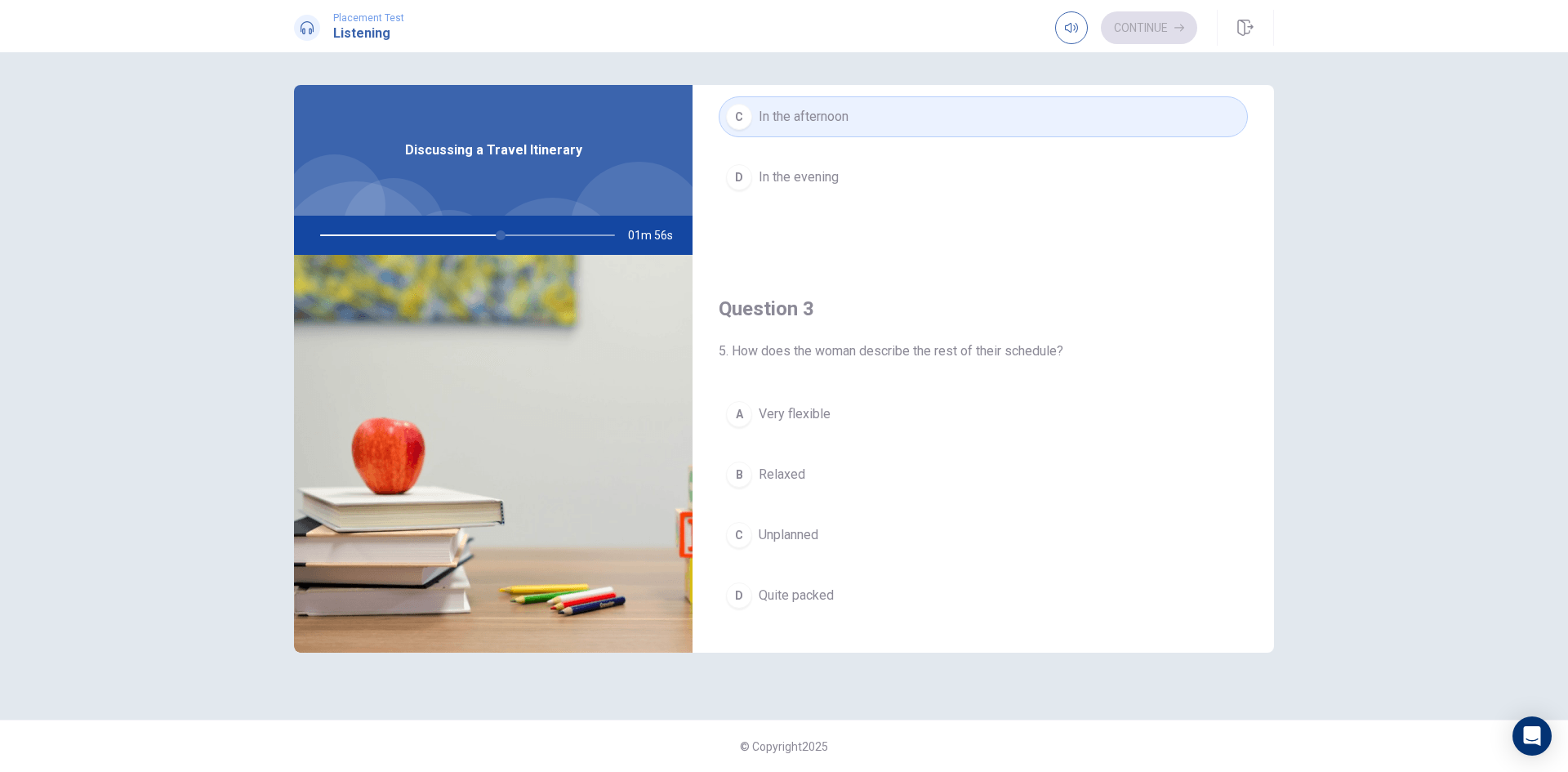 scroll, scrollTop: 735, scrollLeft: 0, axis: vertical 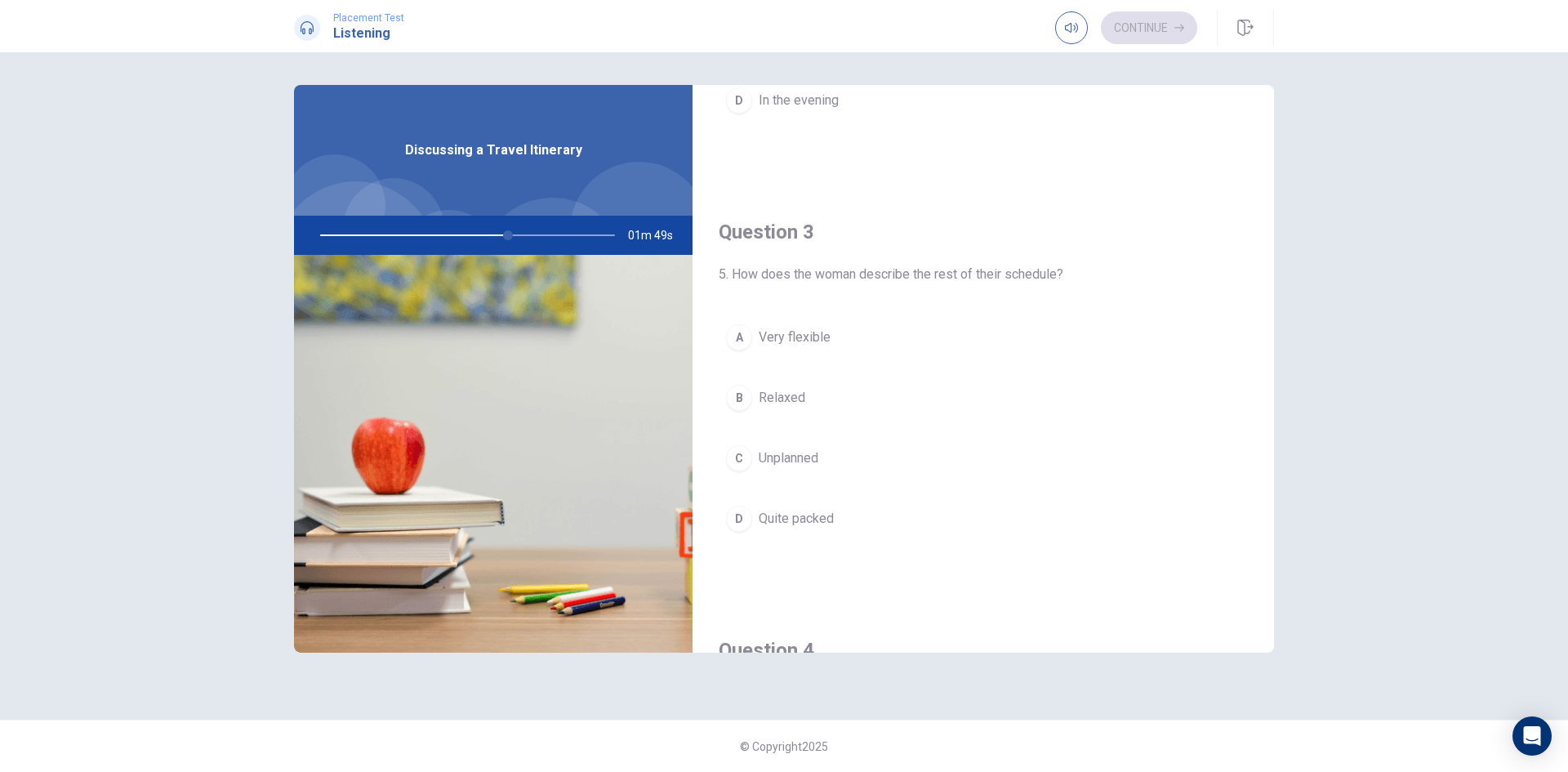 drag, startPoint x: 742, startPoint y: 518, endPoint x: 842, endPoint y: 524, distance: 100.17984 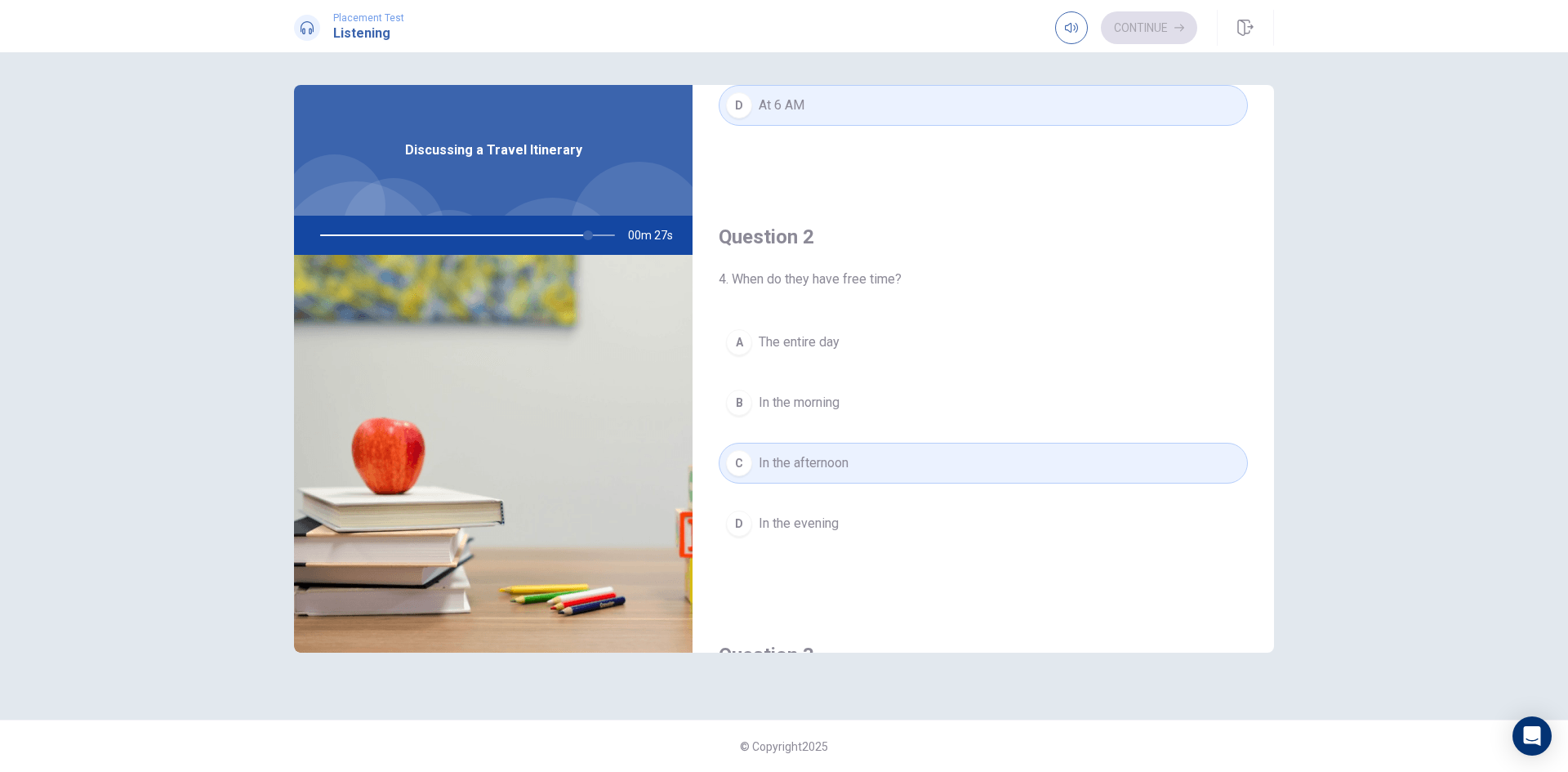 scroll, scrollTop: 327, scrollLeft: 0, axis: vertical 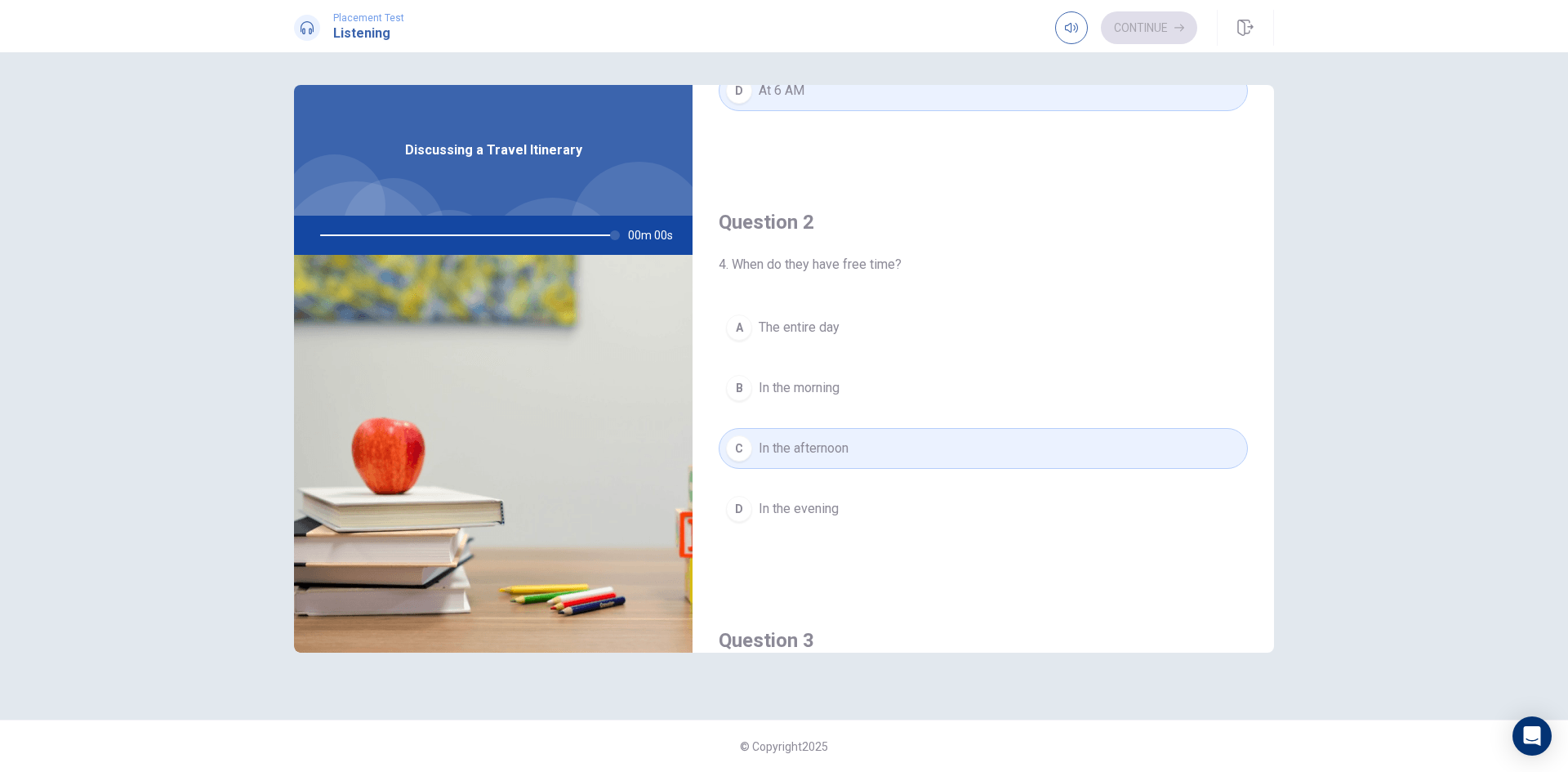 type on "0" 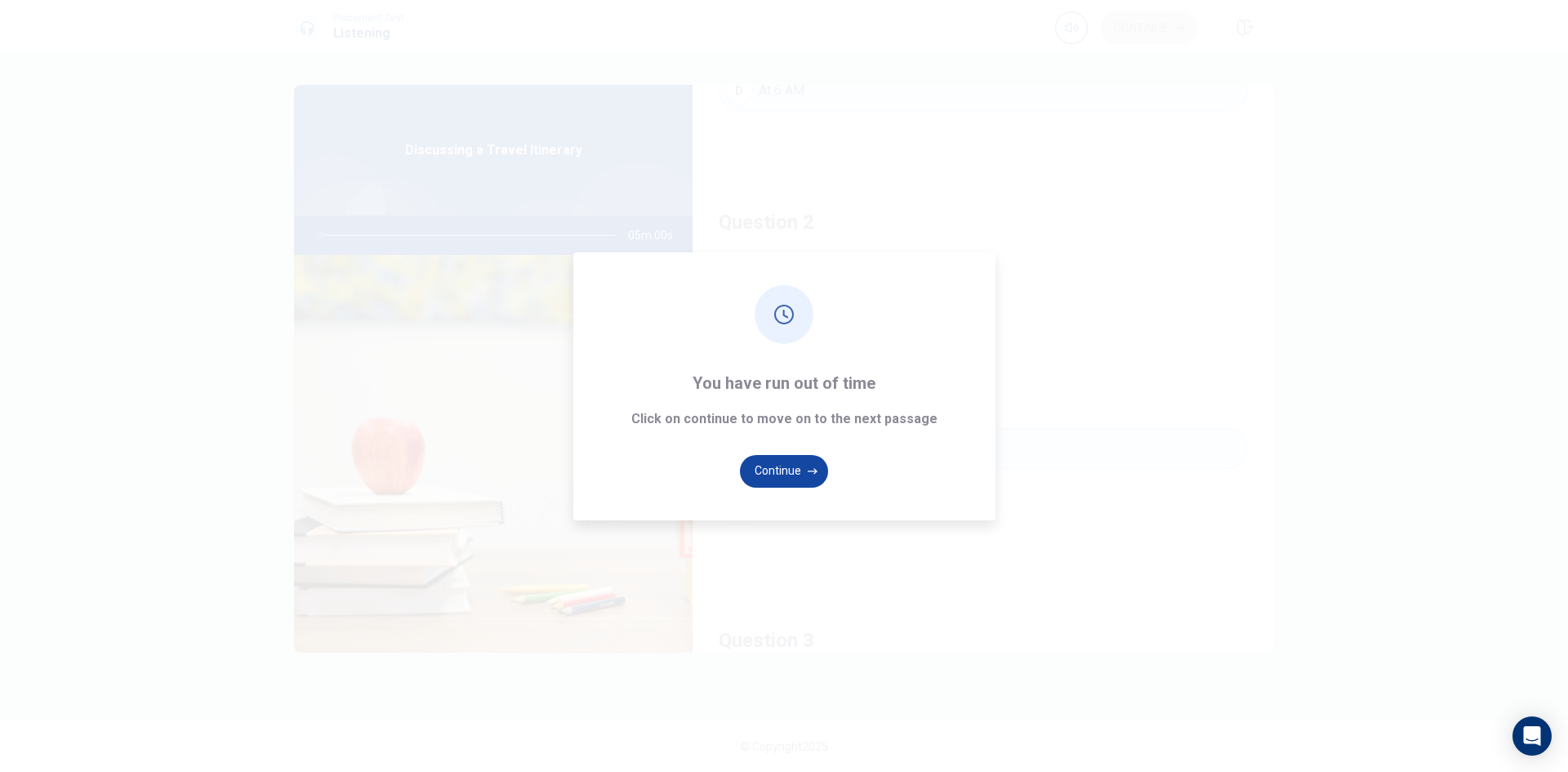 click on "Continue" at bounding box center (784, 471) 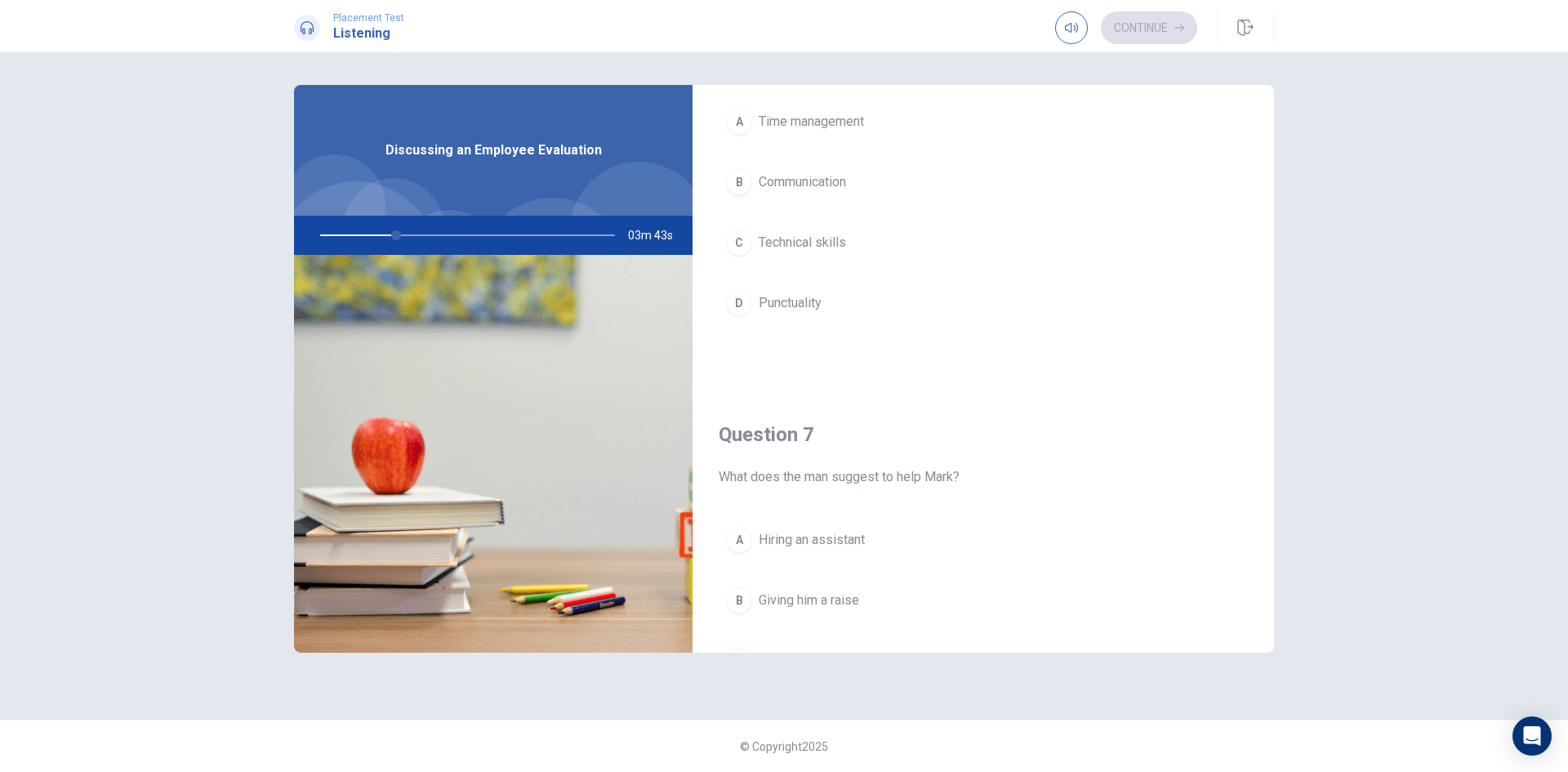 scroll, scrollTop: 0, scrollLeft: 0, axis: both 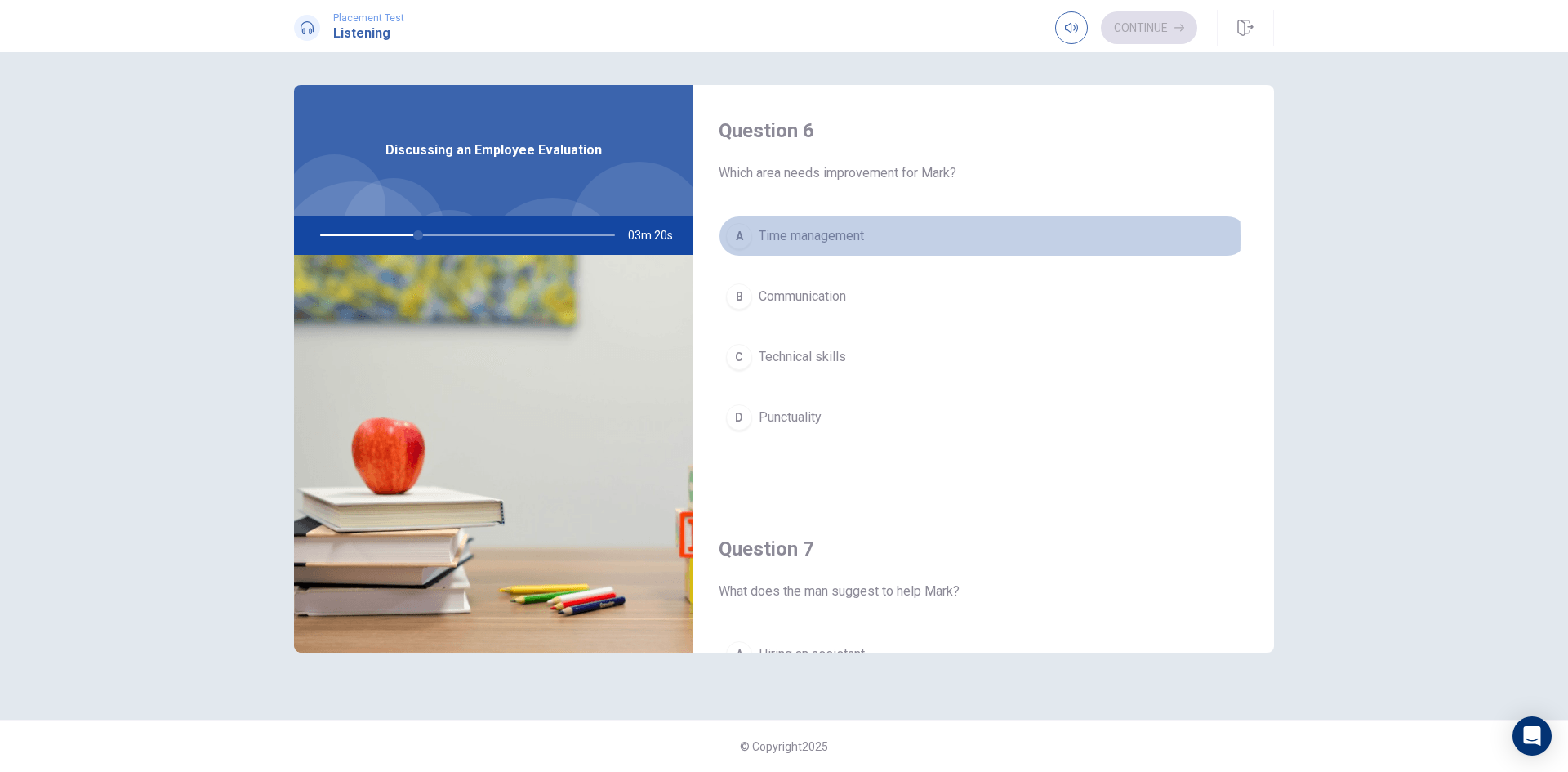 click on "A" at bounding box center [739, 236] 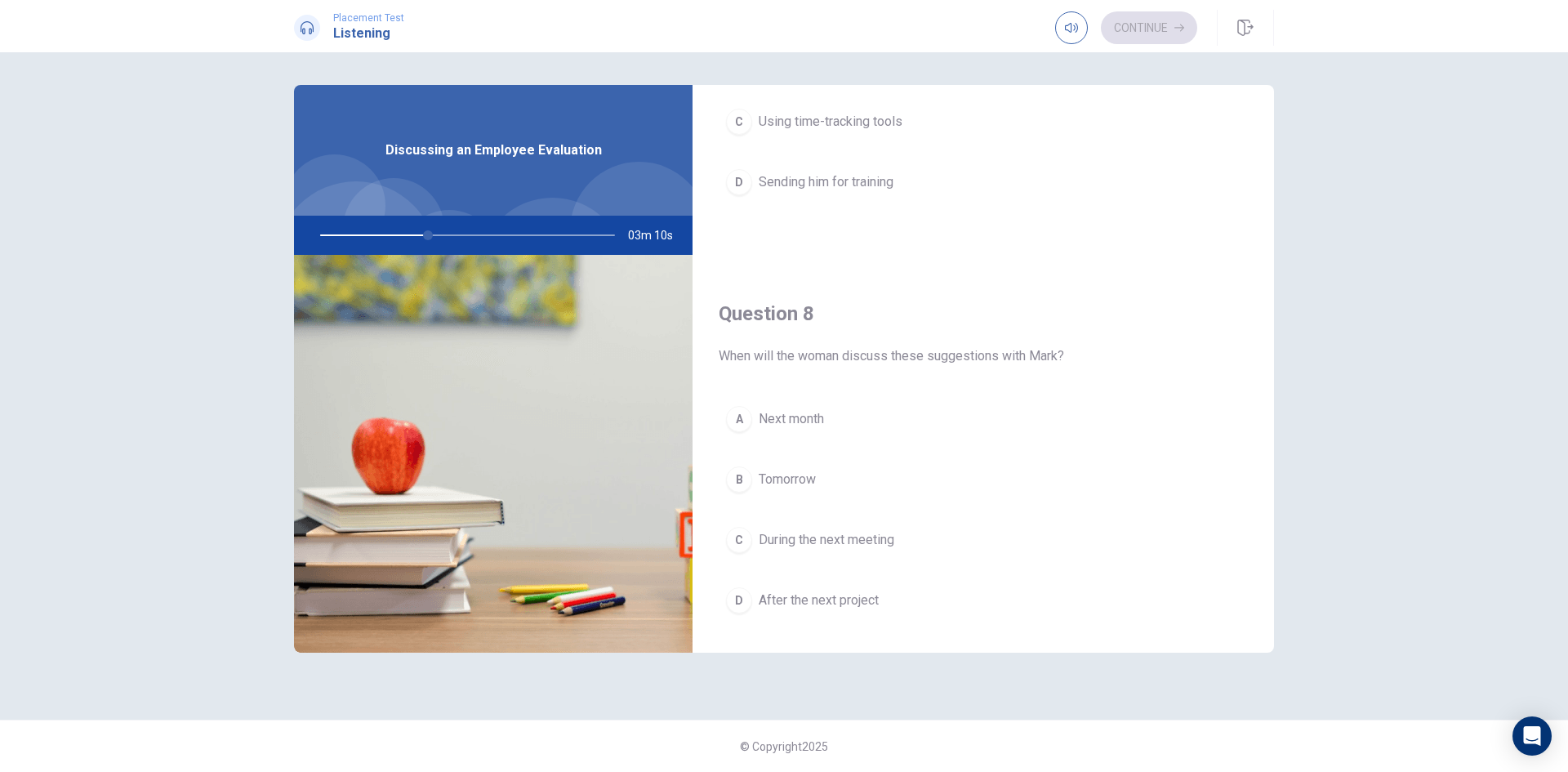 scroll, scrollTop: 735, scrollLeft: 0, axis: vertical 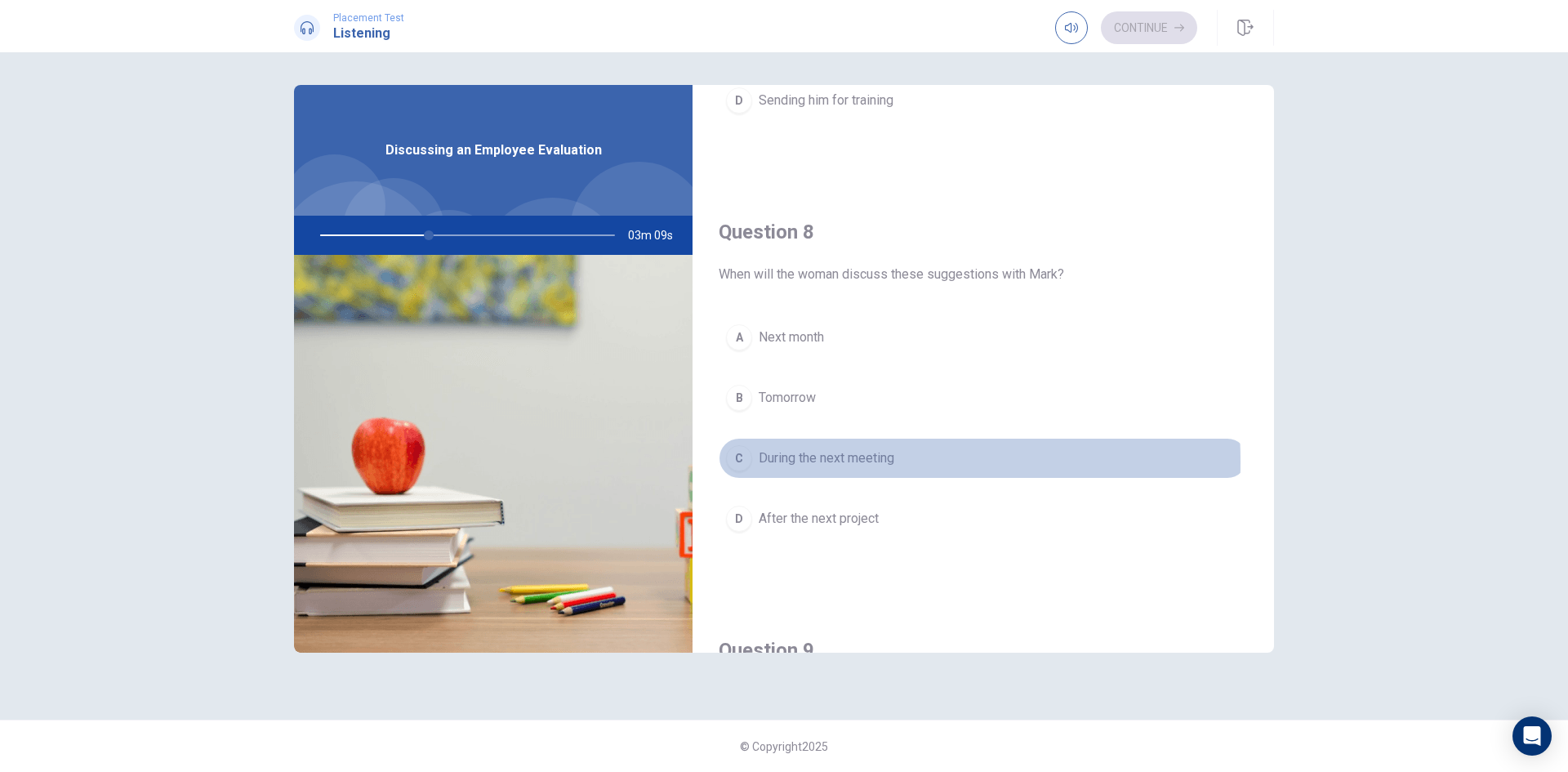 click on "During the next meeting" at bounding box center [826, 458] 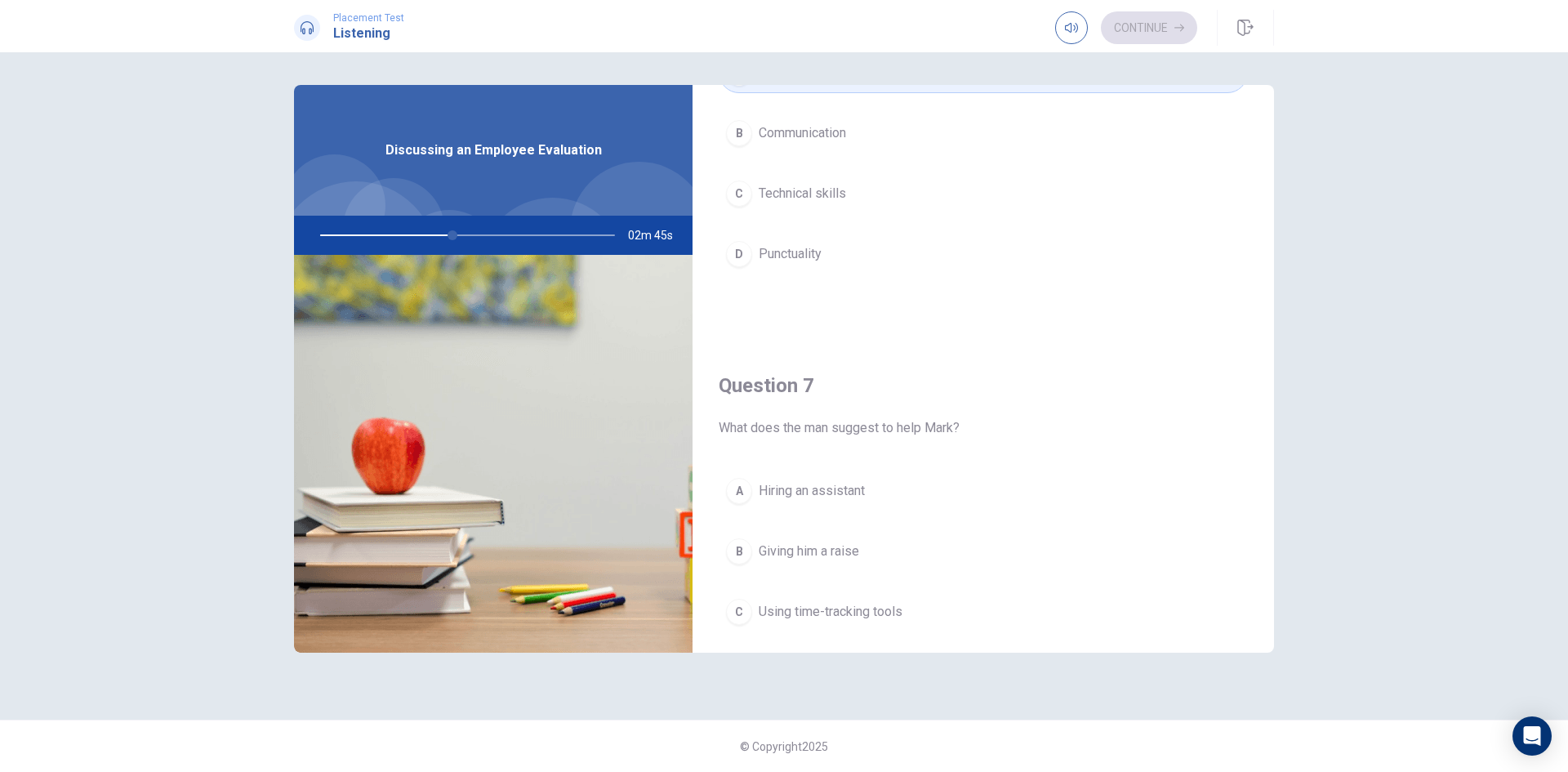 scroll, scrollTop: 245, scrollLeft: 0, axis: vertical 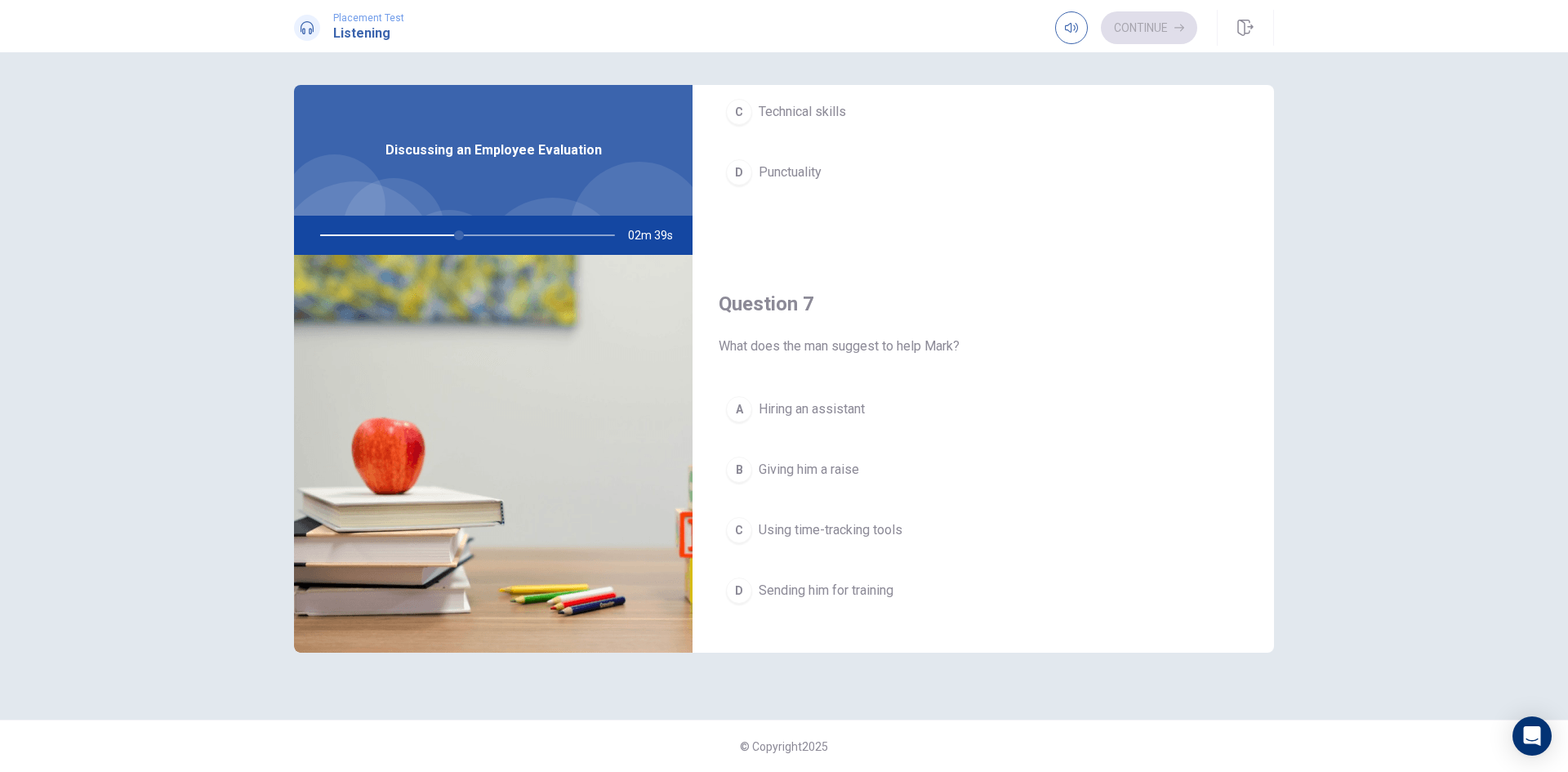 click on "C" at bounding box center [739, 530] 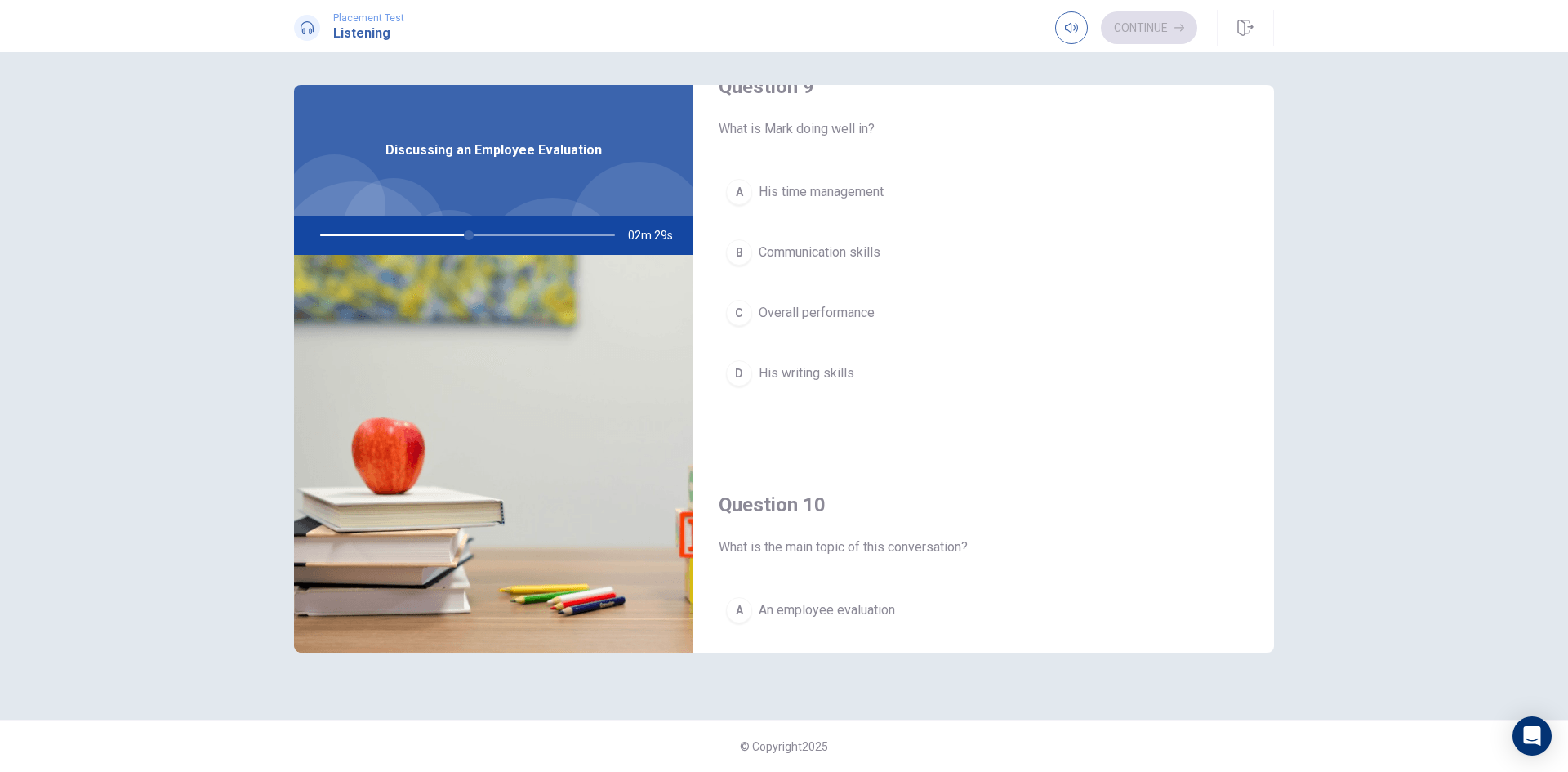 scroll, scrollTop: 1524, scrollLeft: 0, axis: vertical 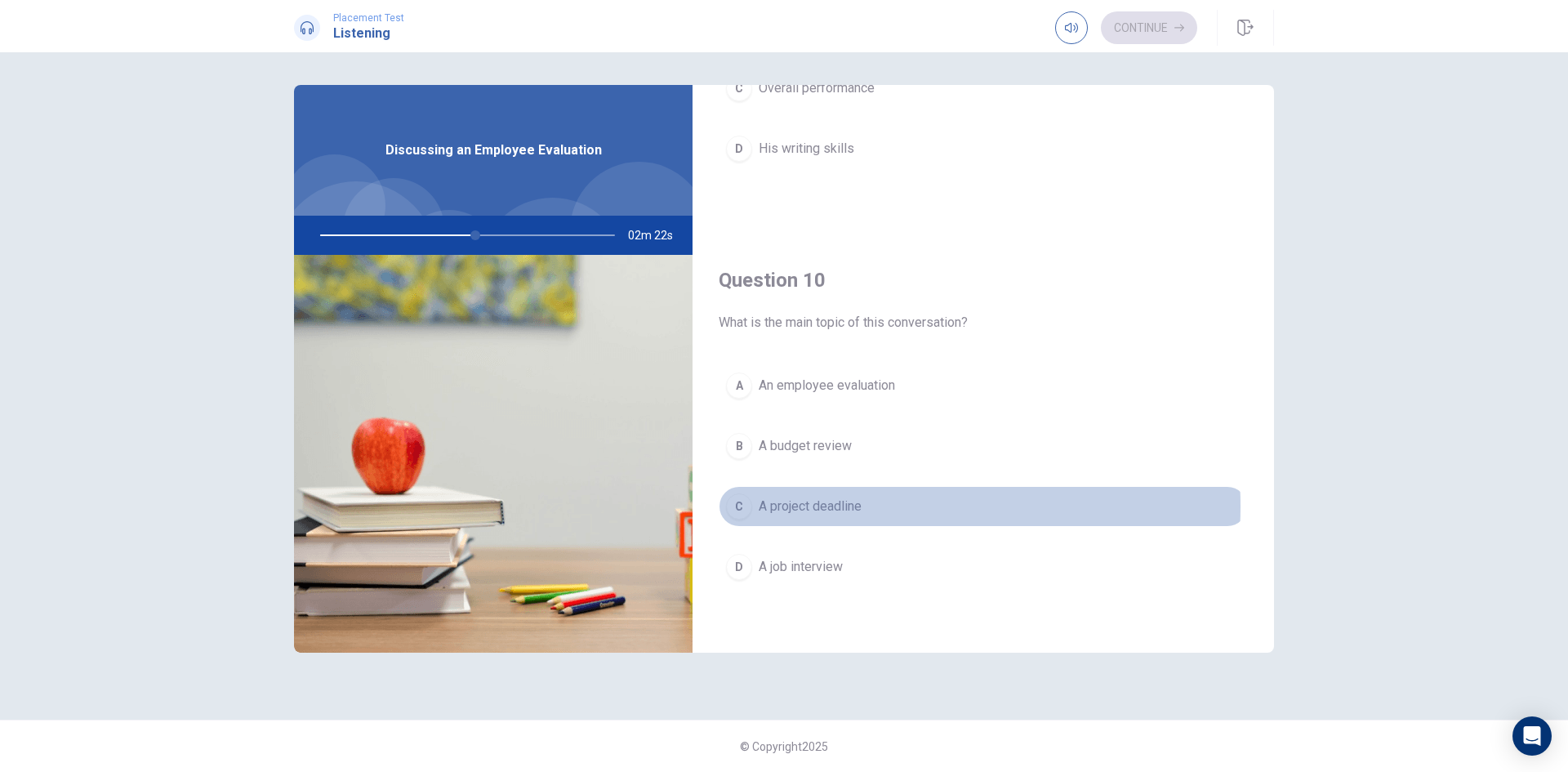 click on "A project deadline" at bounding box center [810, 506] 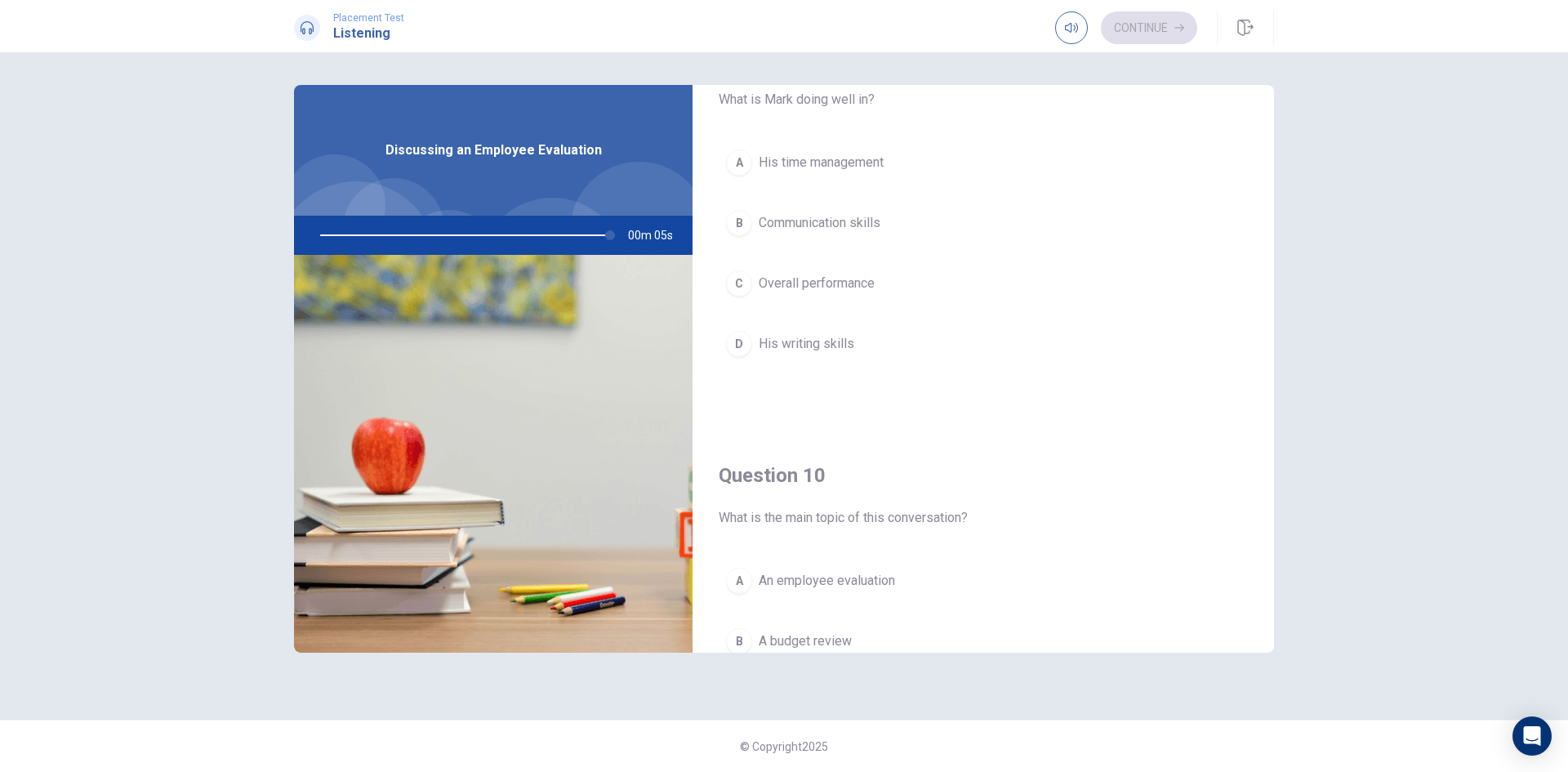 scroll, scrollTop: 1524, scrollLeft: 0, axis: vertical 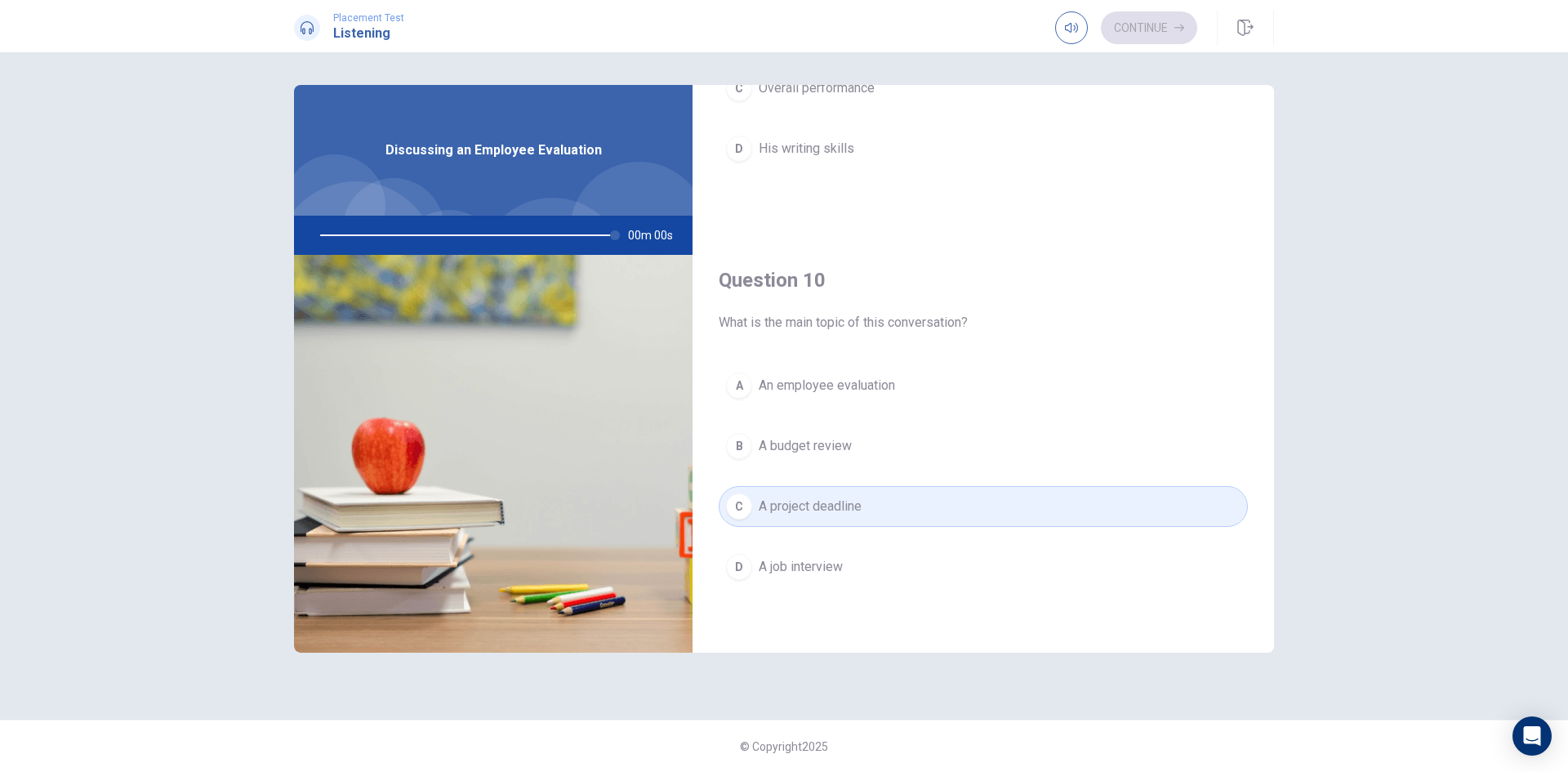 type on "0" 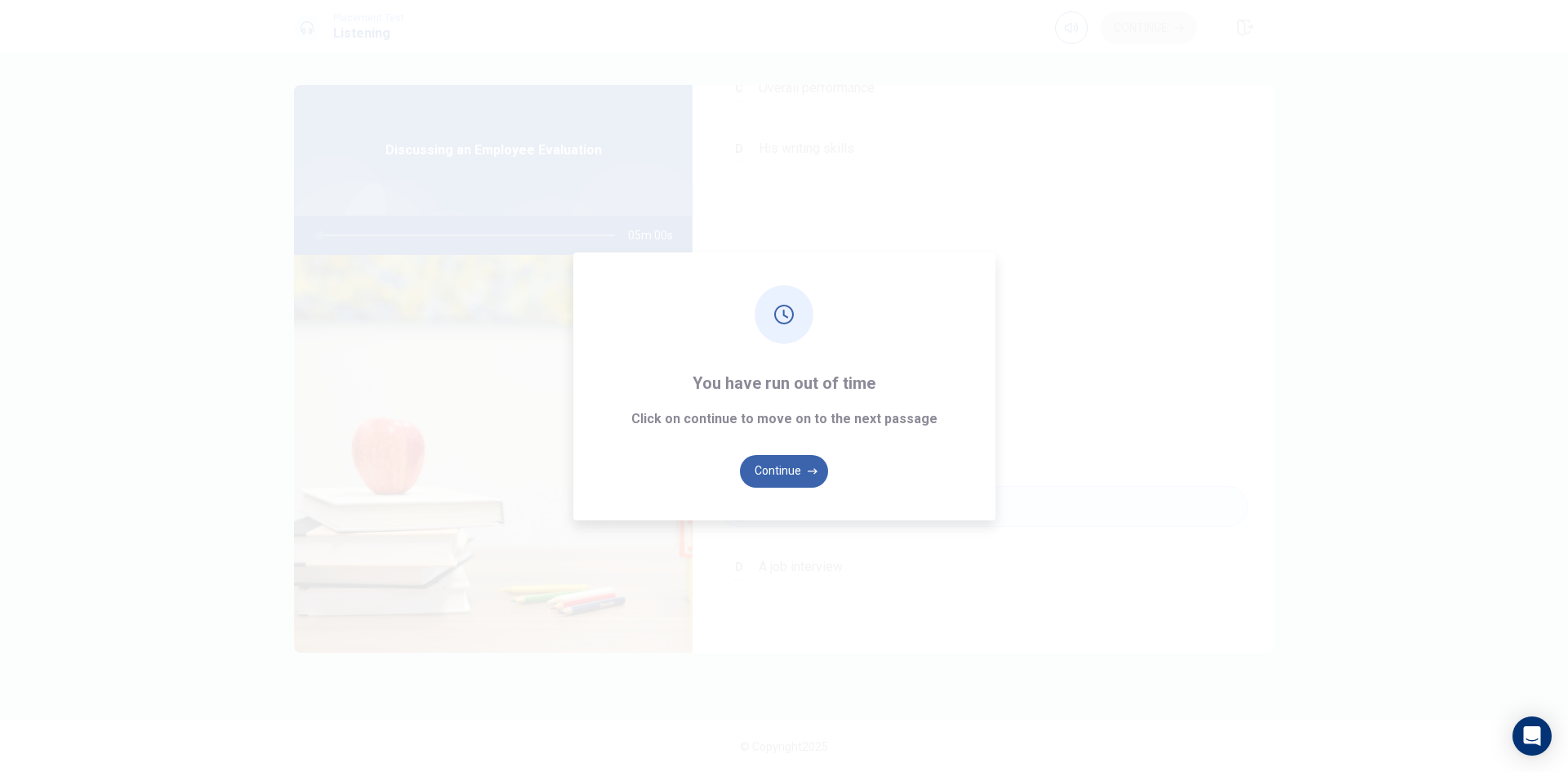 click on "Continue" at bounding box center (784, 471) 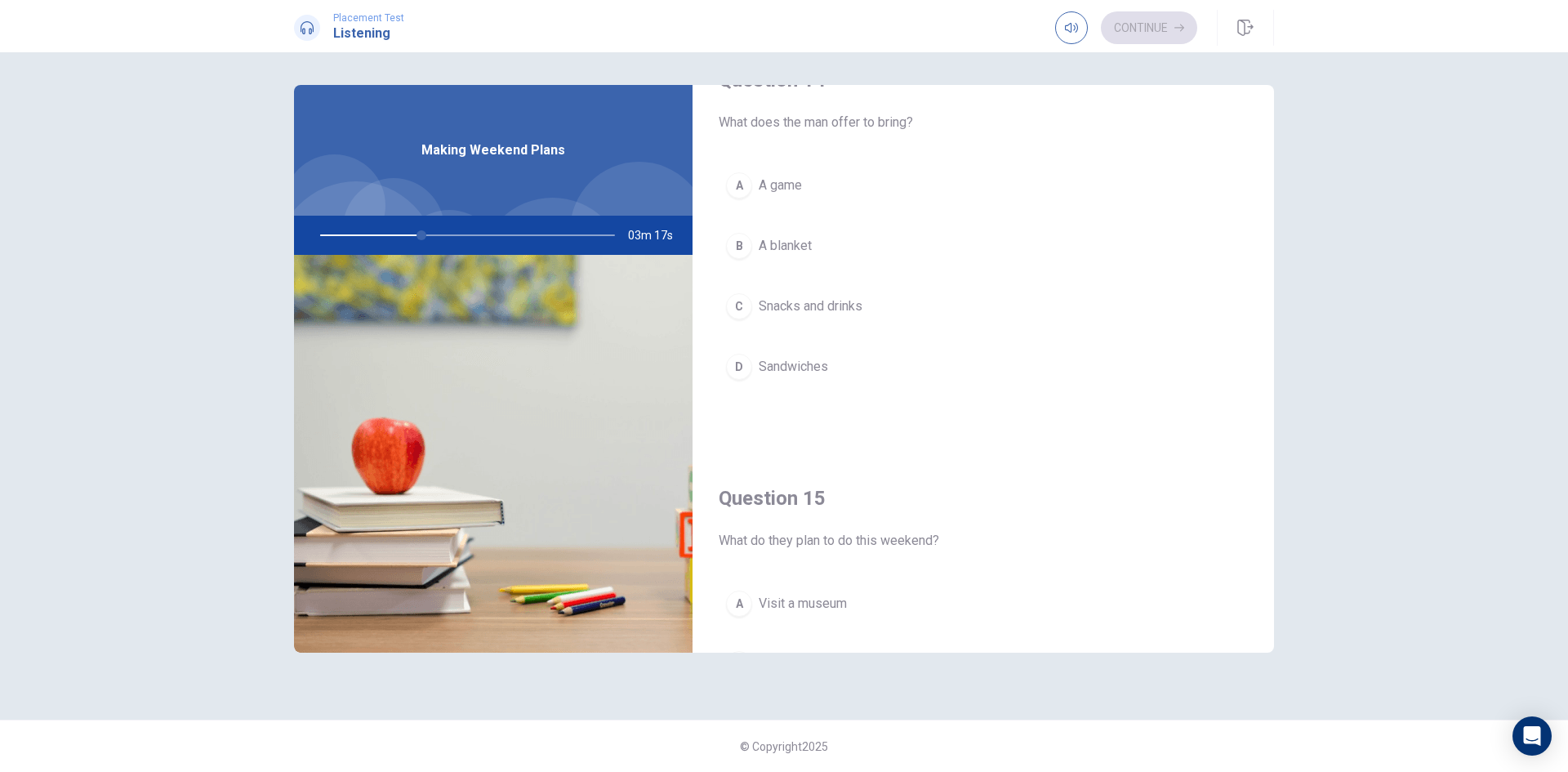 scroll, scrollTop: 1307, scrollLeft: 0, axis: vertical 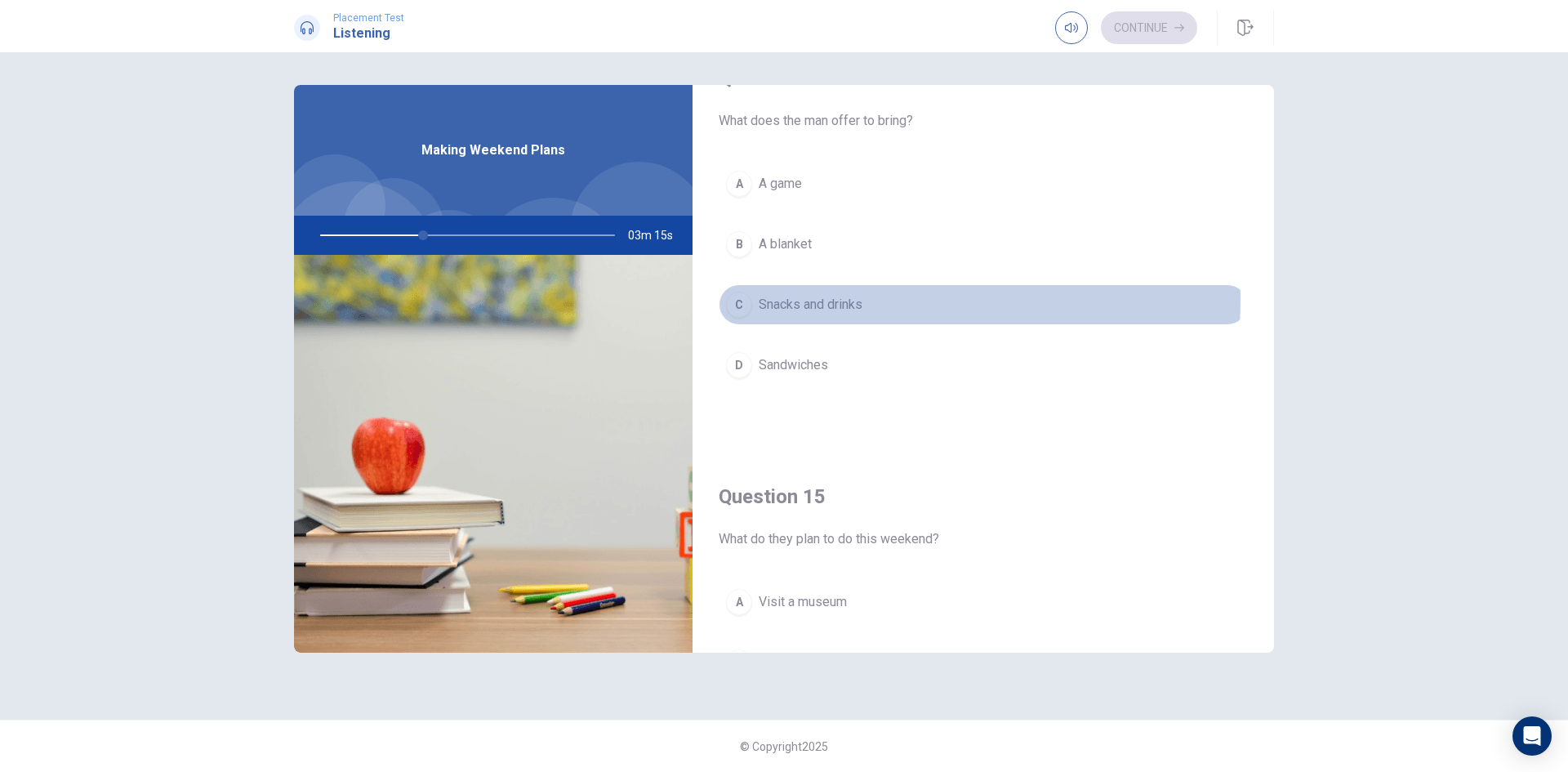 click on "Snacks and drinks" at bounding box center (810, 305) 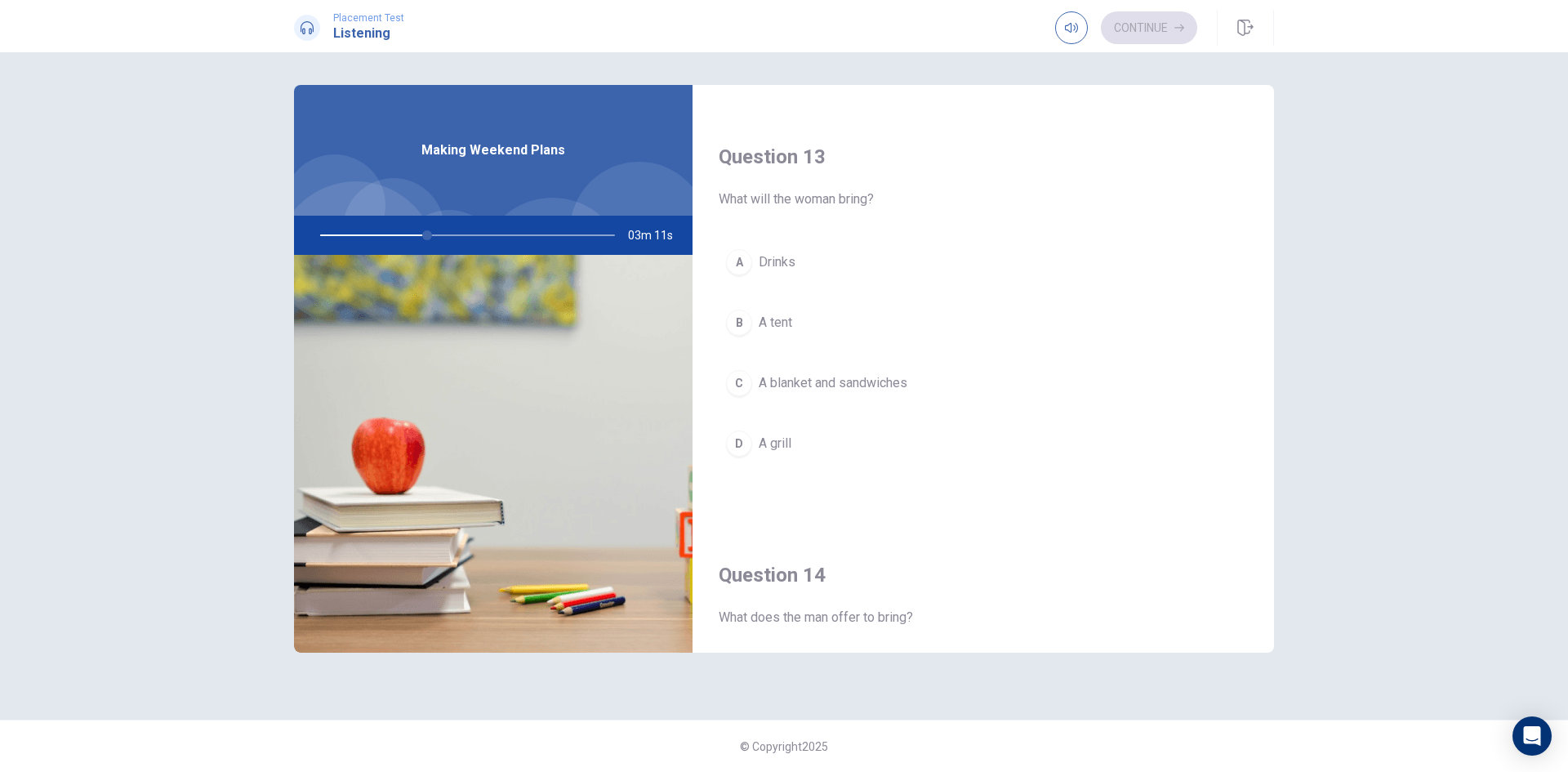 scroll, scrollTop: 707, scrollLeft: 0, axis: vertical 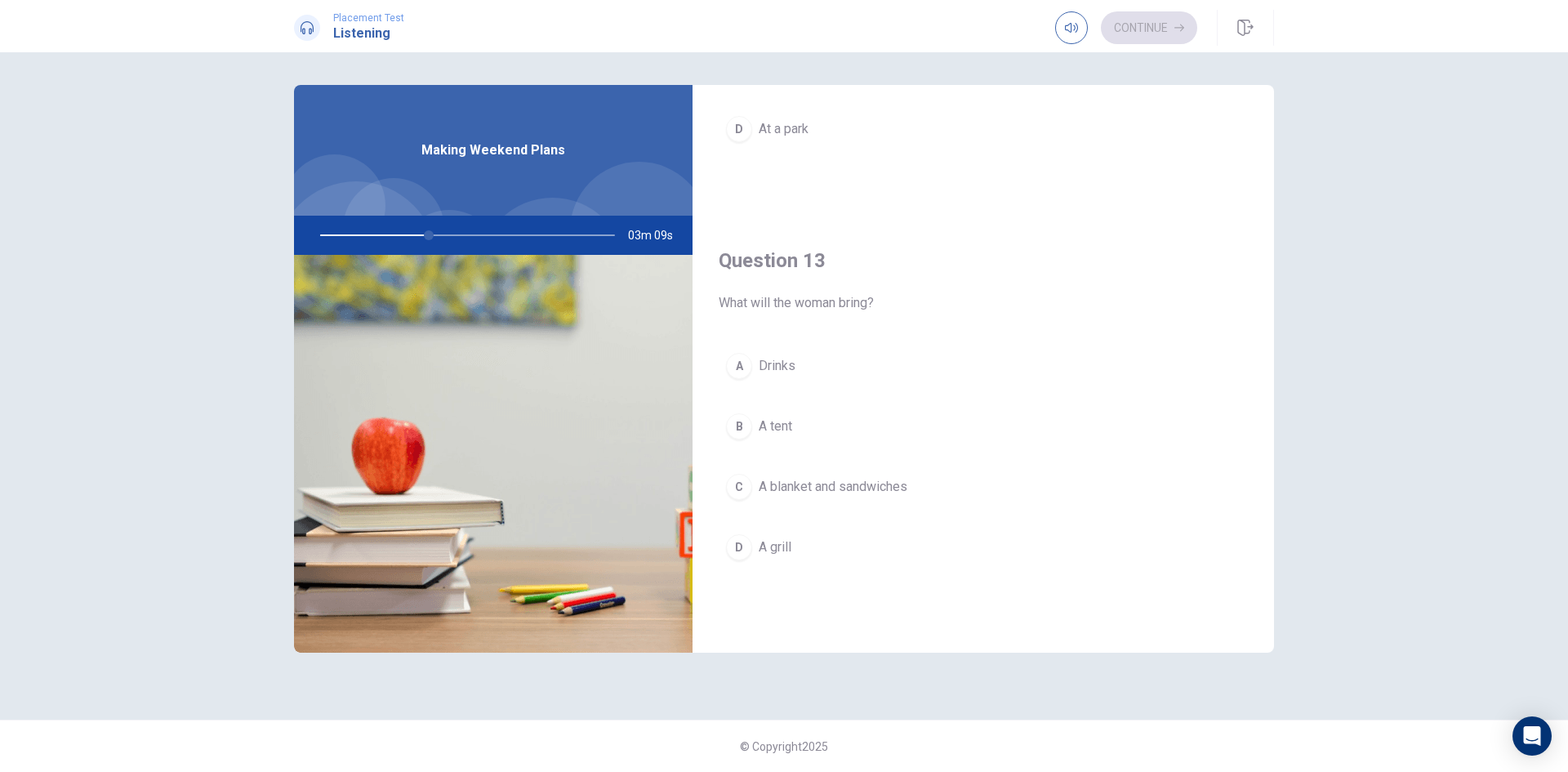 click on "A blanket and sandwiches" at bounding box center [833, 487] 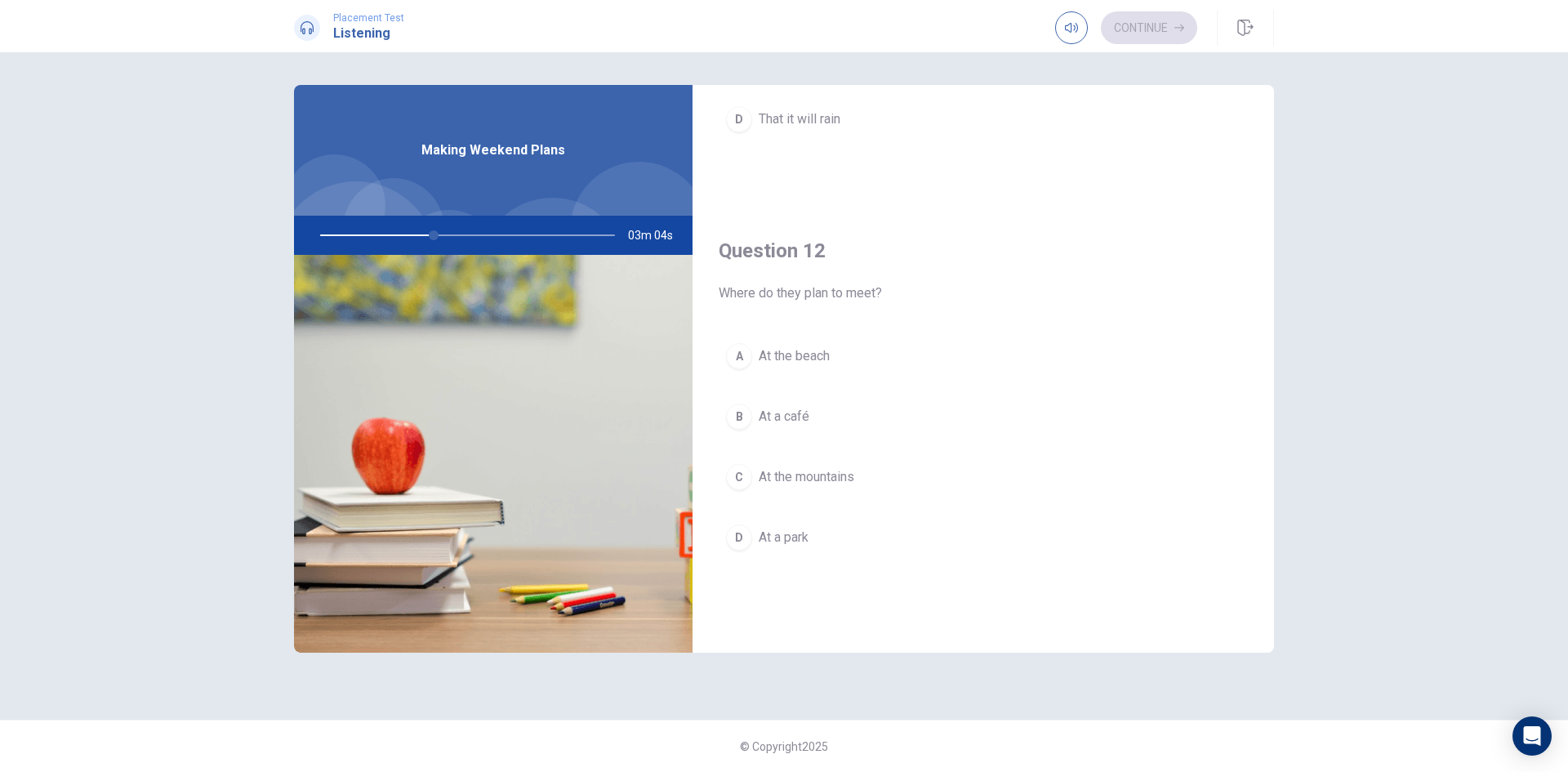 scroll, scrollTop: 0, scrollLeft: 0, axis: both 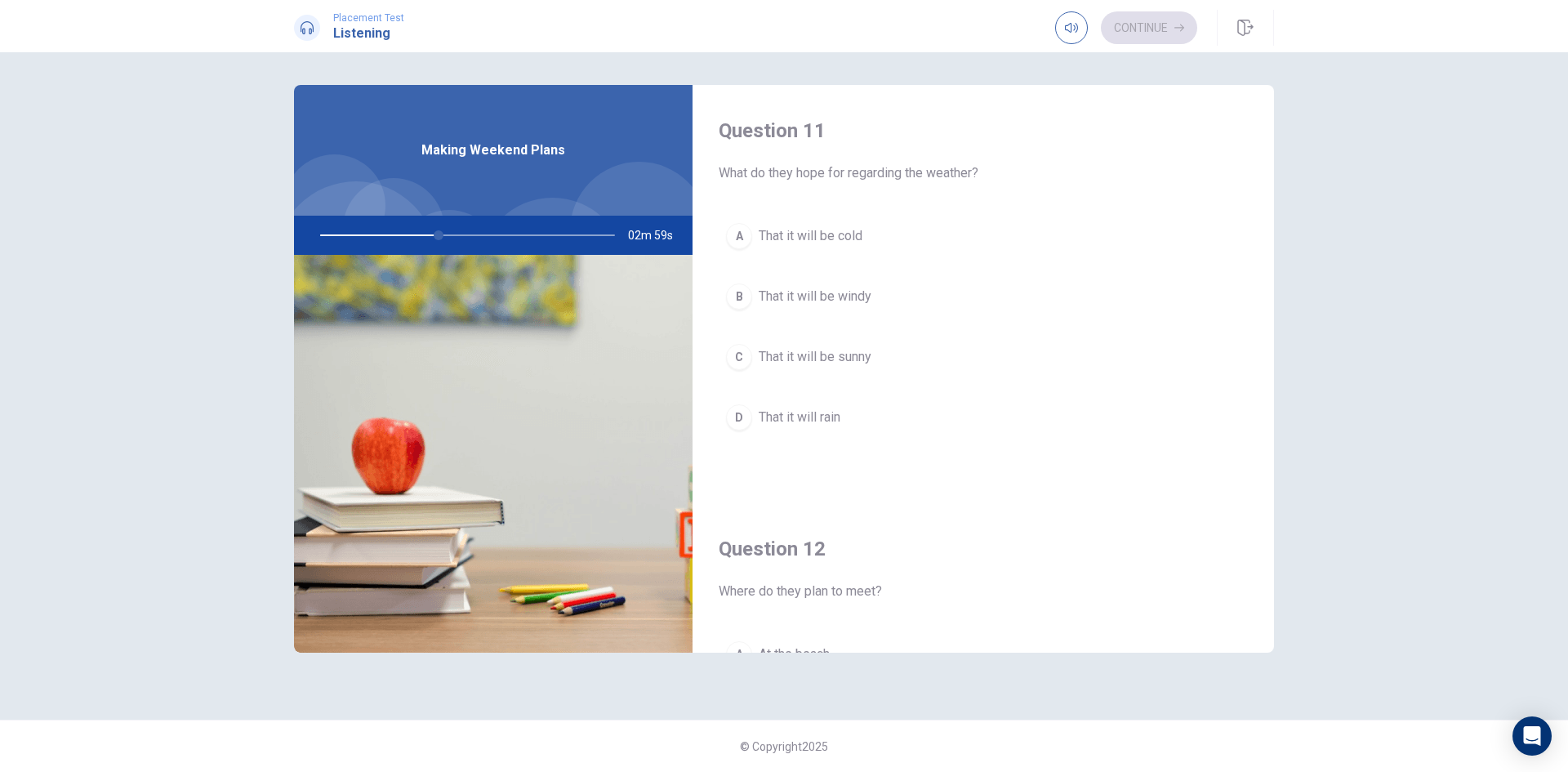 click on "That it will be sunny" at bounding box center [815, 357] 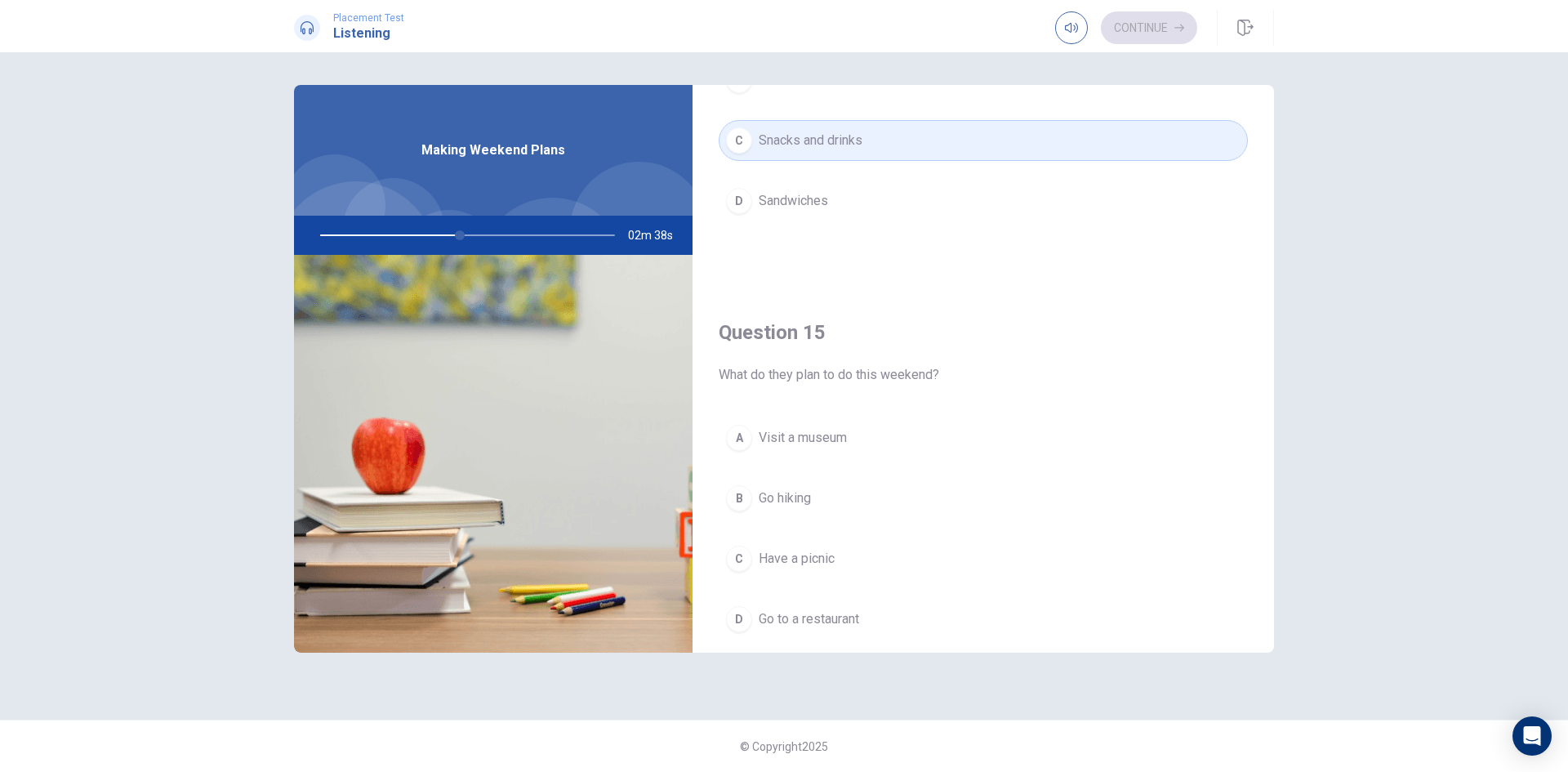 scroll, scrollTop: 1524, scrollLeft: 0, axis: vertical 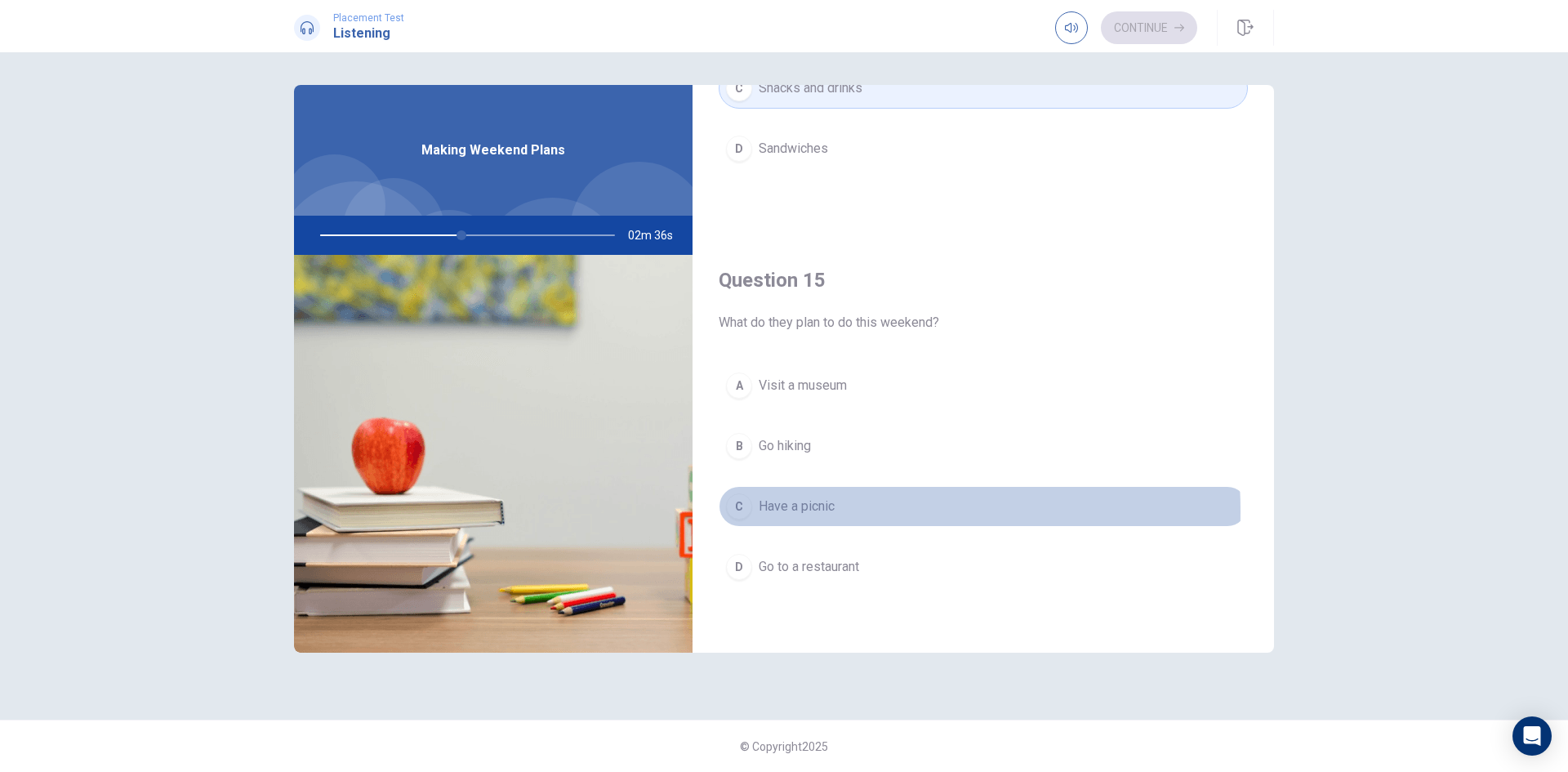 click on "Have a picnic" at bounding box center (796, 506) 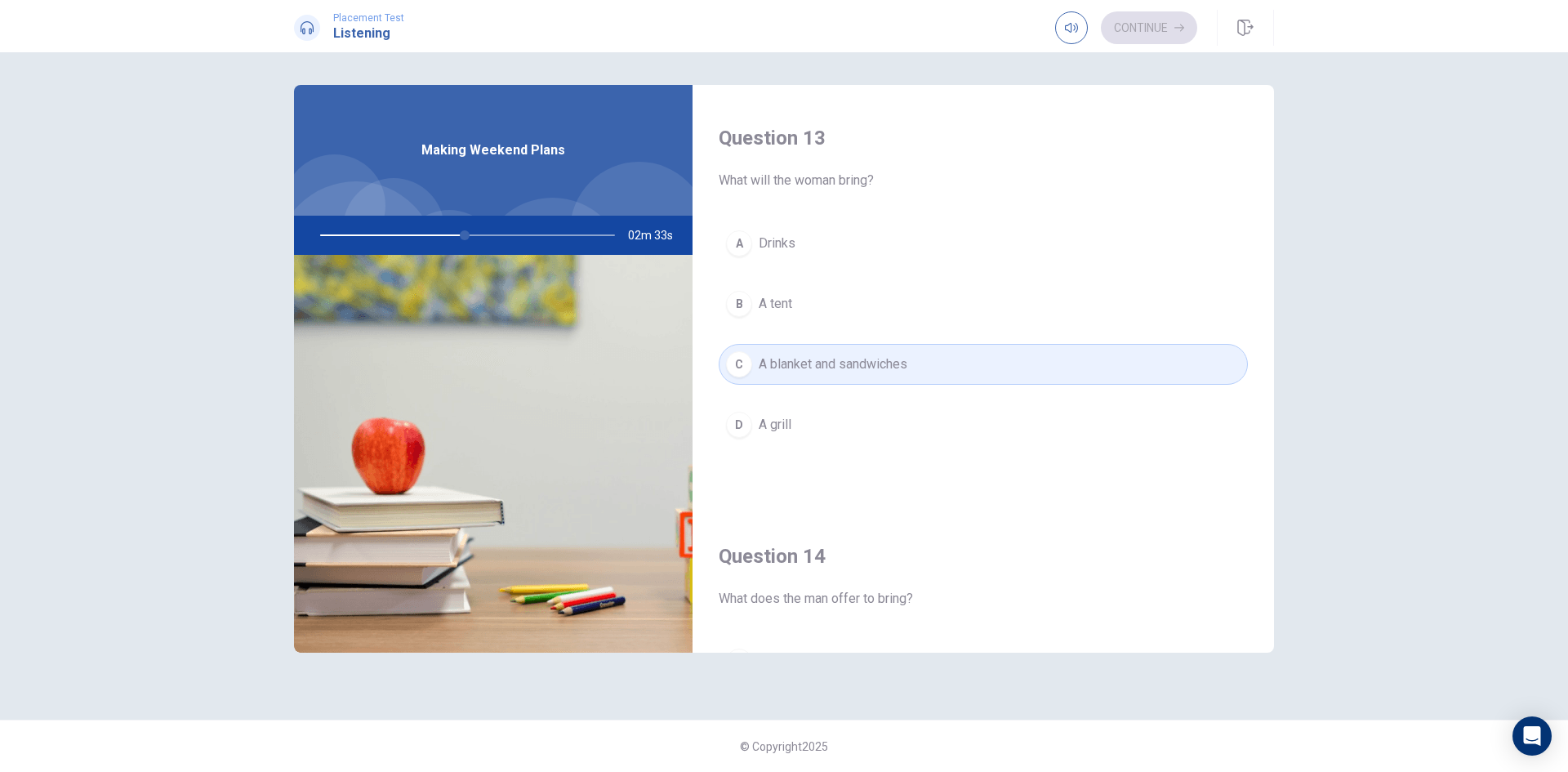 scroll, scrollTop: 462, scrollLeft: 0, axis: vertical 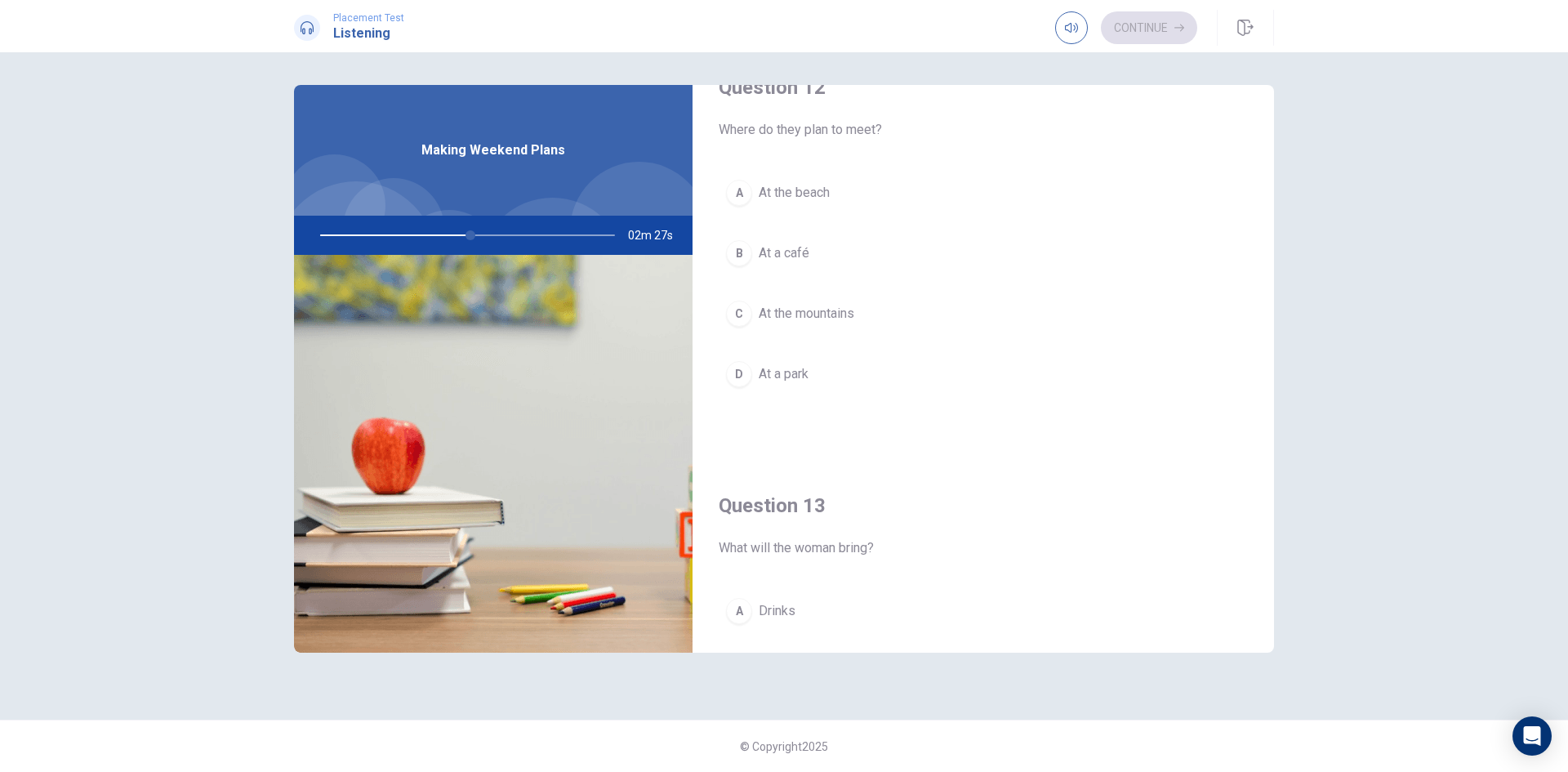 click on "At a park" at bounding box center (783, 374) 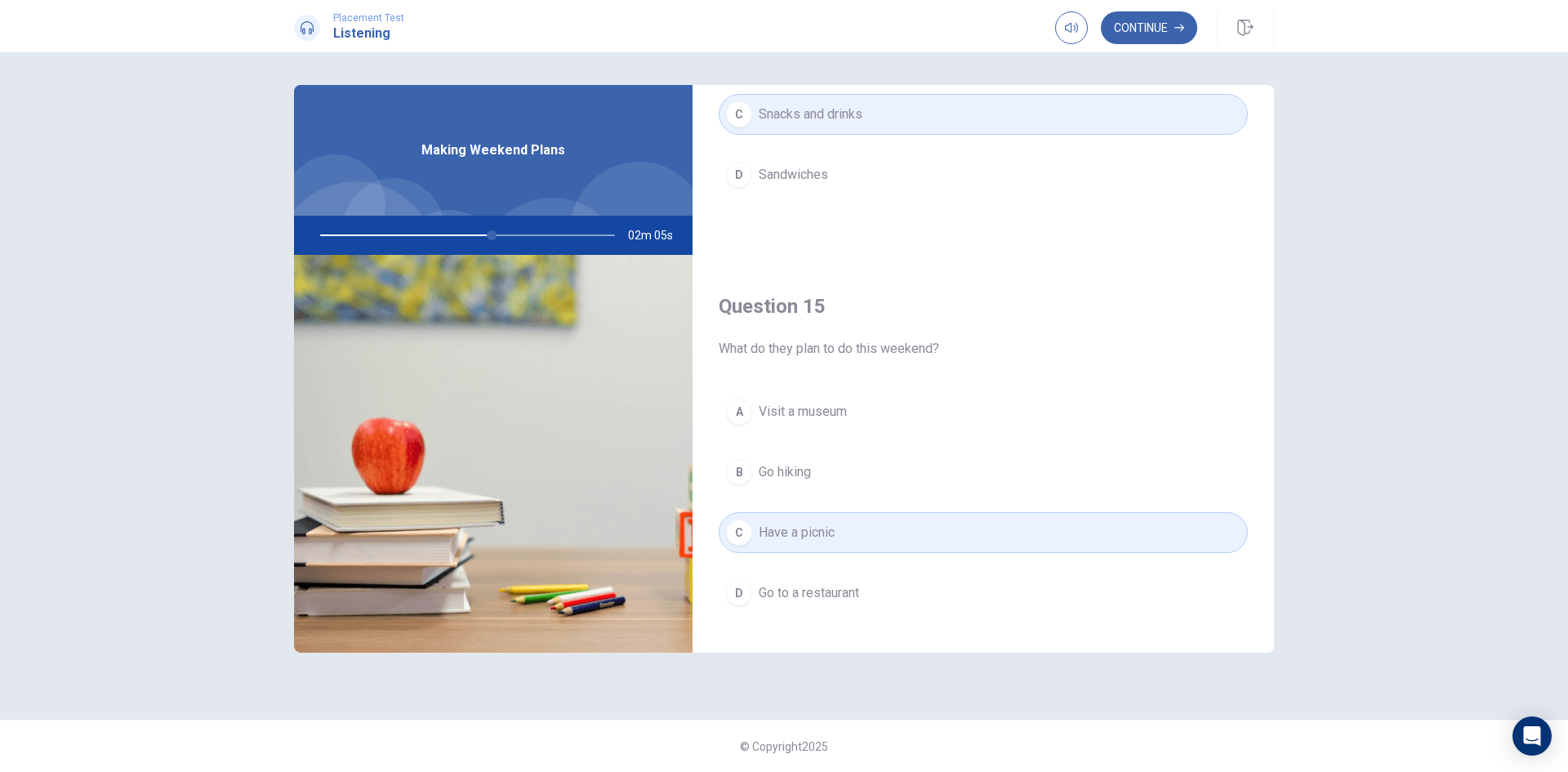 scroll, scrollTop: 1524, scrollLeft: 0, axis: vertical 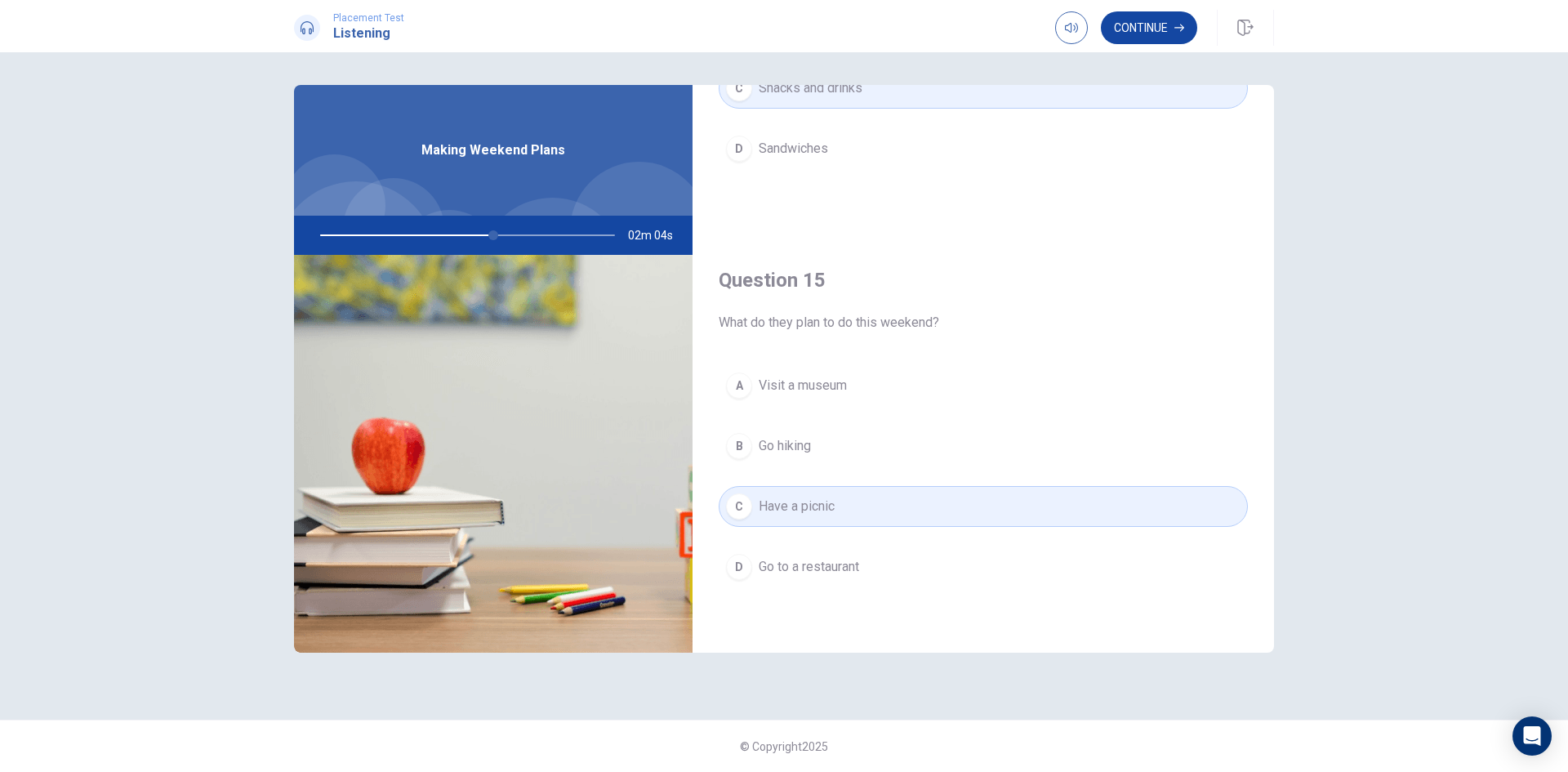 click on "Continue" at bounding box center [1149, 28] 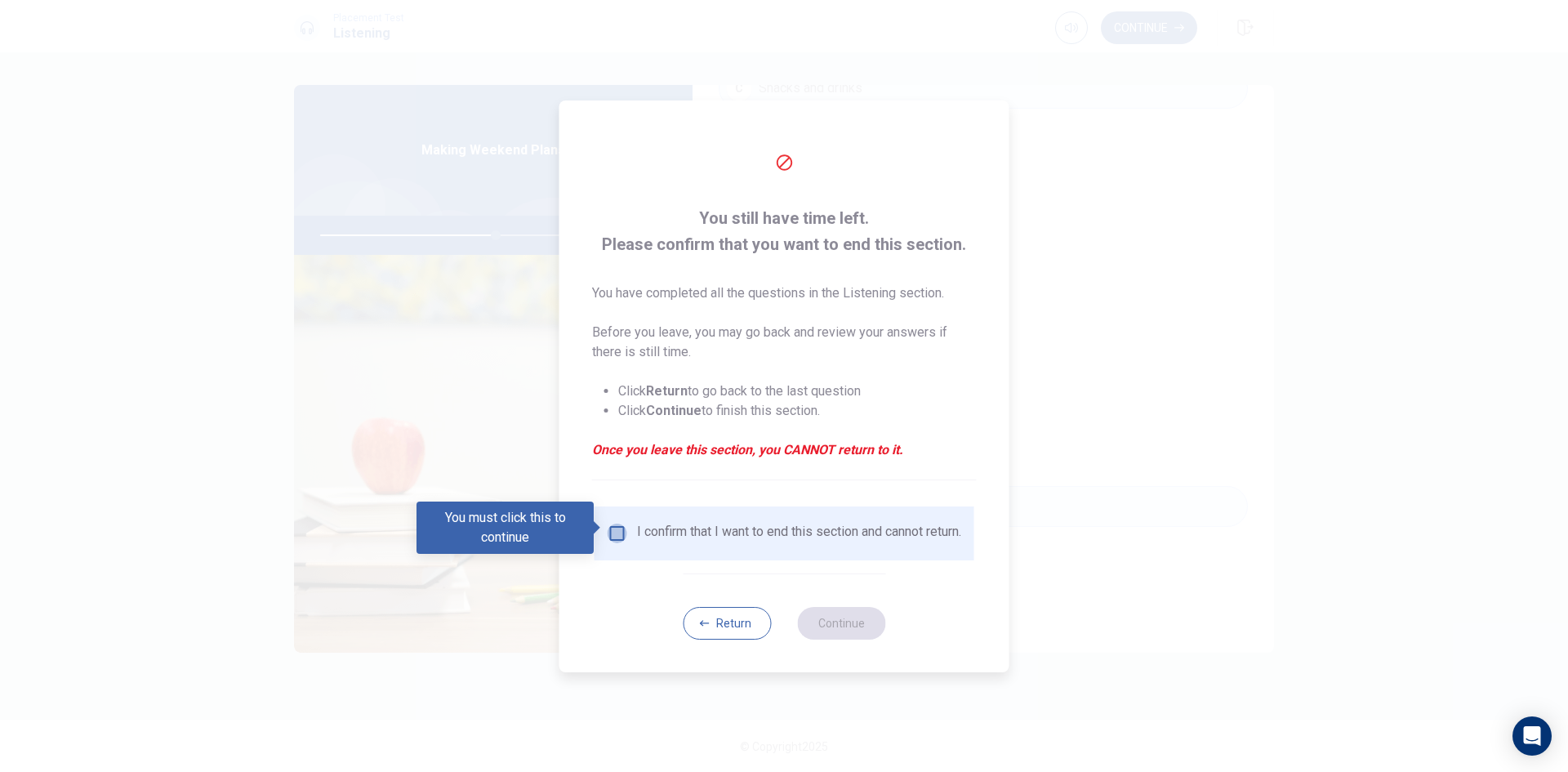 click at bounding box center [617, 533] 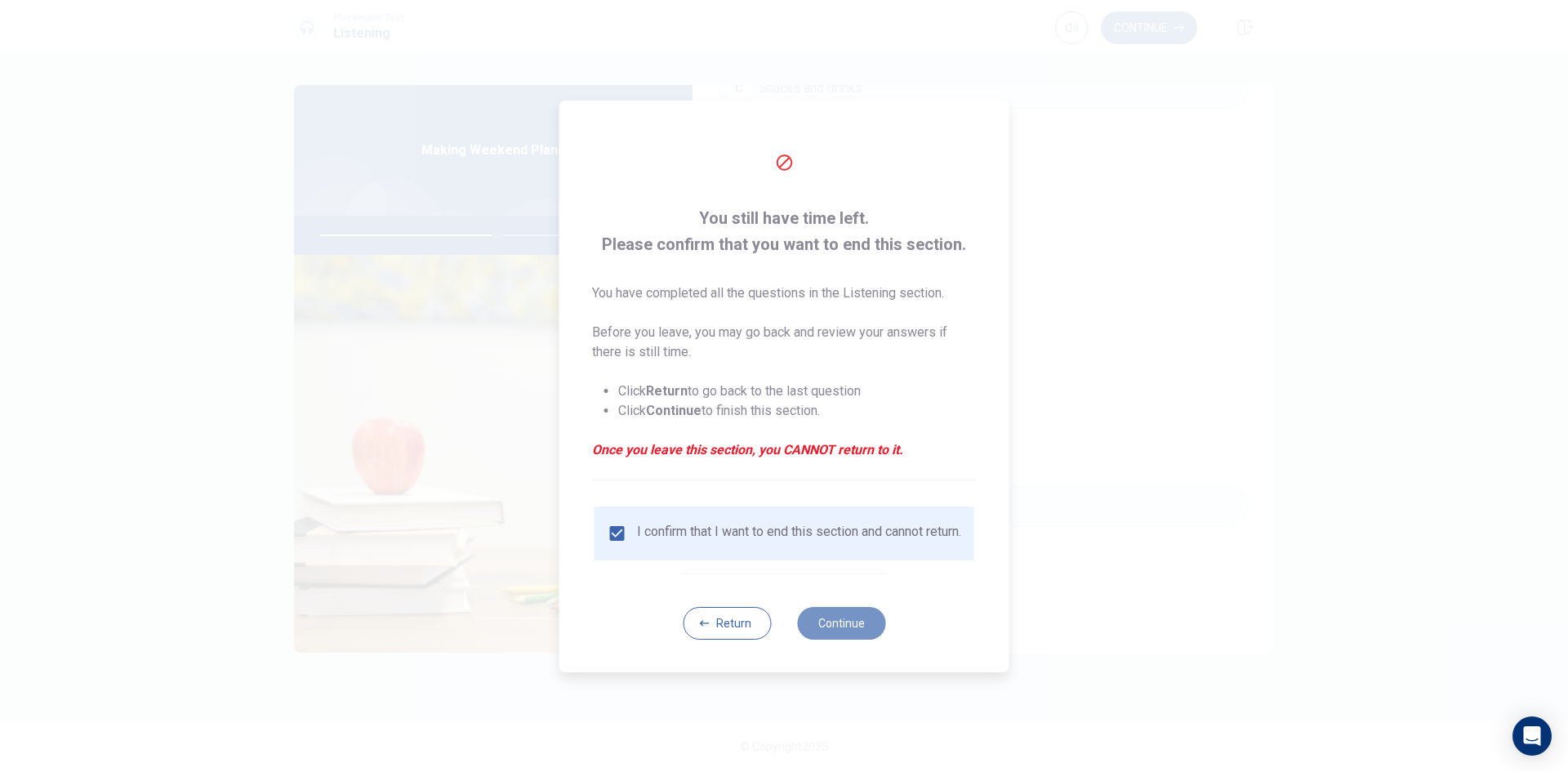 drag, startPoint x: 866, startPoint y: 627, endPoint x: 1031, endPoint y: 630, distance: 165.02727 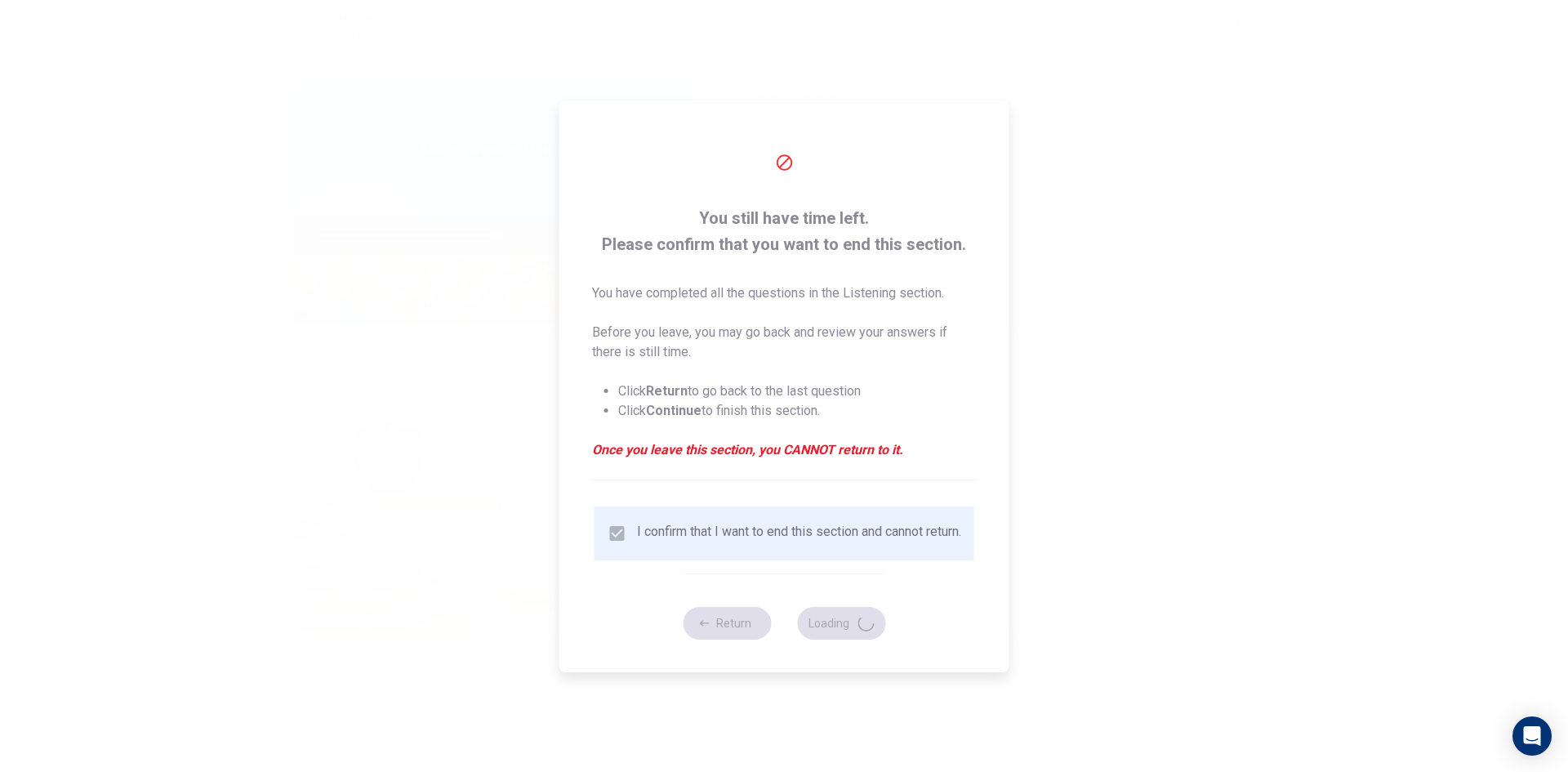 type on "61" 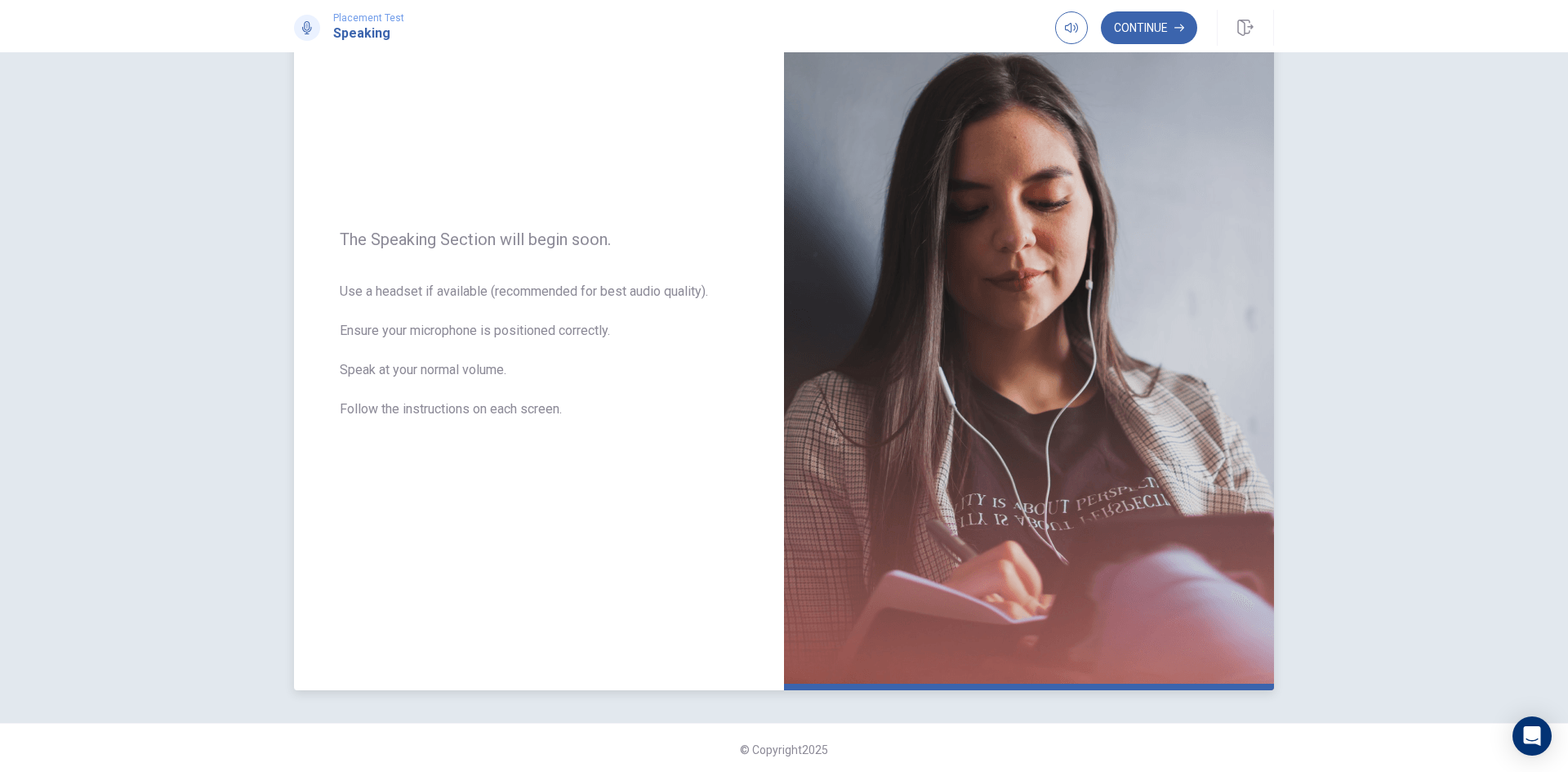 scroll, scrollTop: 110, scrollLeft: 0, axis: vertical 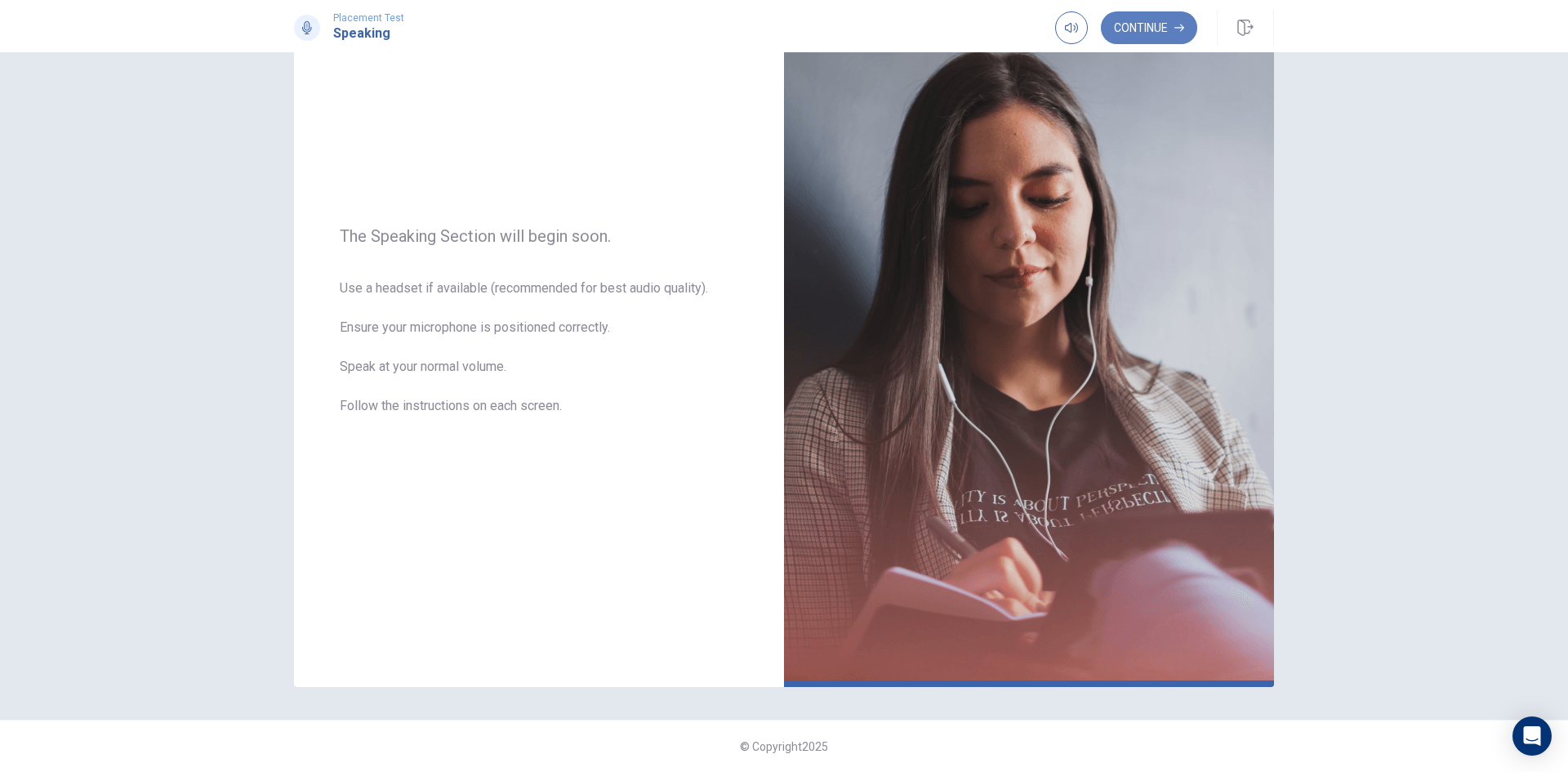 click on "Continue" at bounding box center [1149, 28] 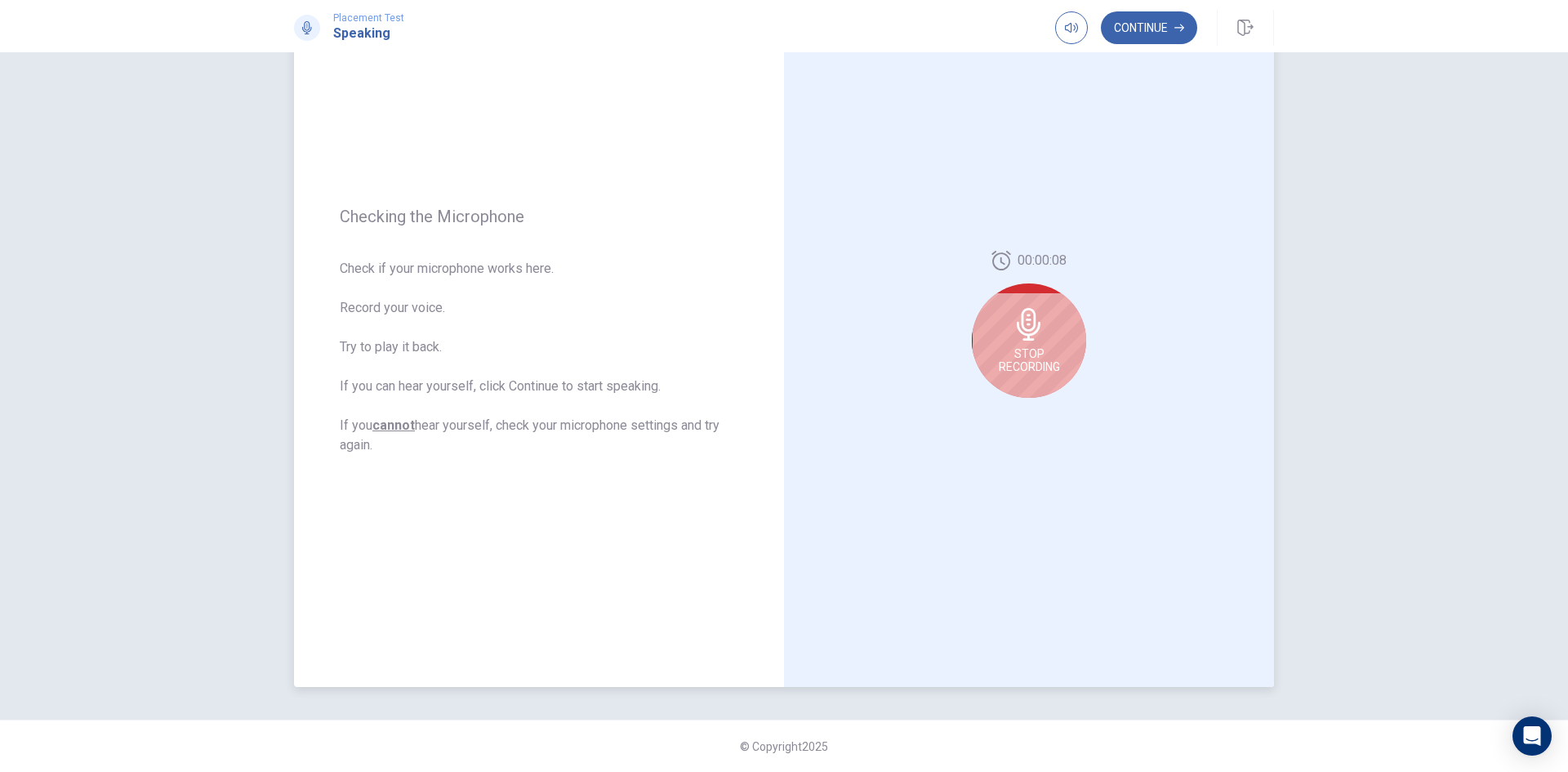click on "Stop   Recording" at bounding box center [1029, 360] 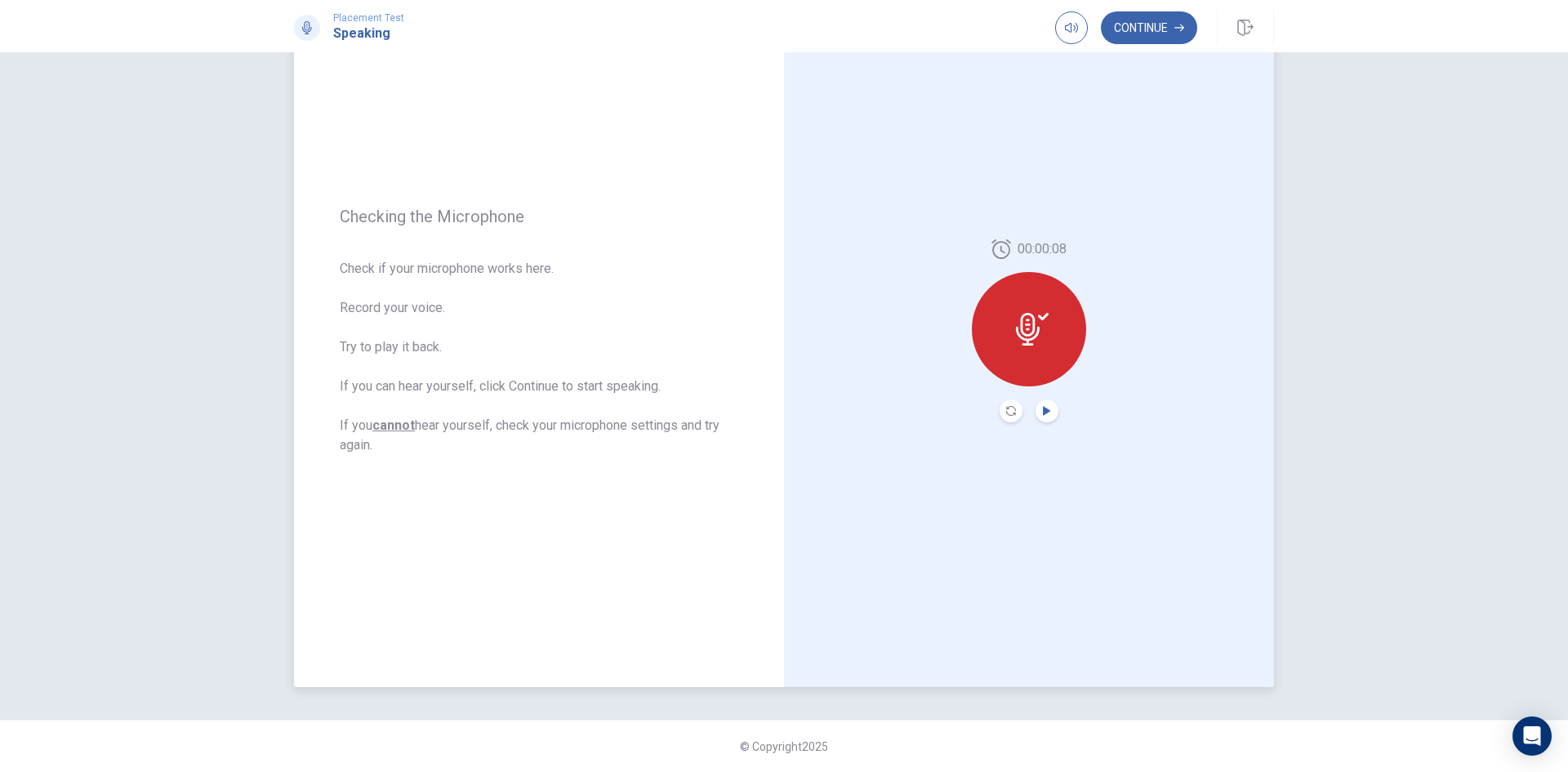 click 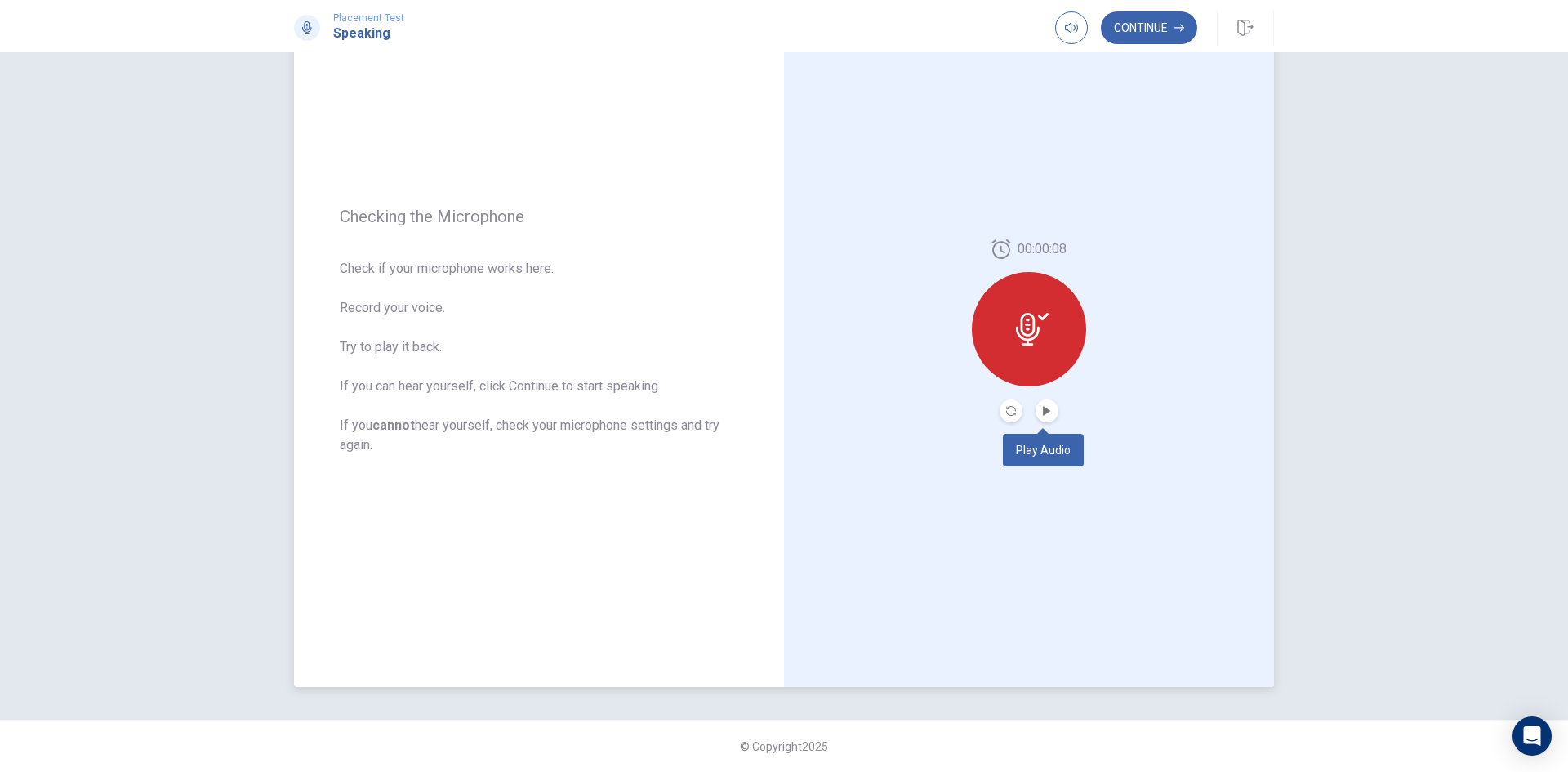 click at bounding box center [1047, 411] 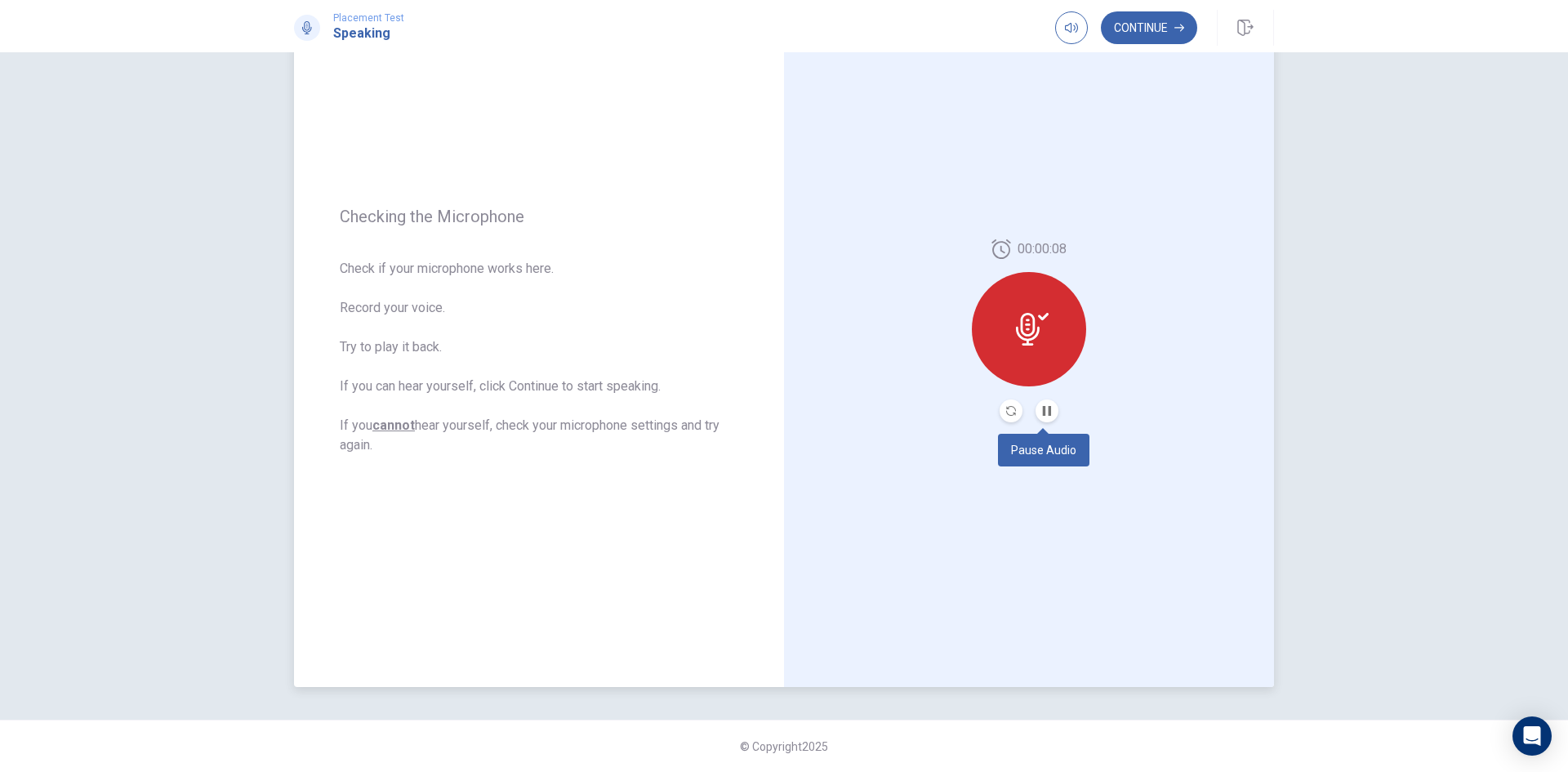 click at bounding box center (1047, 411) 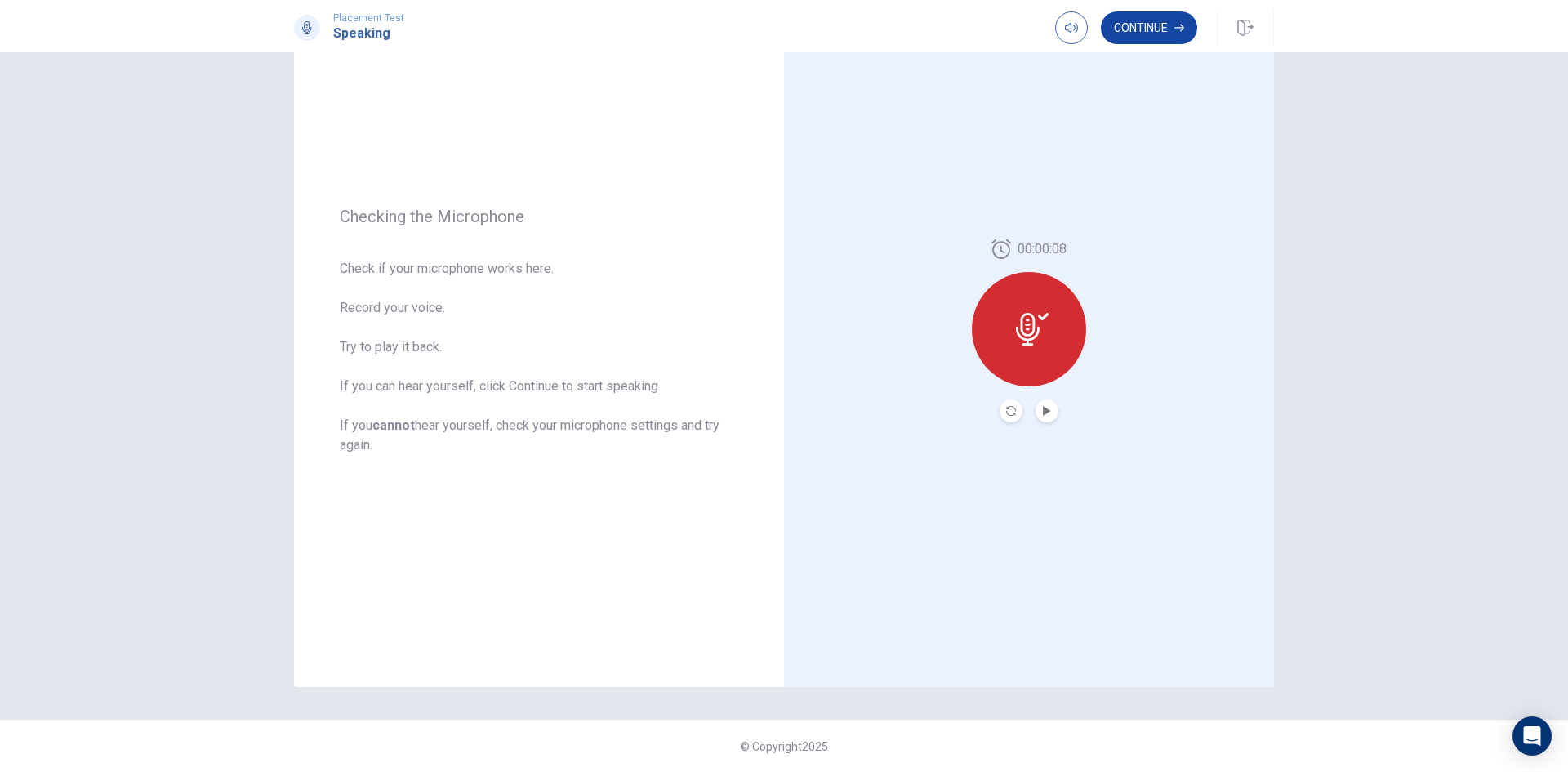 click on "Continue" at bounding box center (1149, 28) 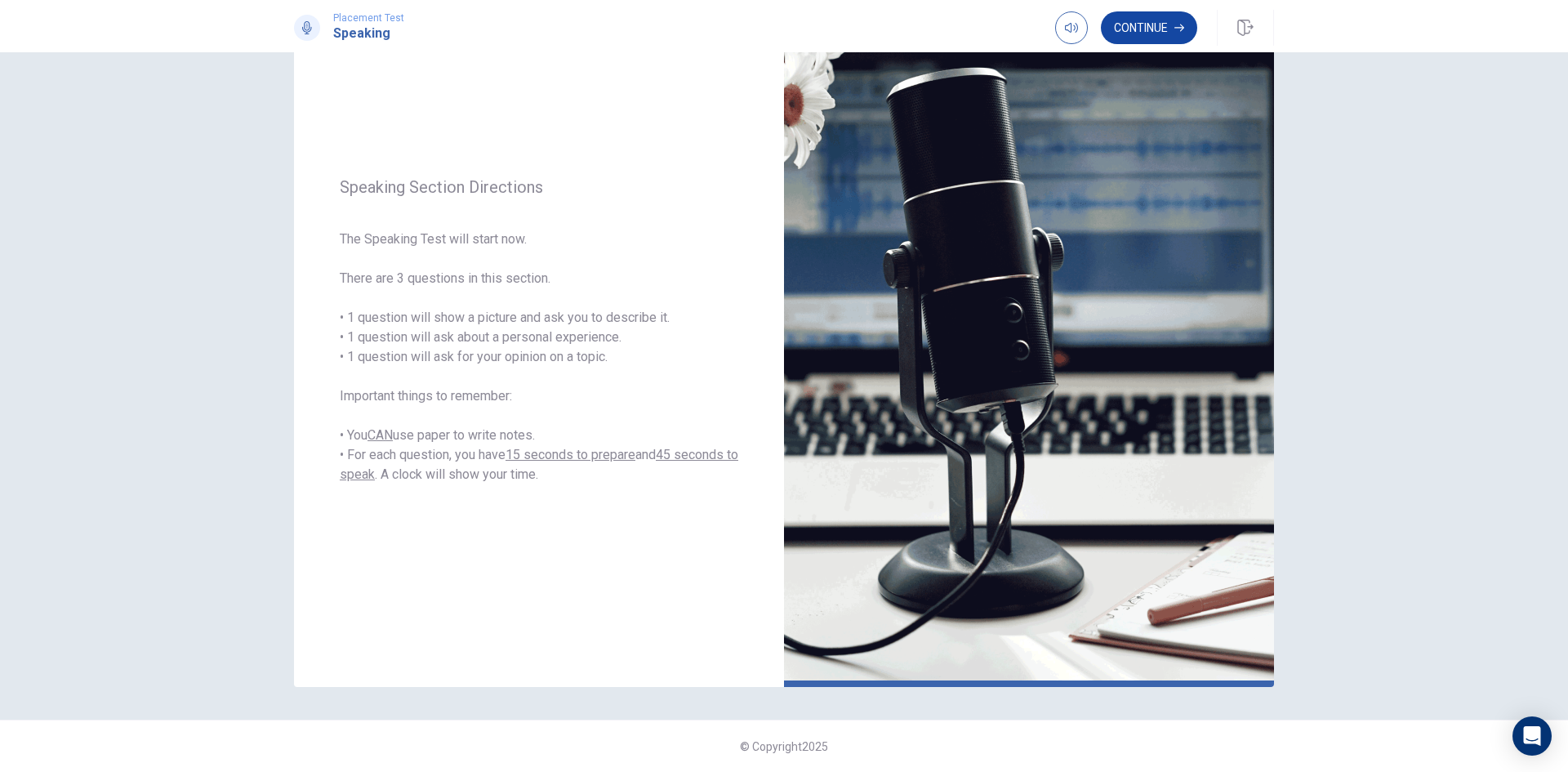 click on "Continue" at bounding box center (1149, 28) 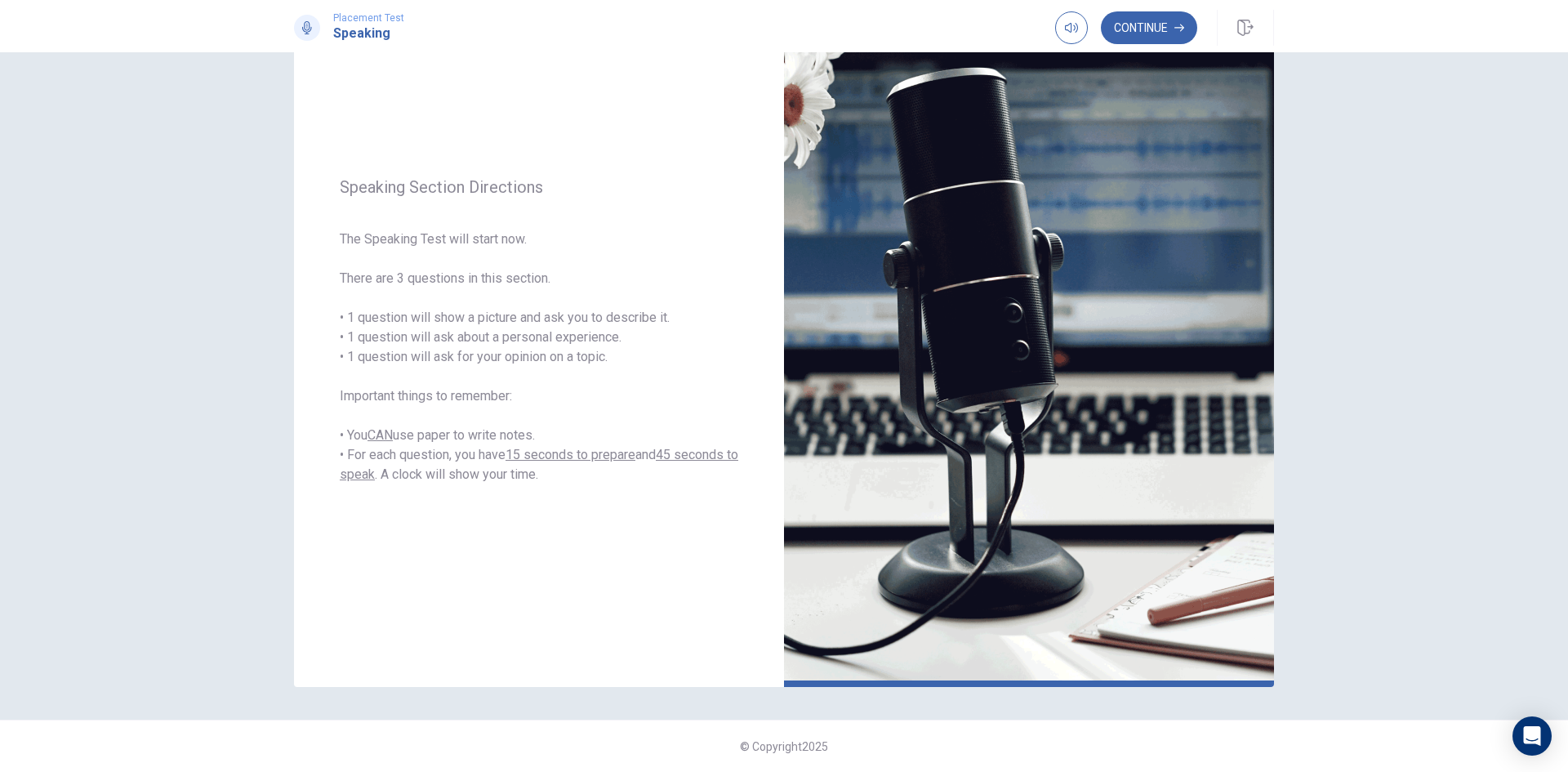 scroll, scrollTop: 0, scrollLeft: 0, axis: both 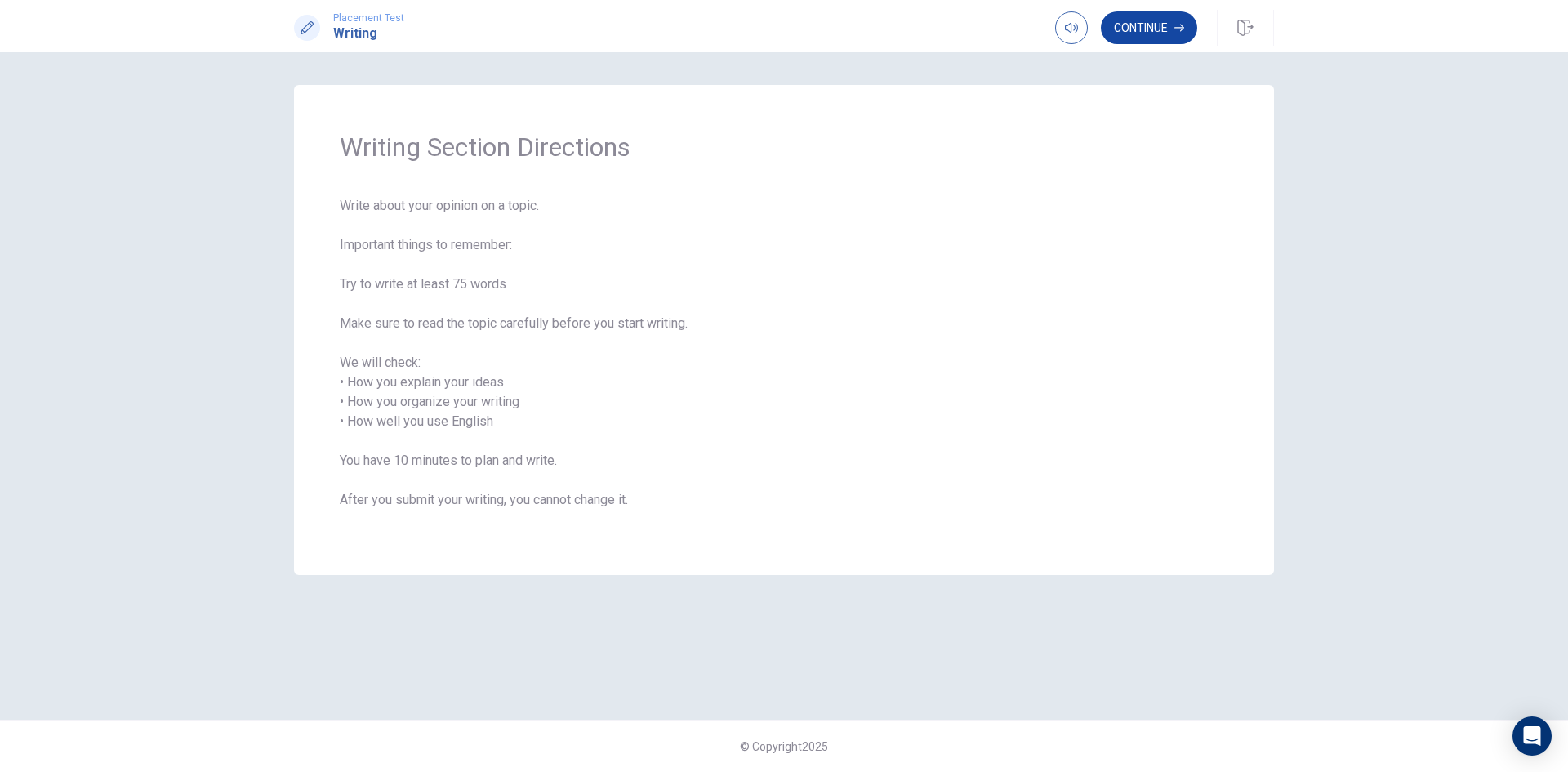 click on "Continue" at bounding box center (1149, 28) 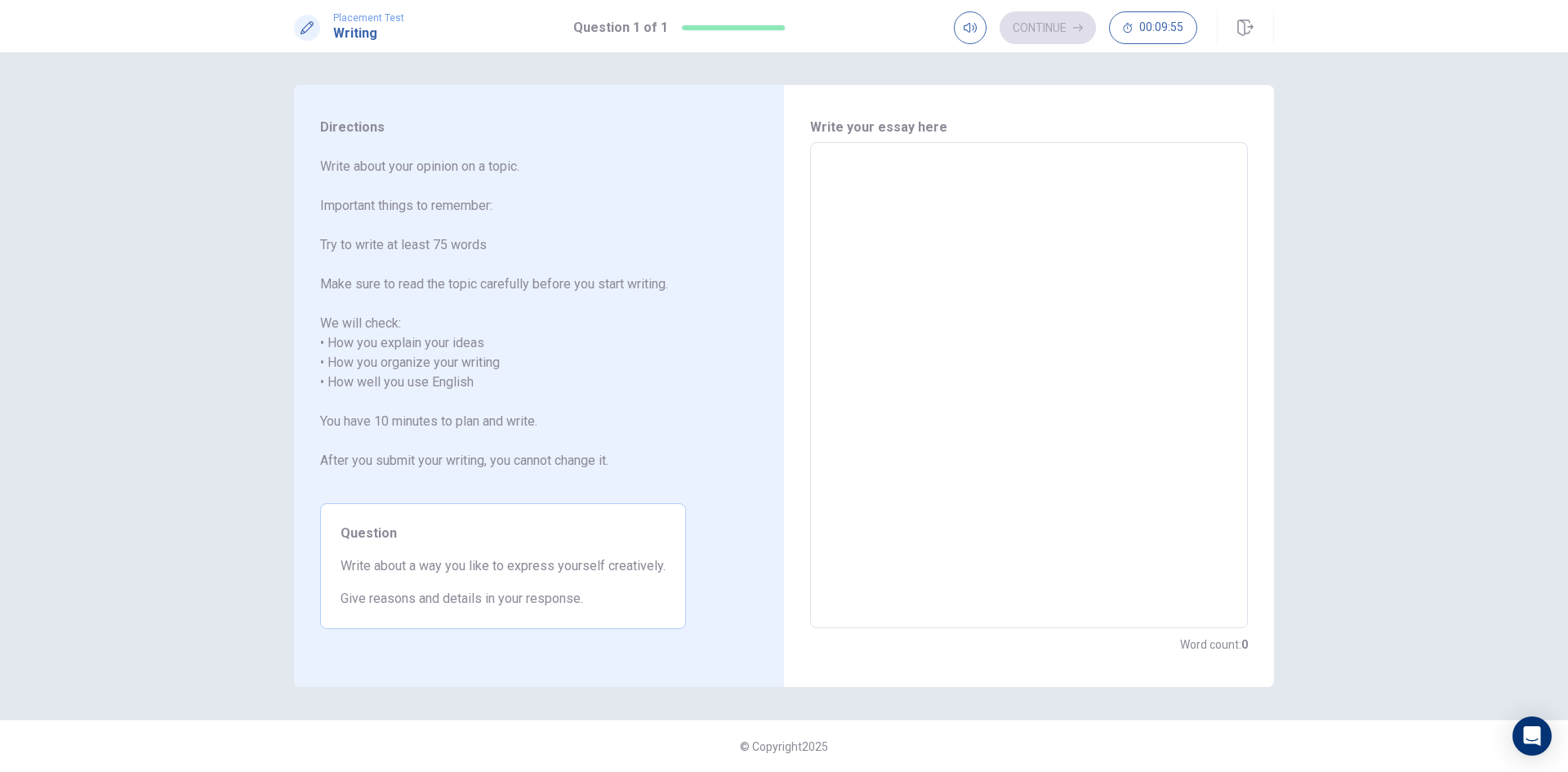 click at bounding box center [1029, 386] 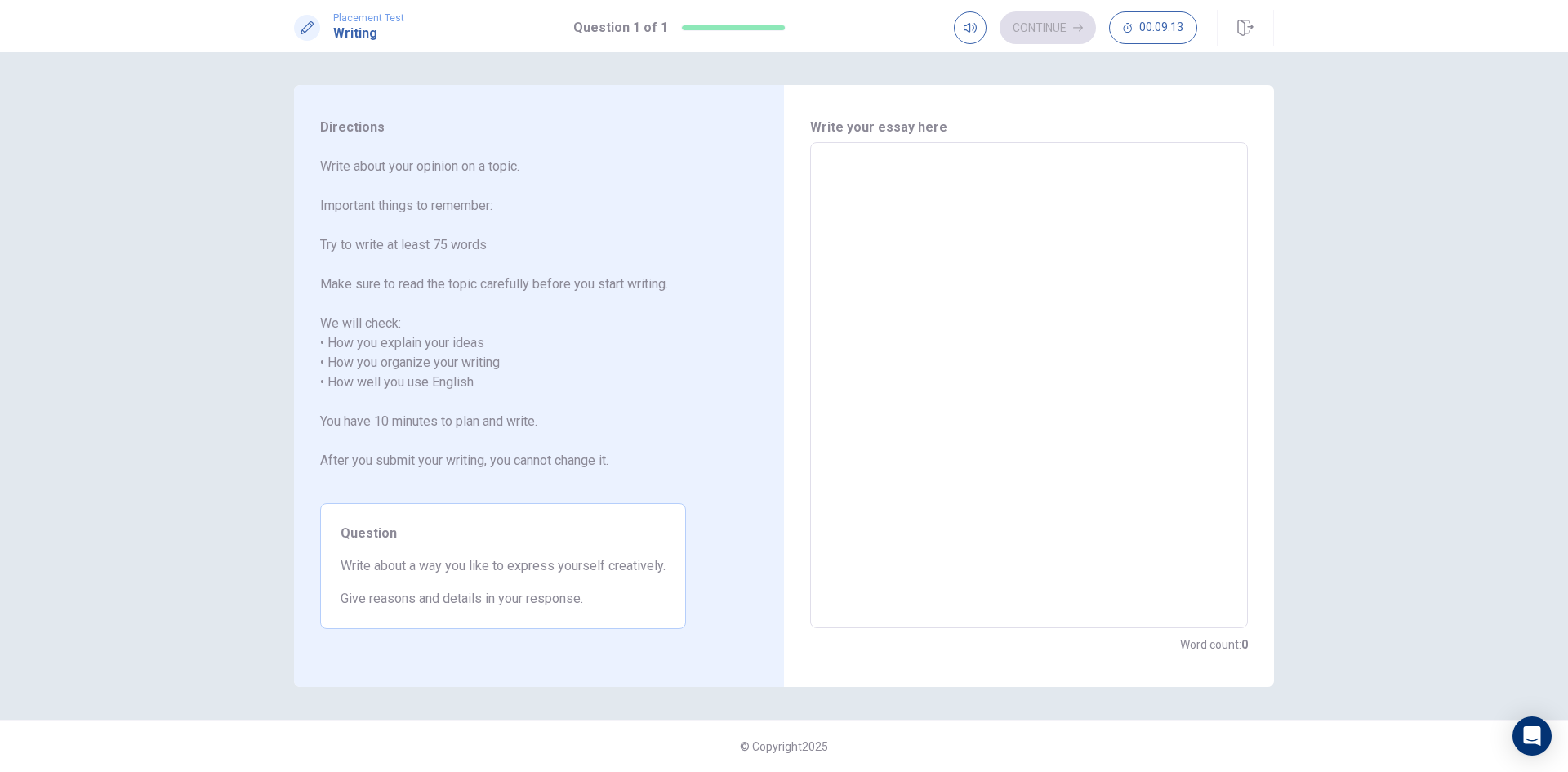 click at bounding box center (1029, 386) 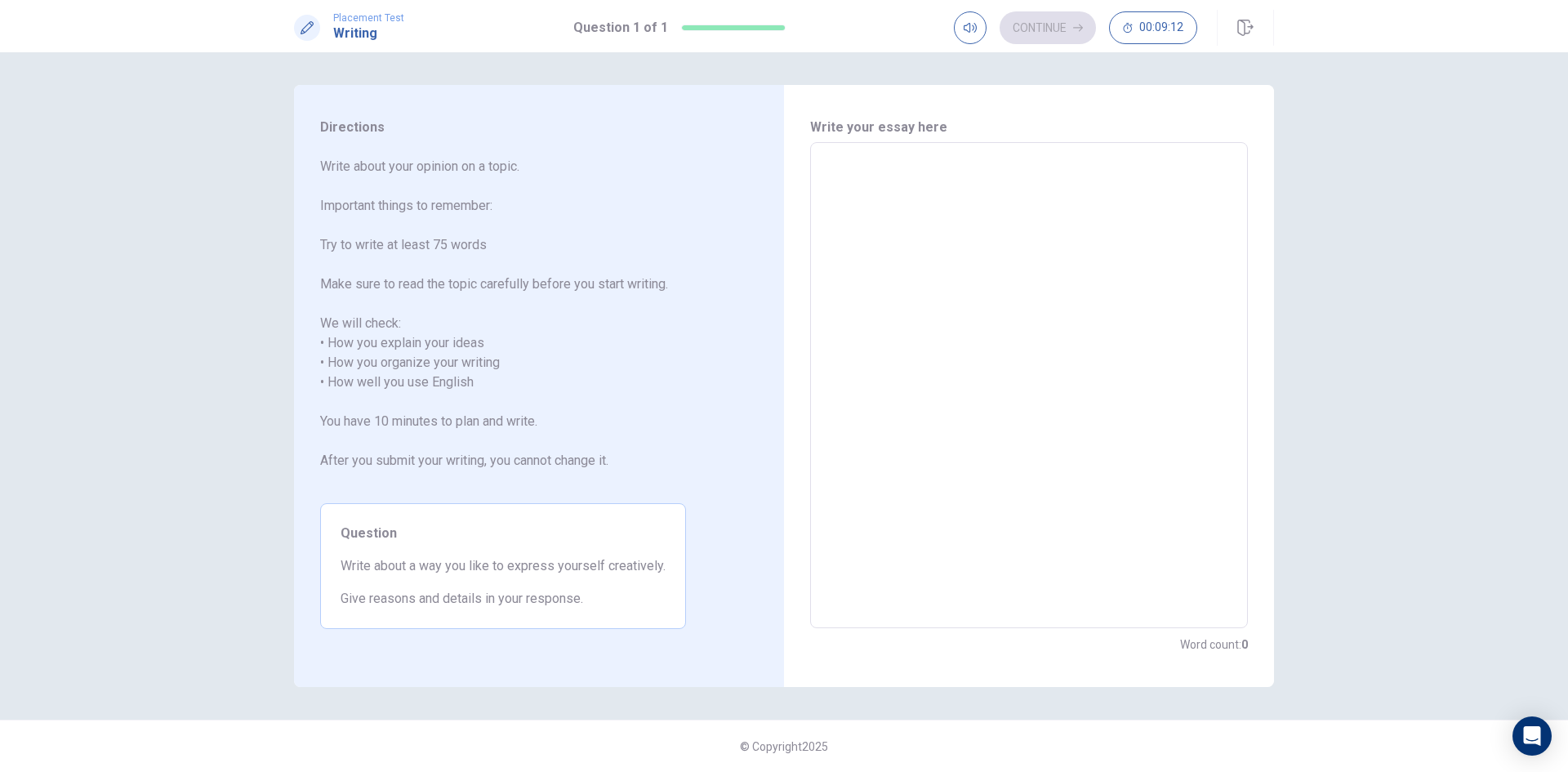 type on "I" 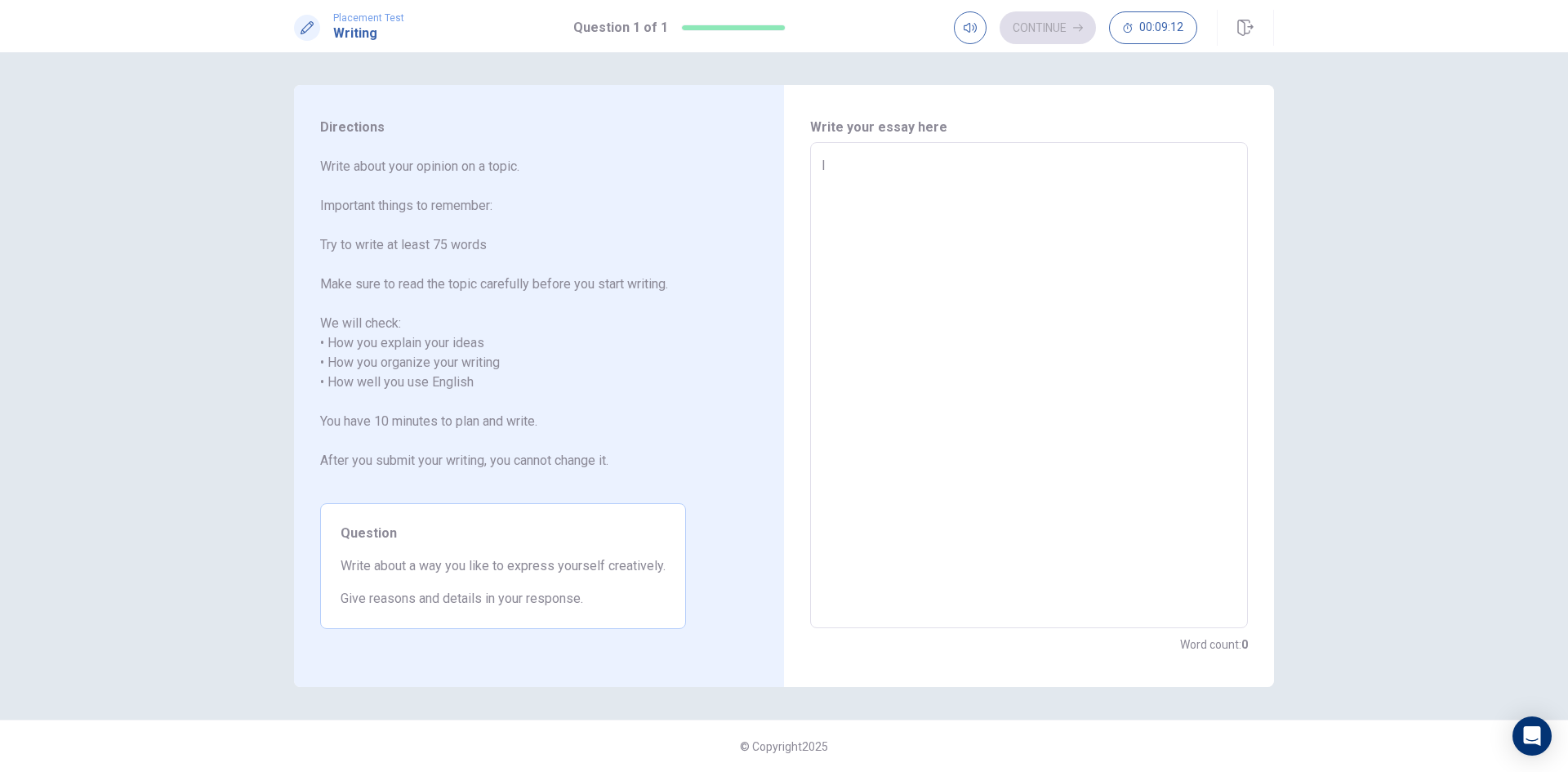 type on "x" 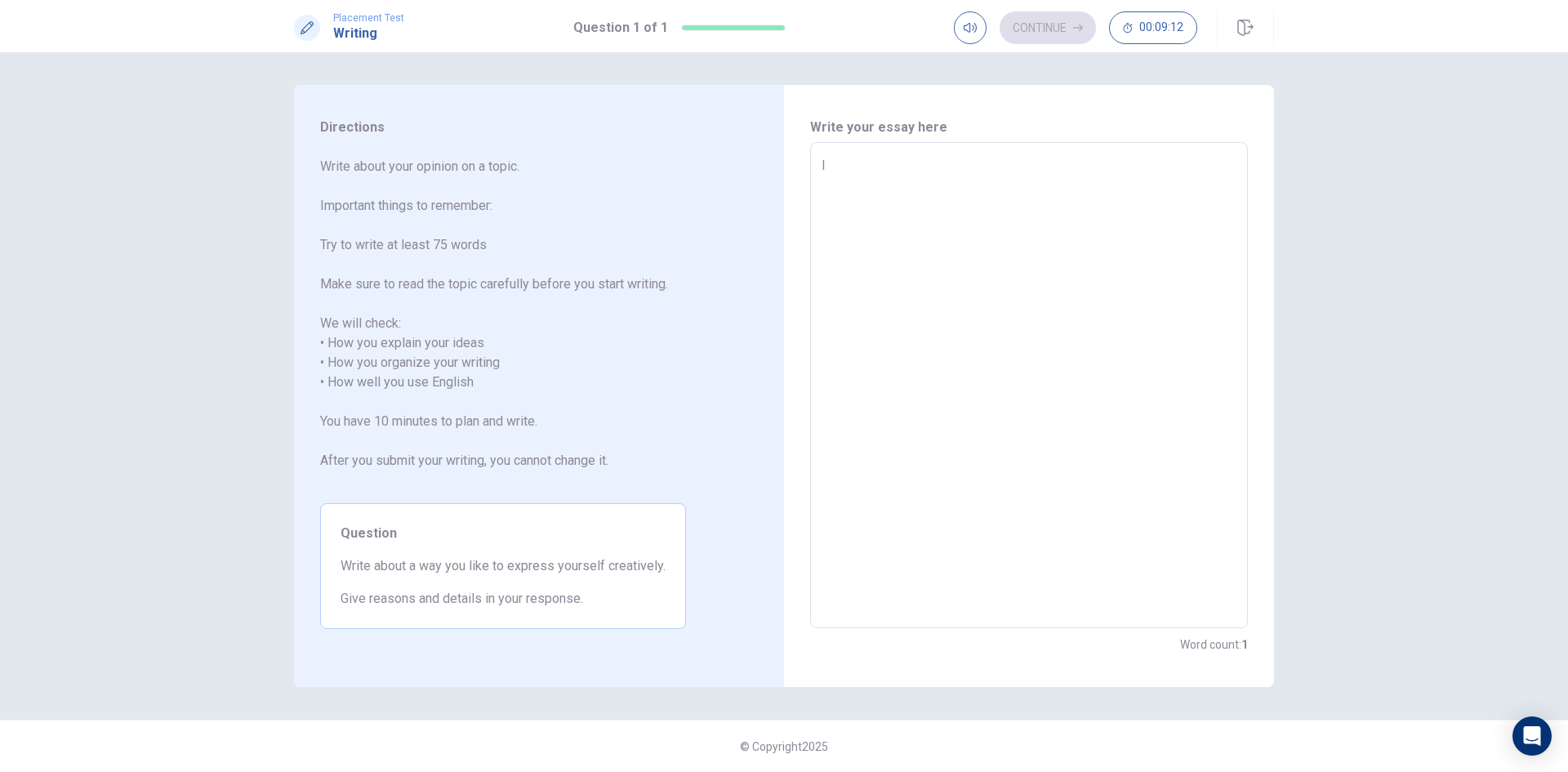 type on "x" 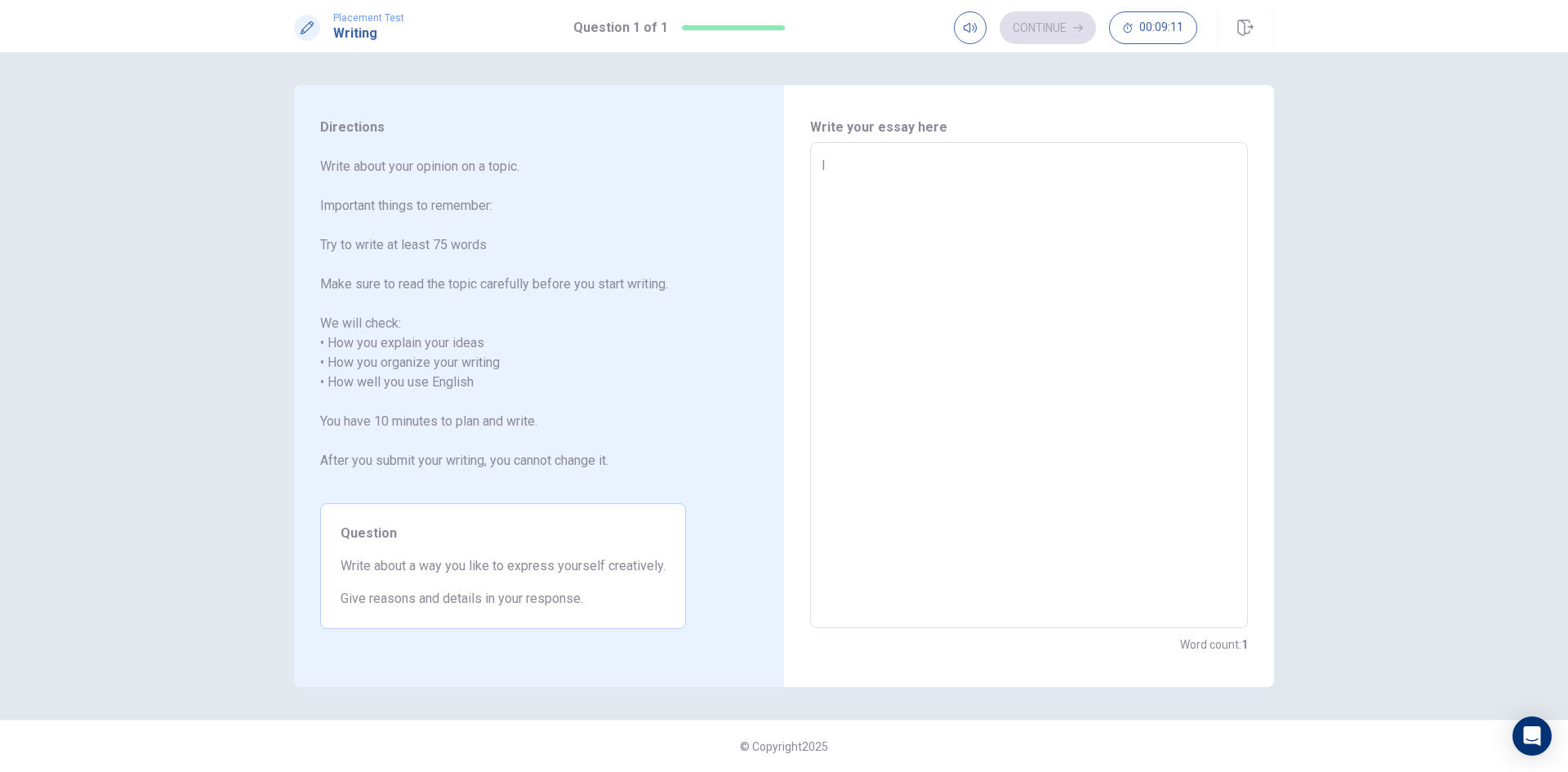 type on "I l" 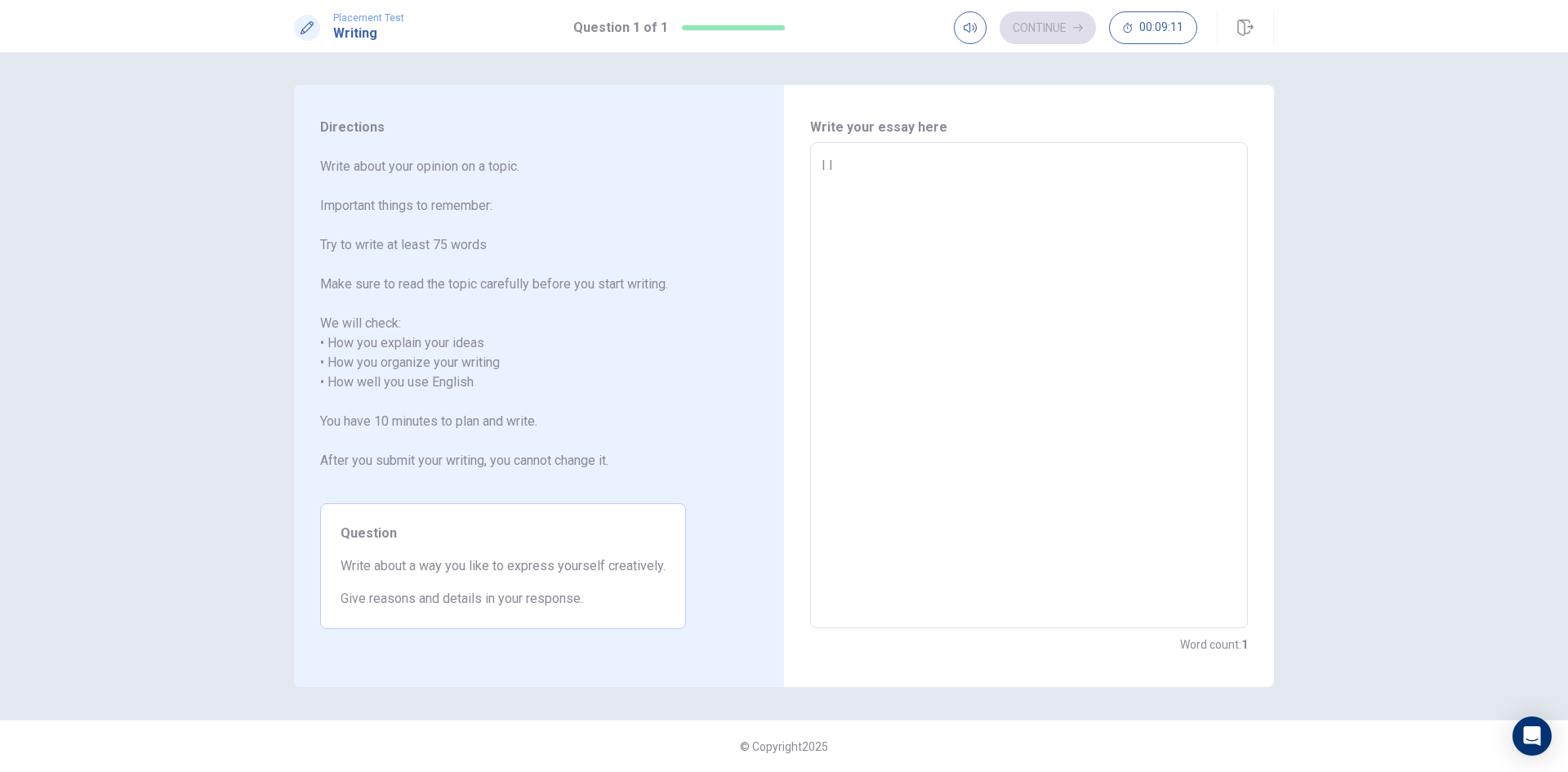 type on "x" 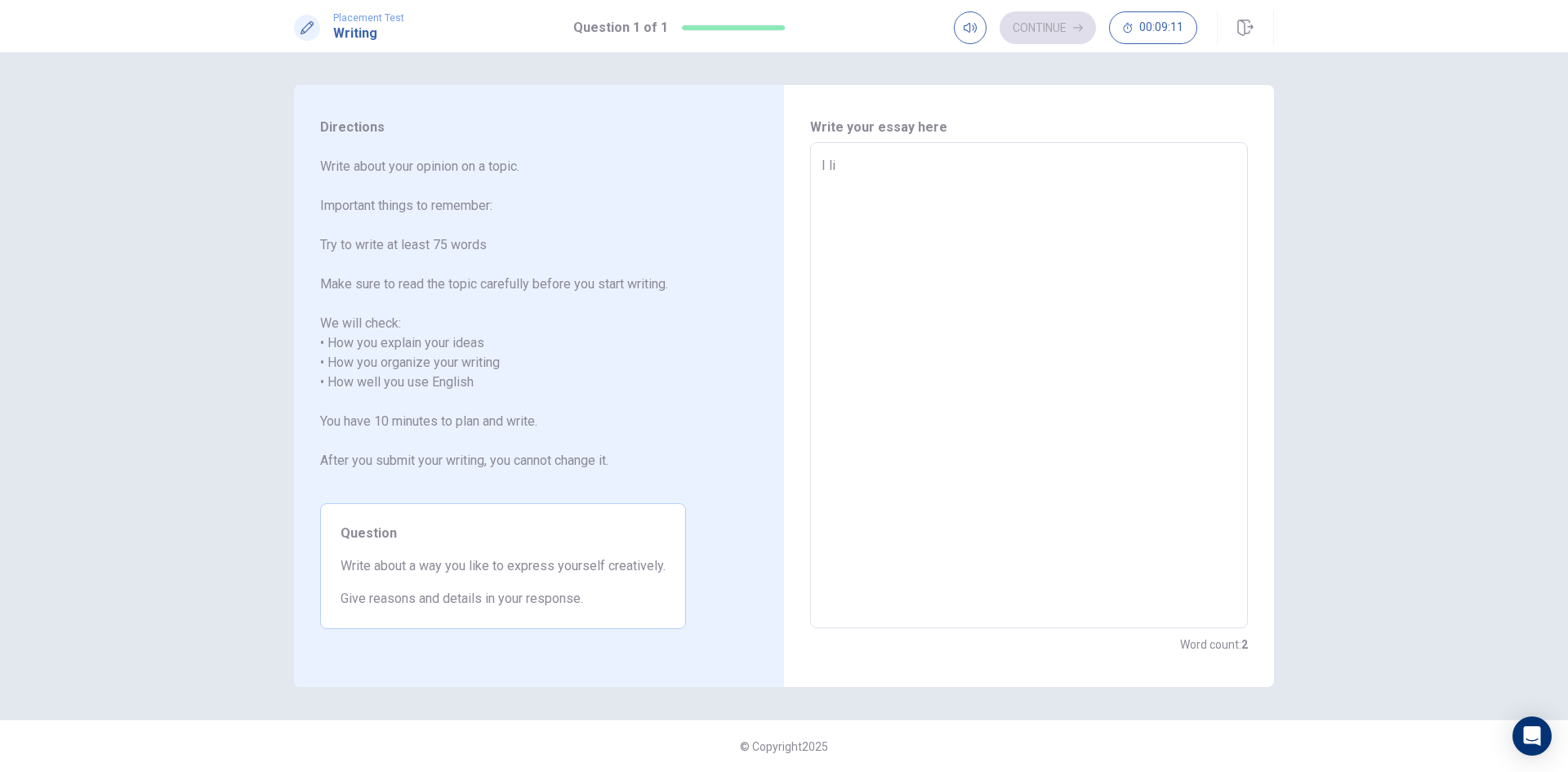type on "x" 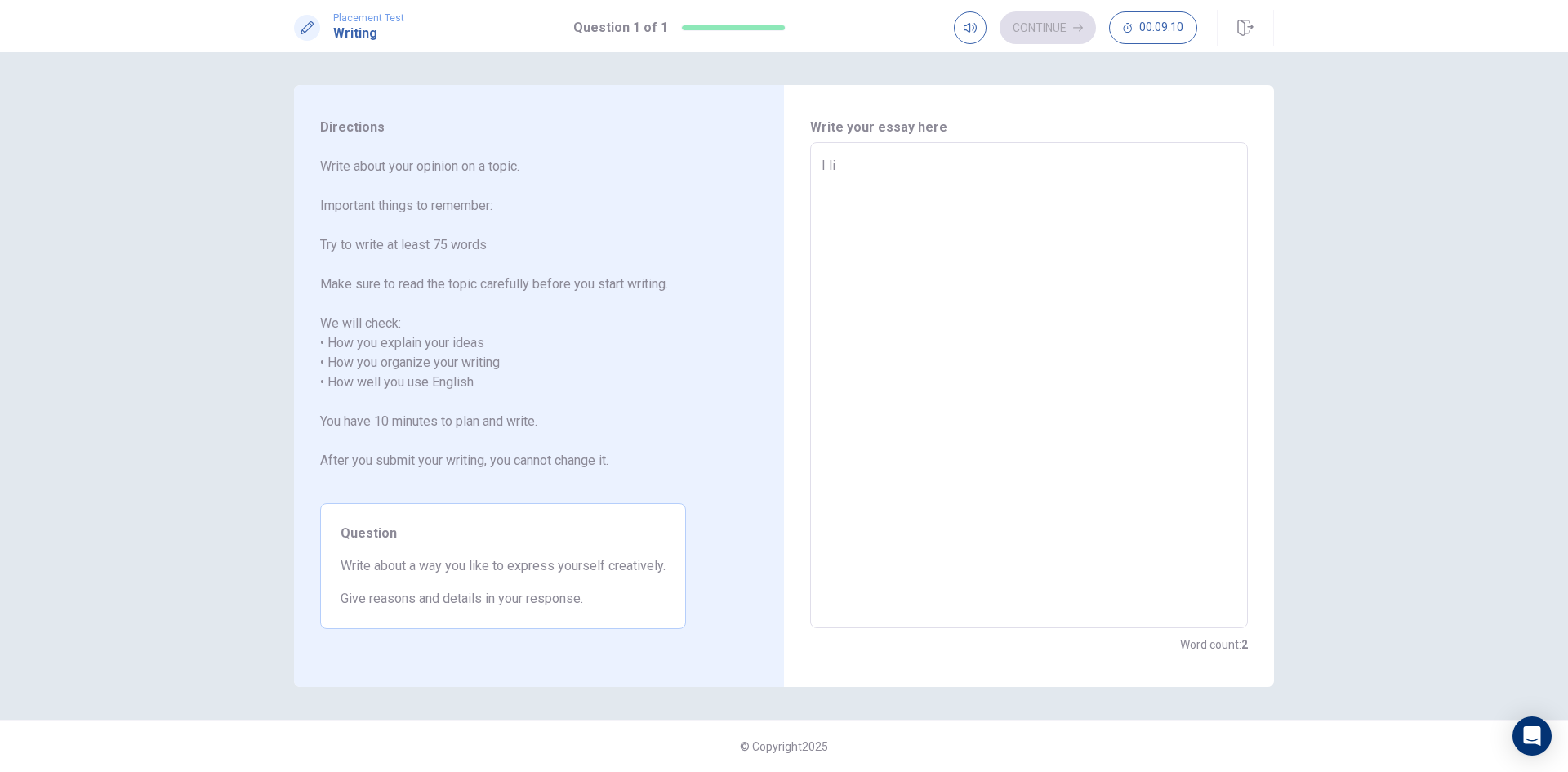 type on "I like" 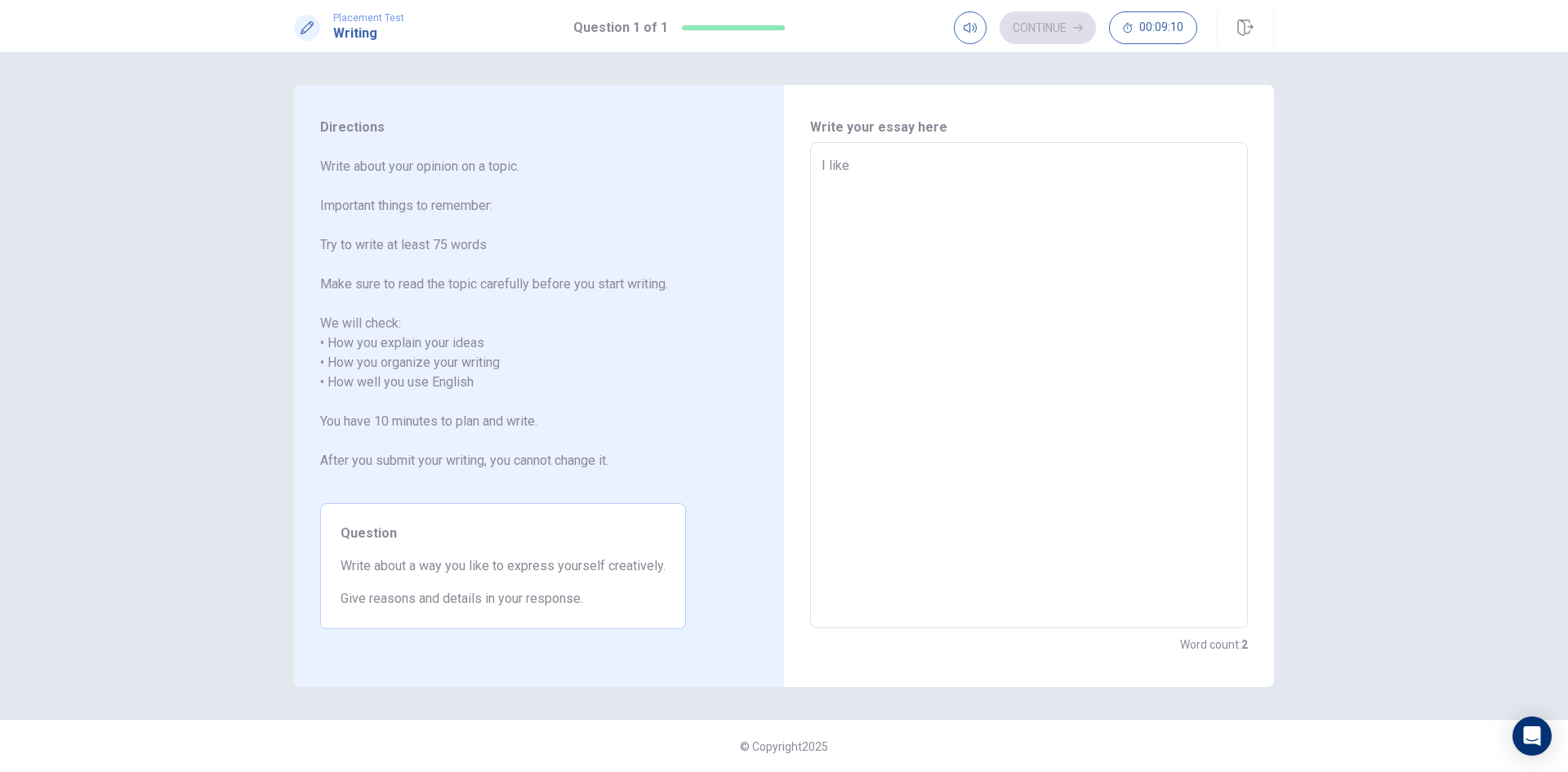 type on "x" 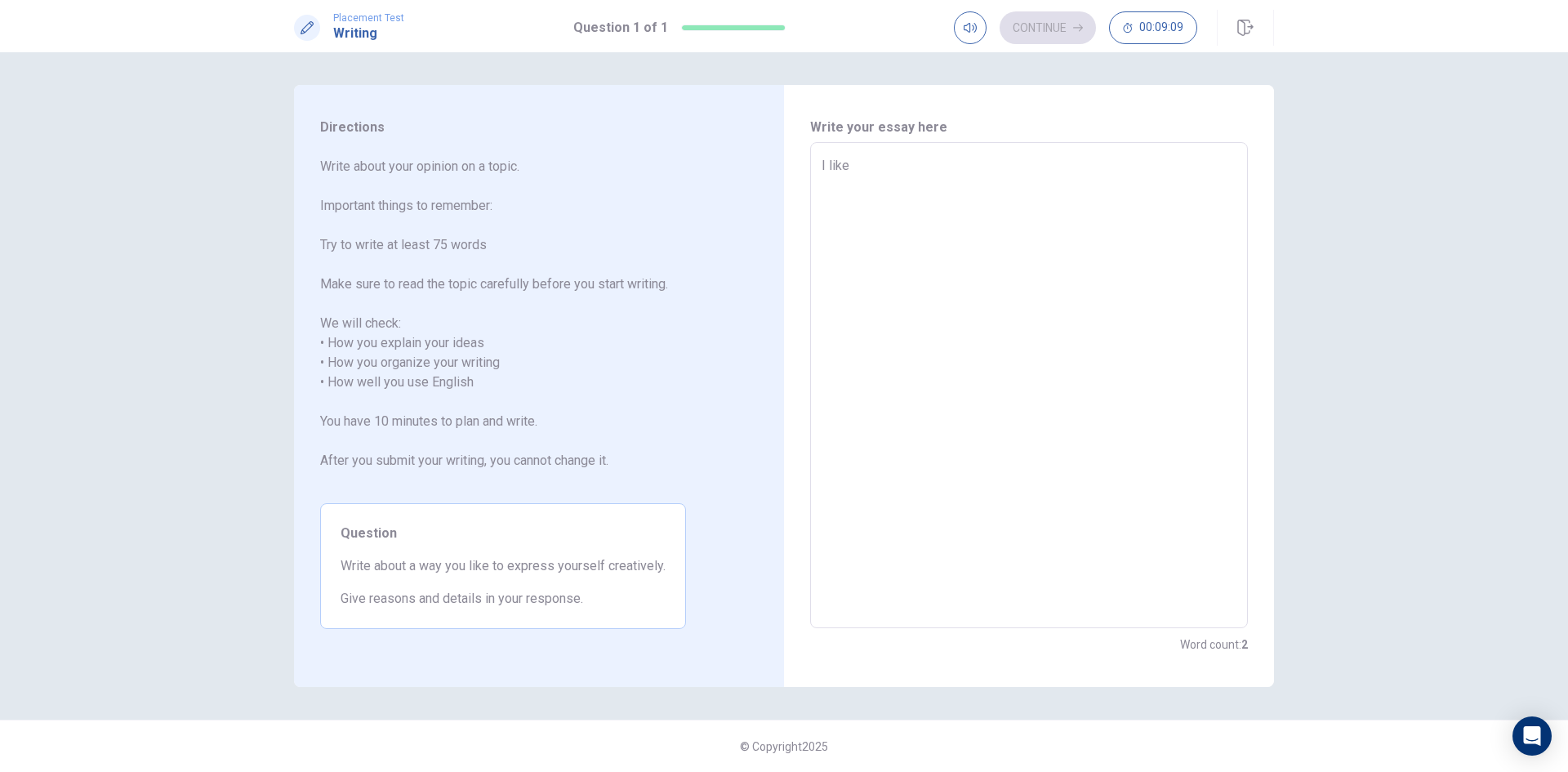 type on "I like" 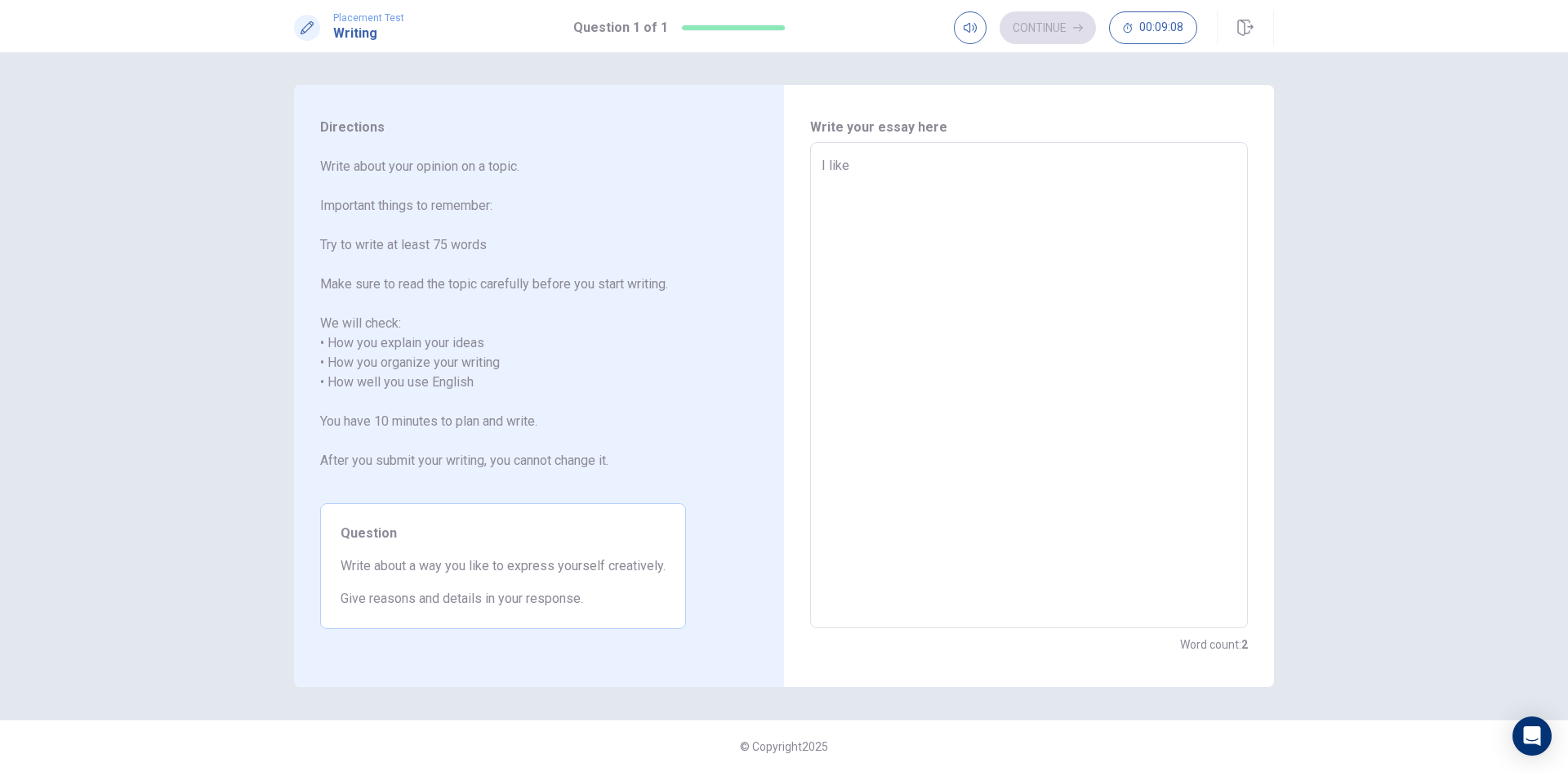 type on "I like o" 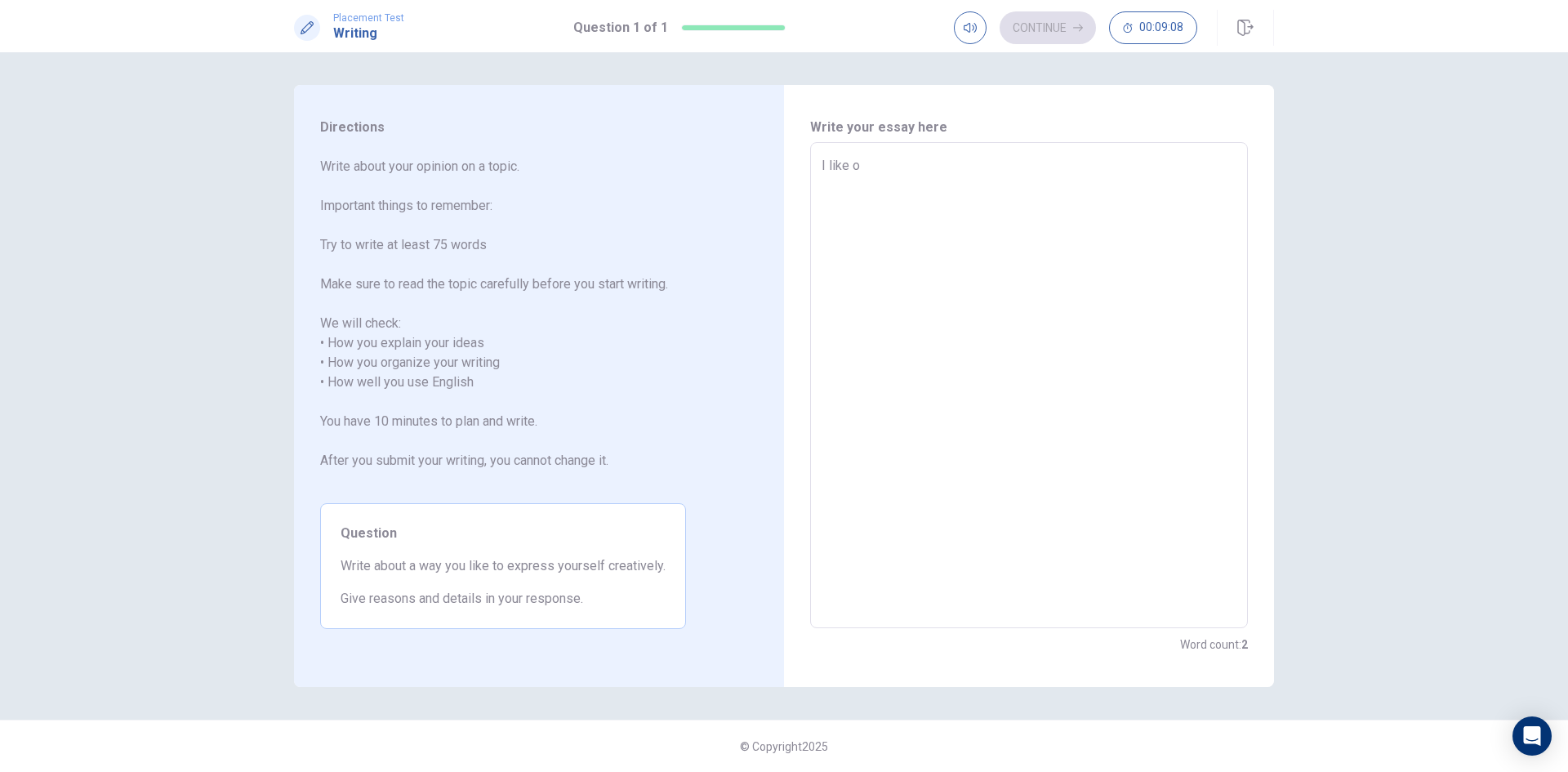 type on "x" 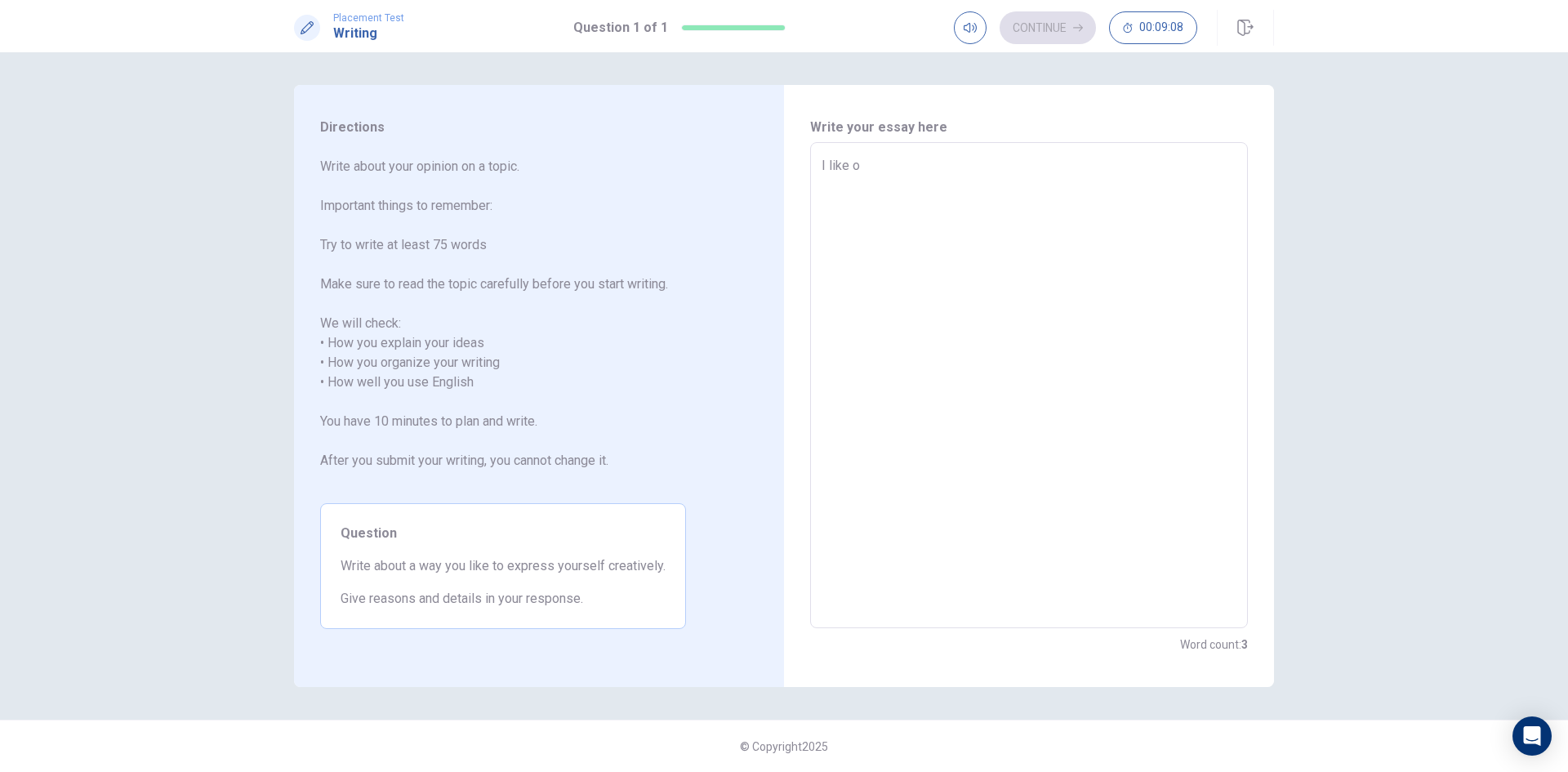type on "I like" 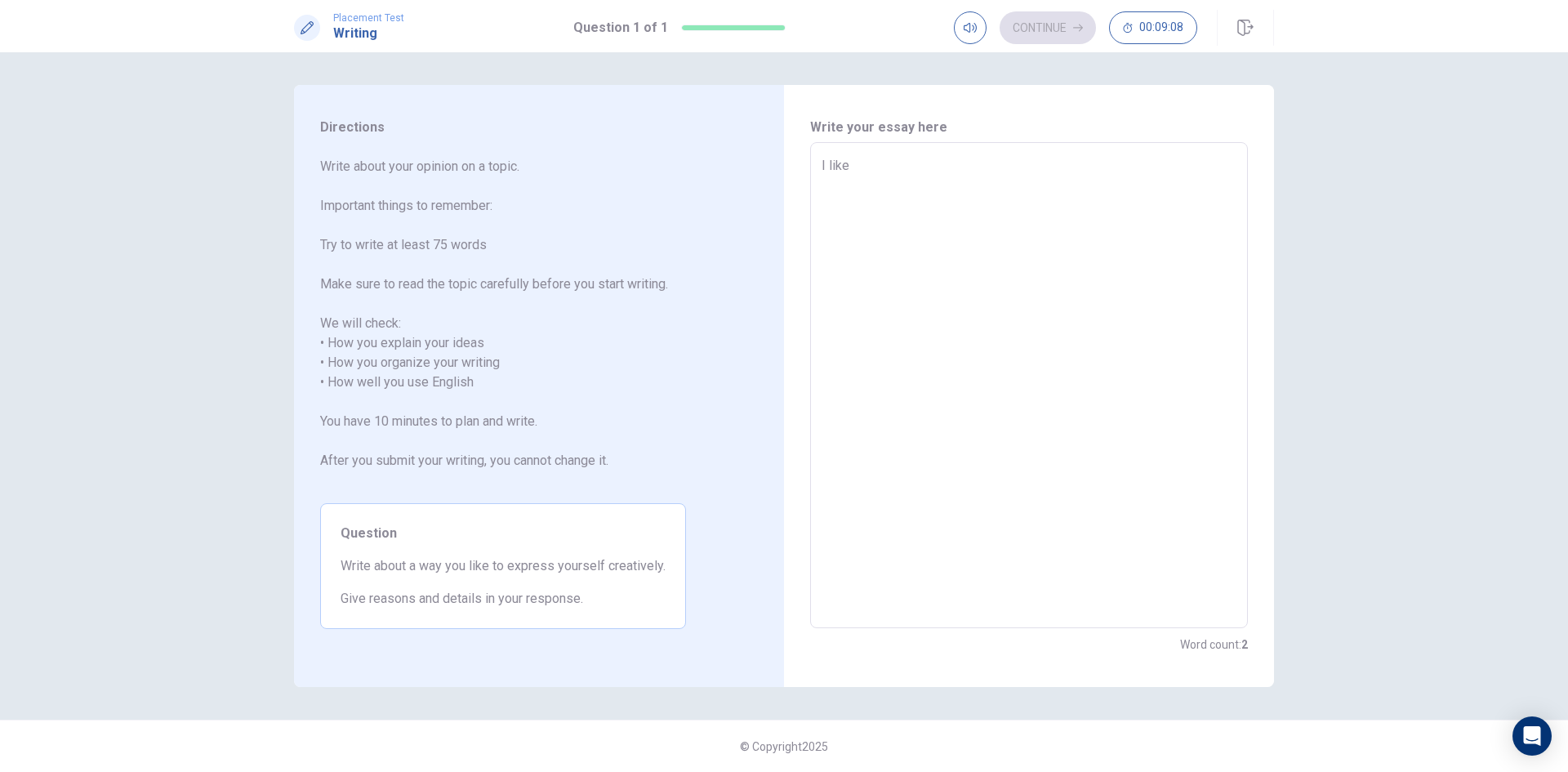 type on "x" 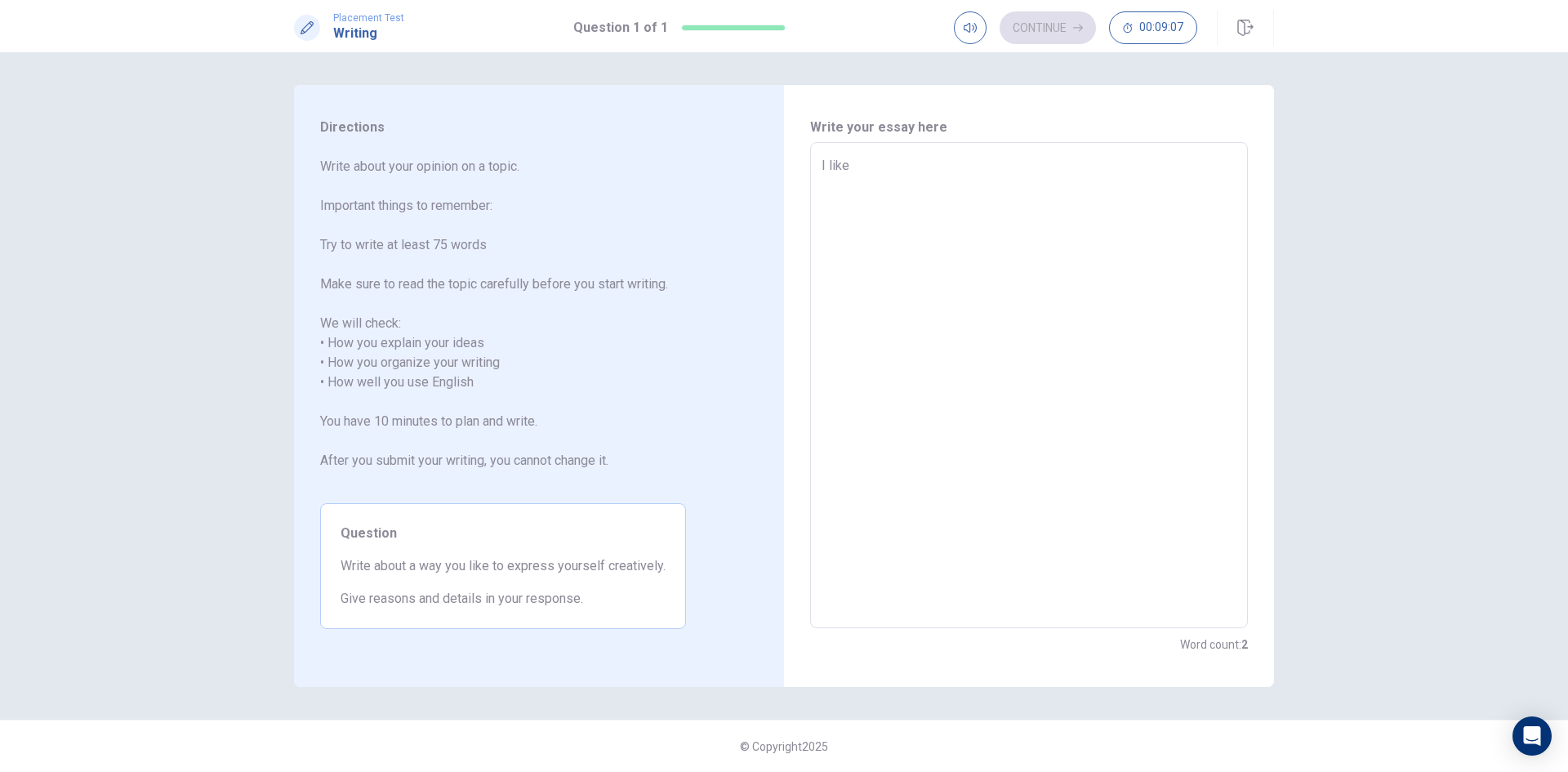 type on "I like t" 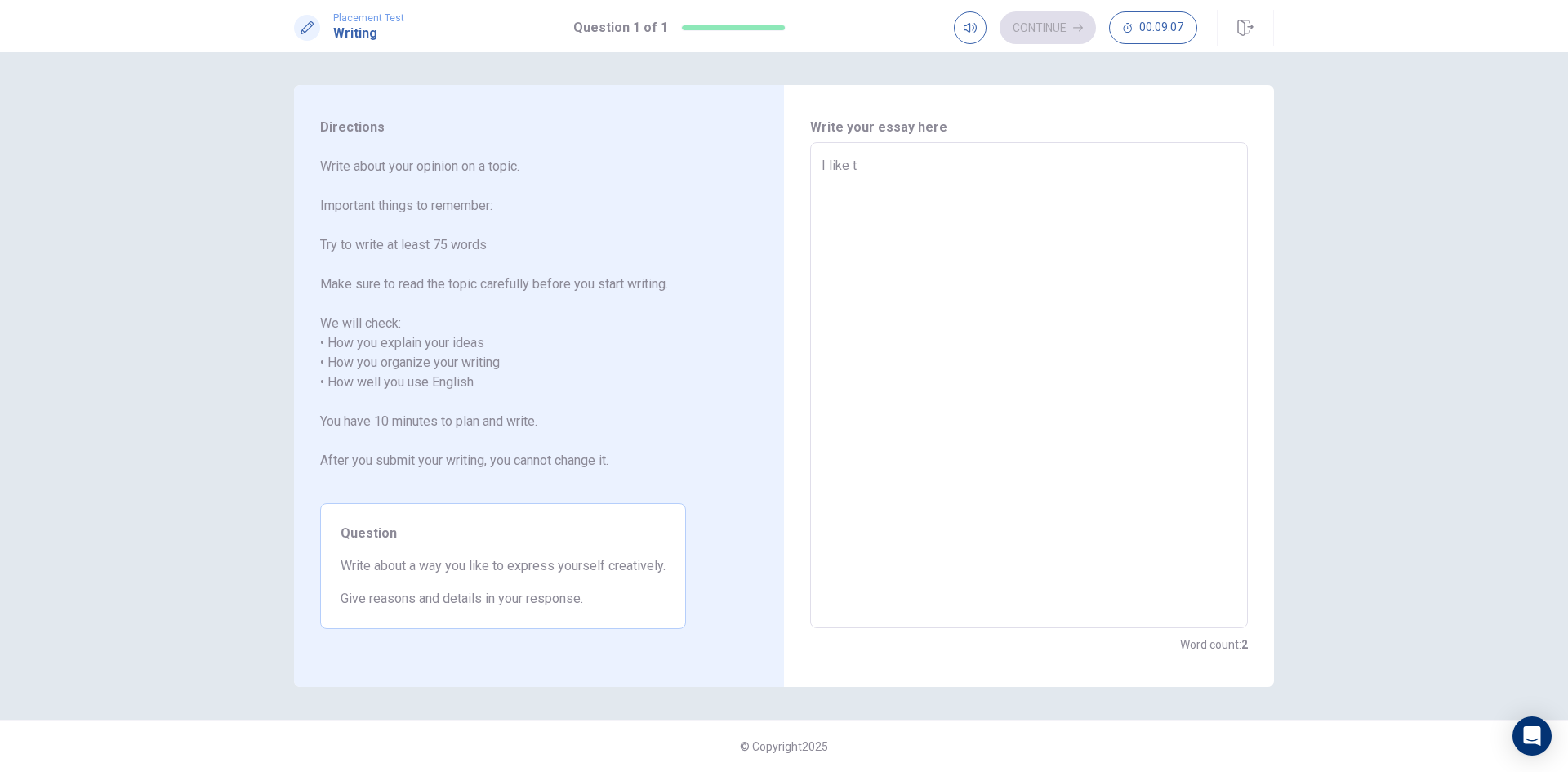 type on "x" 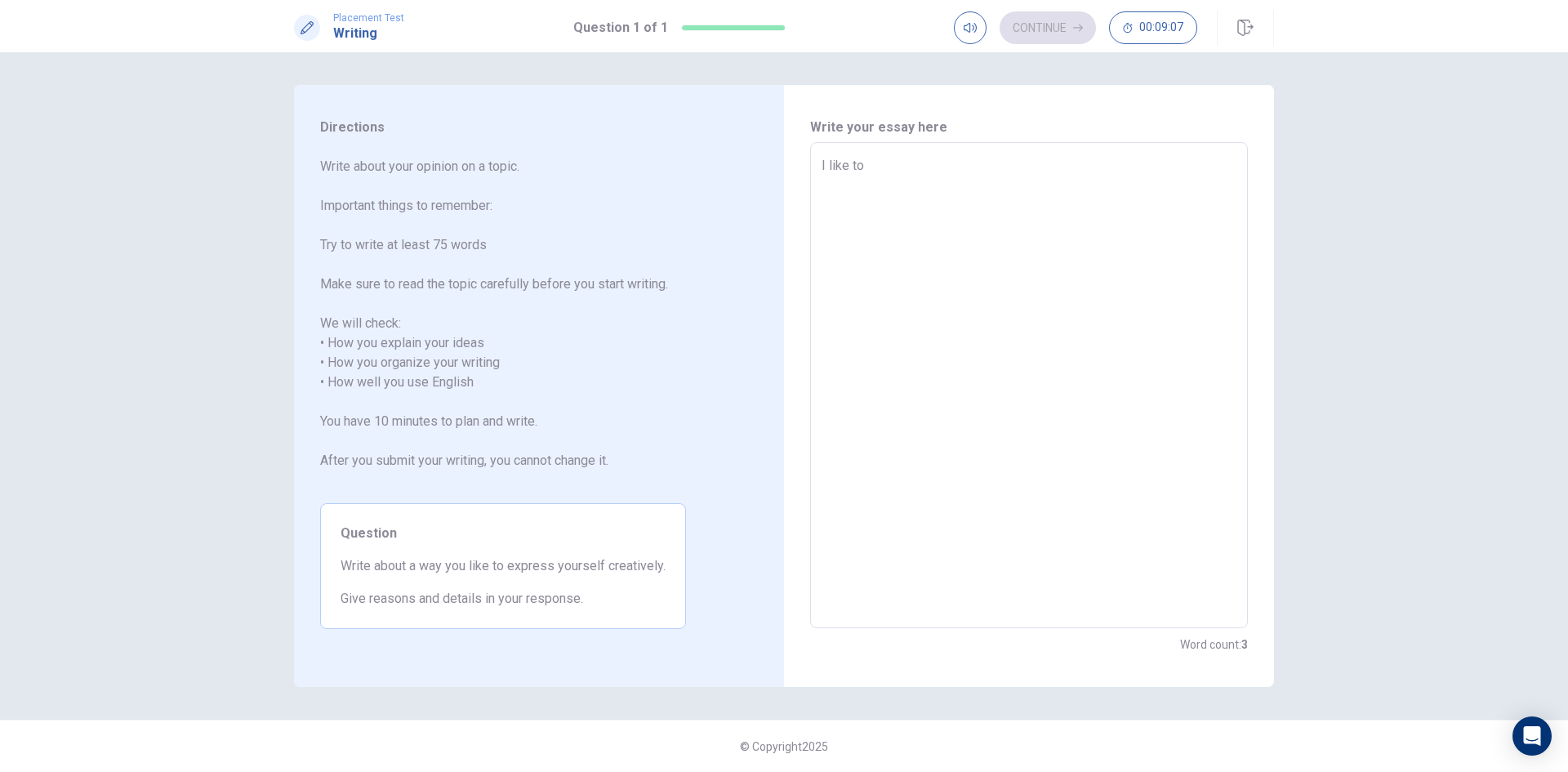 type on "x" 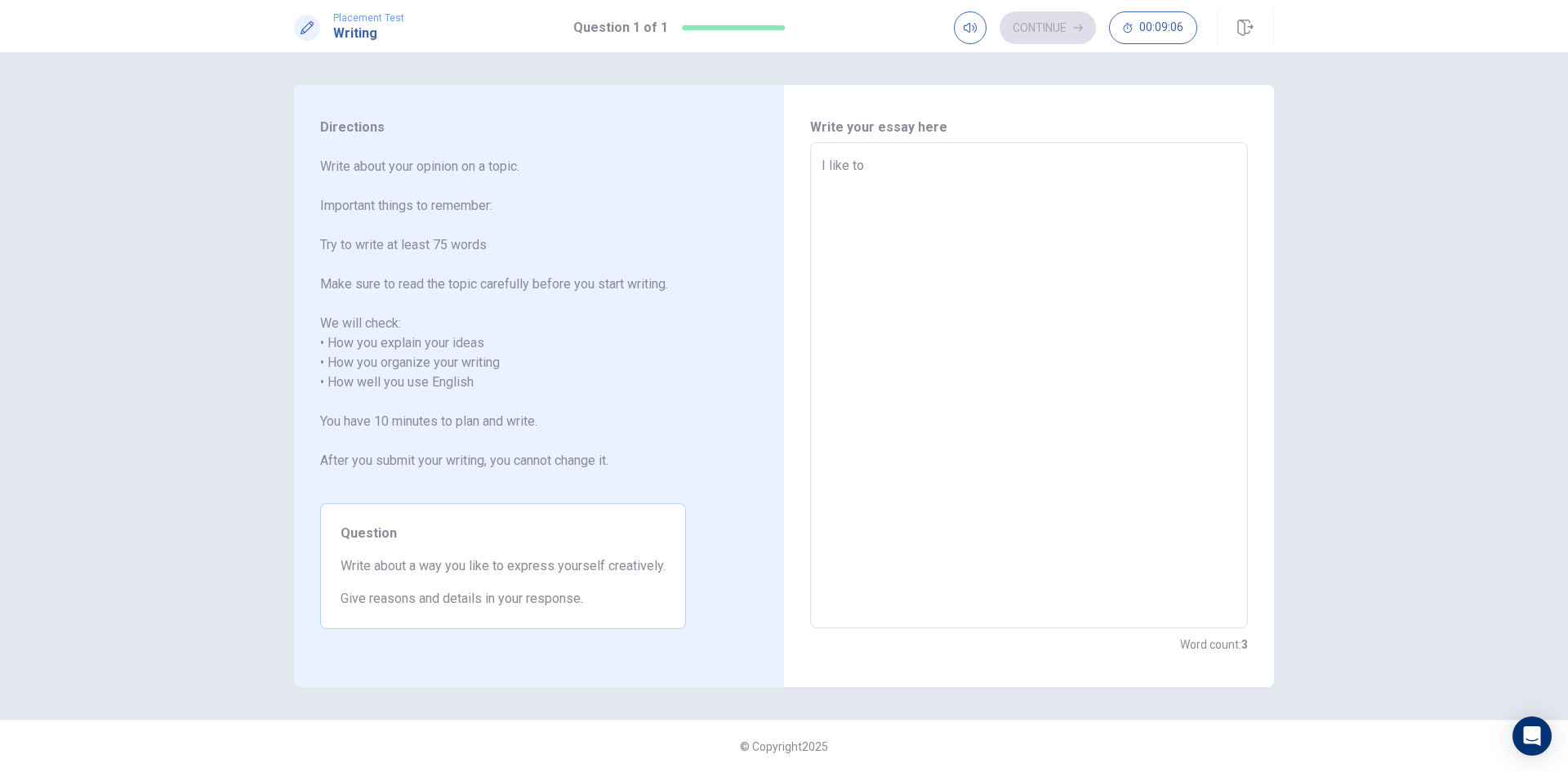 type on "I like to" 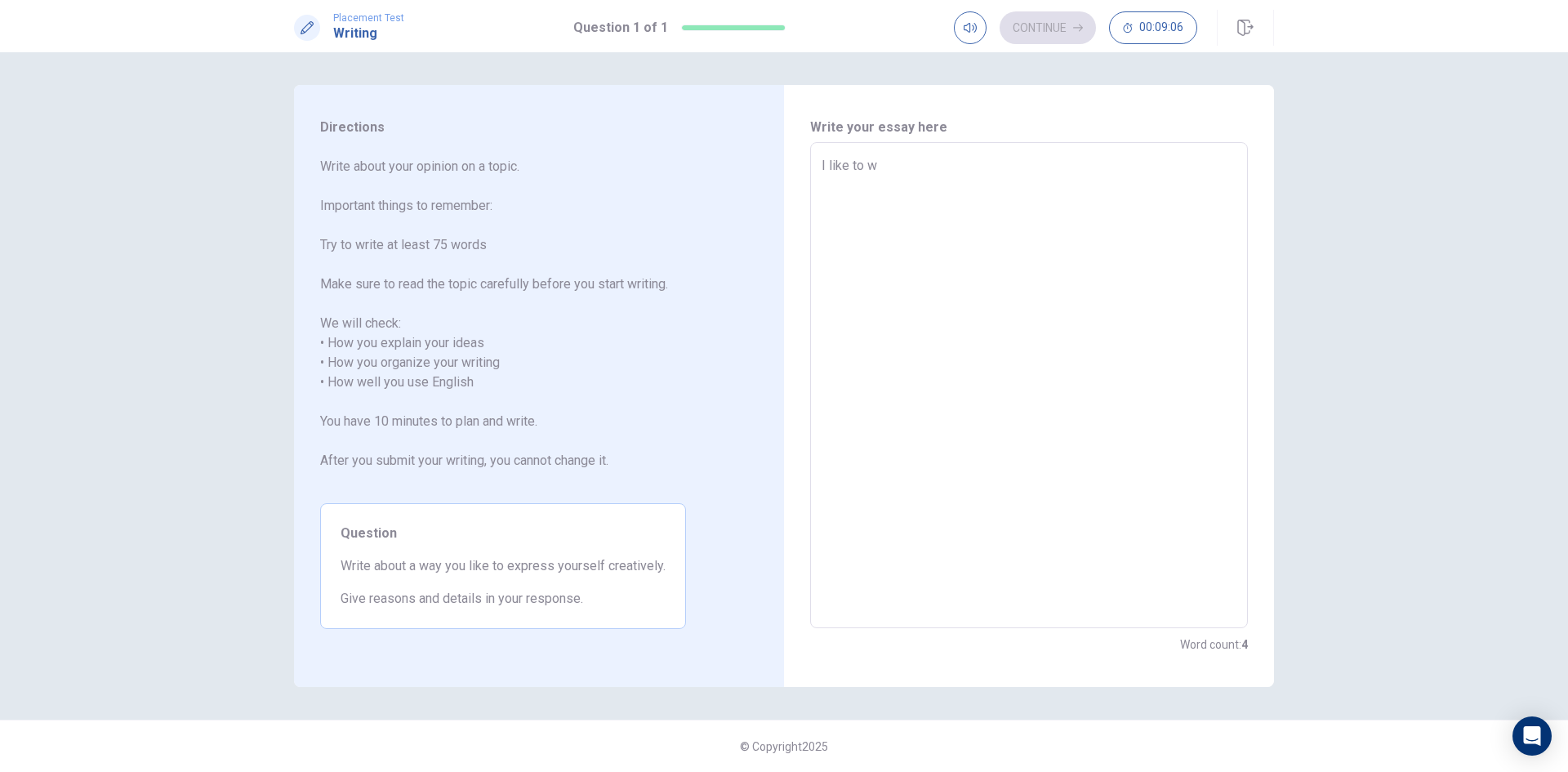 type on "x" 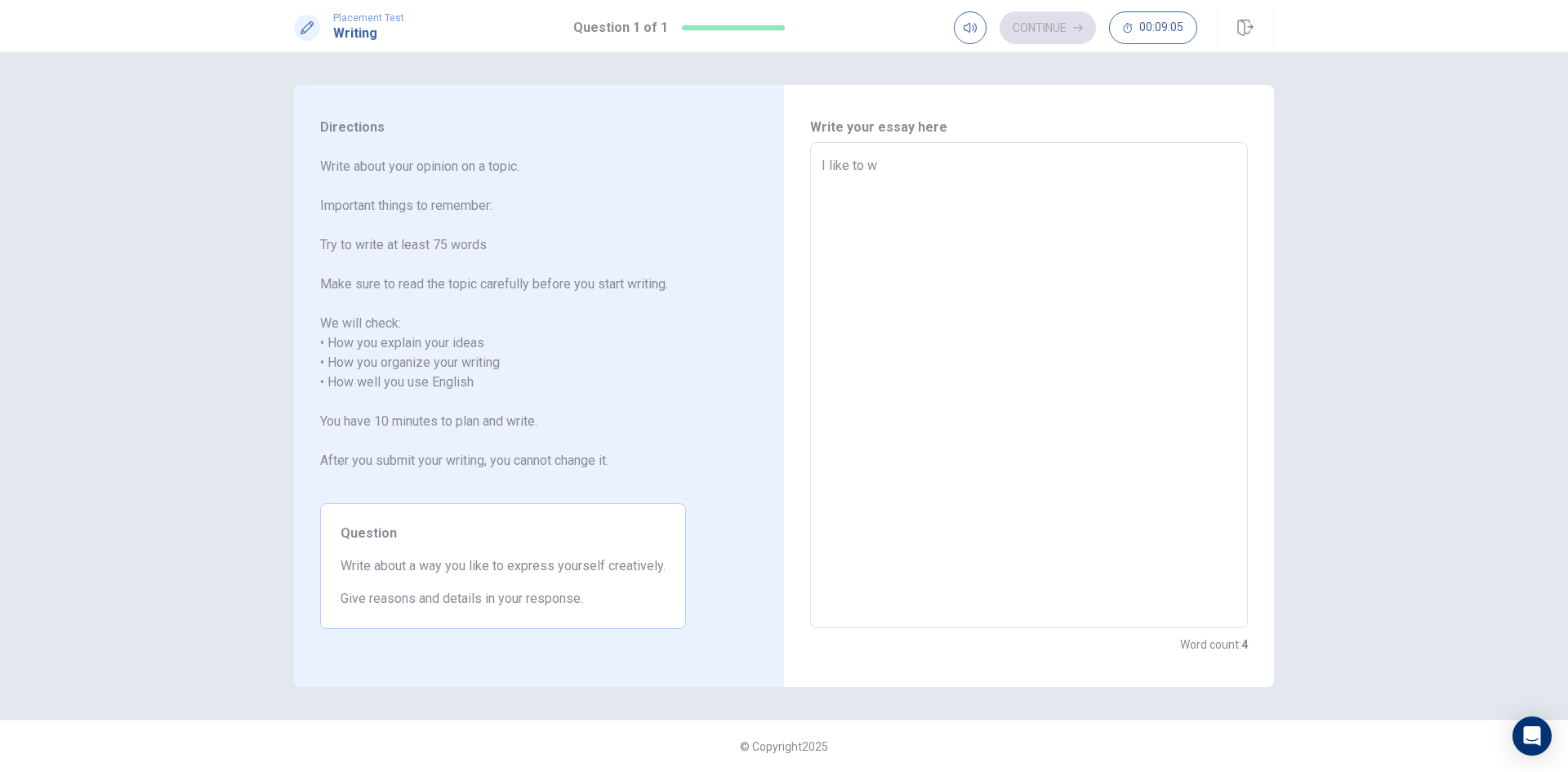 type on "I like to" 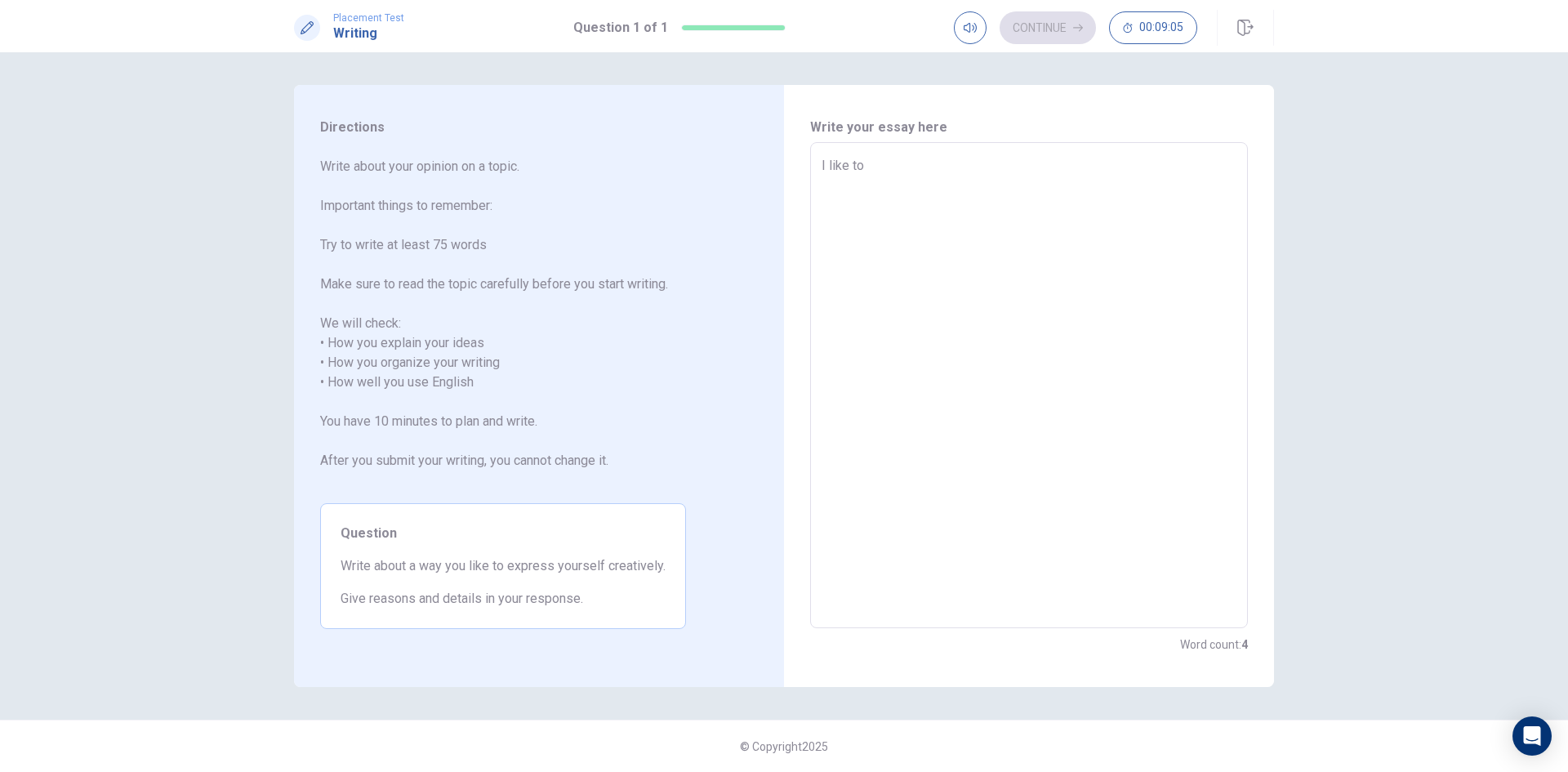 type on "x" 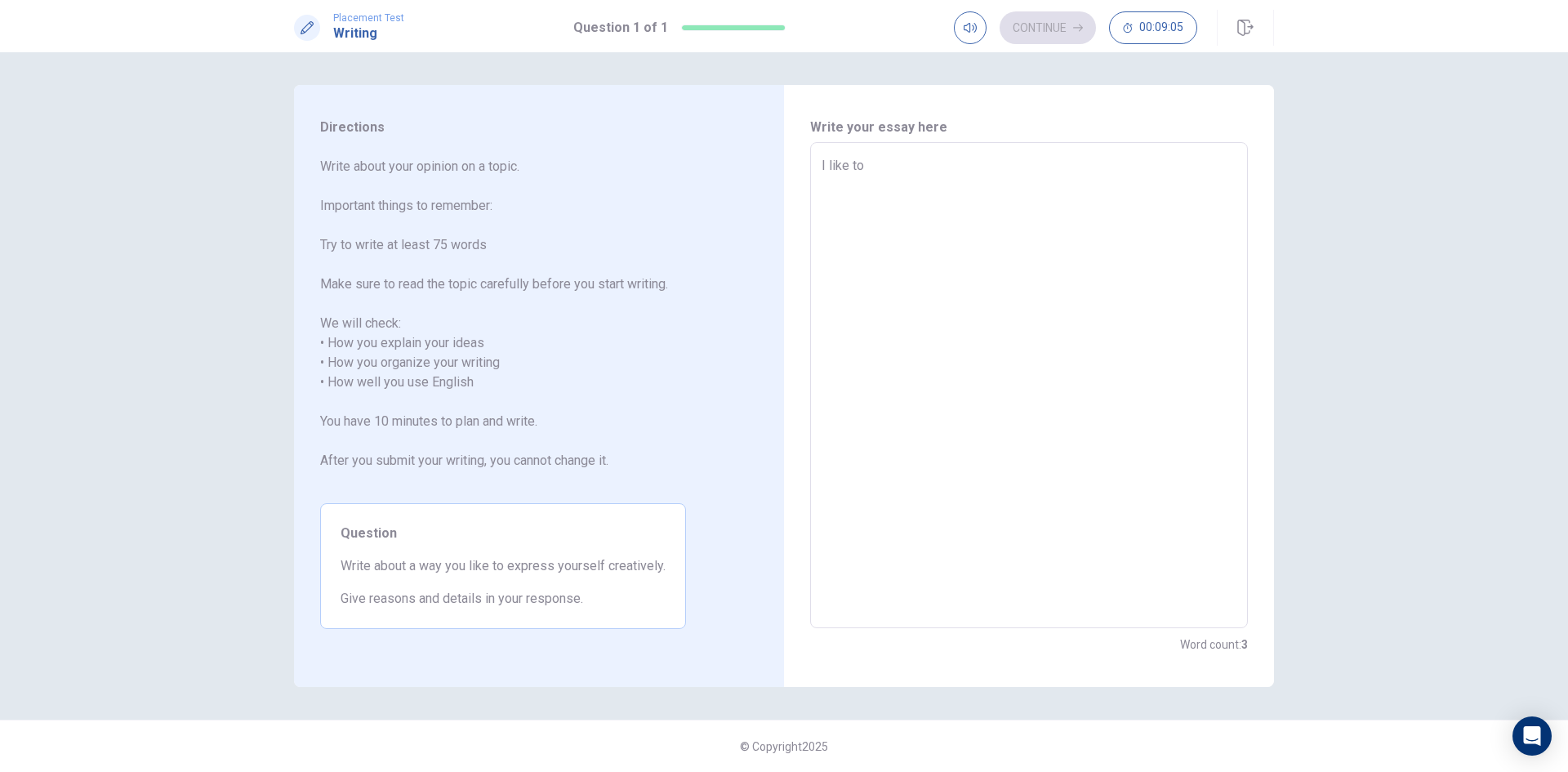 type on "I like to e" 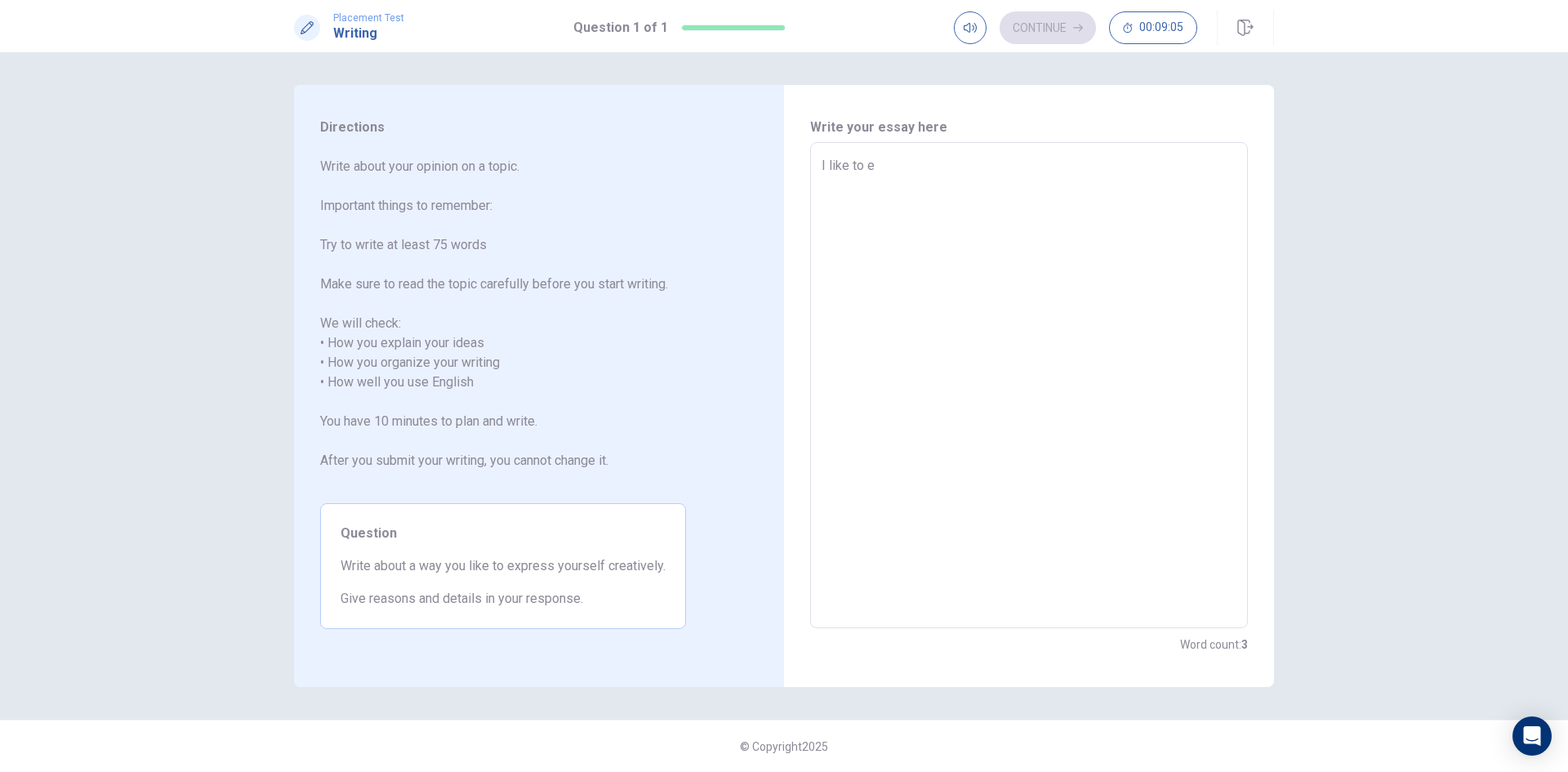 type on "x" 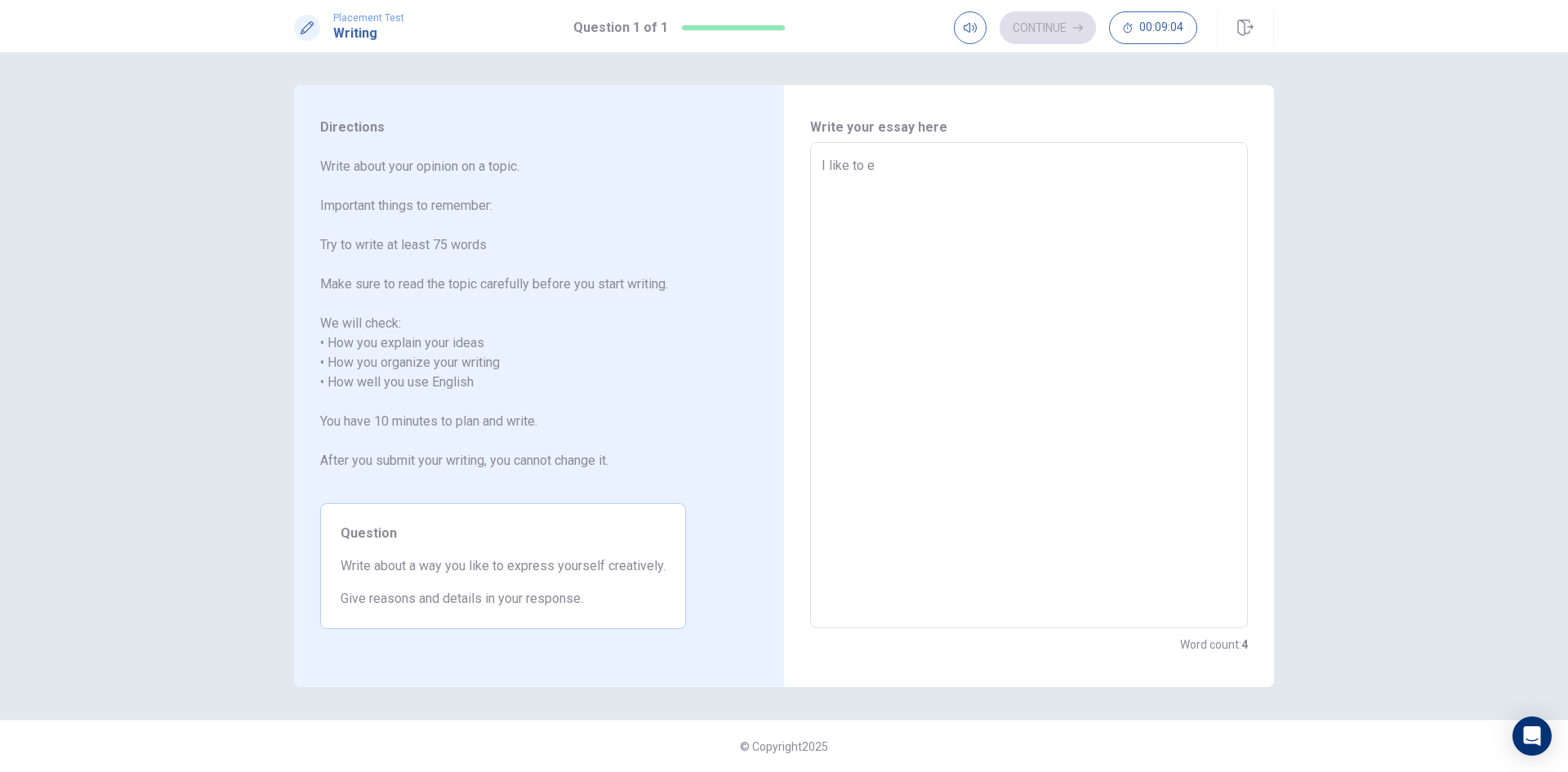 type on "I like to ex" 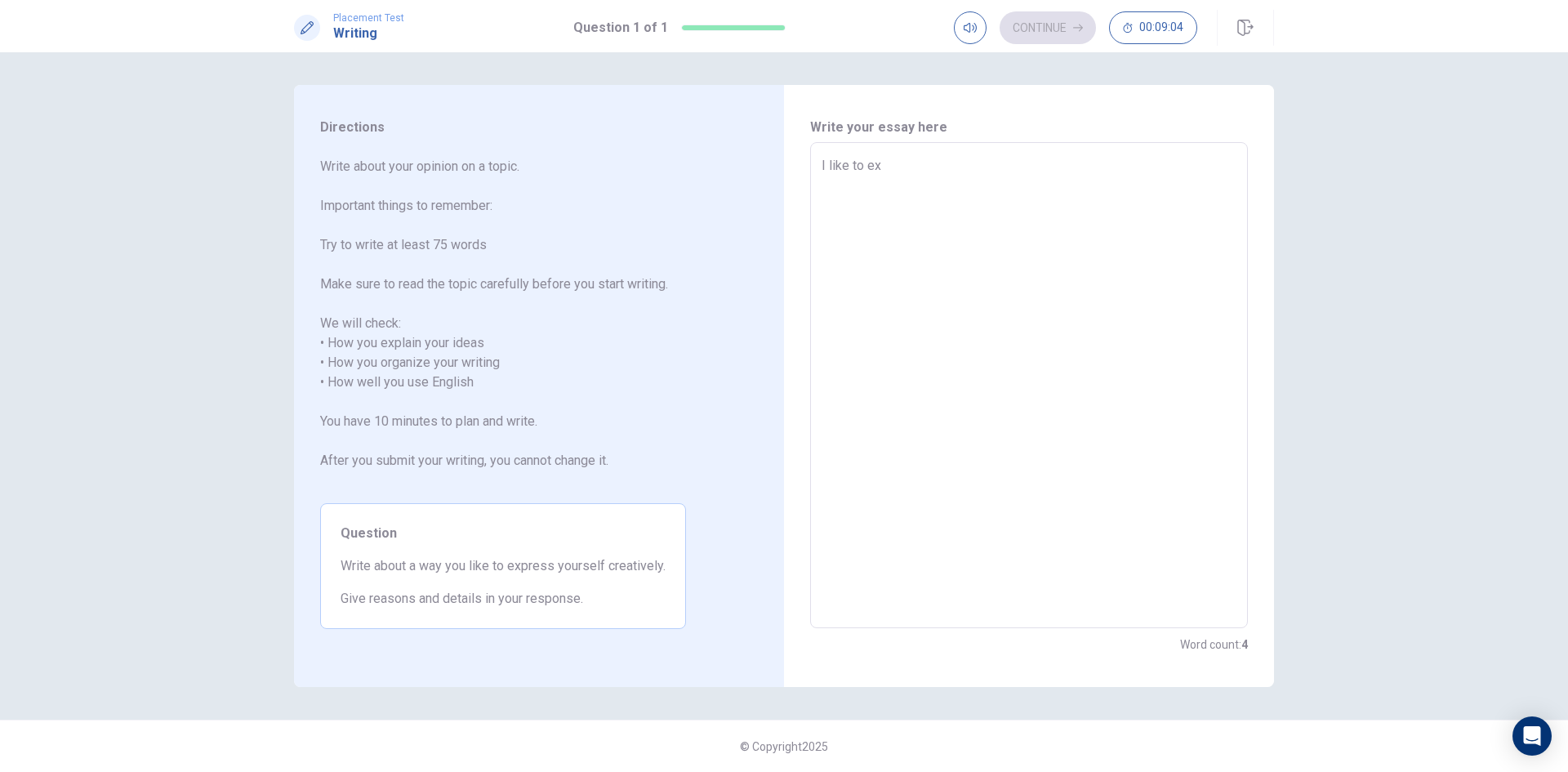 type on "x" 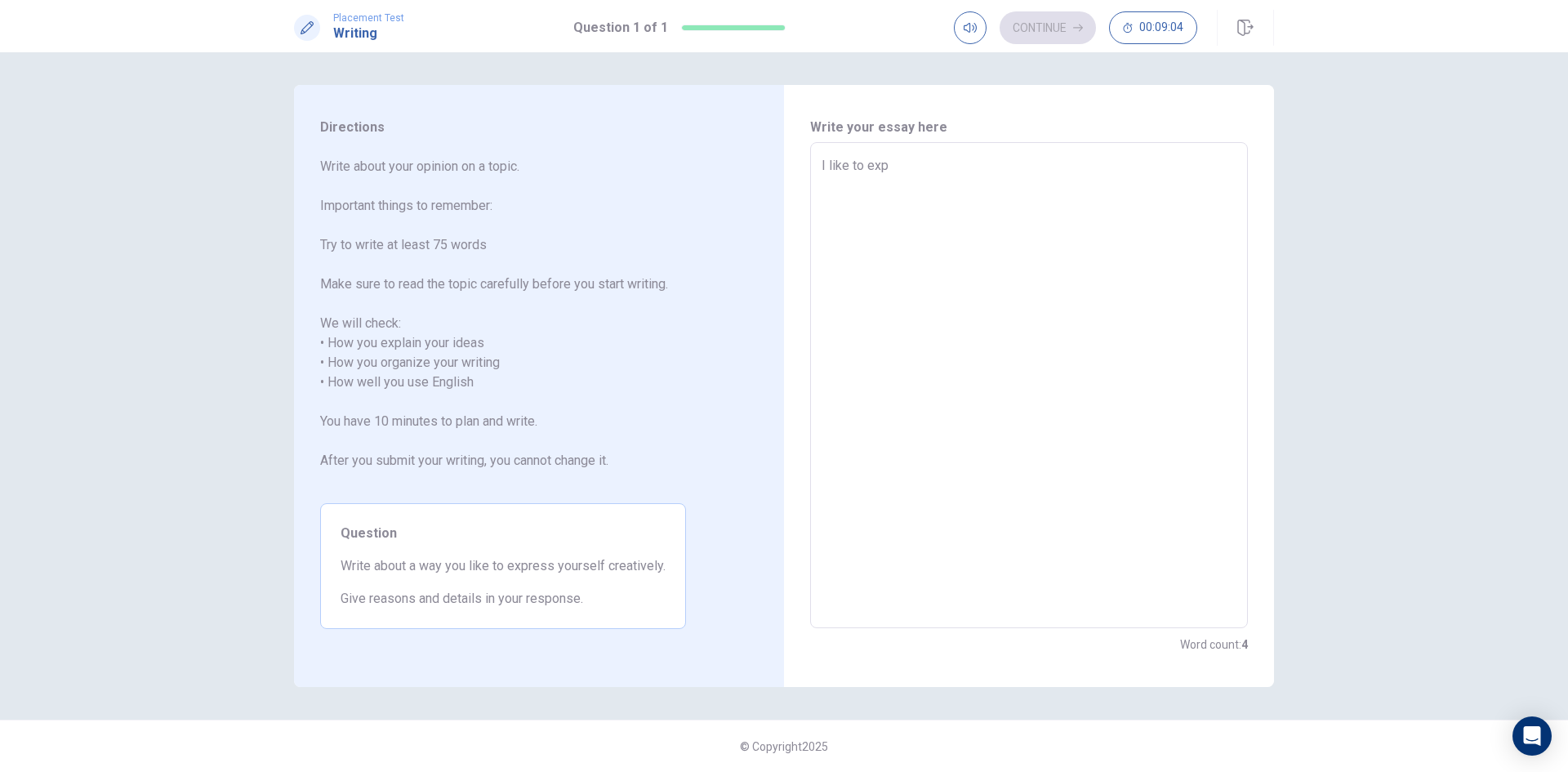 type on "x" 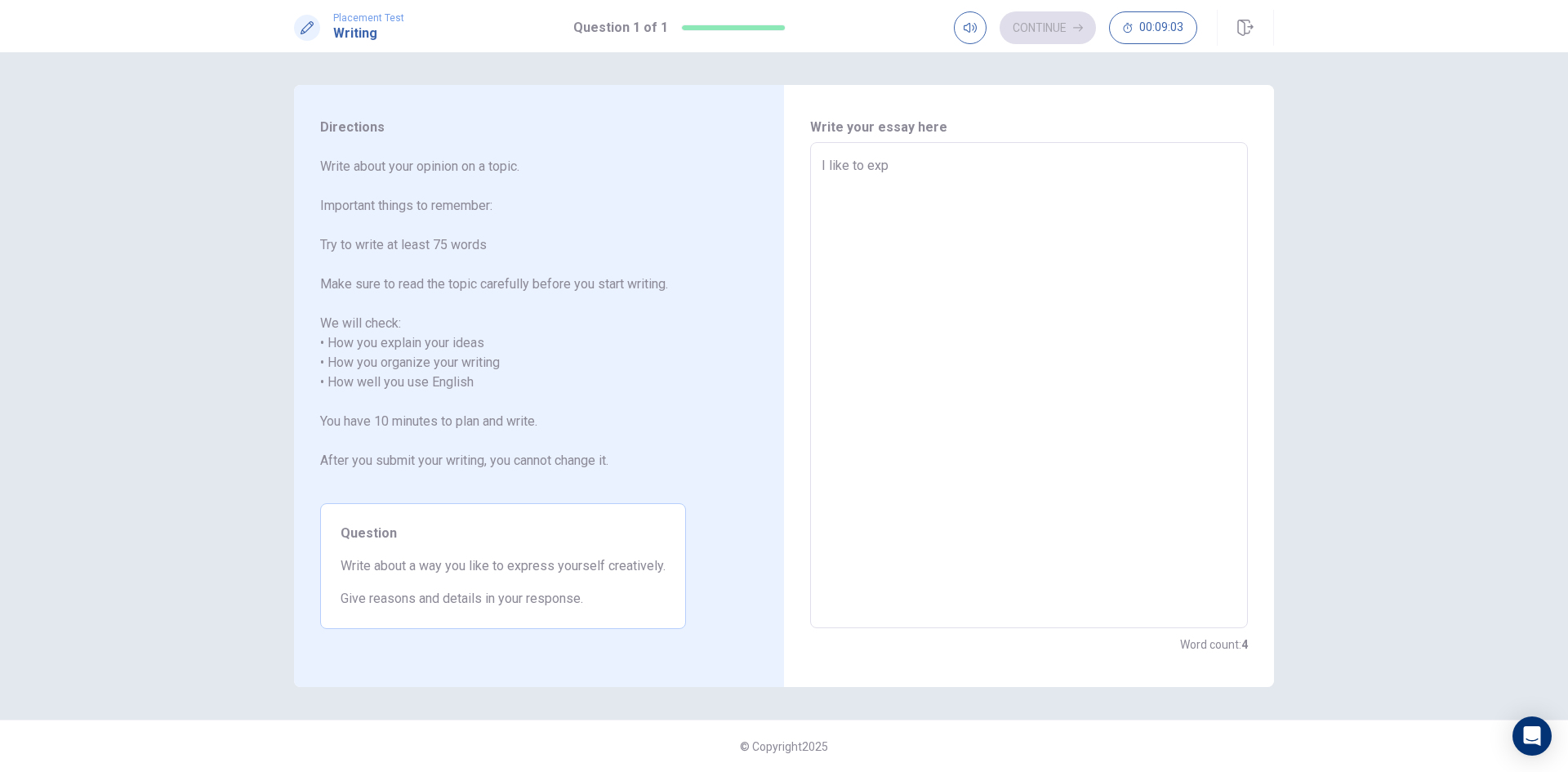 type on "I like to expr" 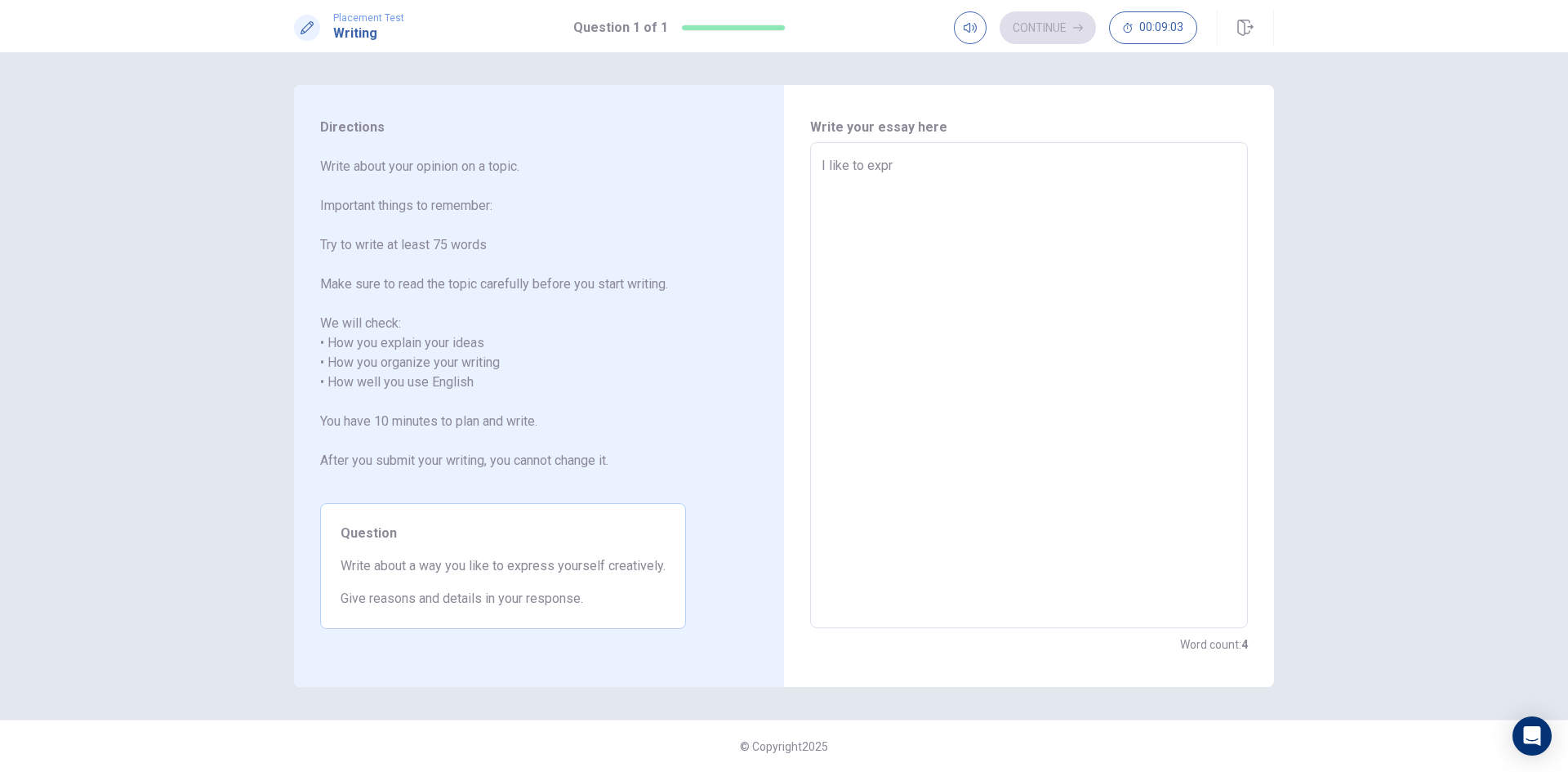 type on "x" 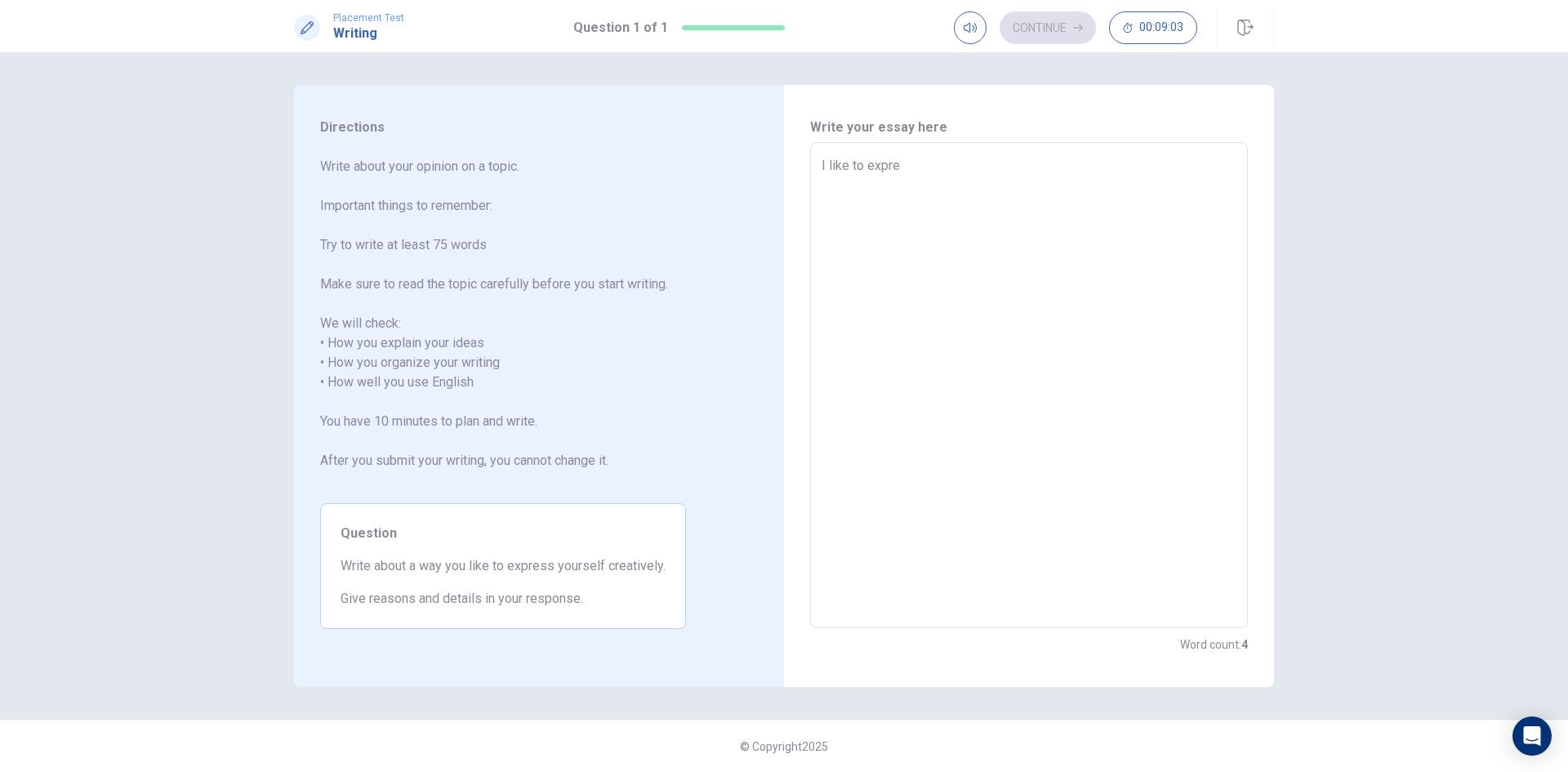 type on "x" 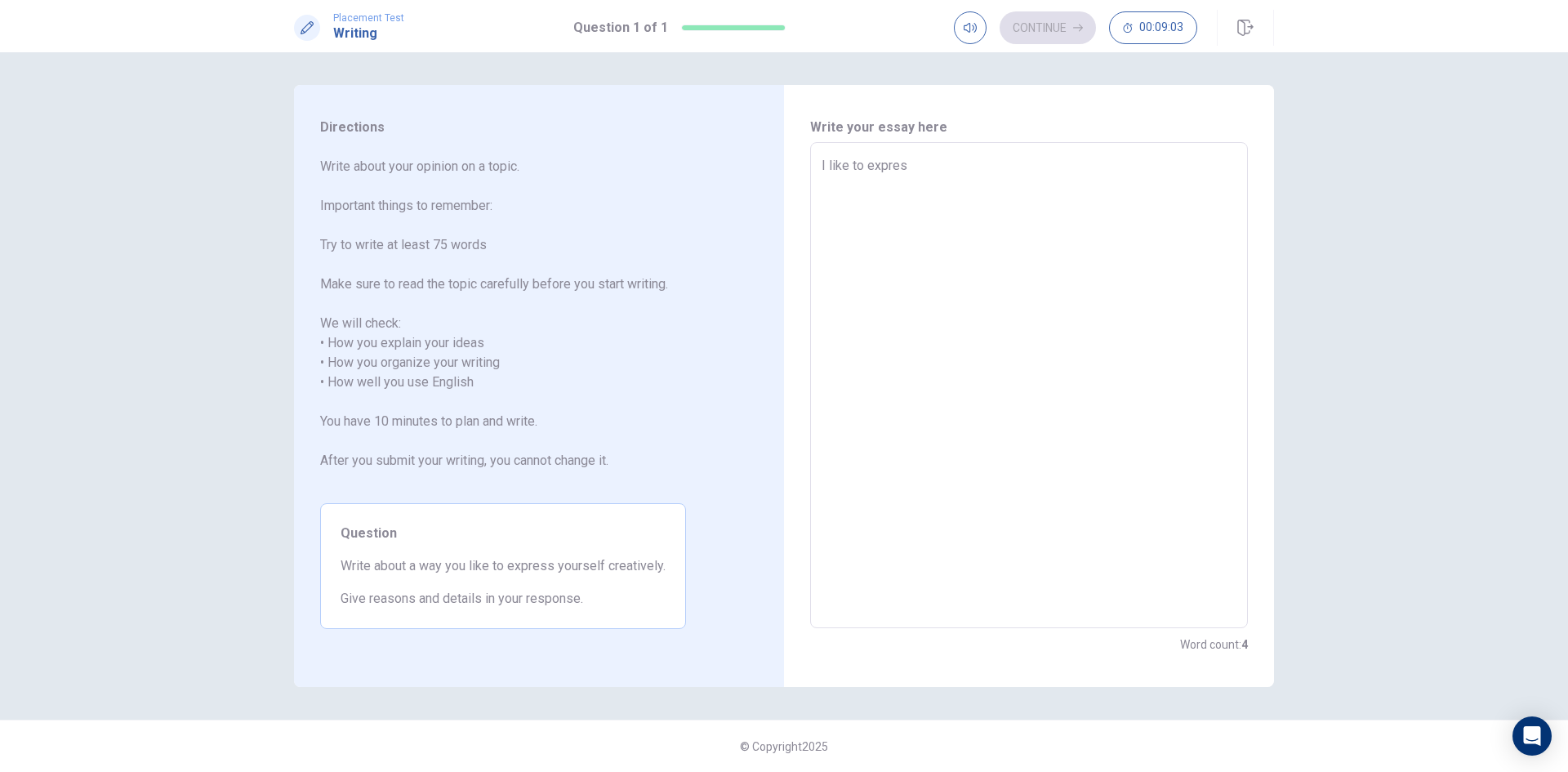type on "x" 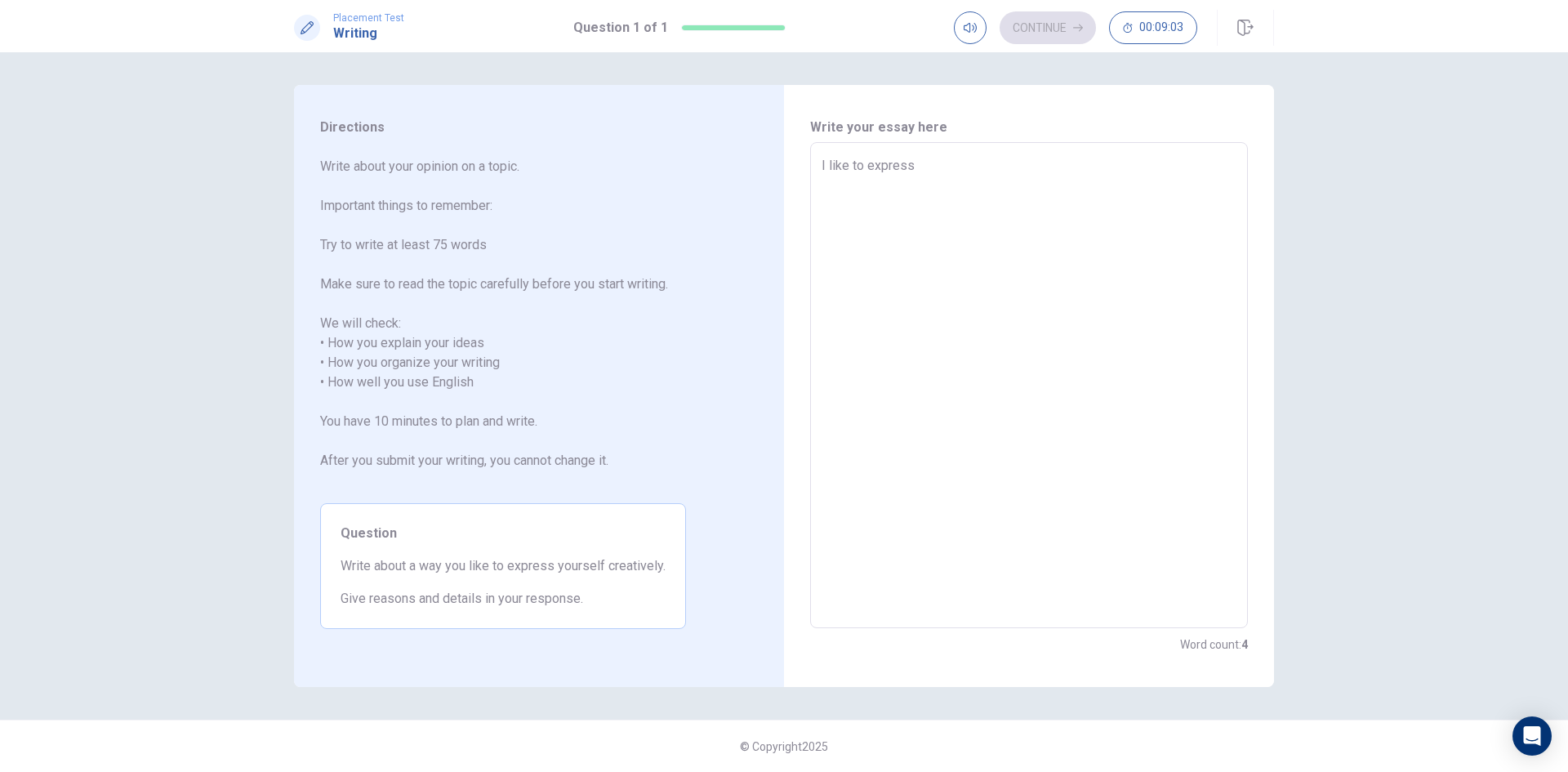 type on "x" 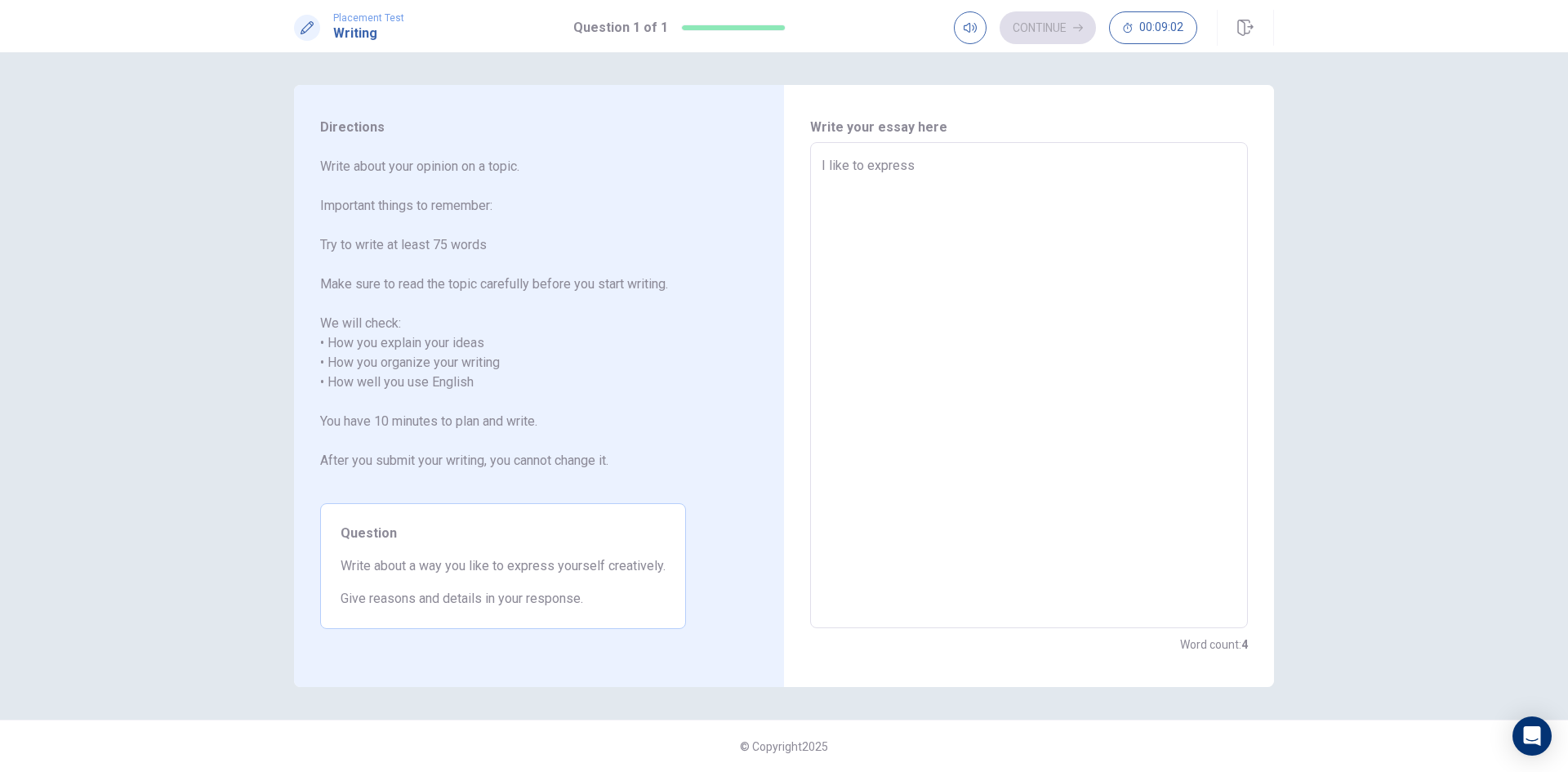 type on "I like to express" 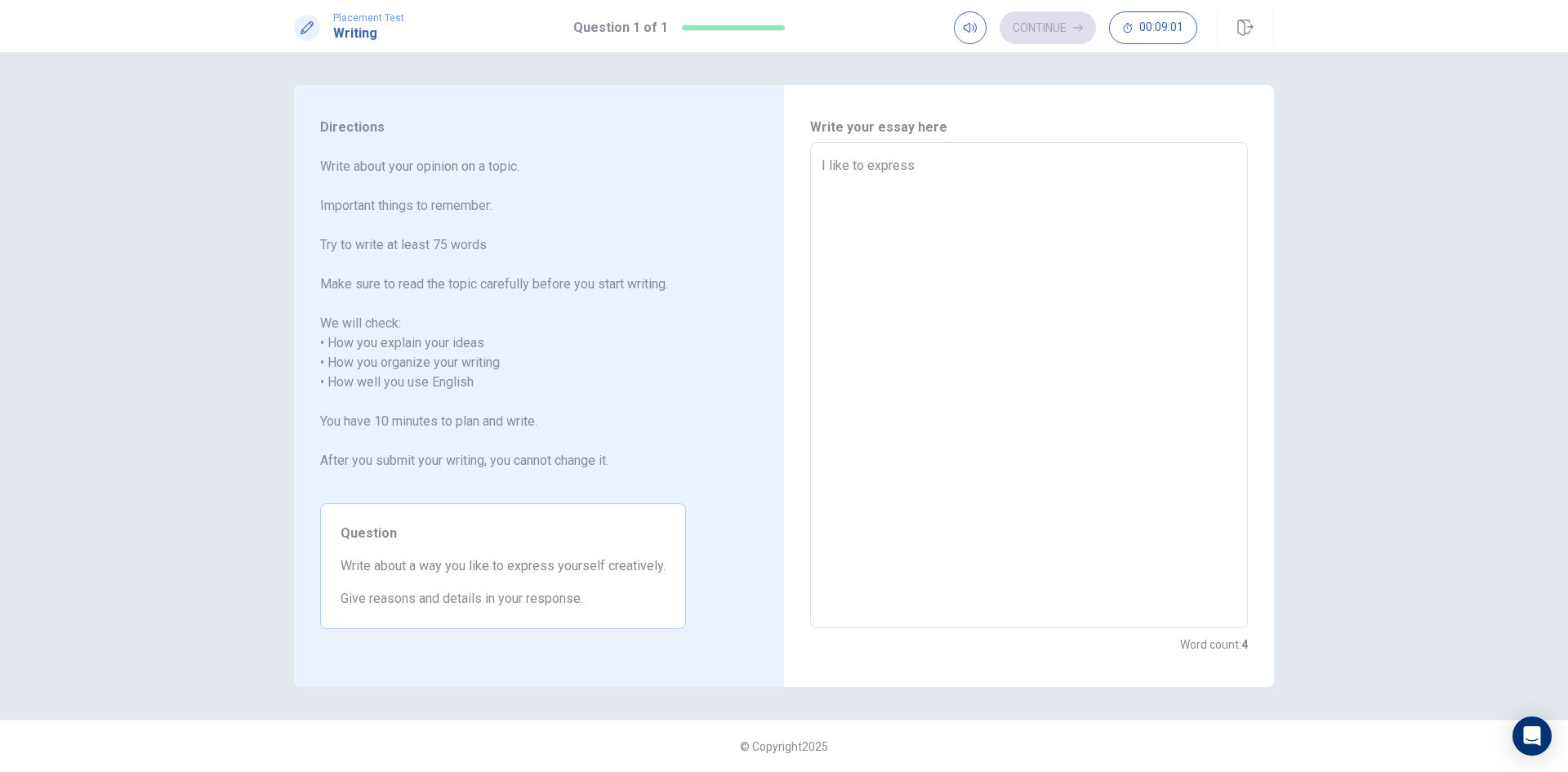 type on "I like to express my" 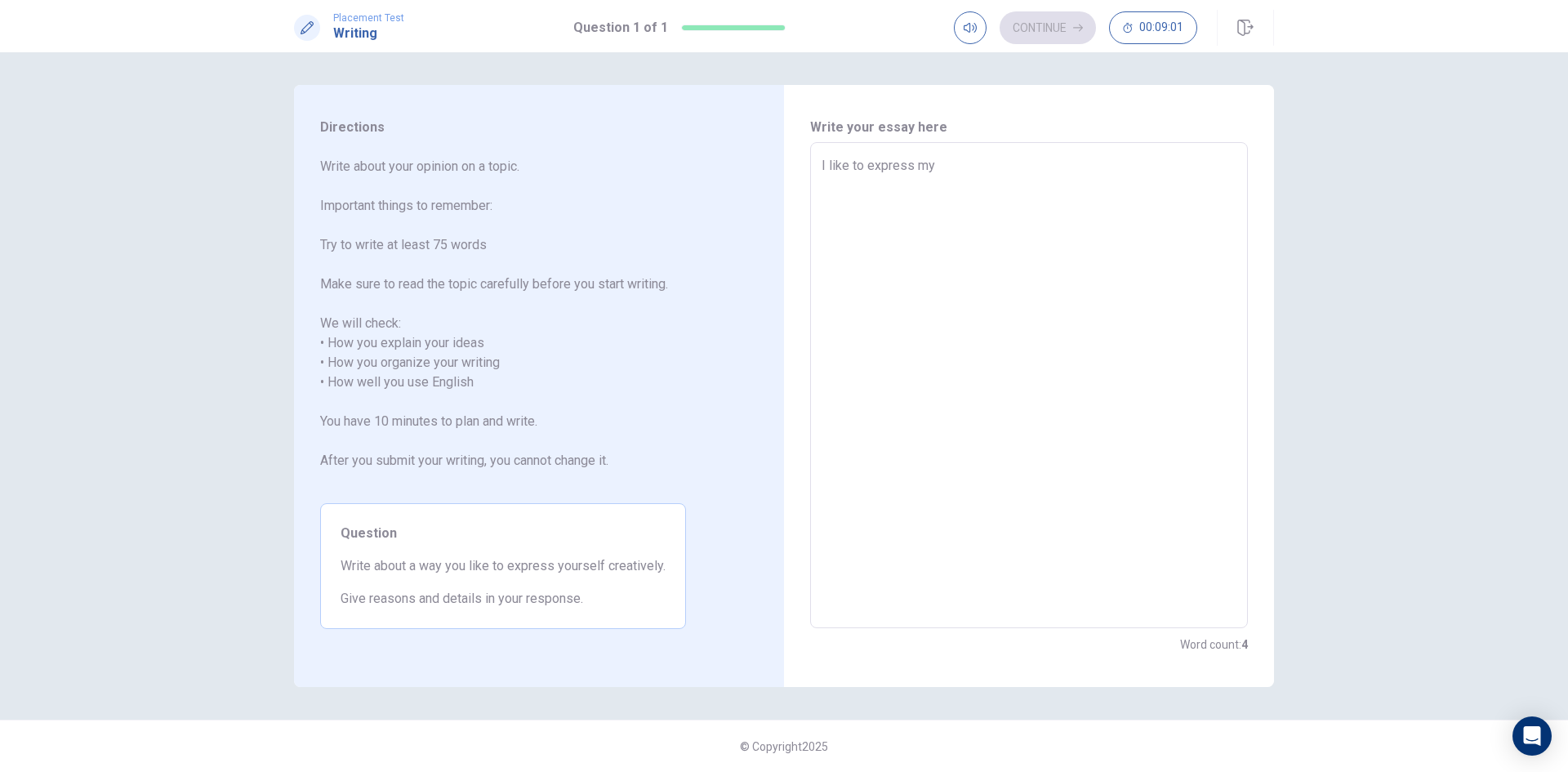 type on "x" 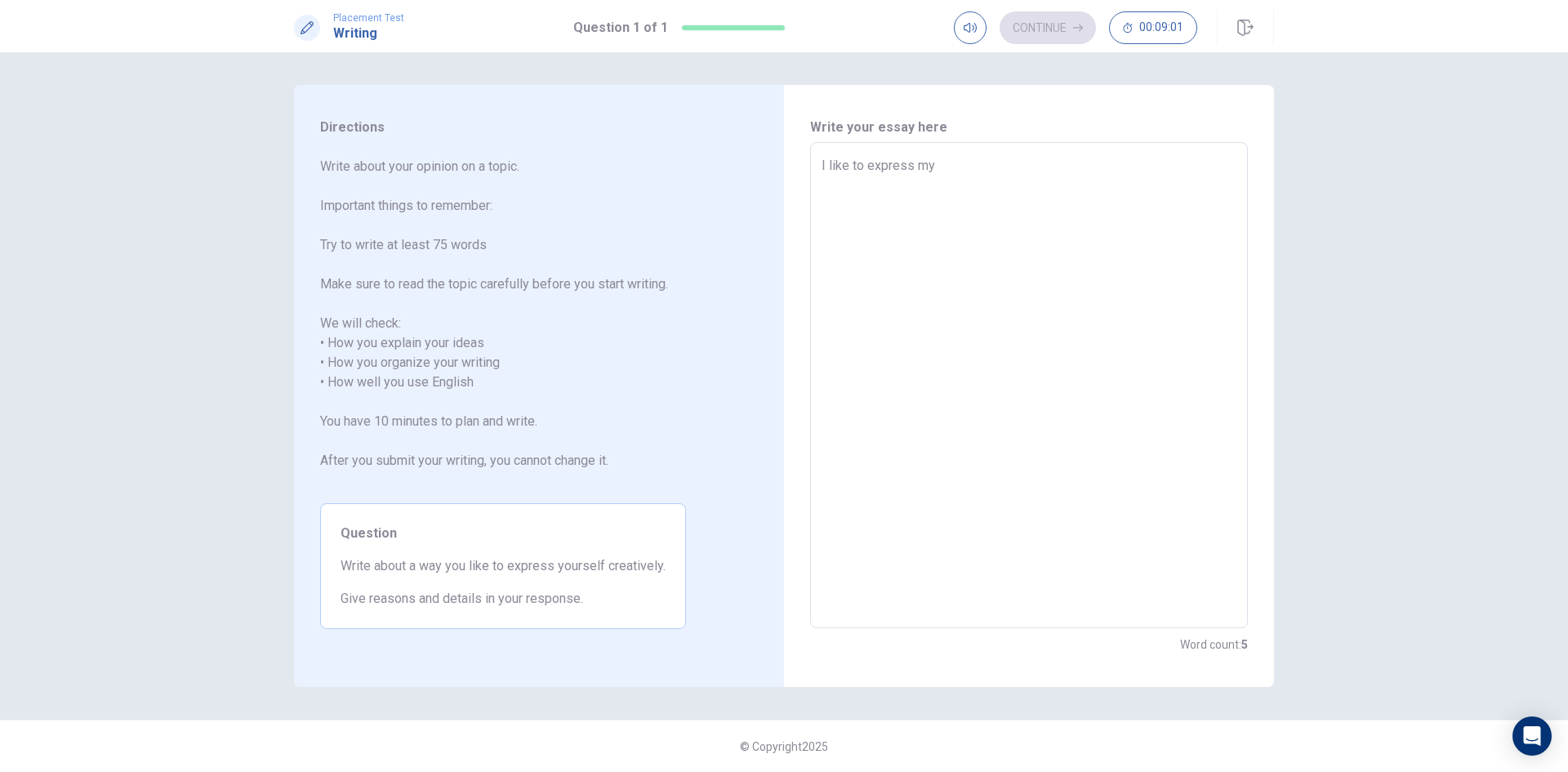 type on "I like to express my" 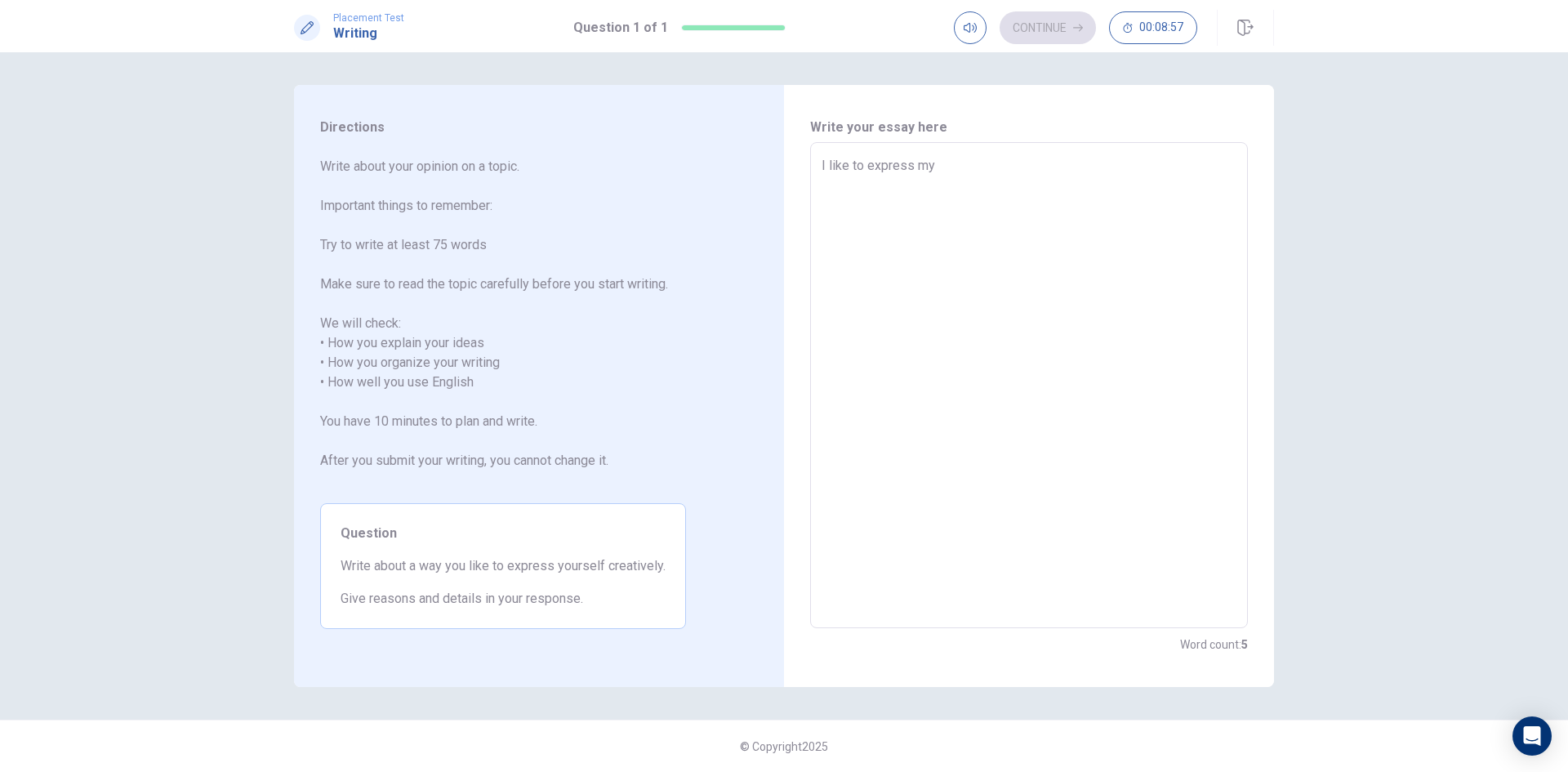 type on "x" 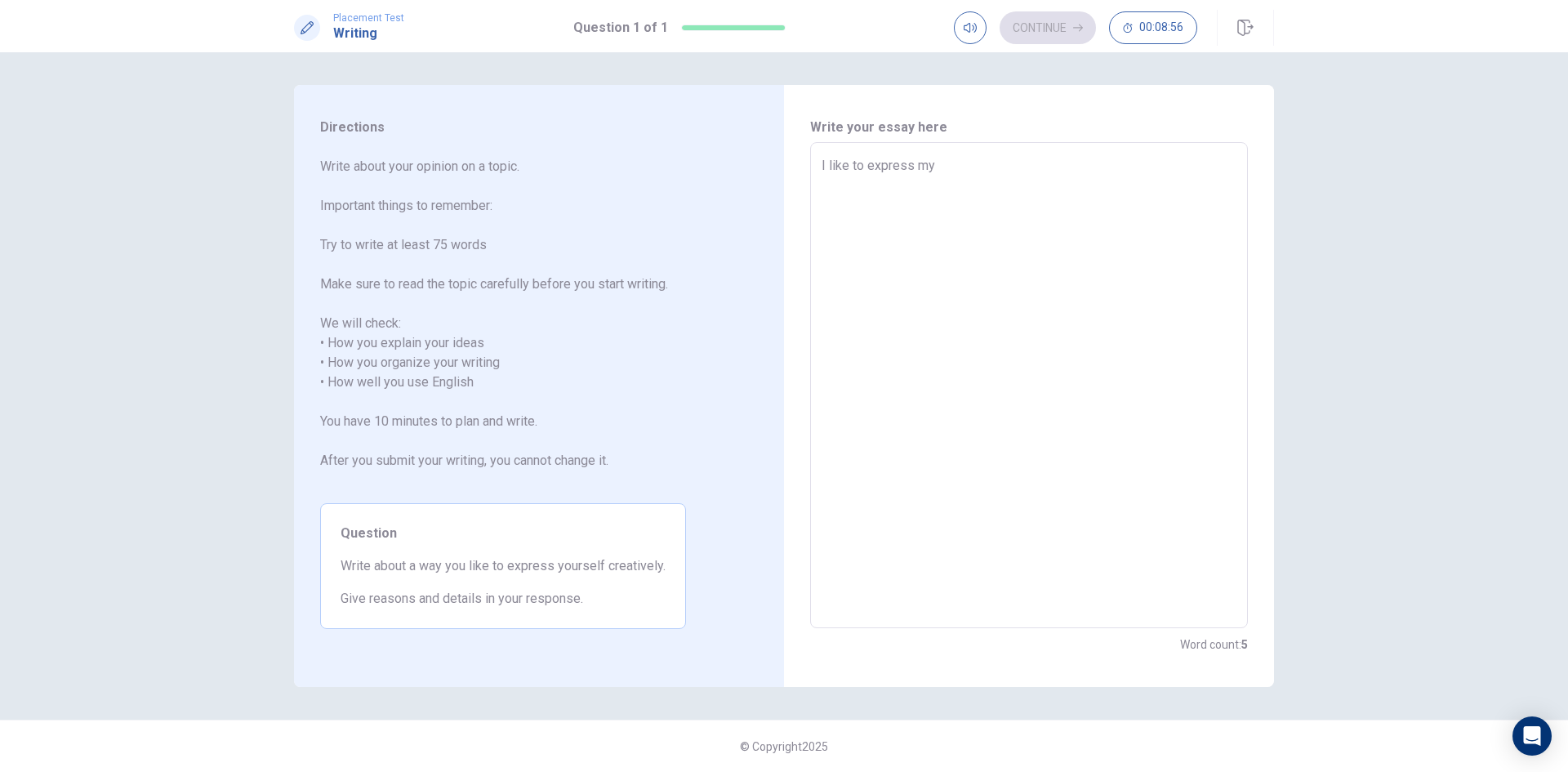 type on "I like to express my" 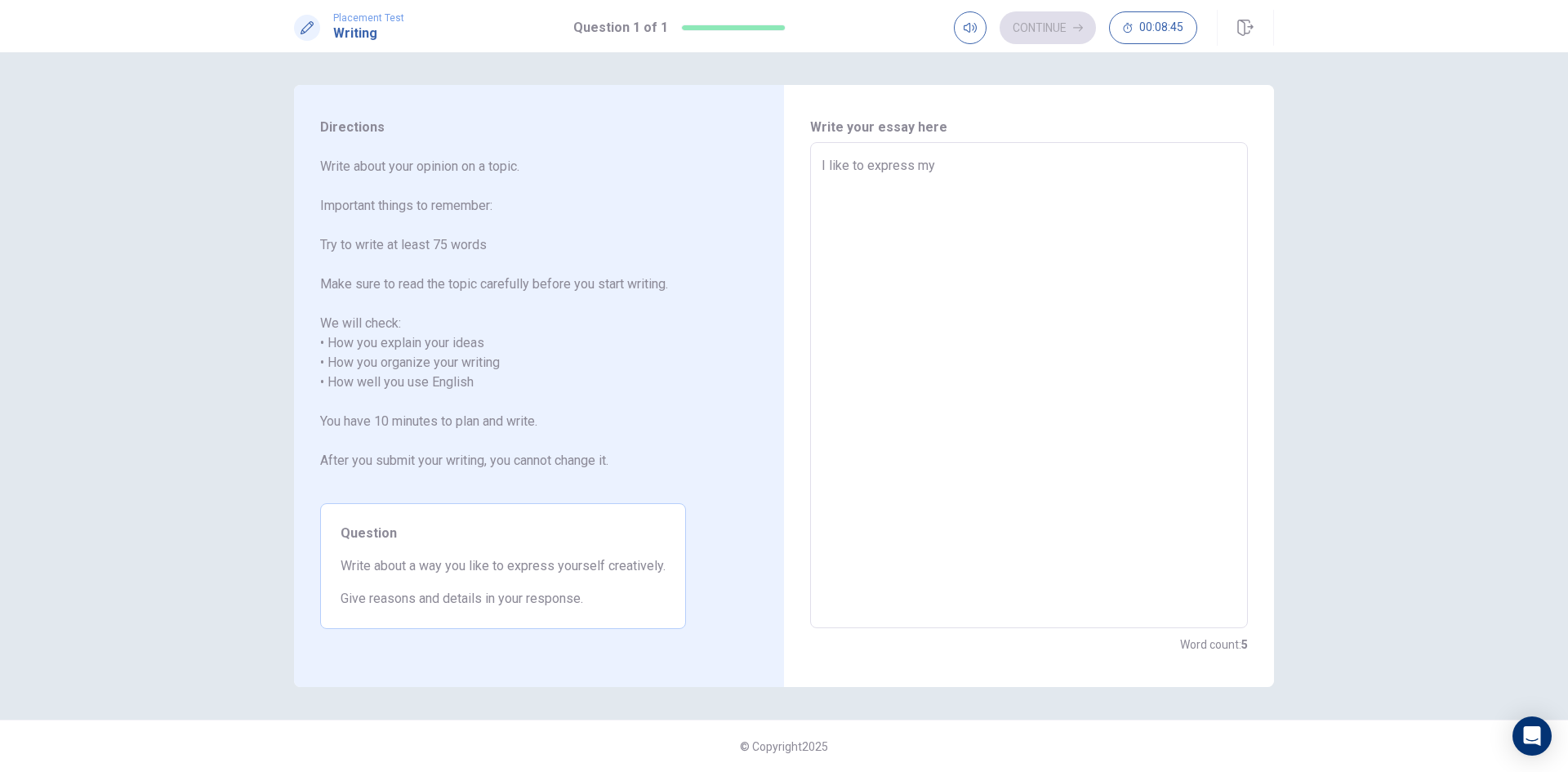 type on "x" 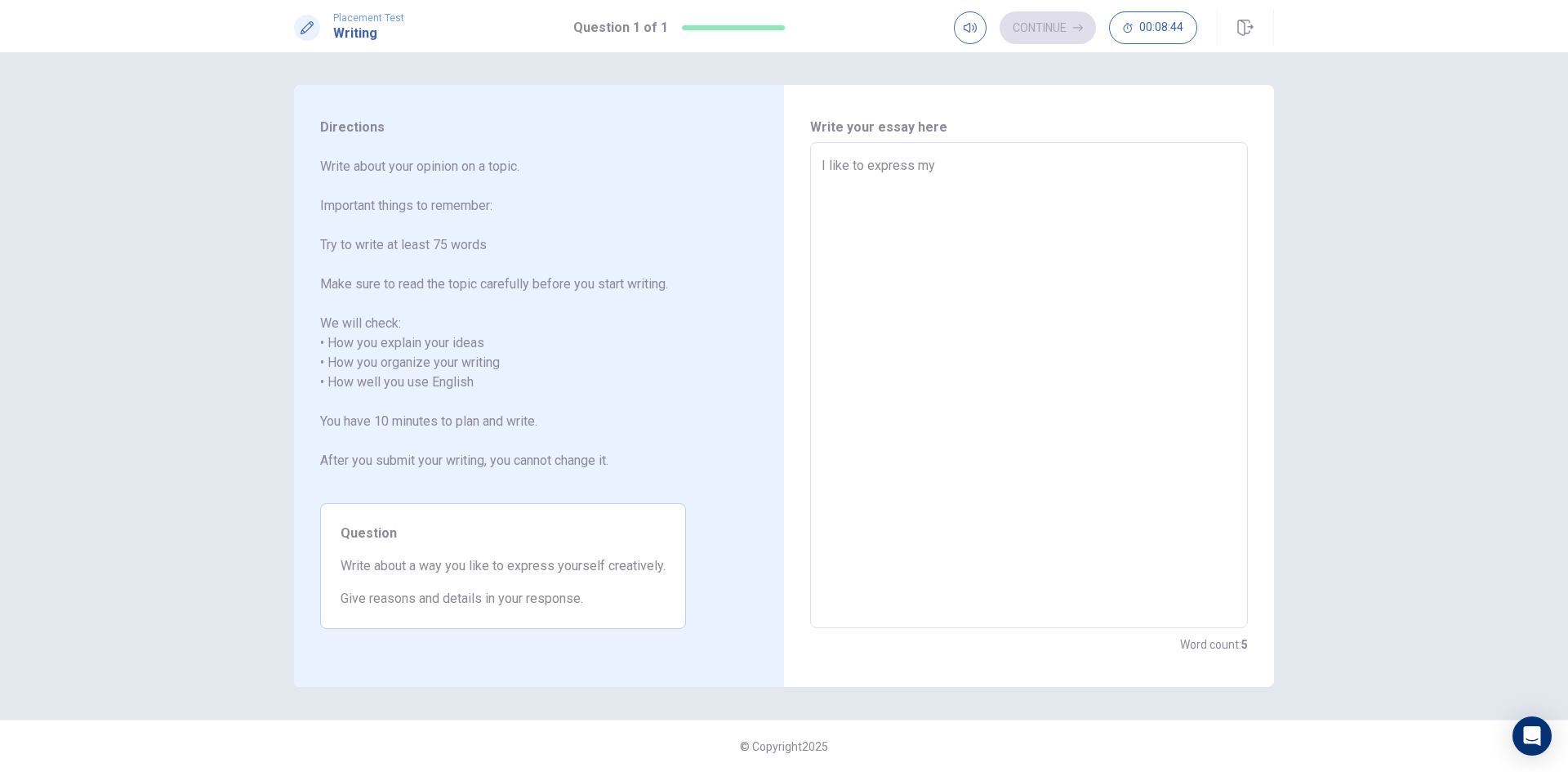 type on "I like to express my c" 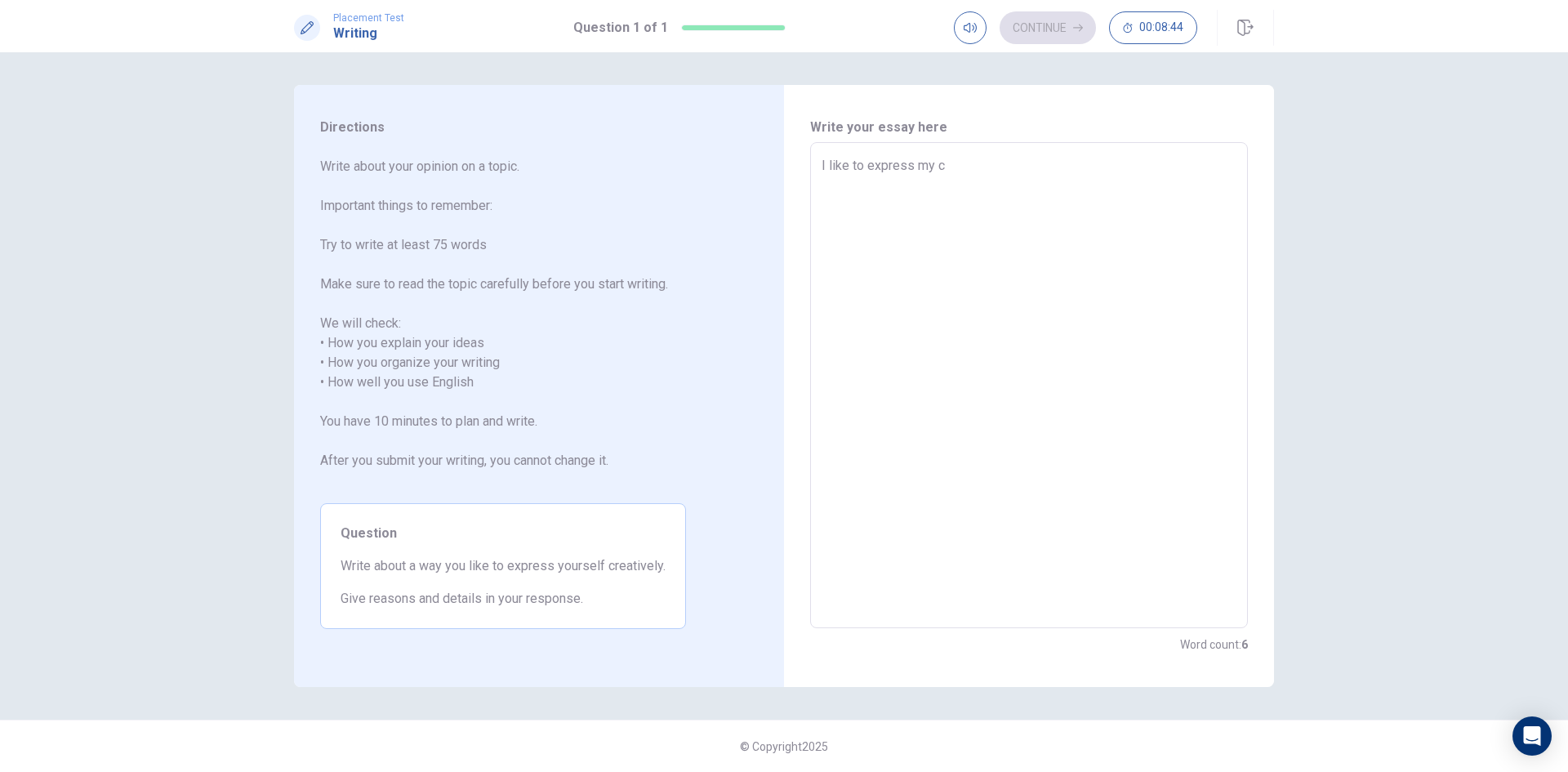 type on "x" 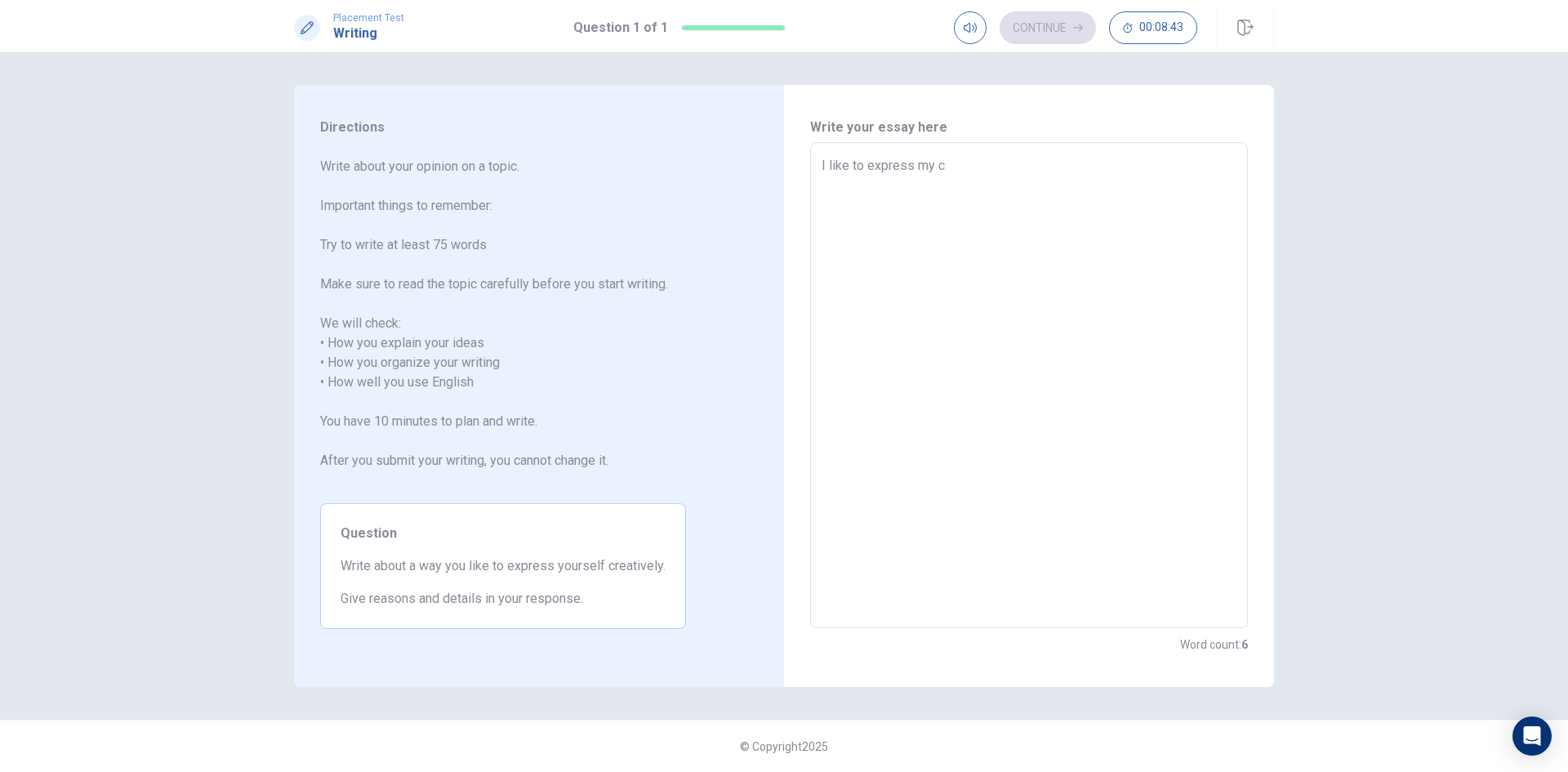 type on "I like to express my cr" 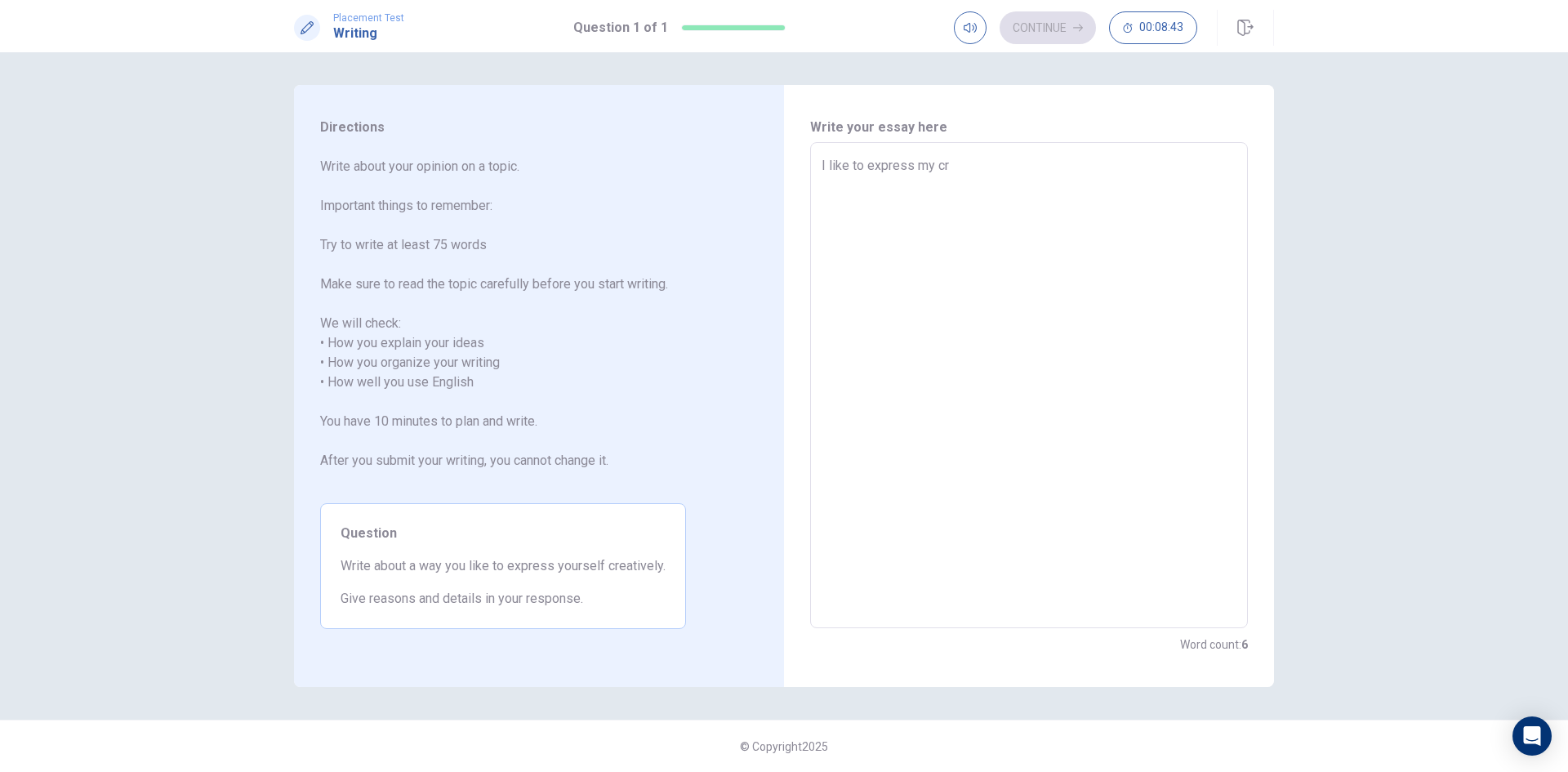 type on "x" 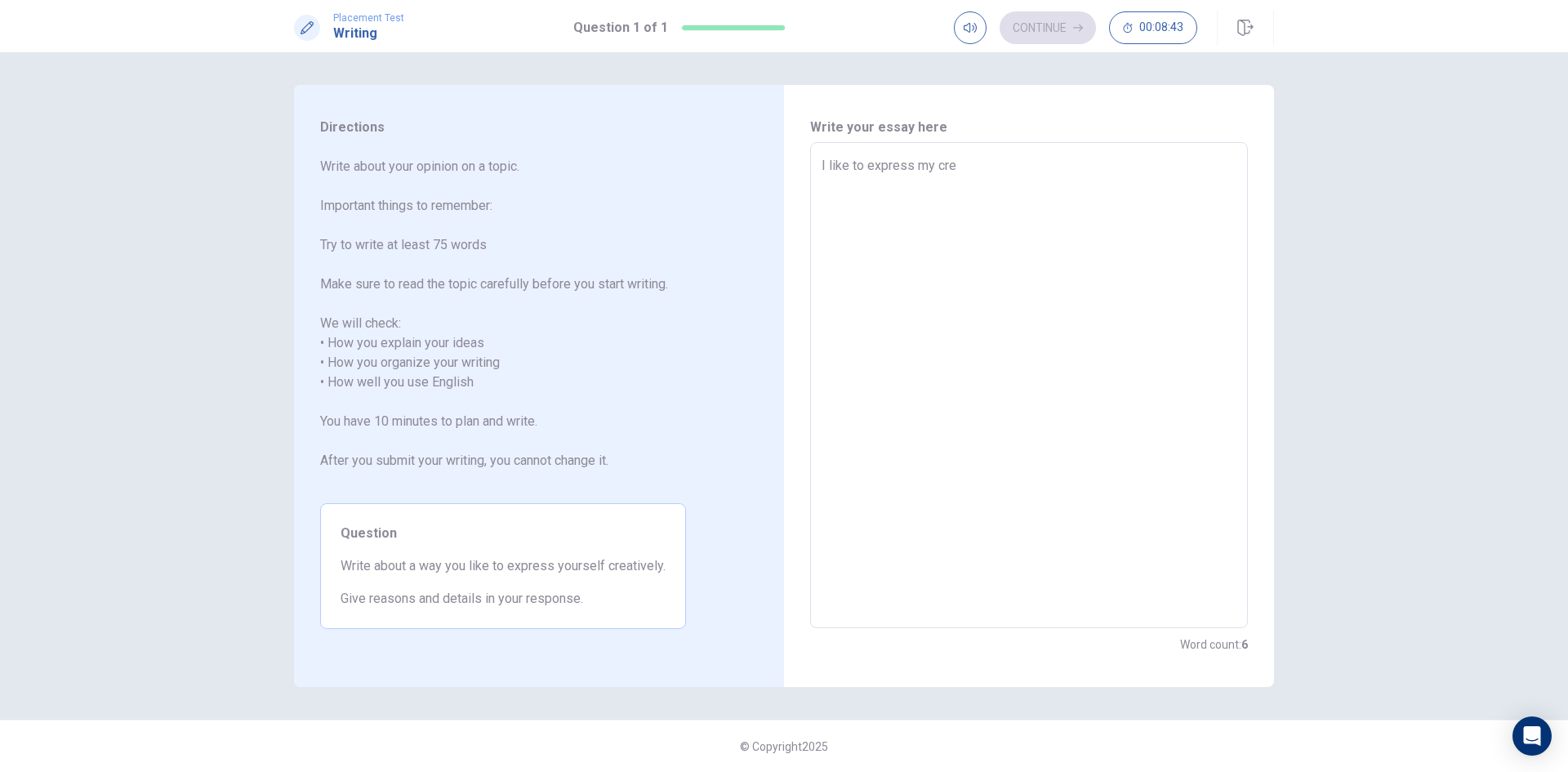 type on "x" 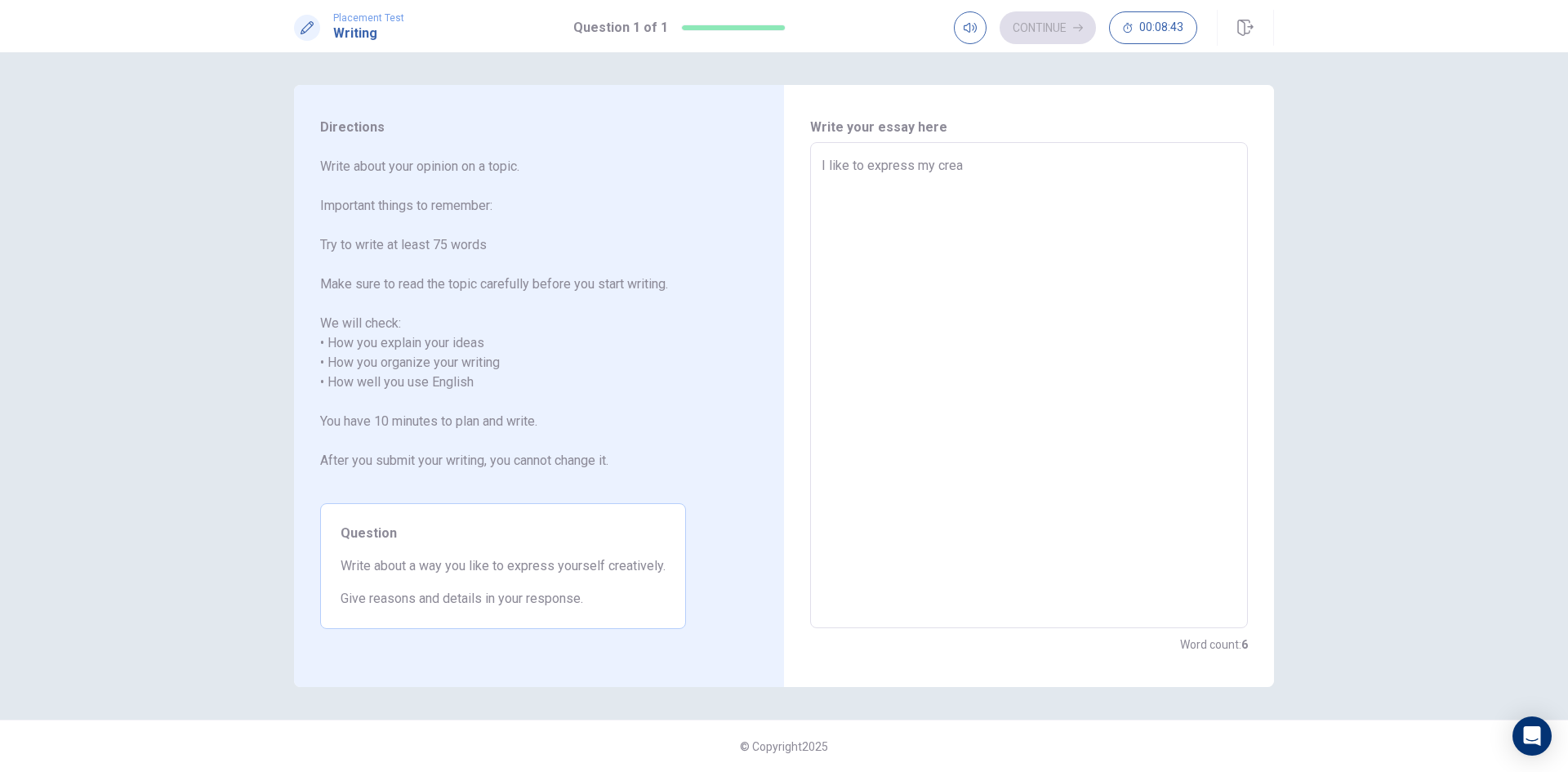 type on "x" 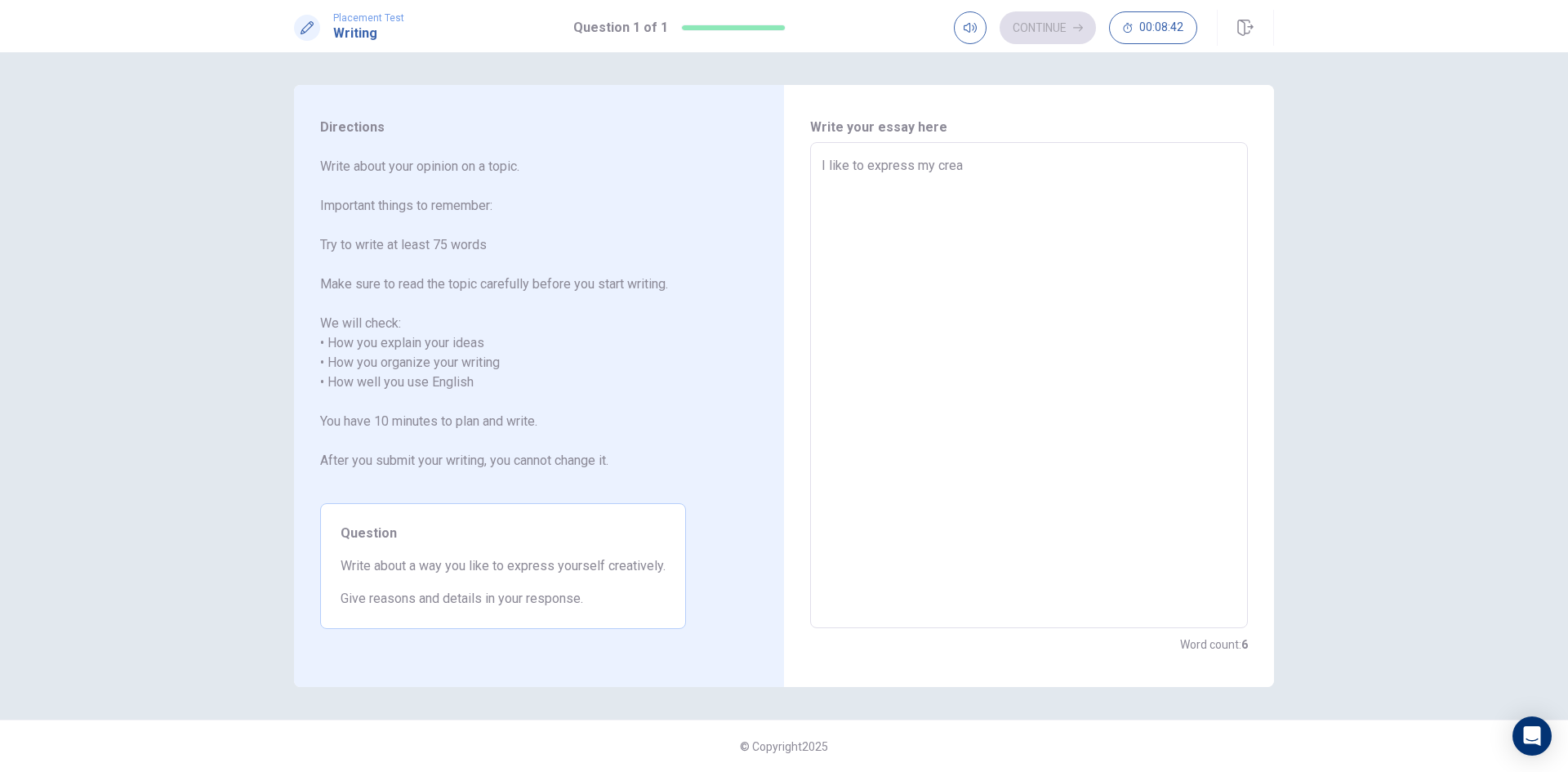 type on "I like to express my creat" 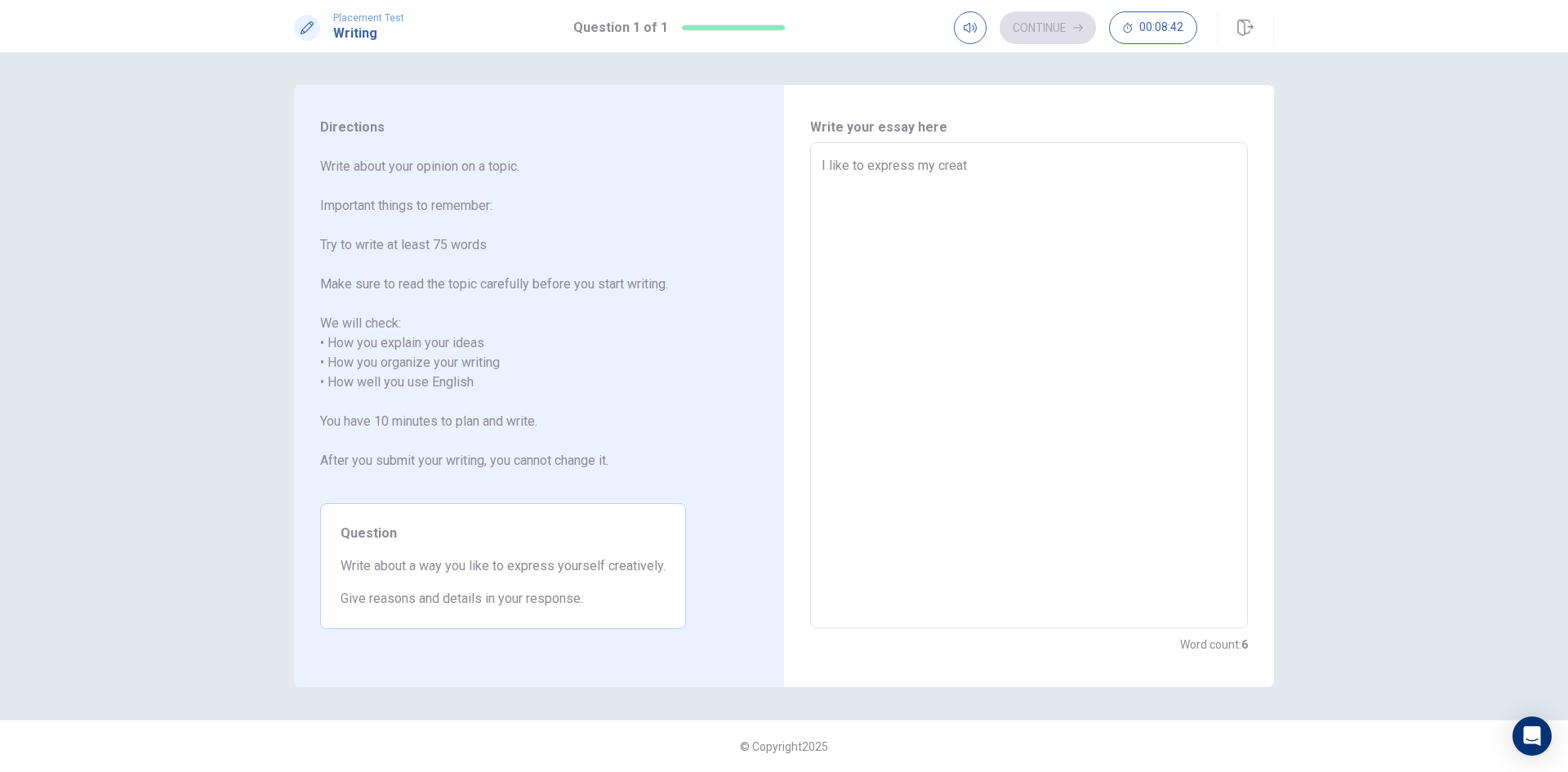 type on "x" 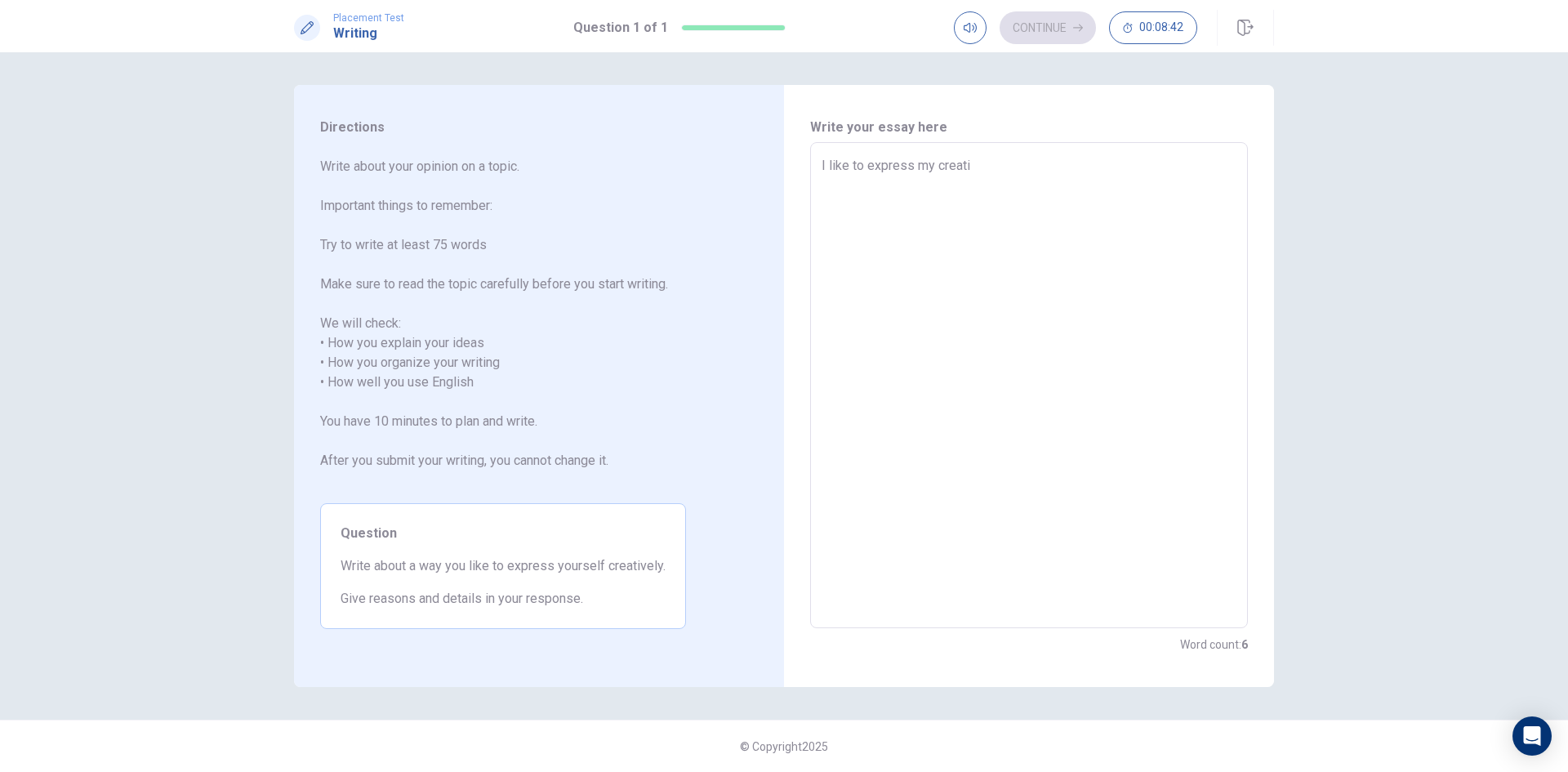 type on "x" 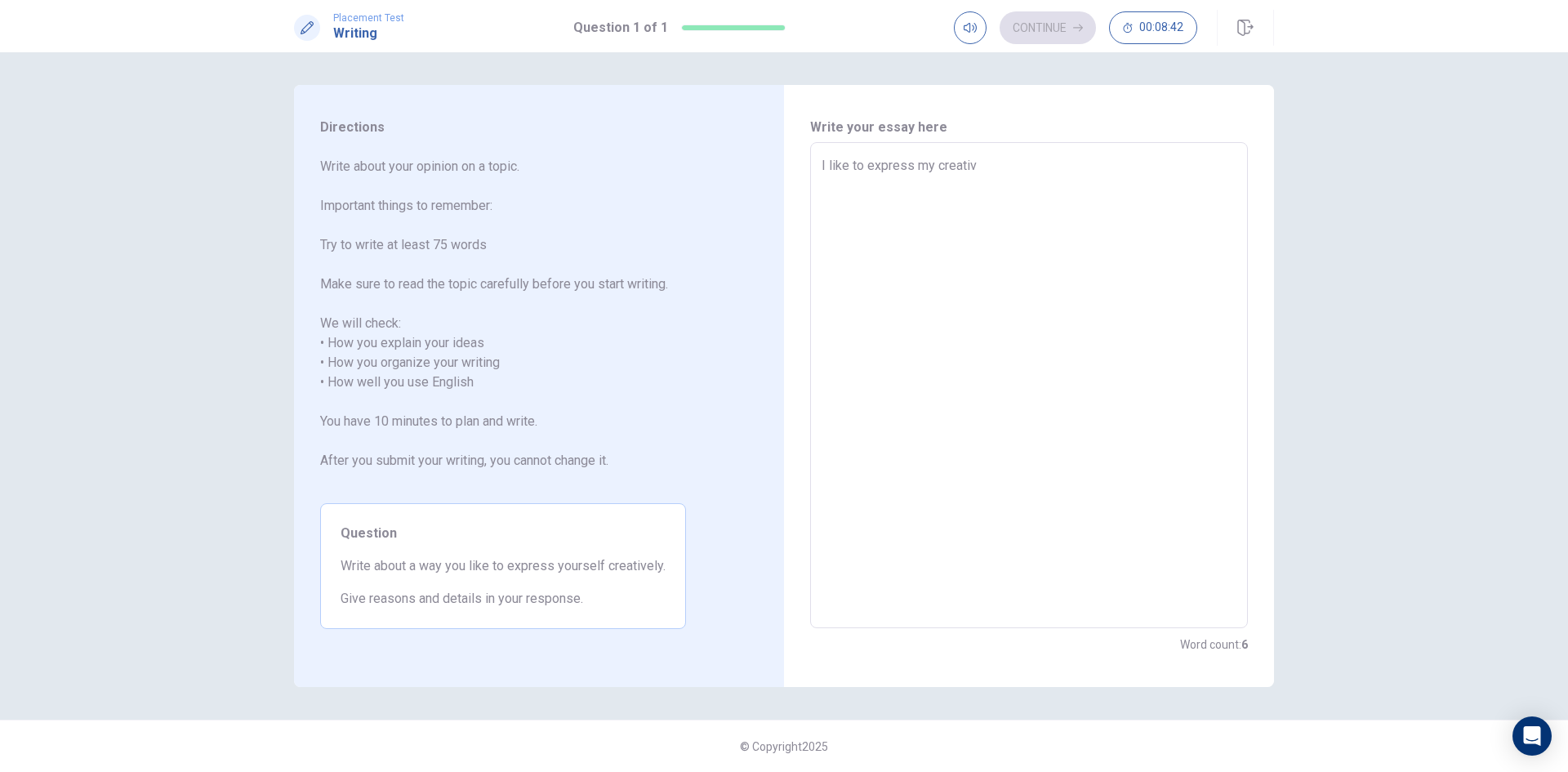 type on "x" 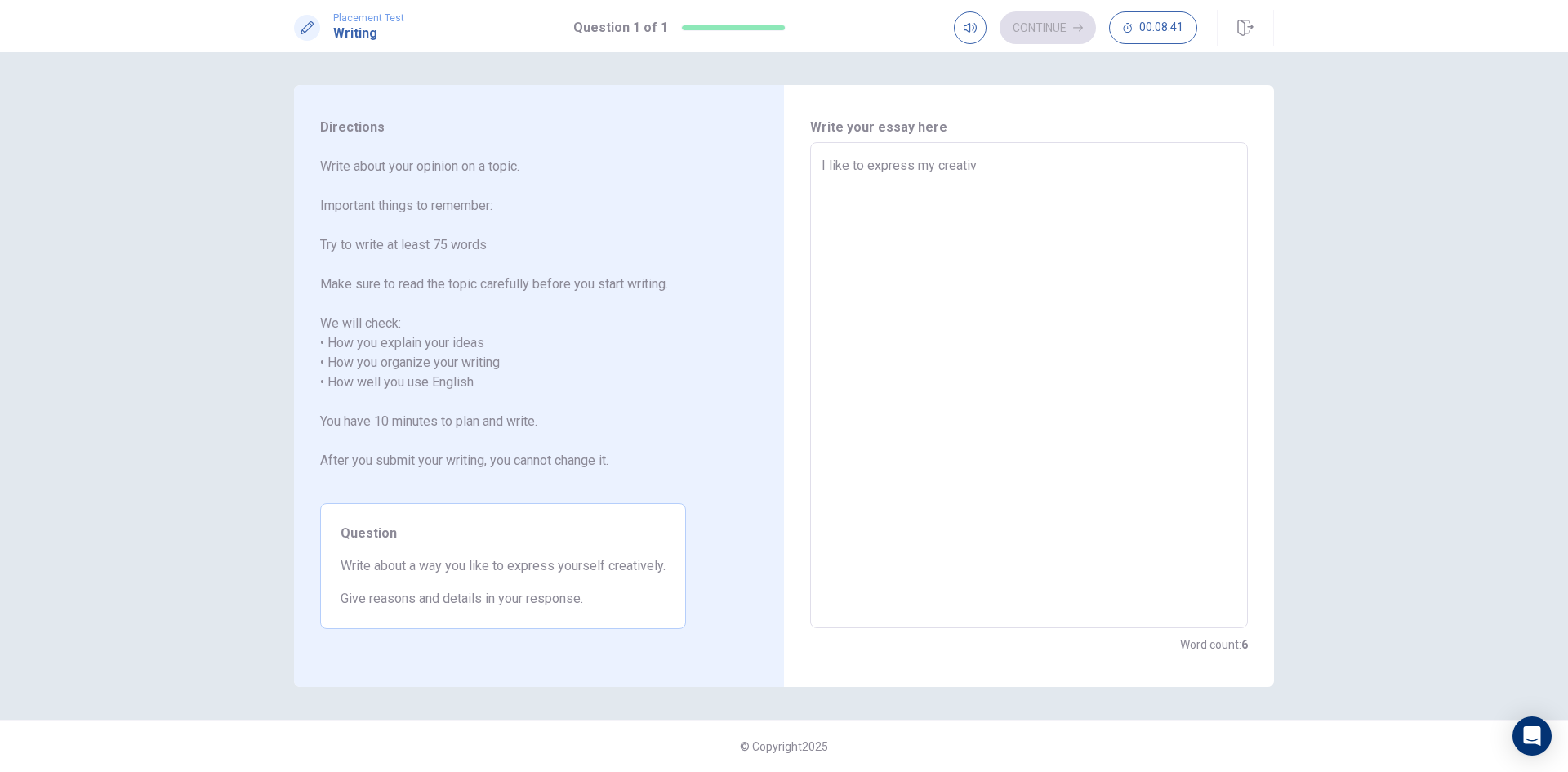 type on "x" 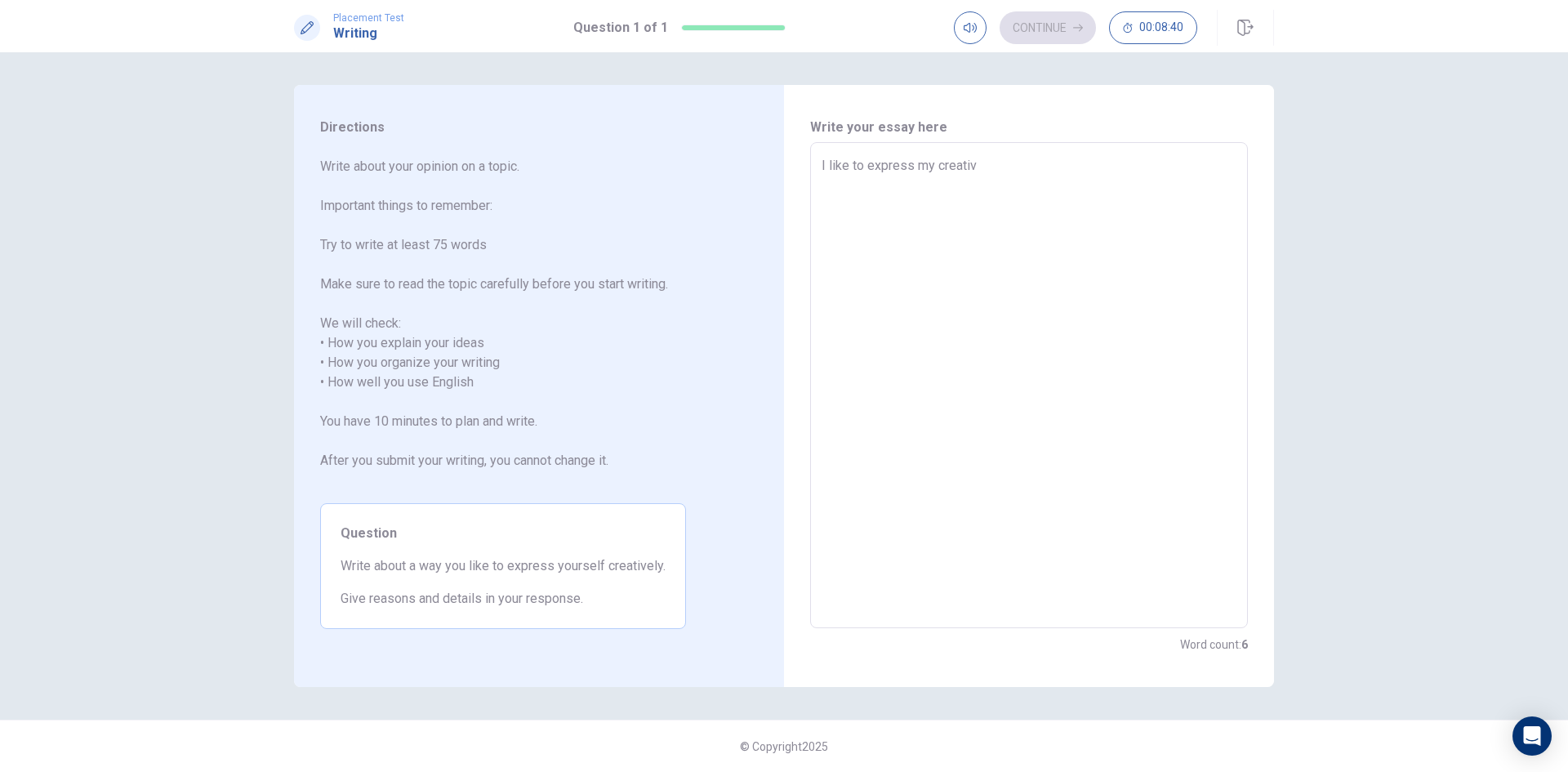type on "I like to express my creativil" 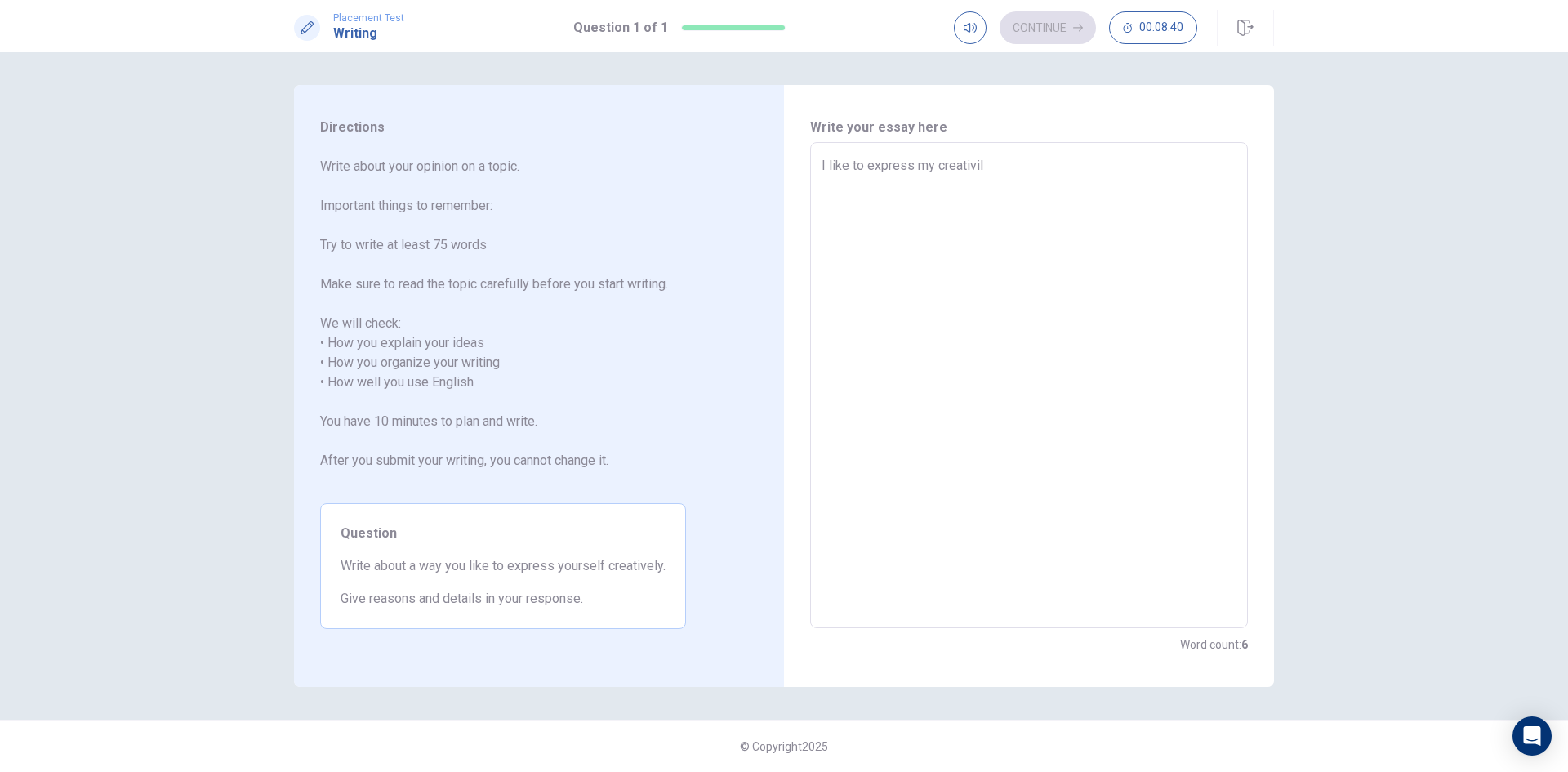 type on "x" 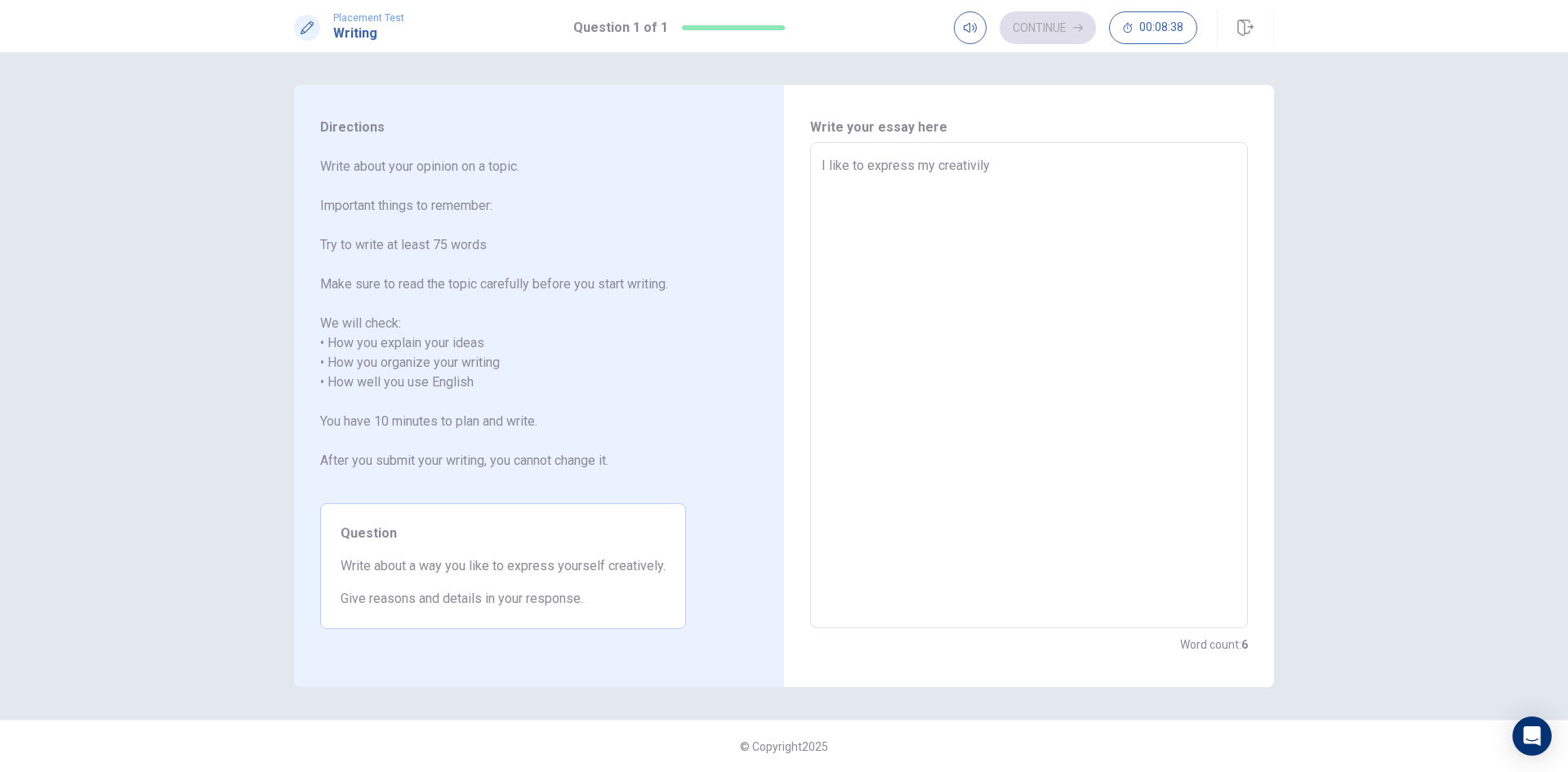 type on "x" 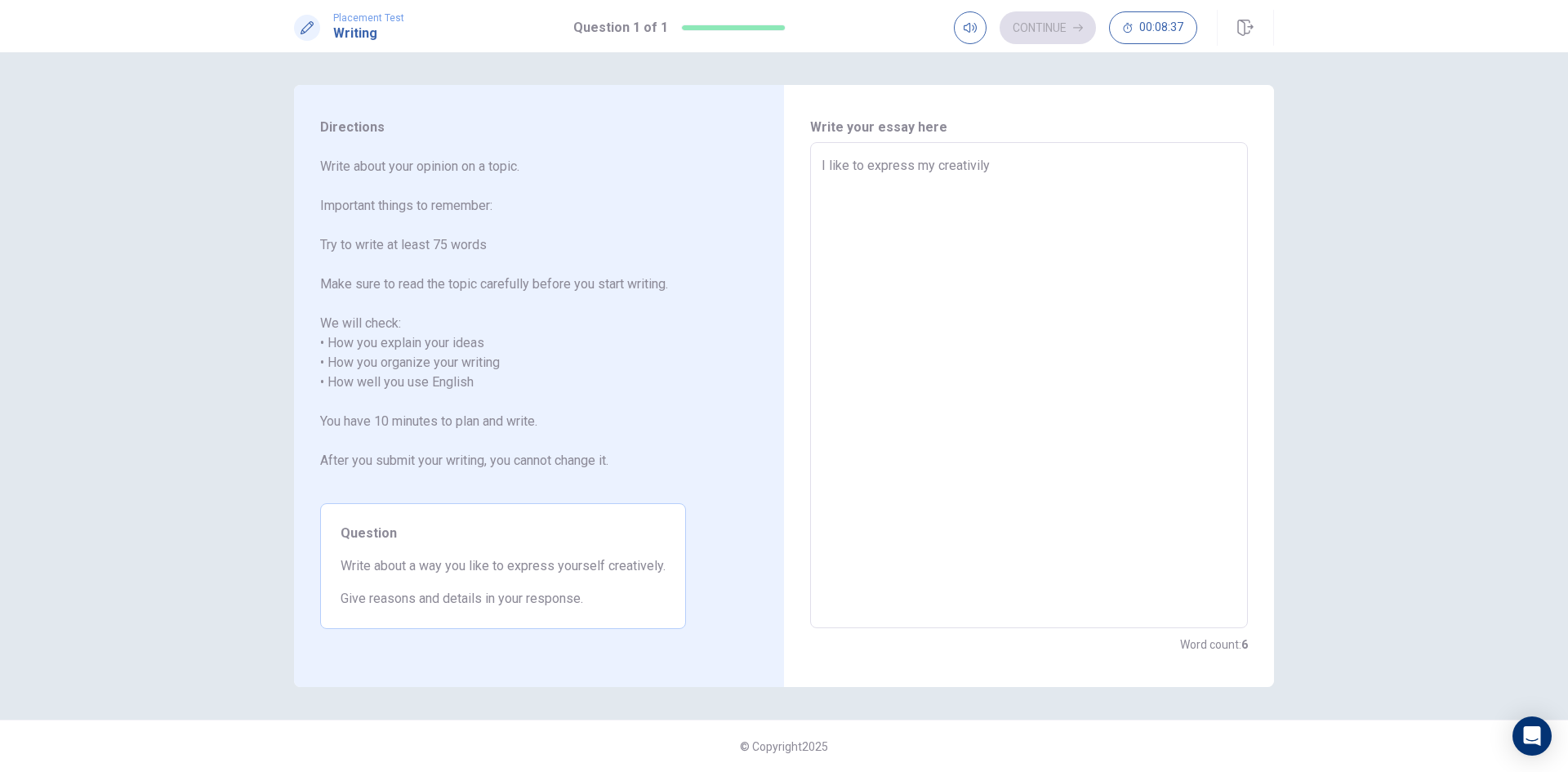 type on "I like to express my creativily" 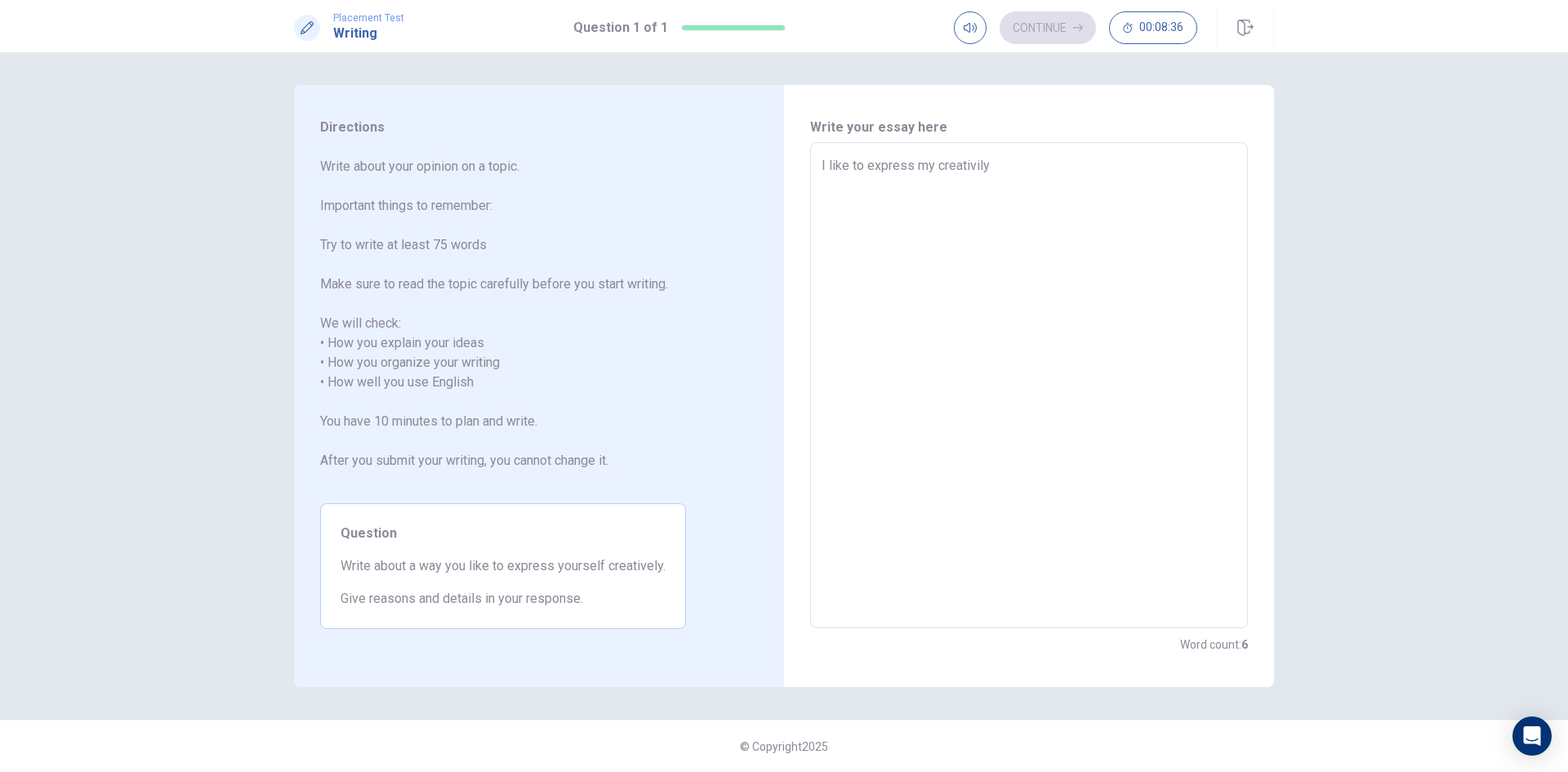 type on "I like to express my creativily w" 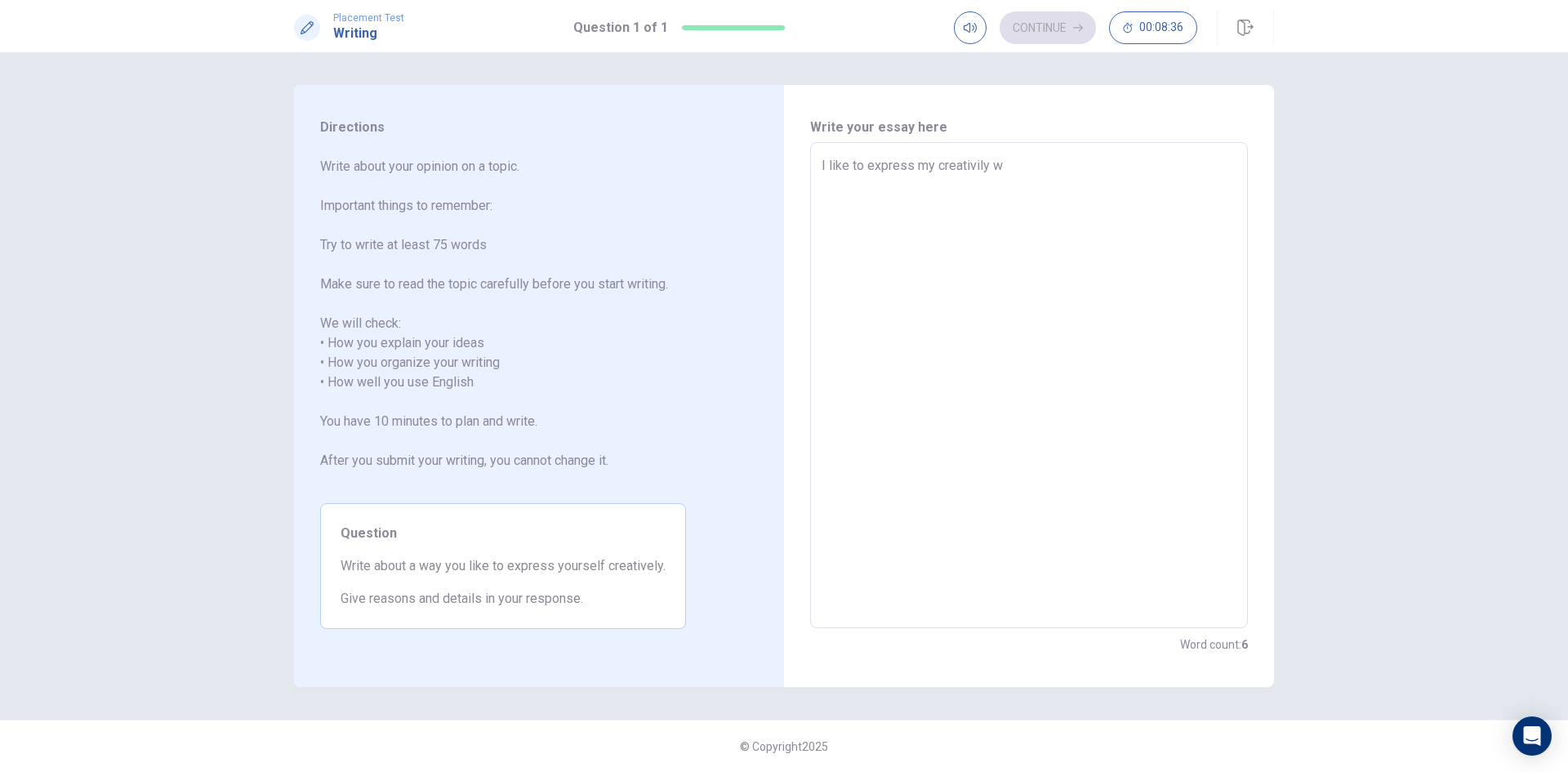 type on "x" 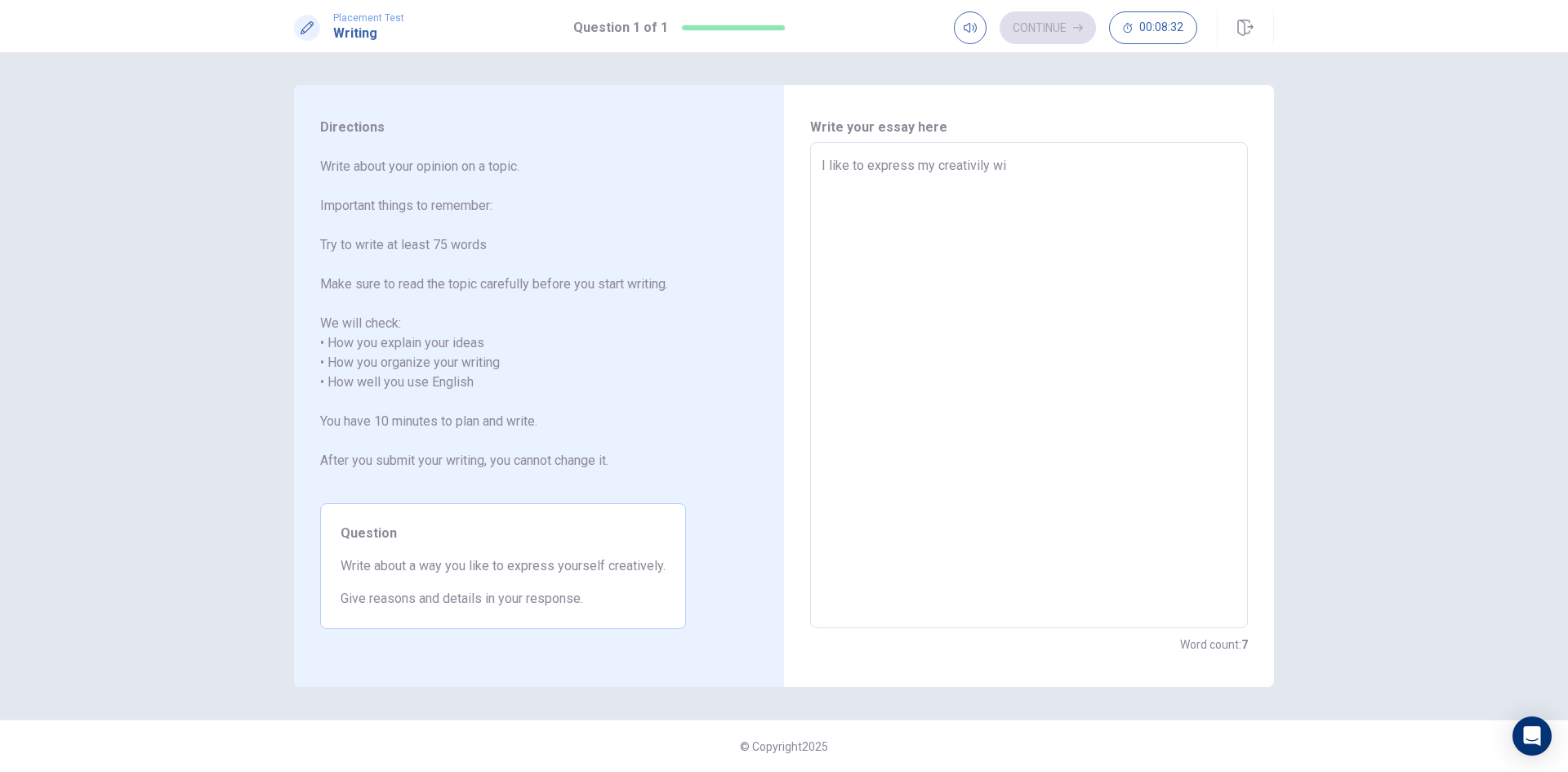 drag, startPoint x: 974, startPoint y: 165, endPoint x: 976, endPoint y: 175, distance: 10.198039 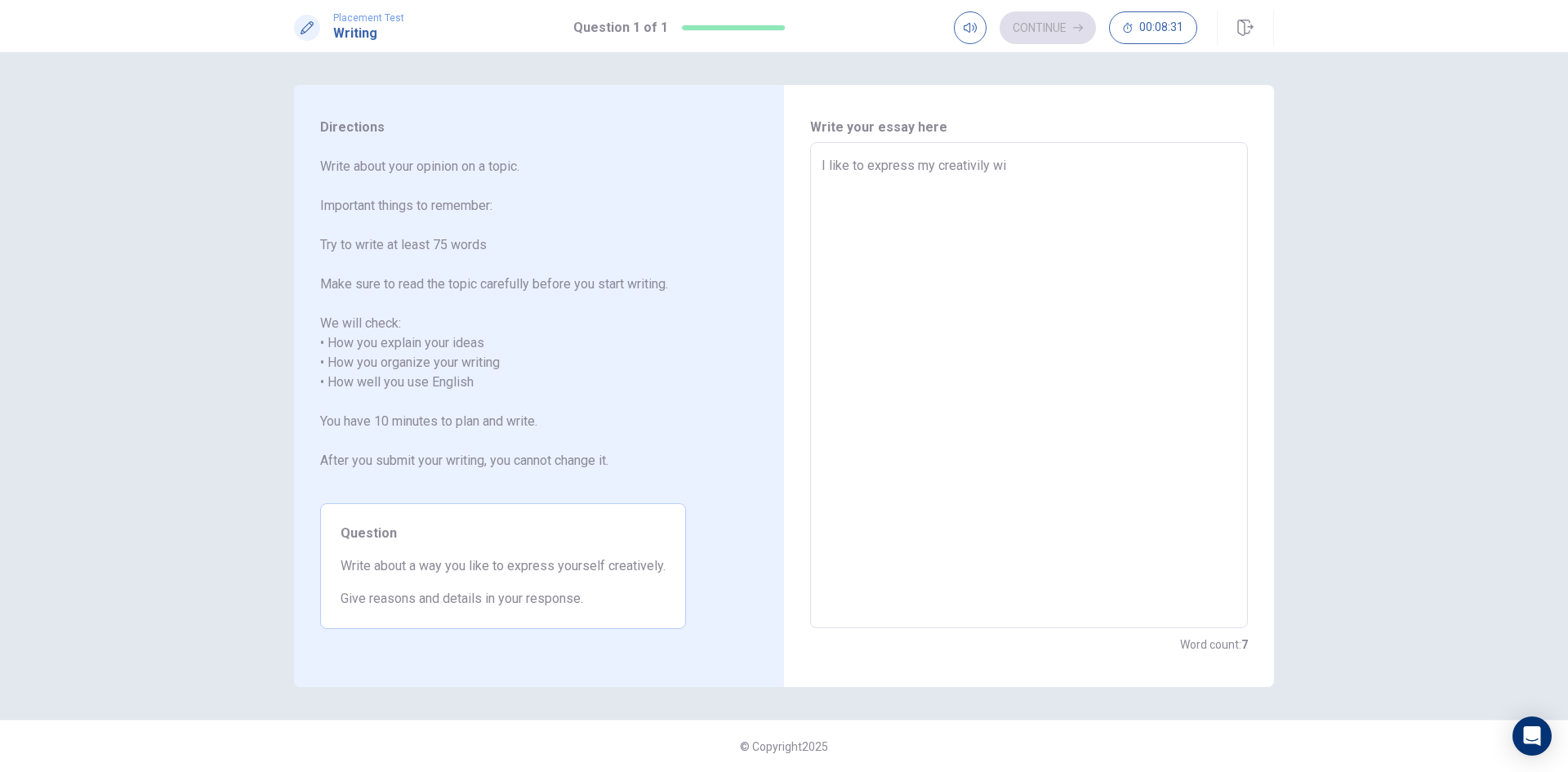 type on "I like to express my creativly wi" 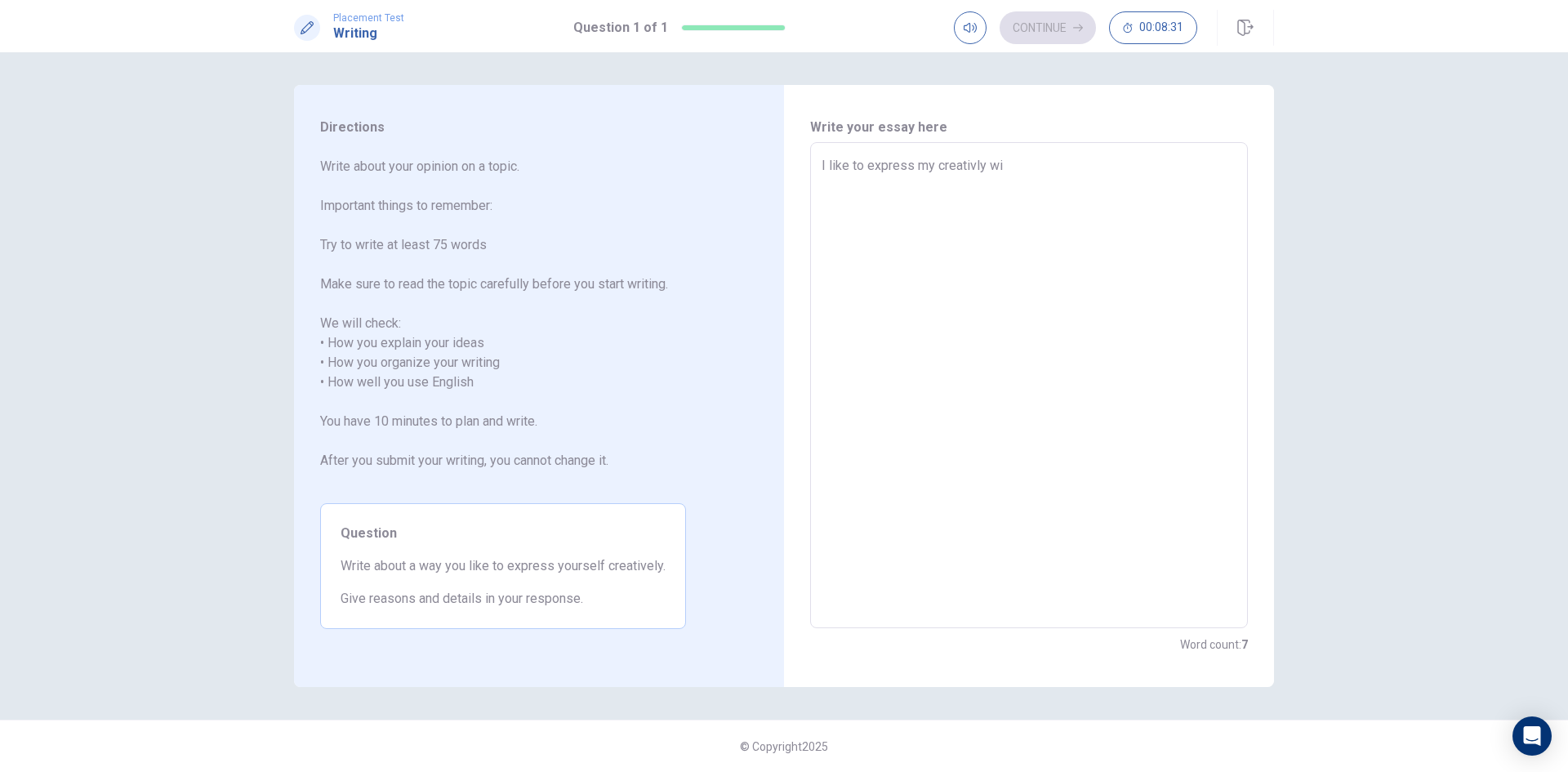 type on "x" 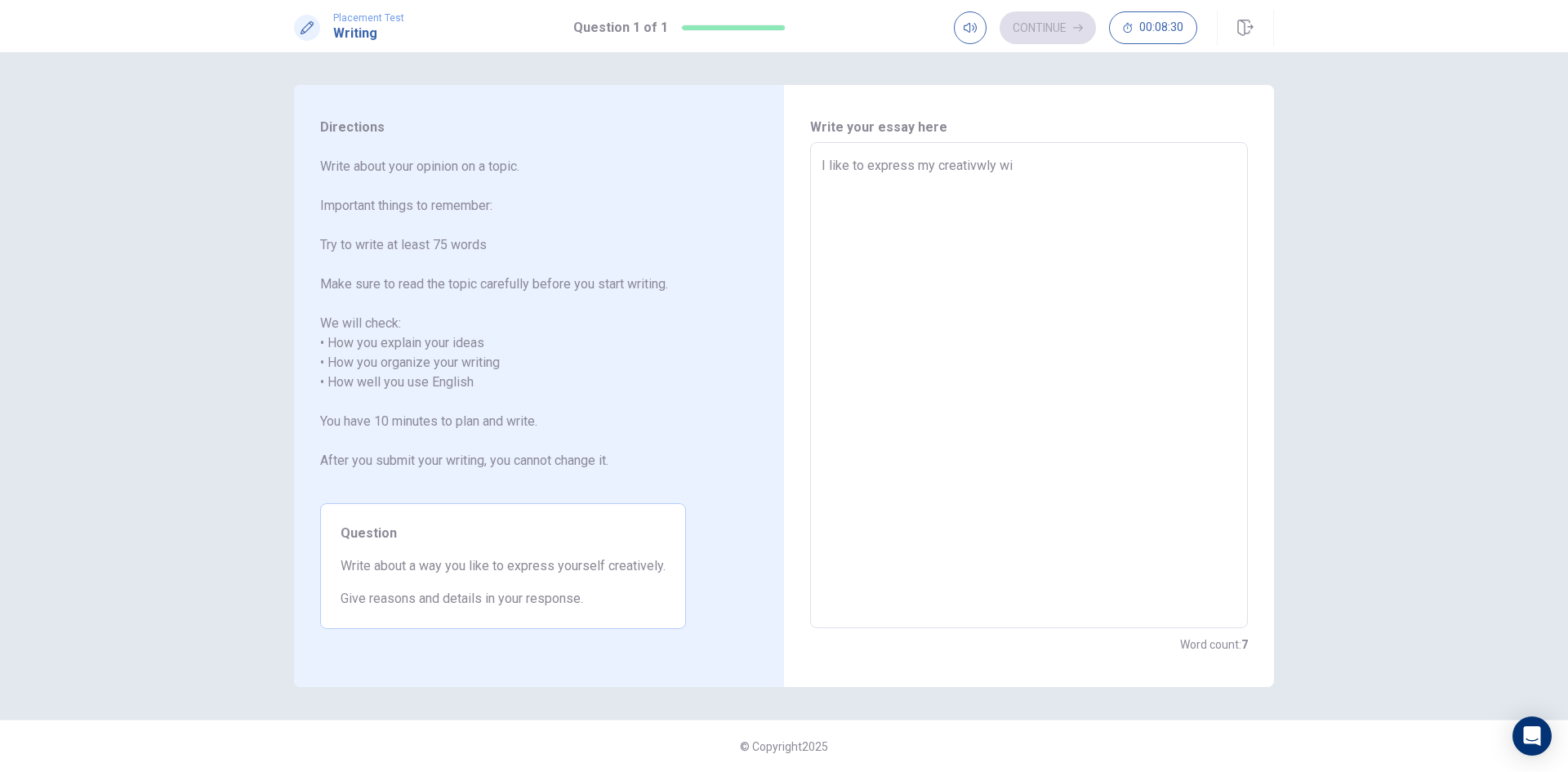 type on "x" 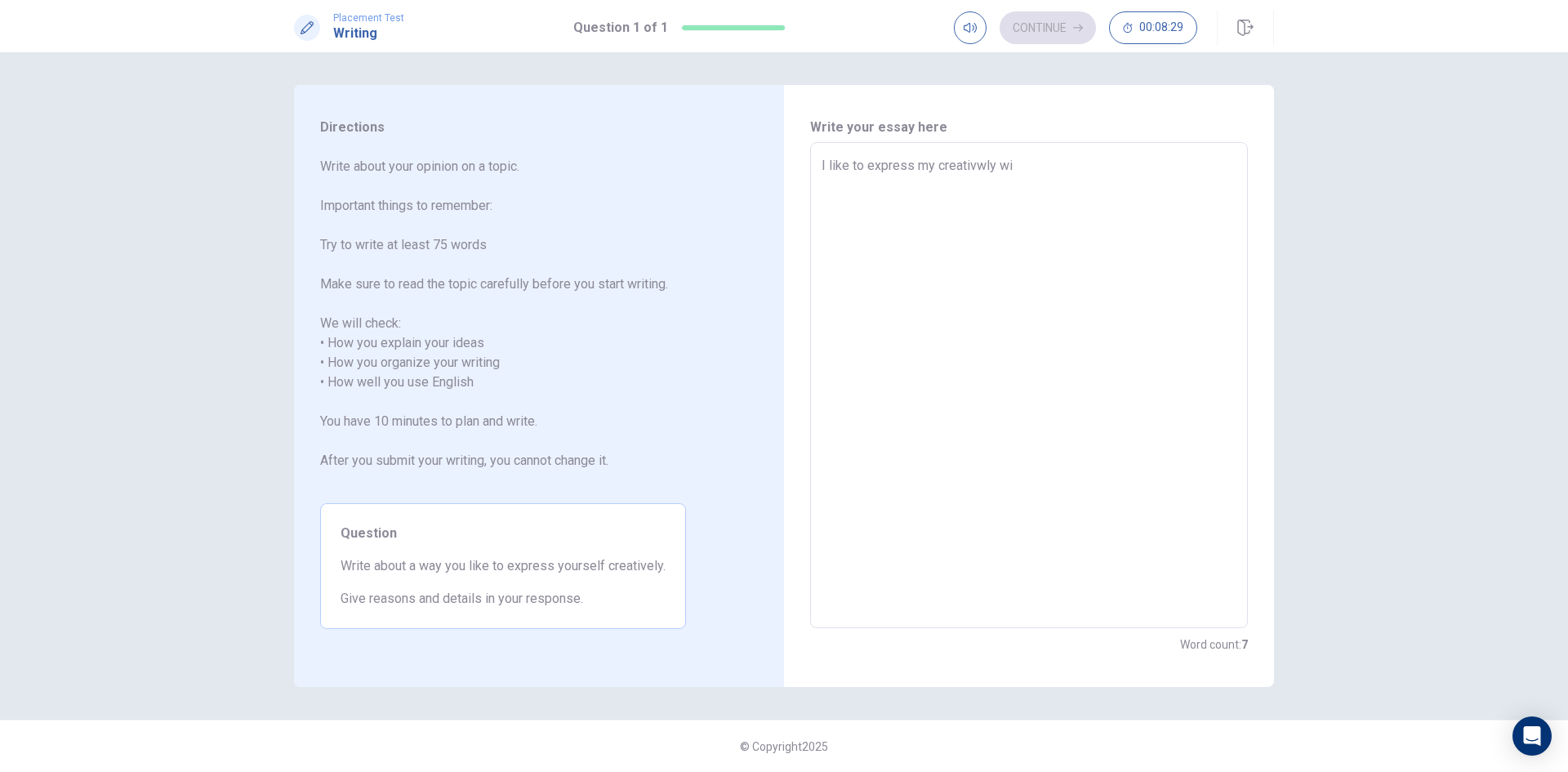 type on "I like to express my creativly wi" 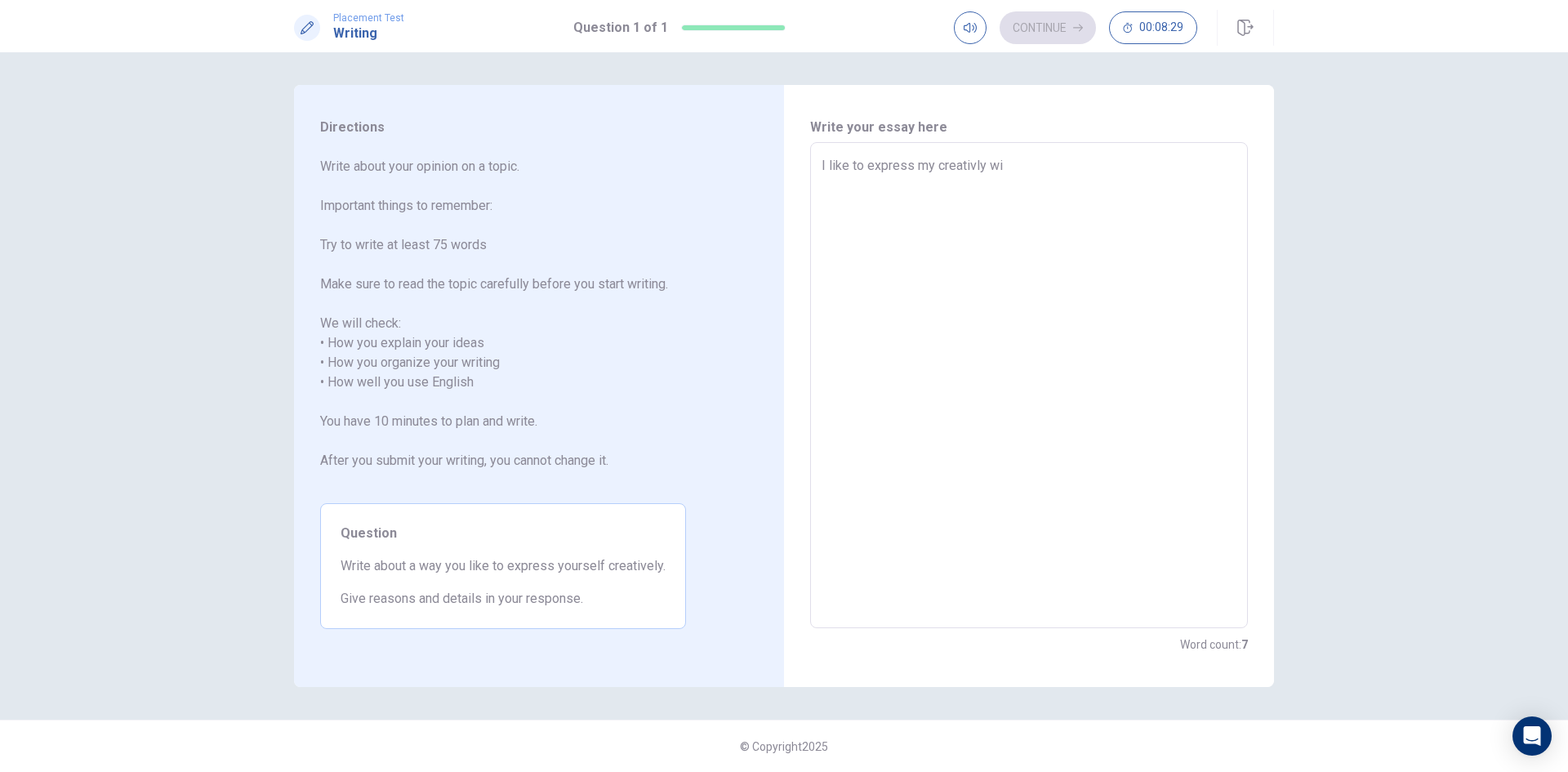 type on "x" 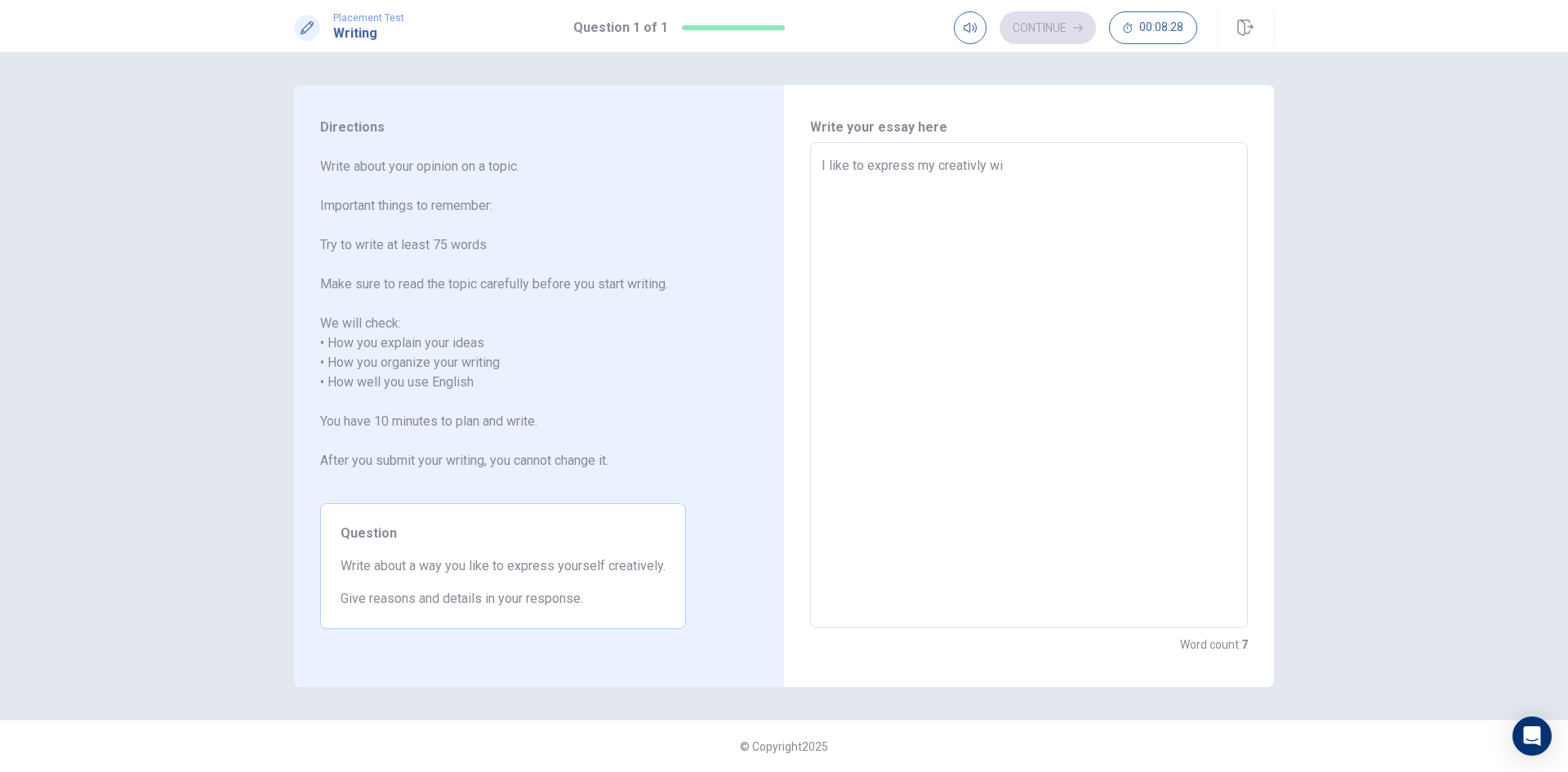 type on "I like to express my creatively wi" 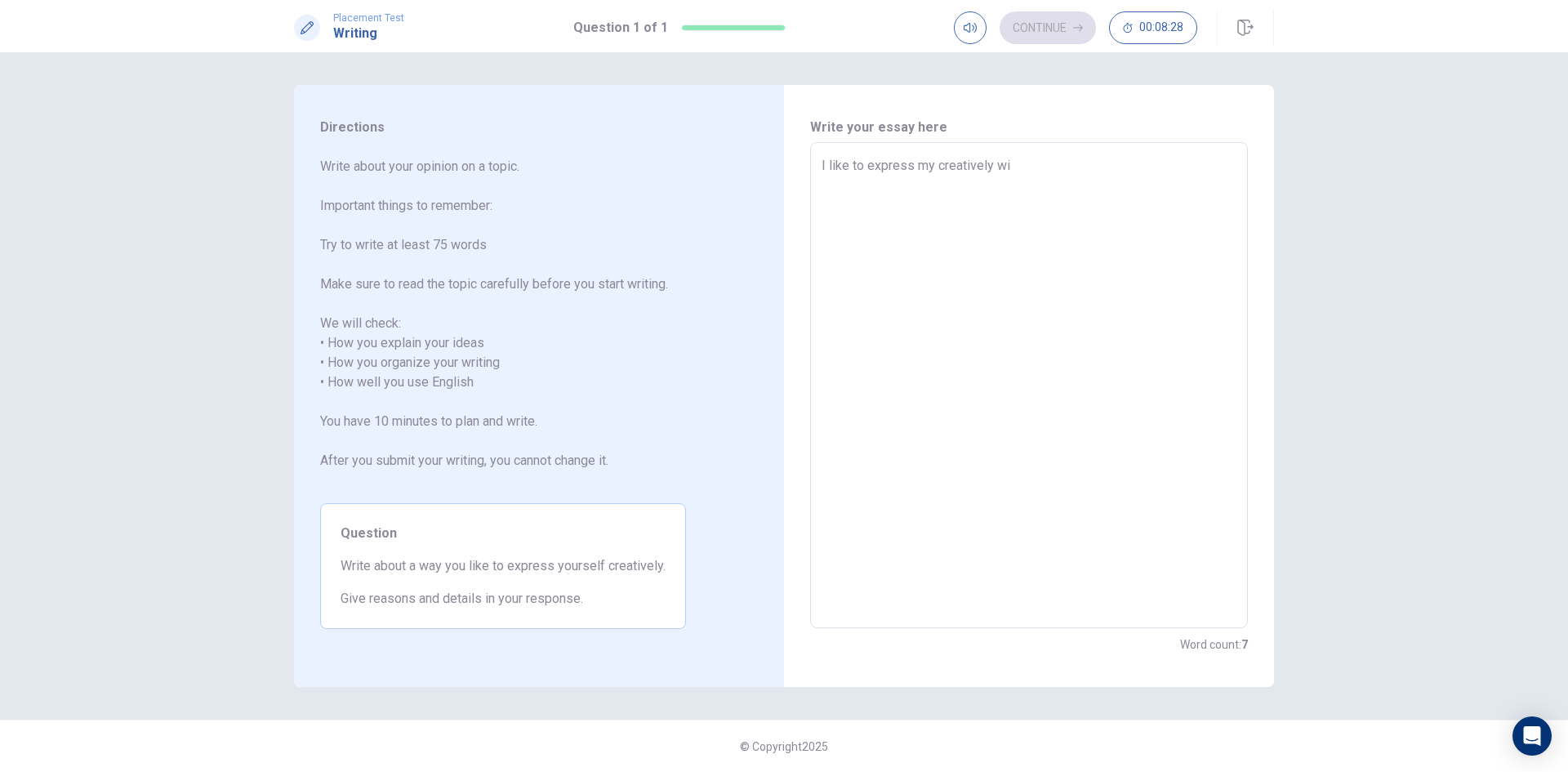 click on "I like to express my creatively wi" at bounding box center (1029, 386) 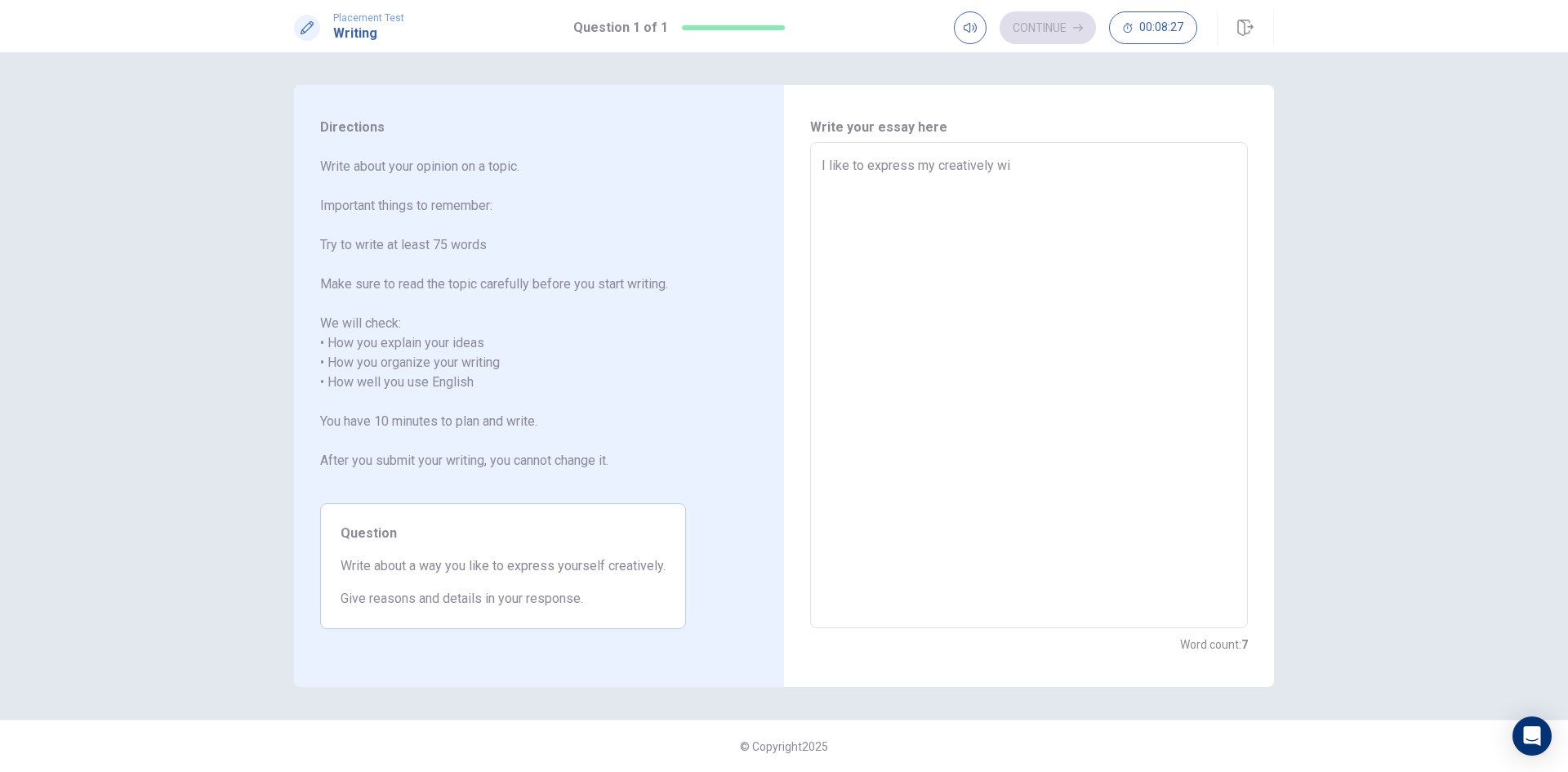 type on "I like to express my creatively wit" 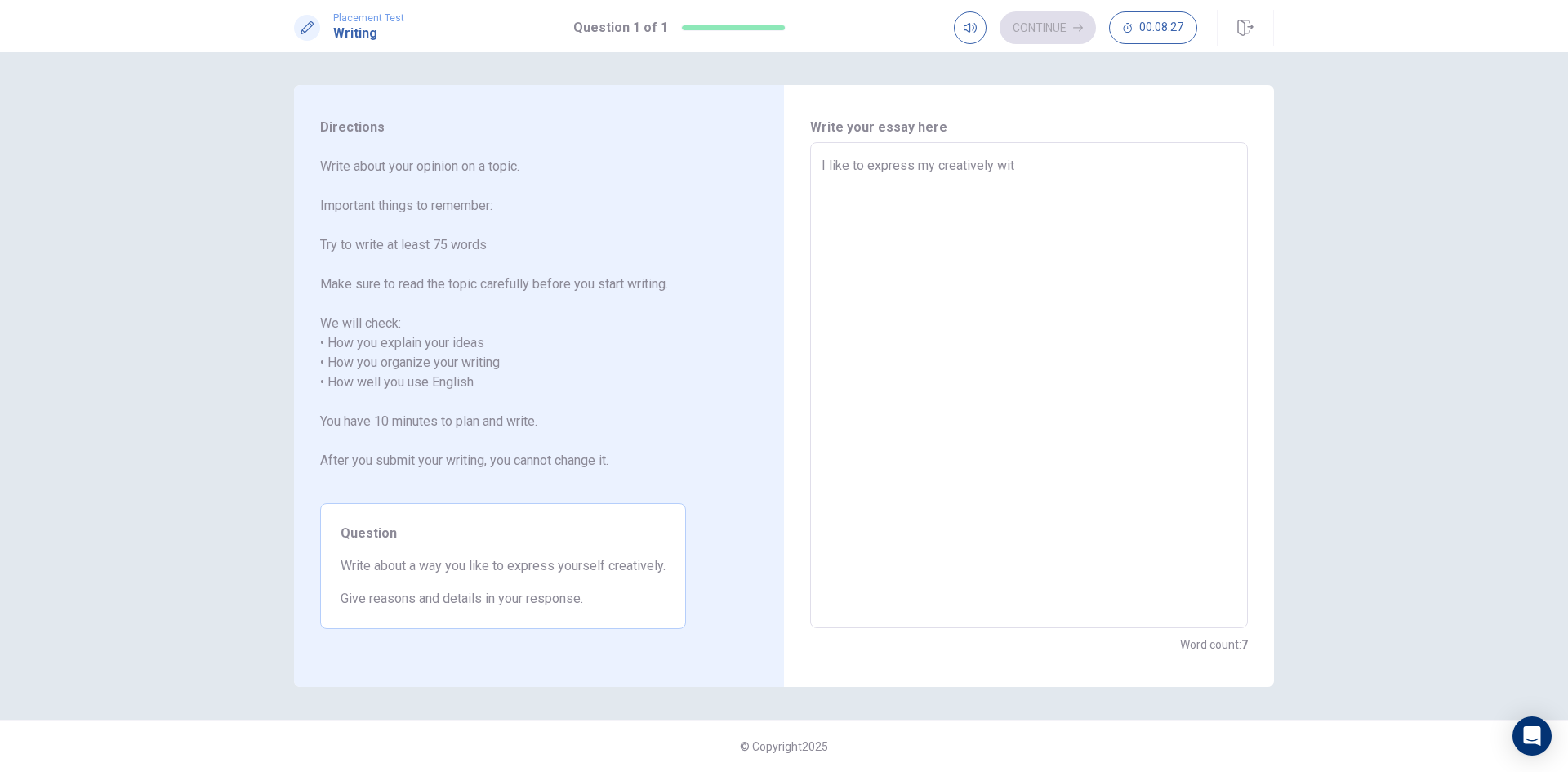 type on "x" 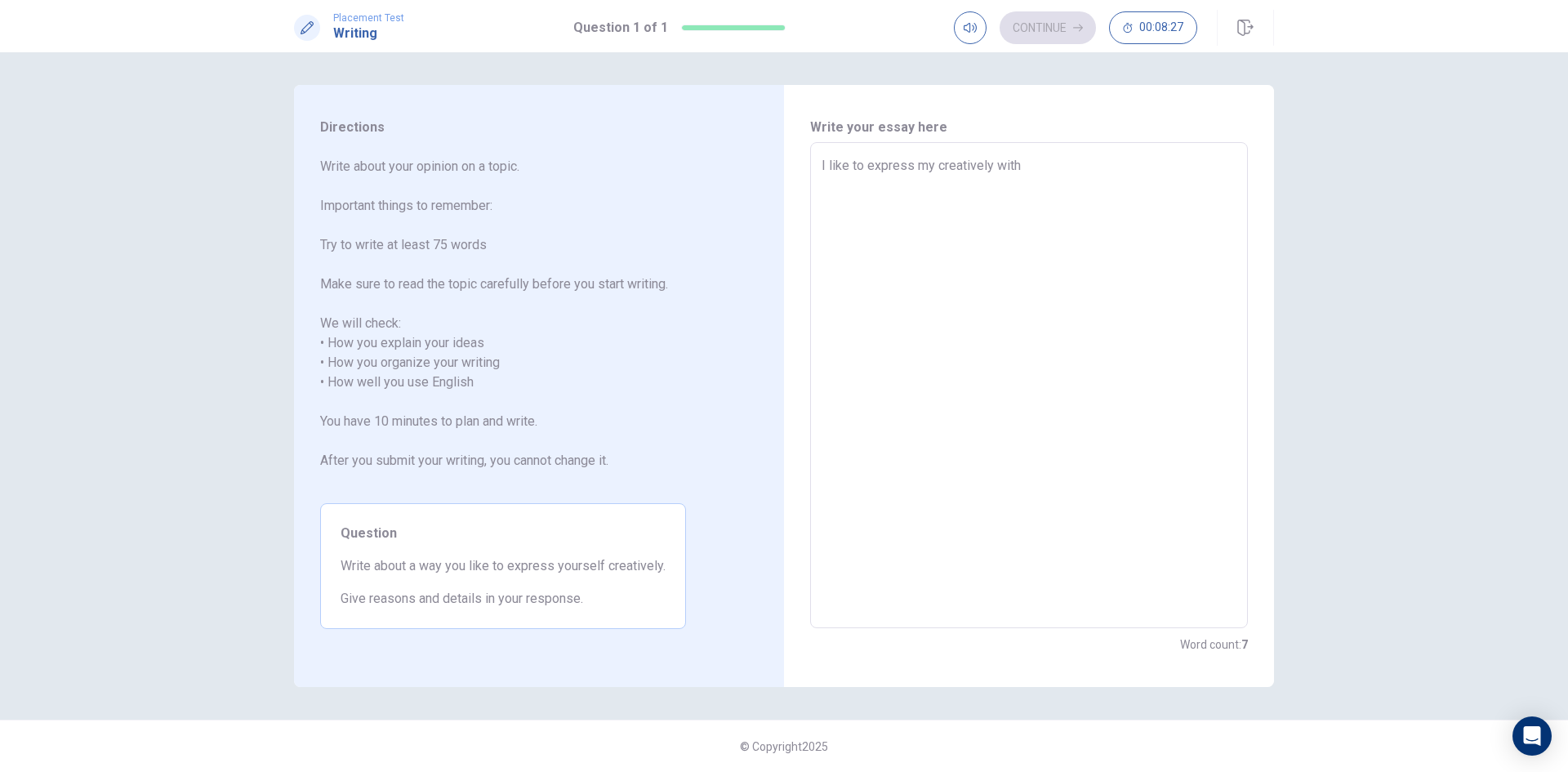 type on "x" 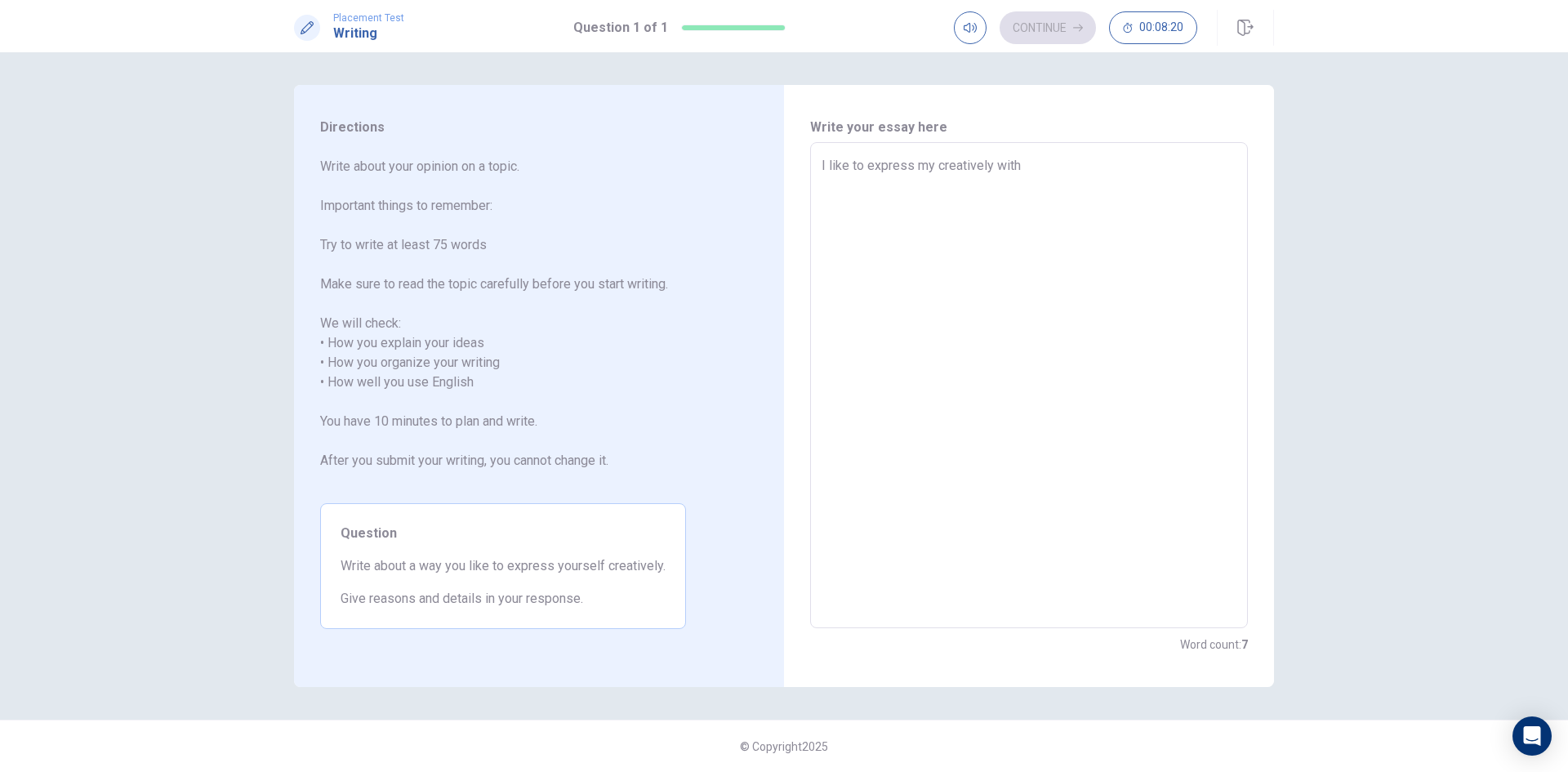 type on "x" 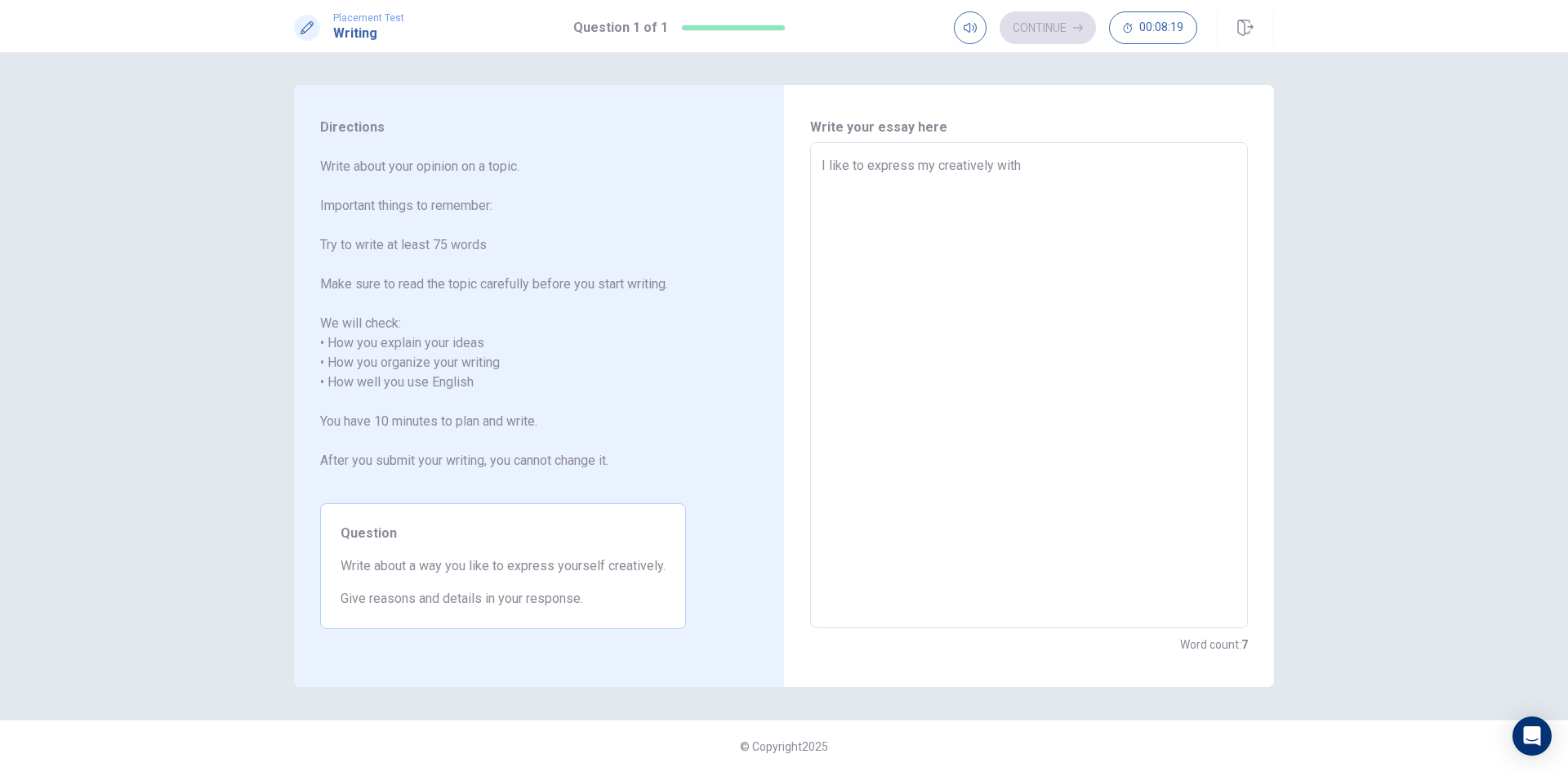 type on "I like to express my creatively with g" 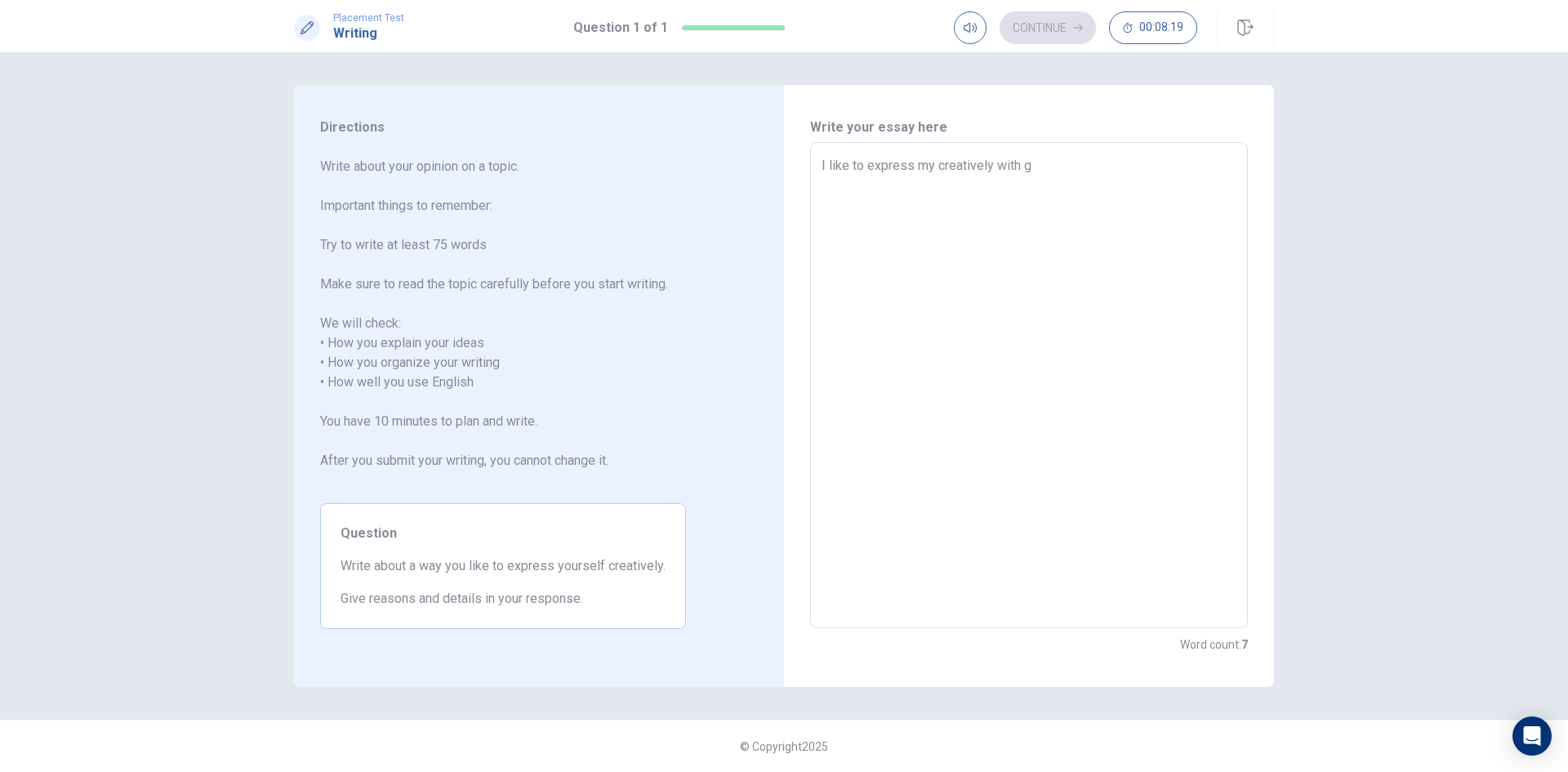 type on "x" 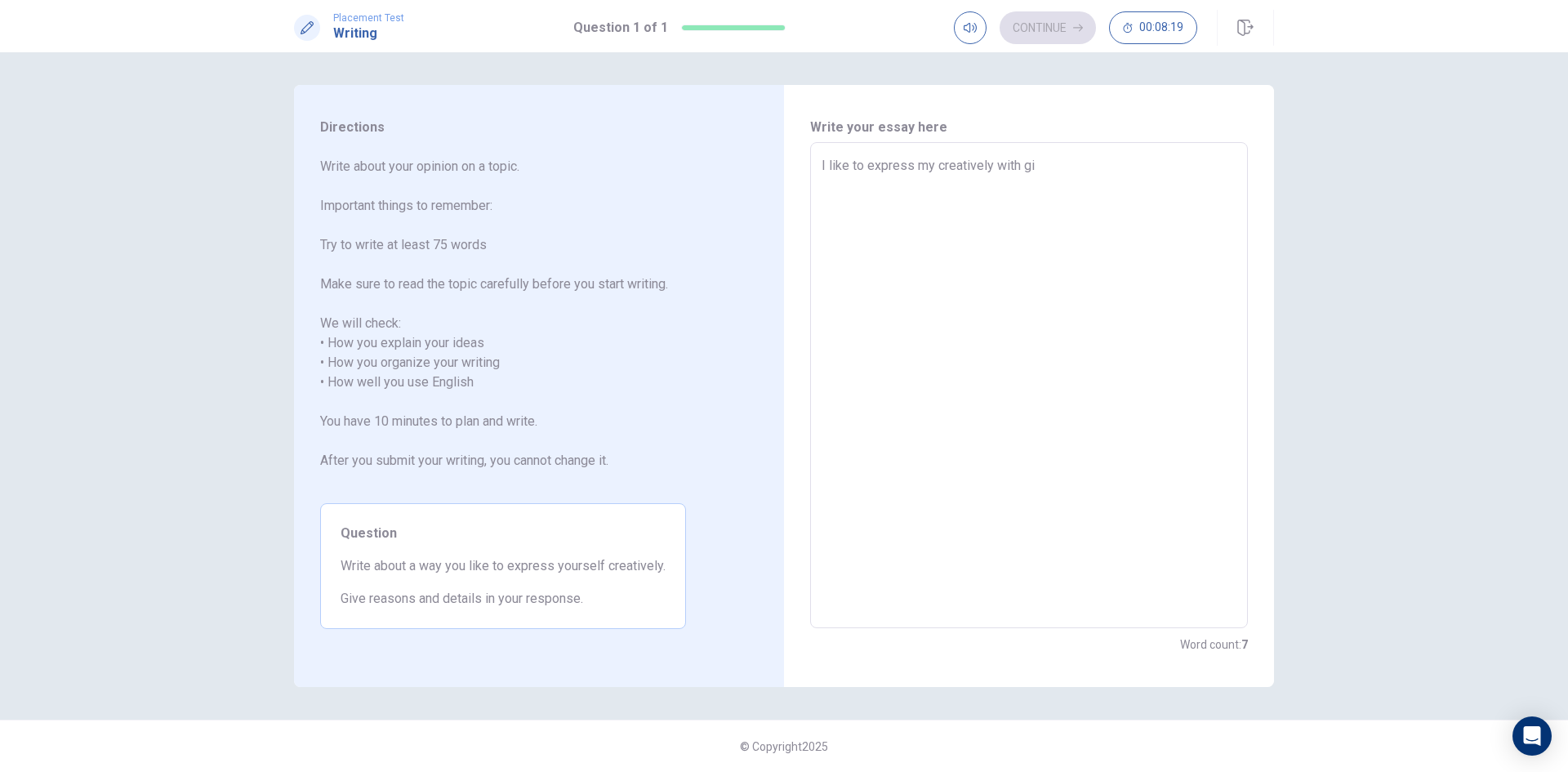 type on "x" 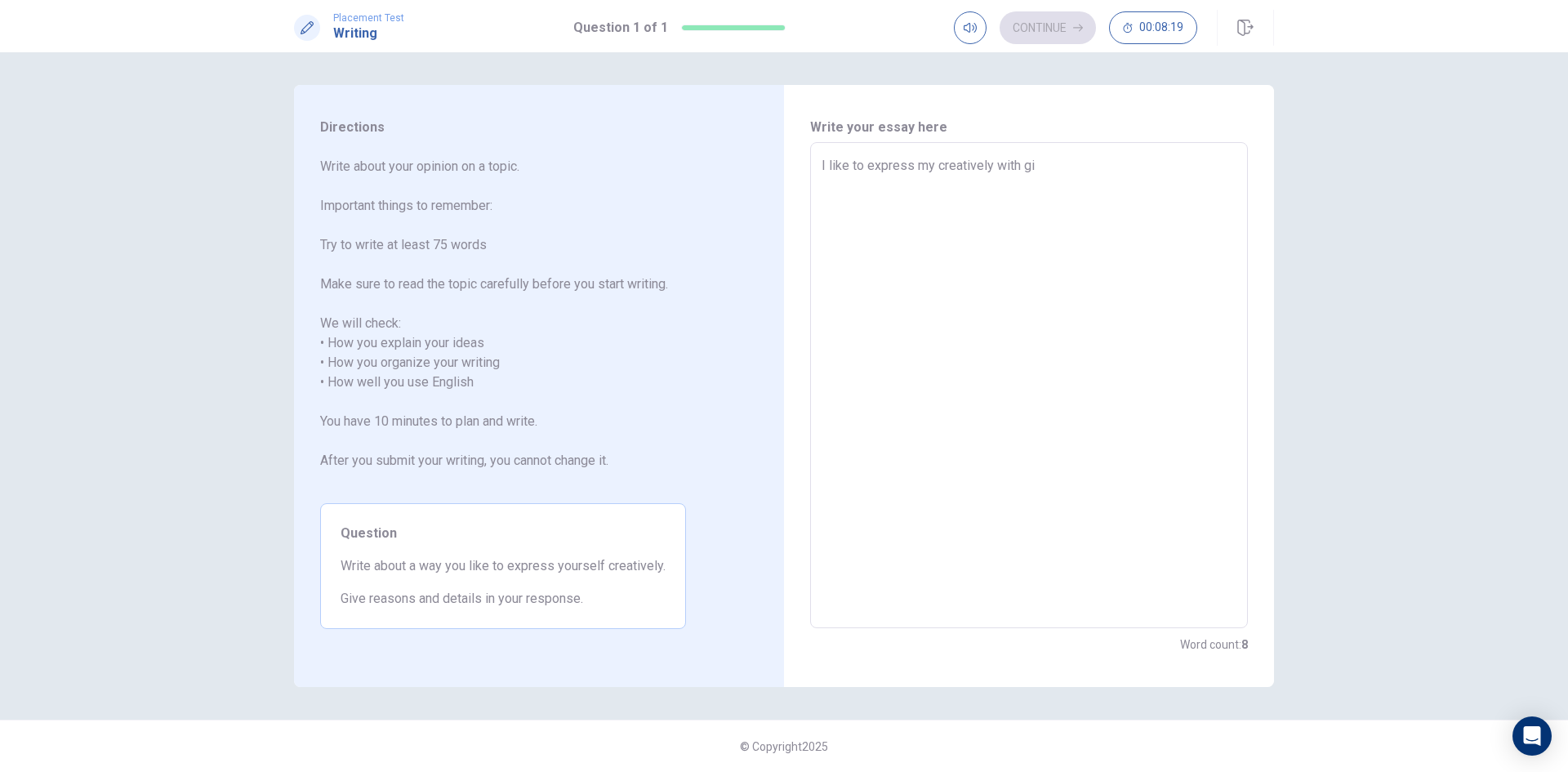 type on "I like to express my creatively with gif" 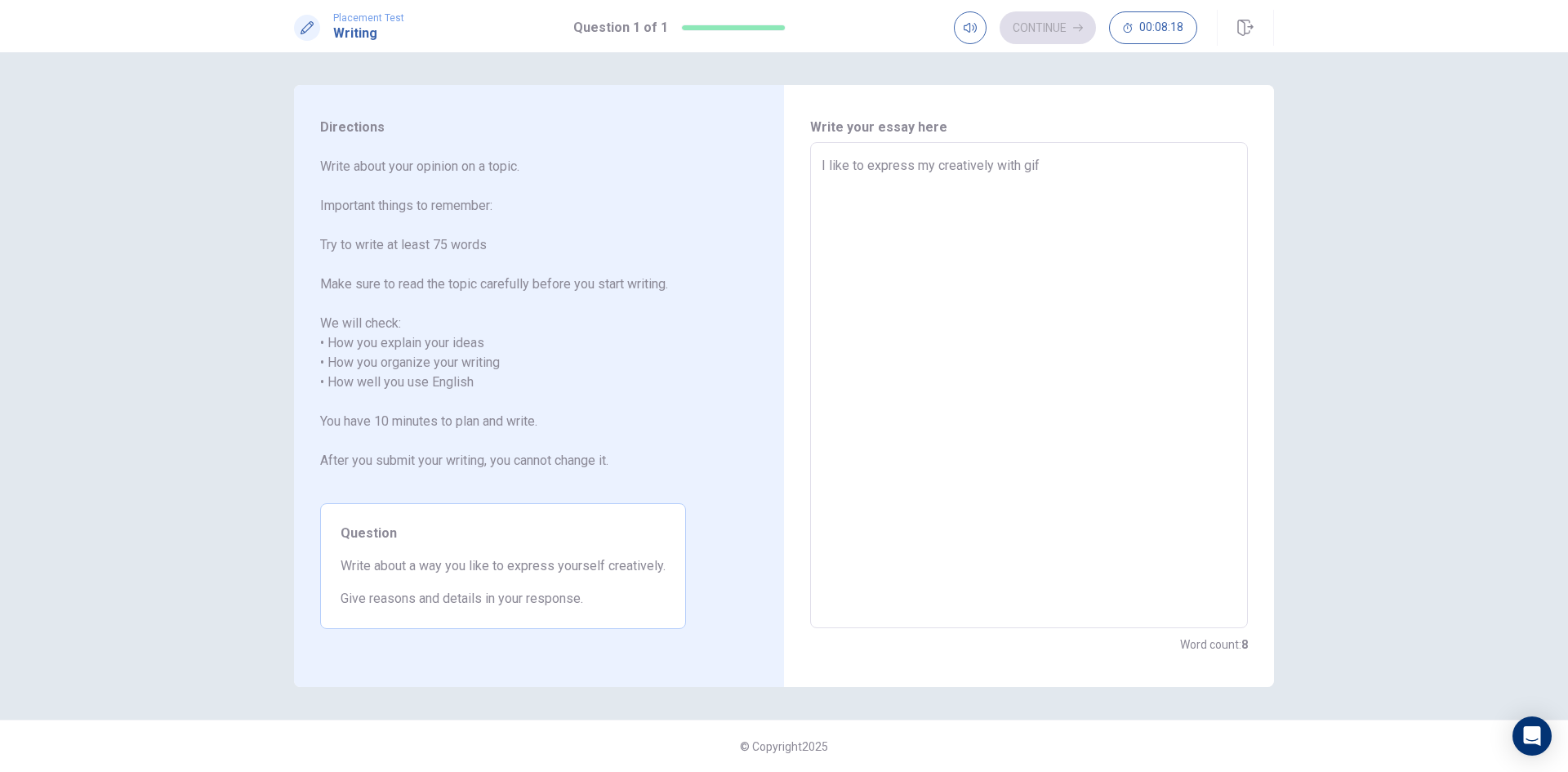 type on "x" 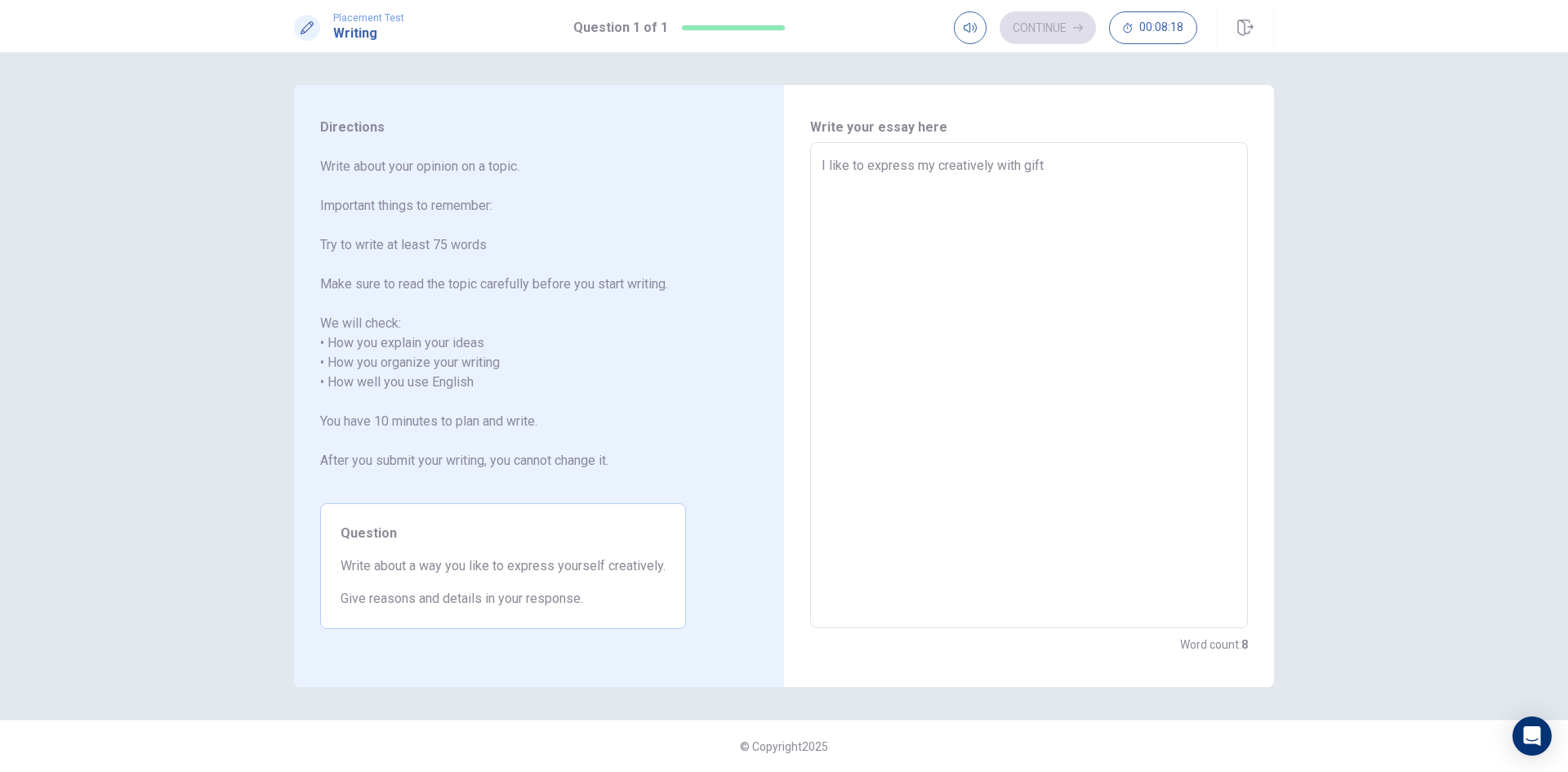 type on "x" 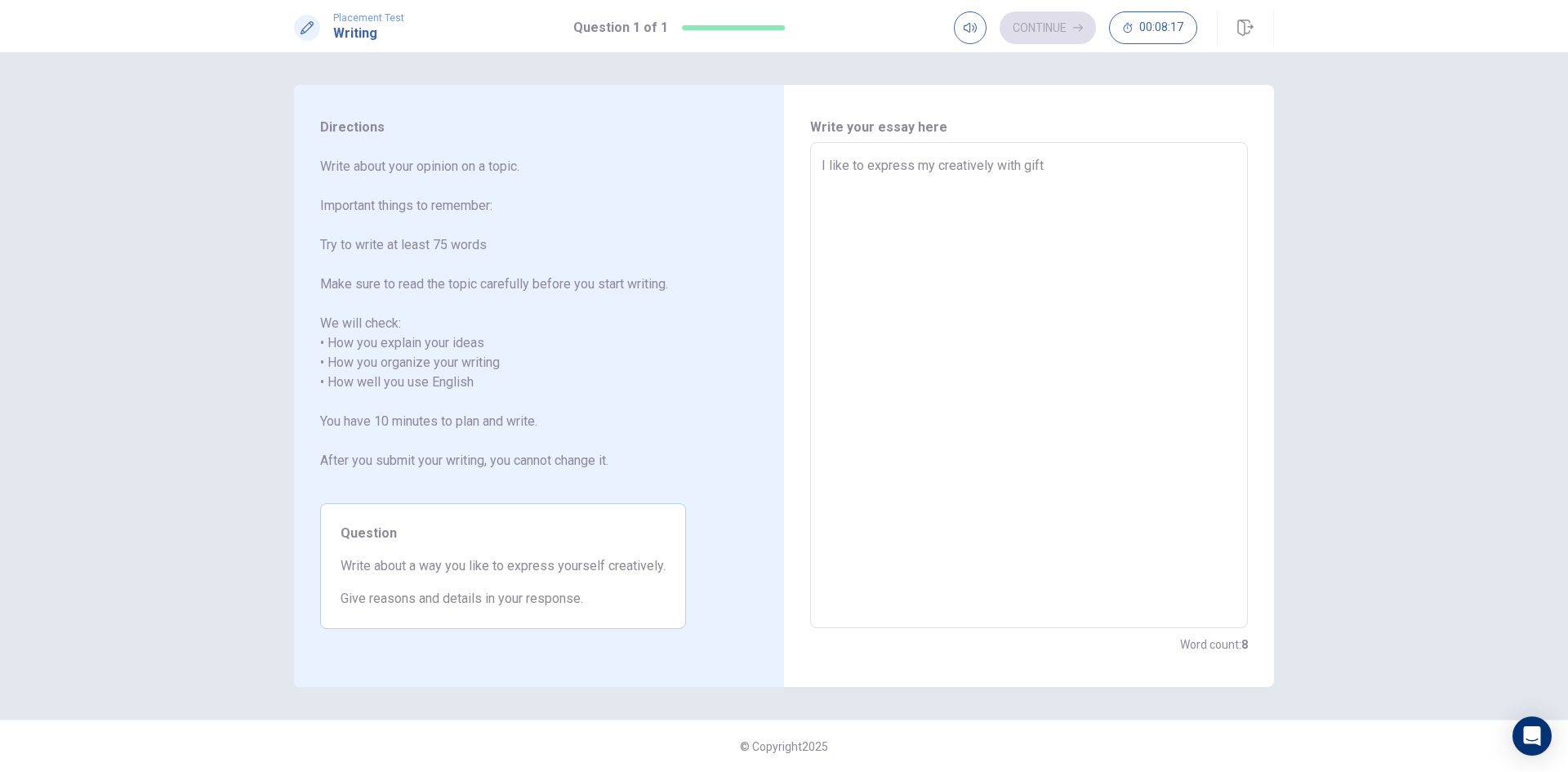 type on "I like to express my creatively with gift" 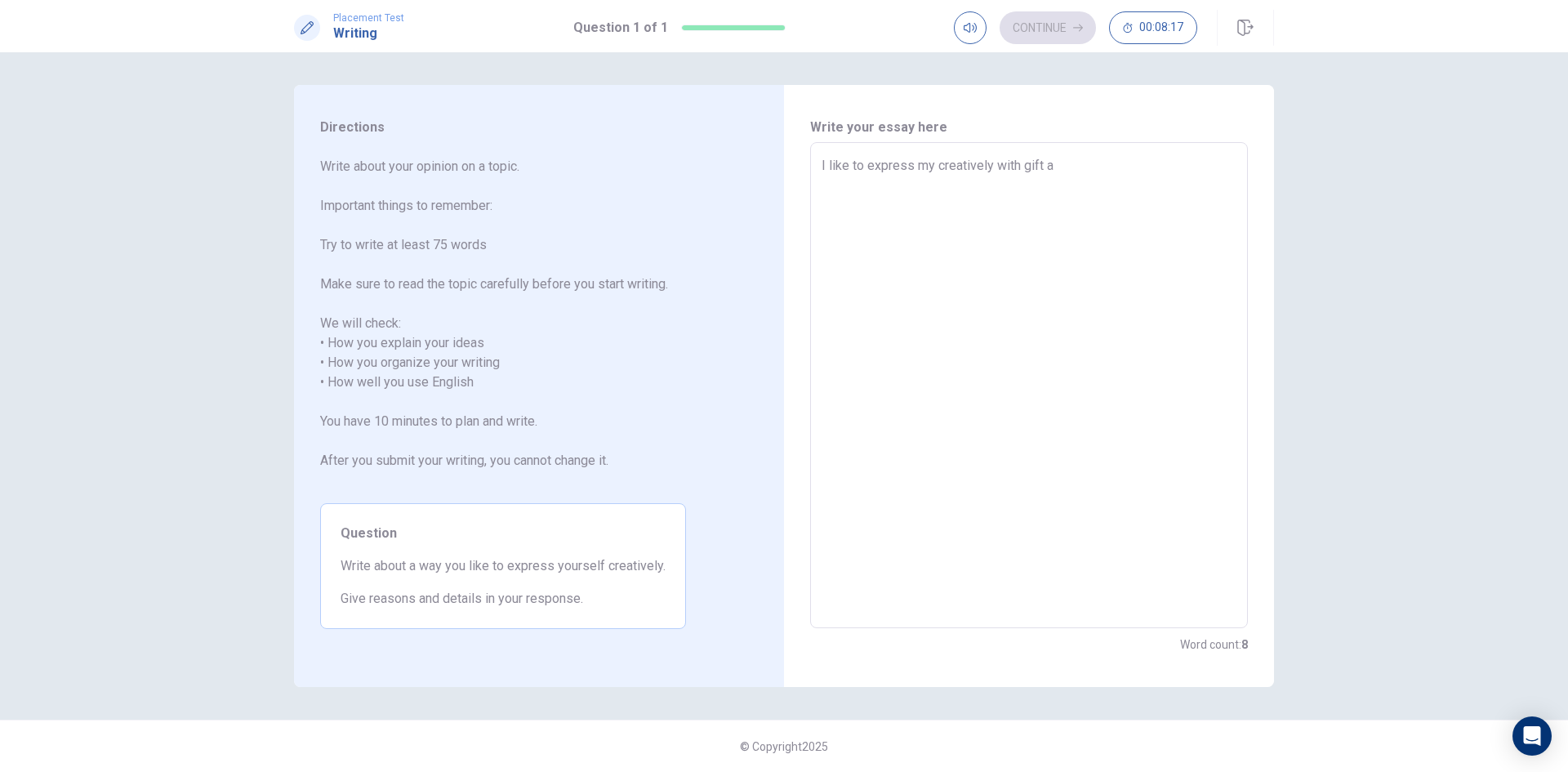 type on "x" 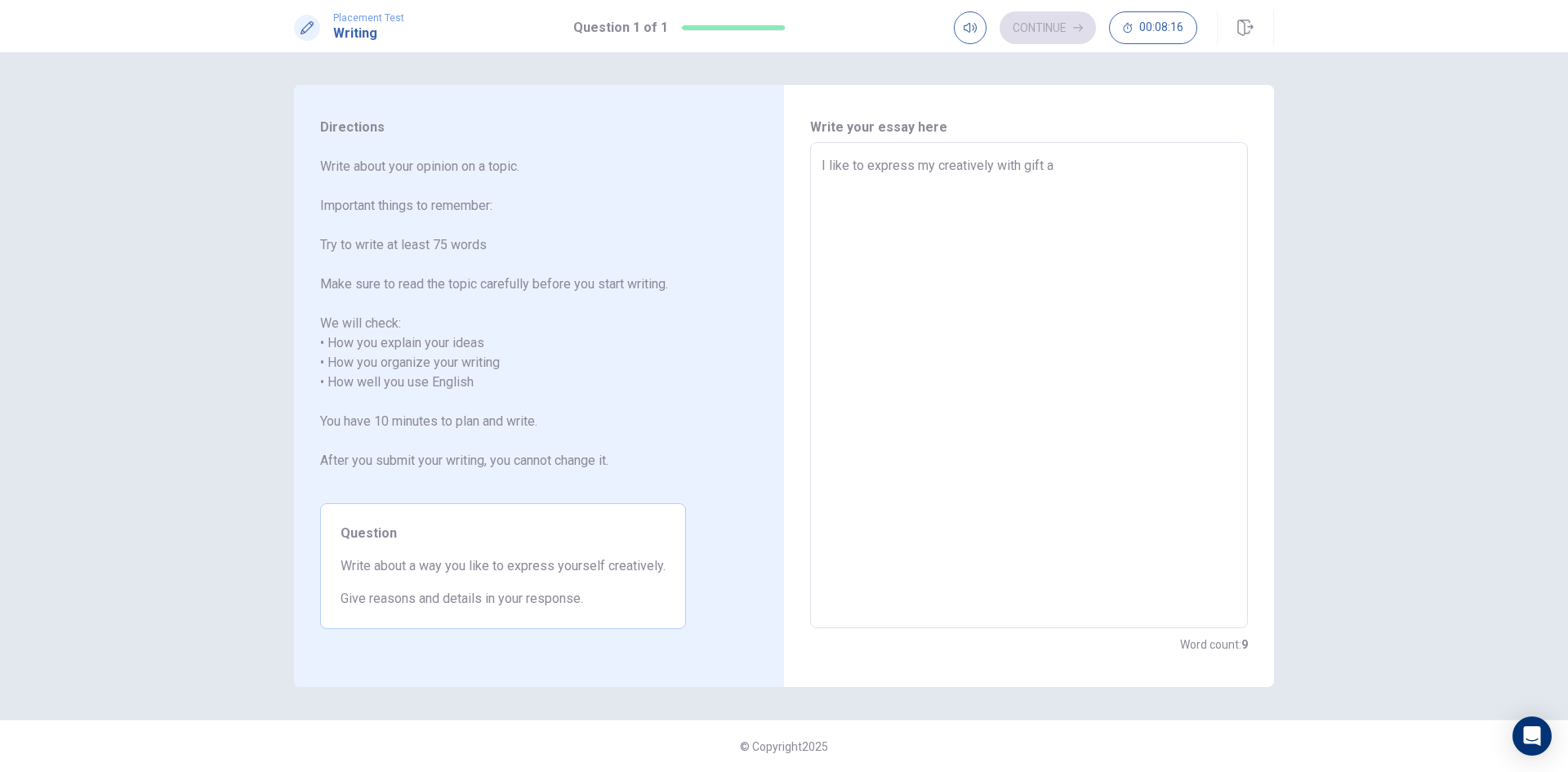 type on "I like to express my creatively with gift an" 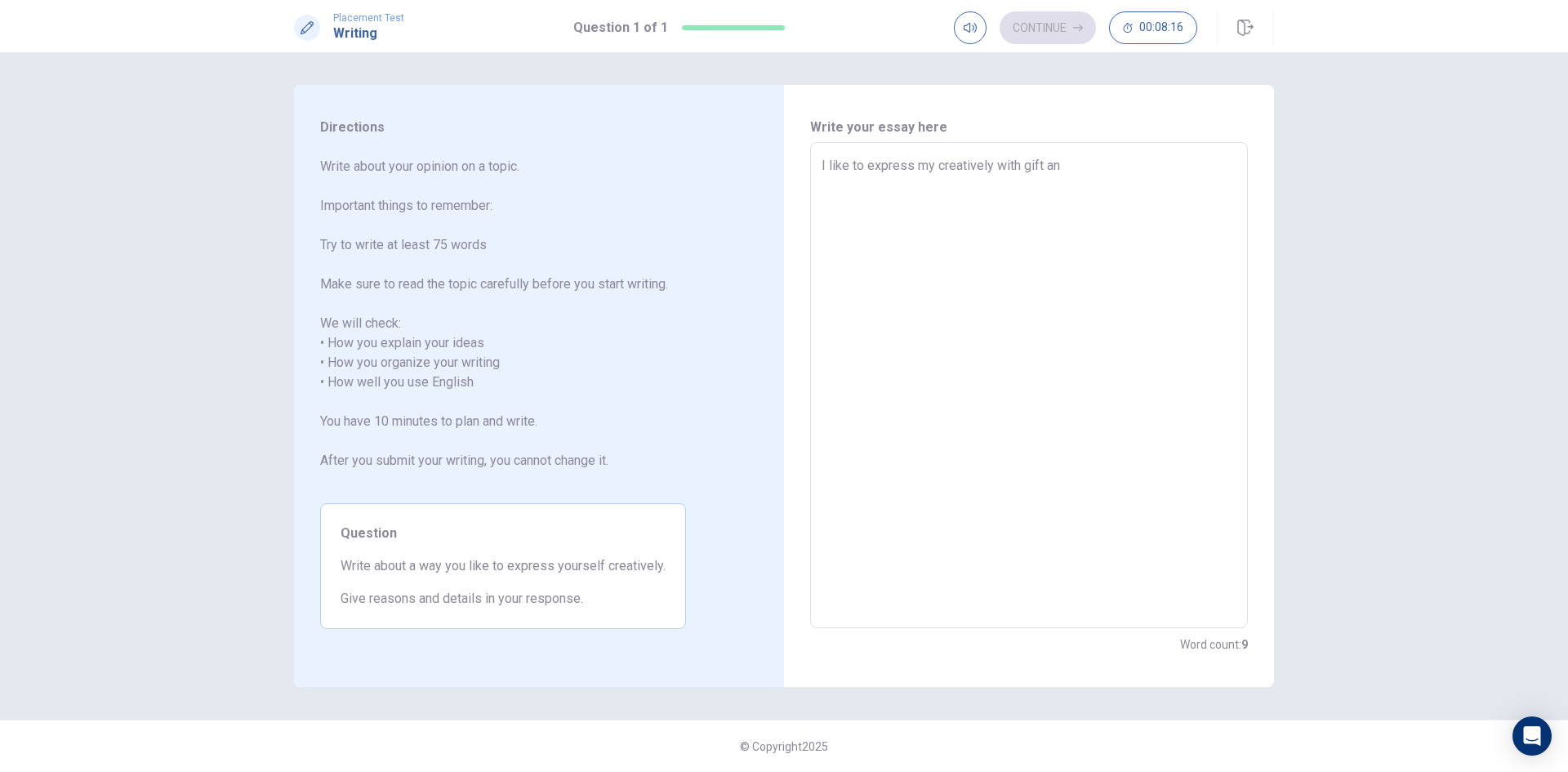 type on "x" 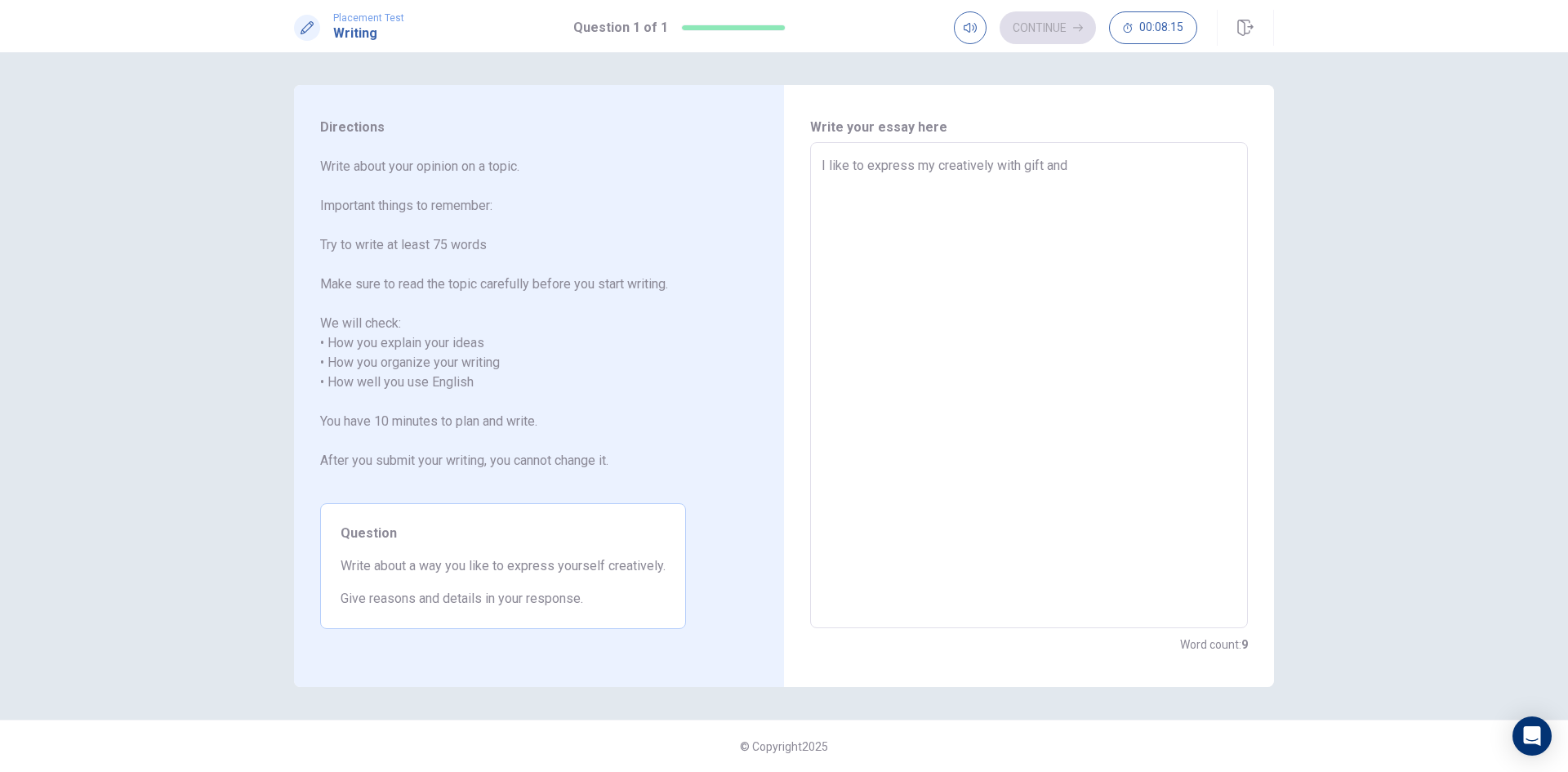 type on "x" 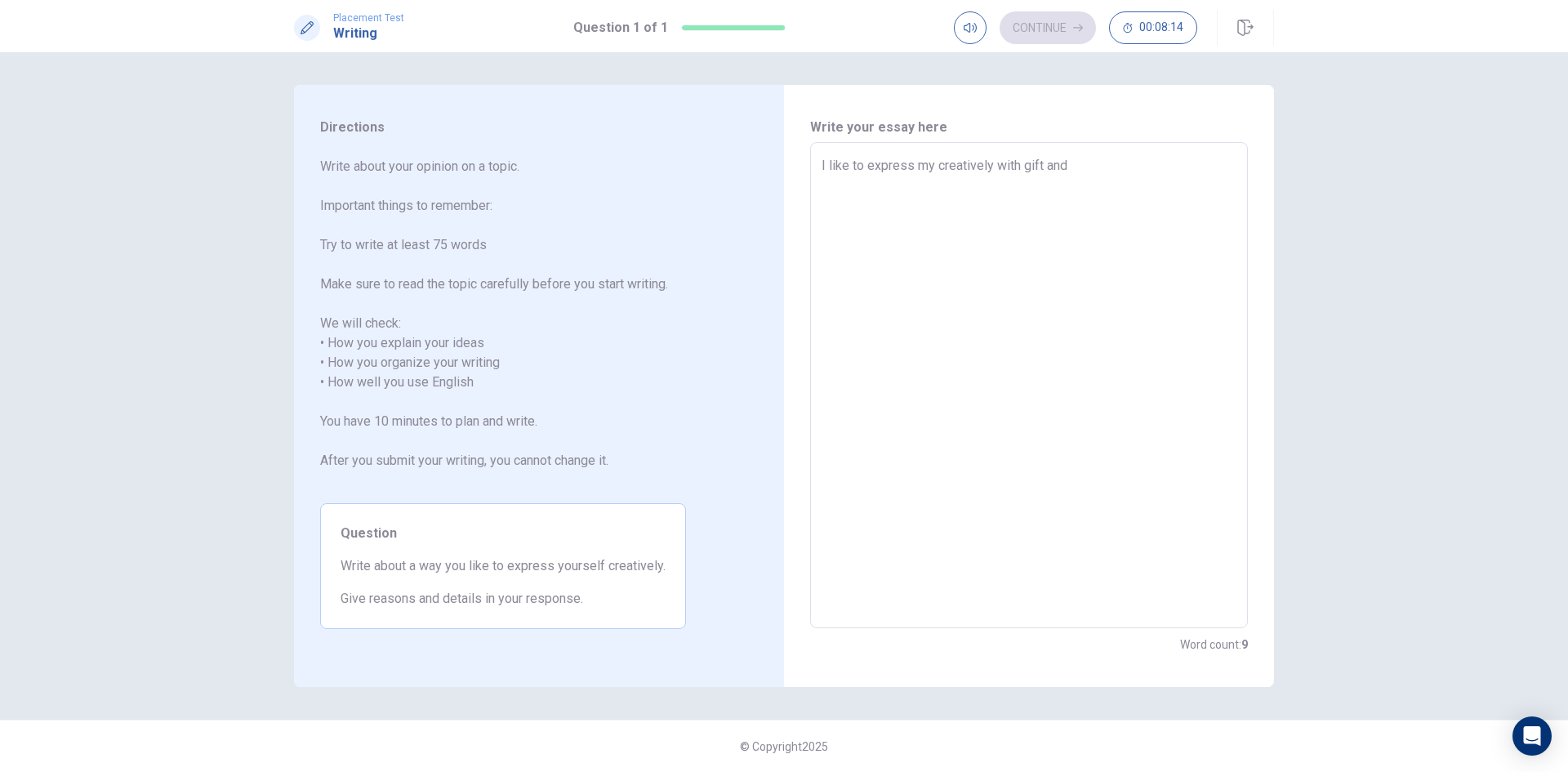 type on "I like to express my creatively with gift and" 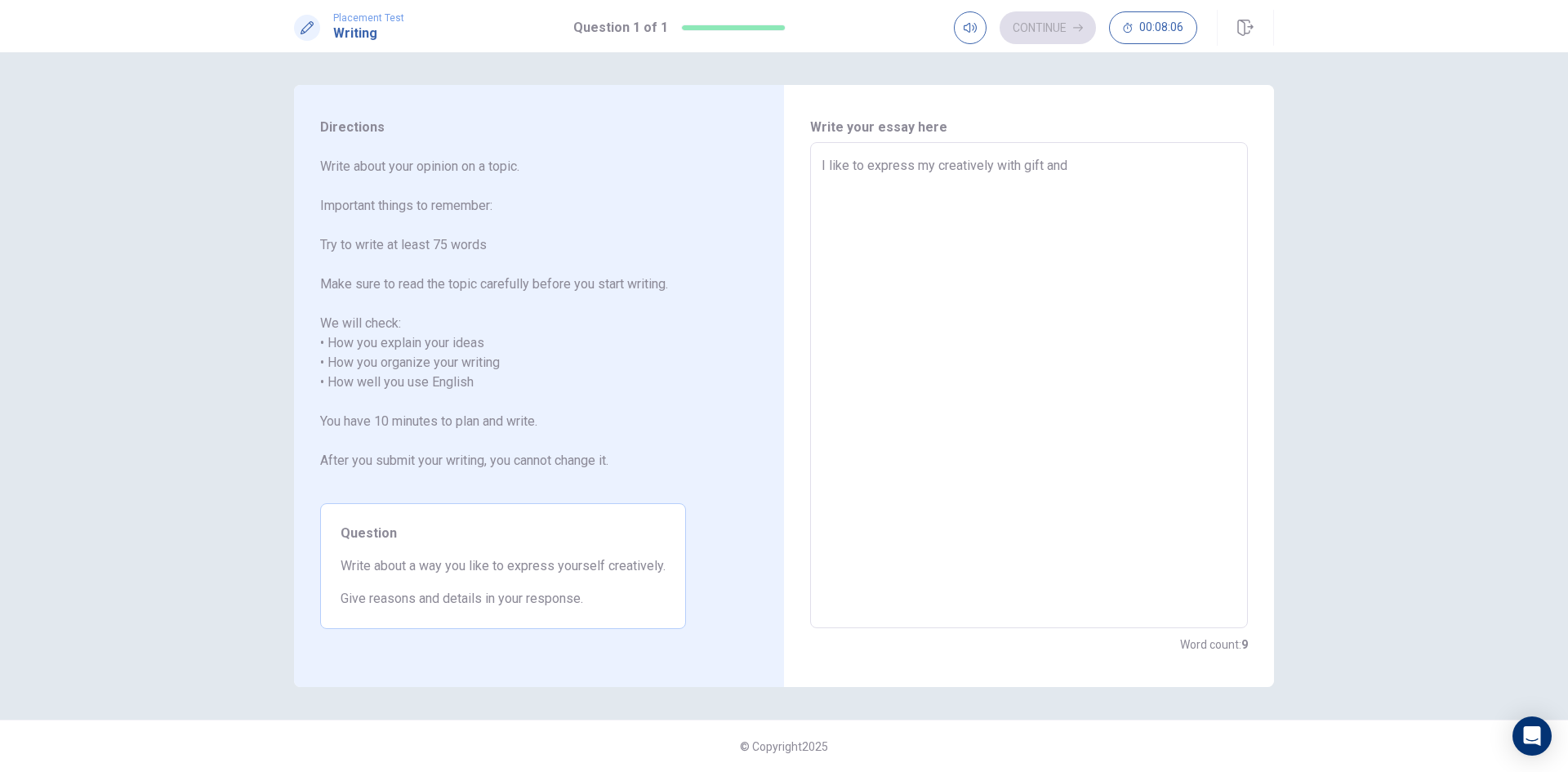 type on "x" 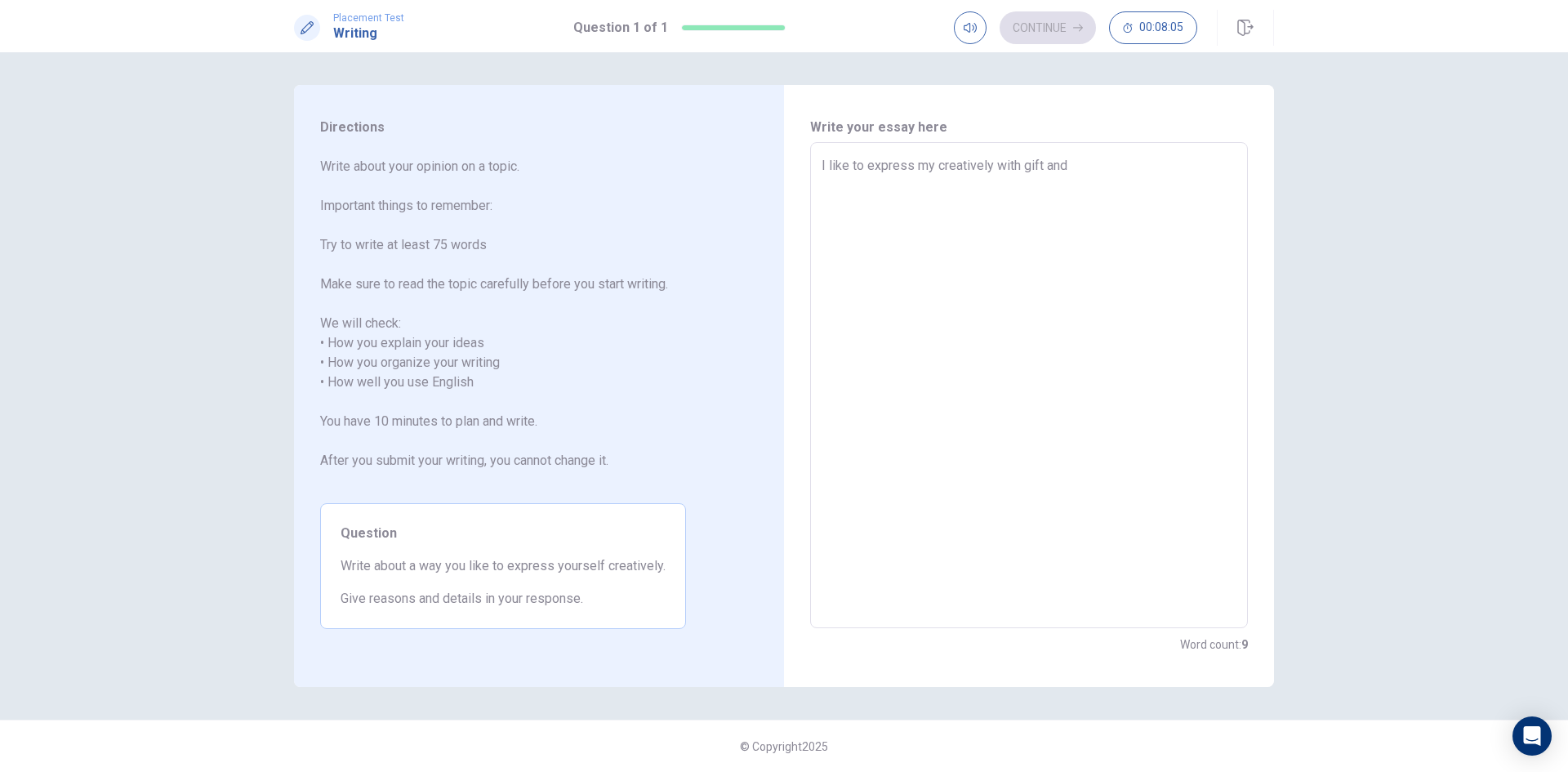 type on "I like to express my creatively with gift and r" 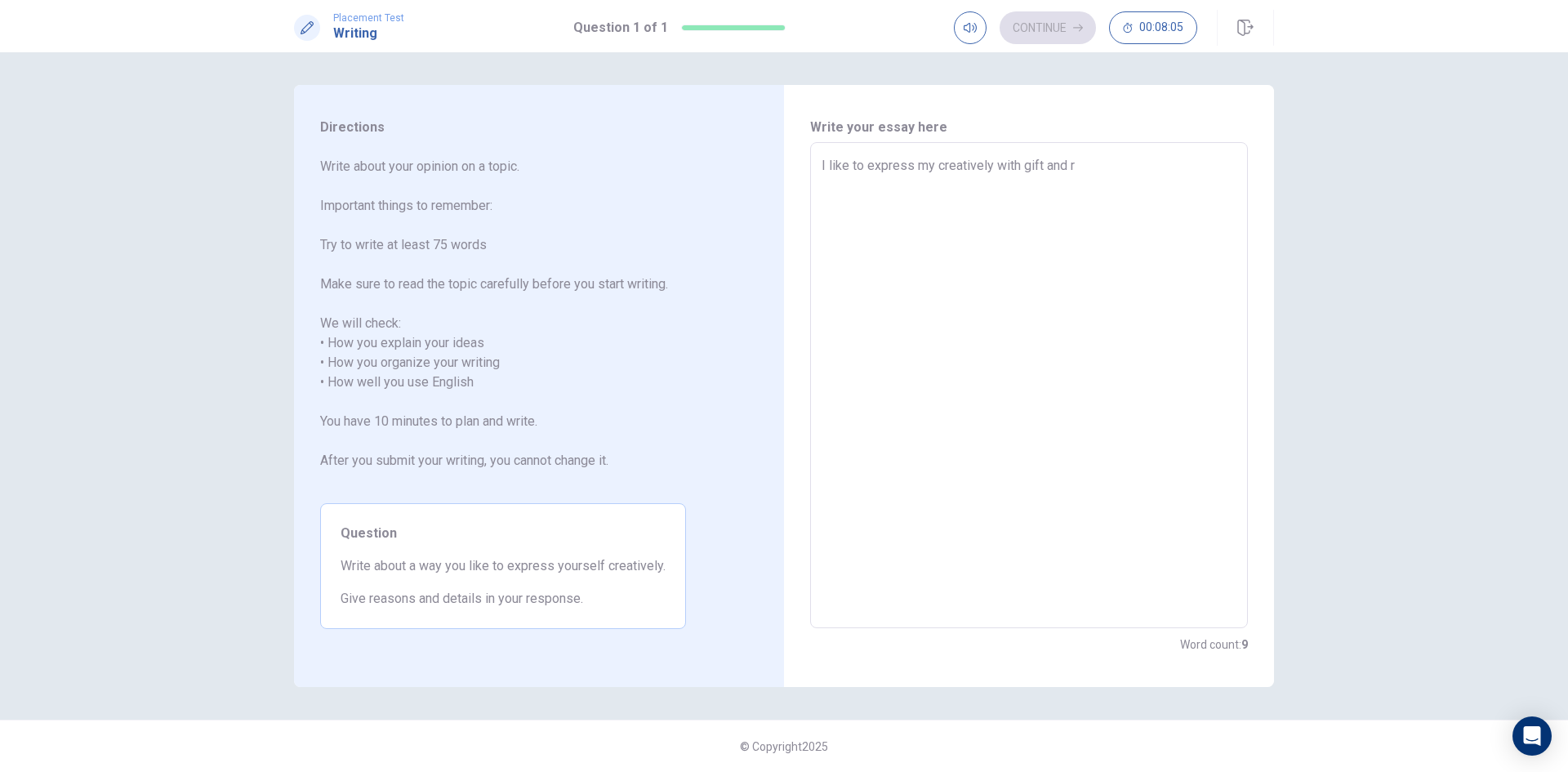 type on "x" 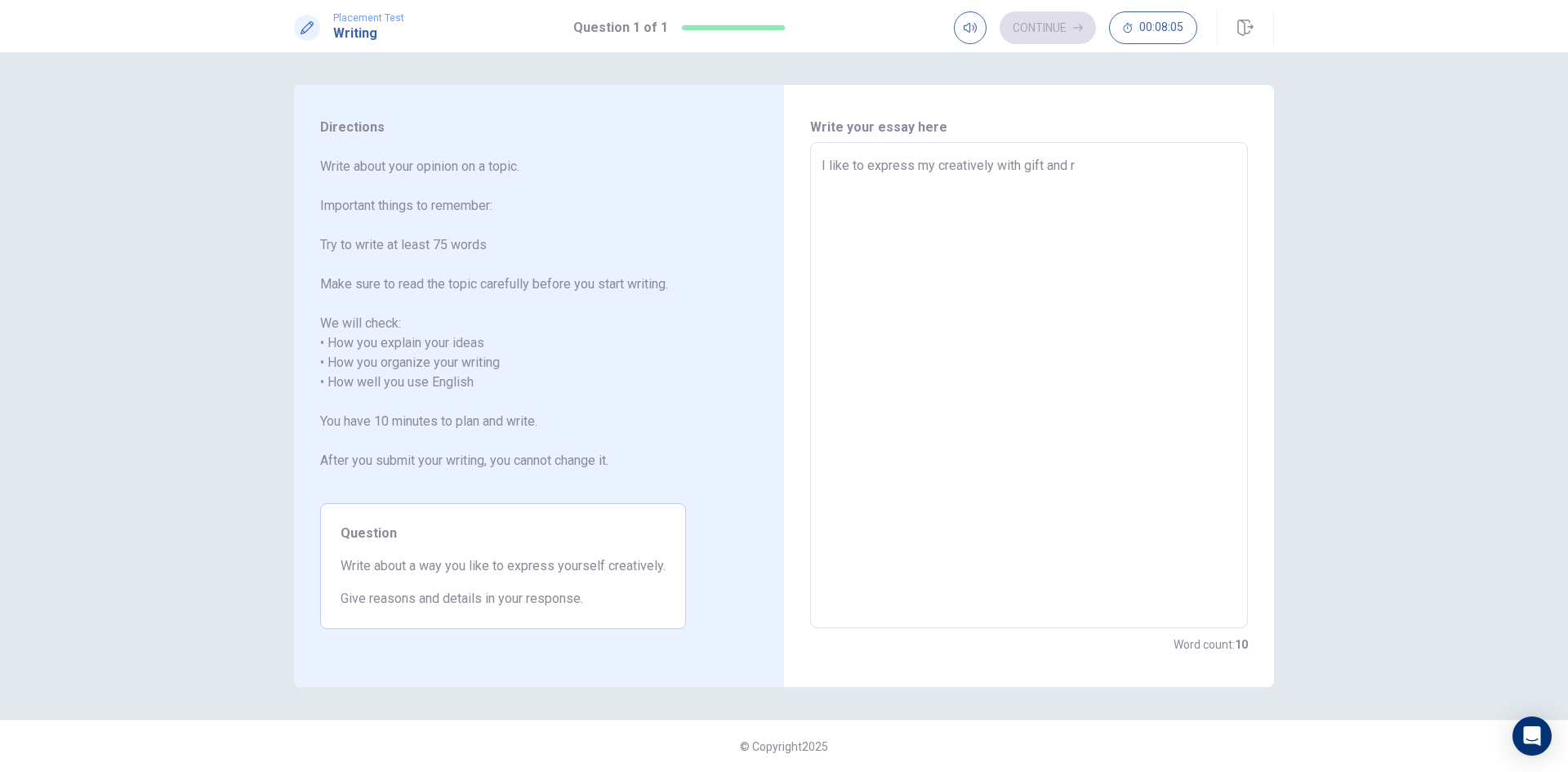 type on "I like to express my creatively with gift and re" 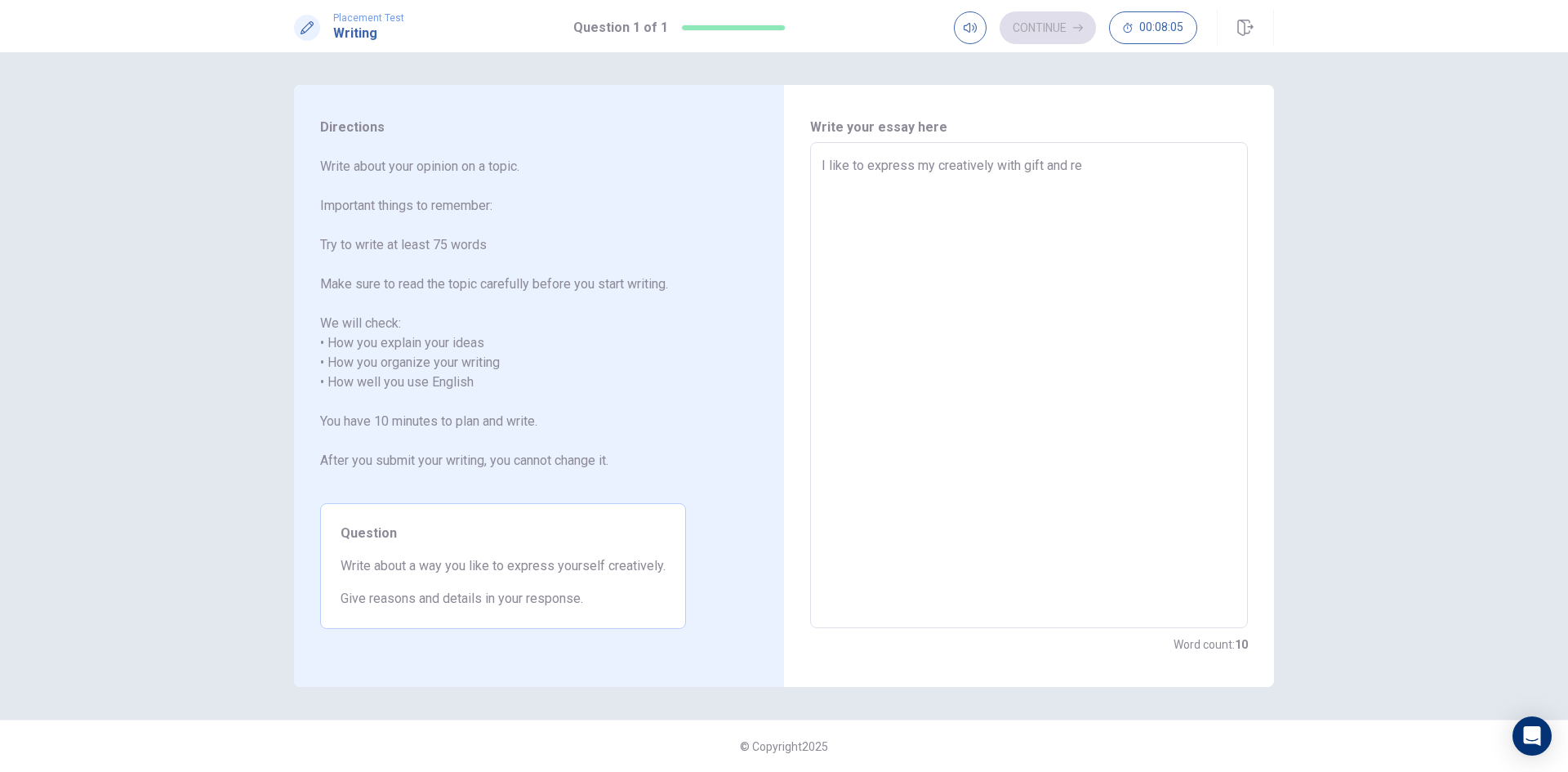 type on "x" 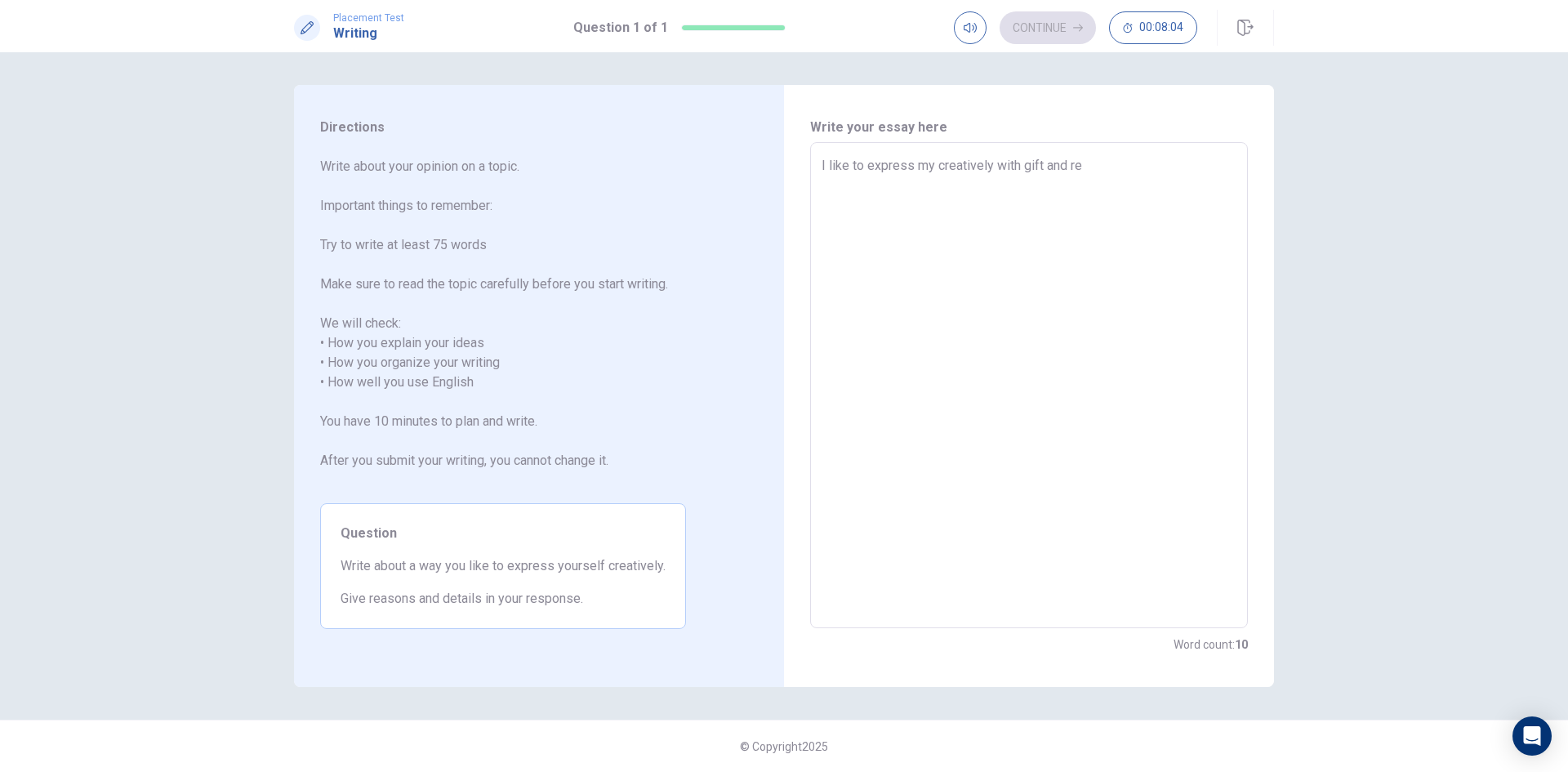 type on "I like to express my creatively with gift and rel" 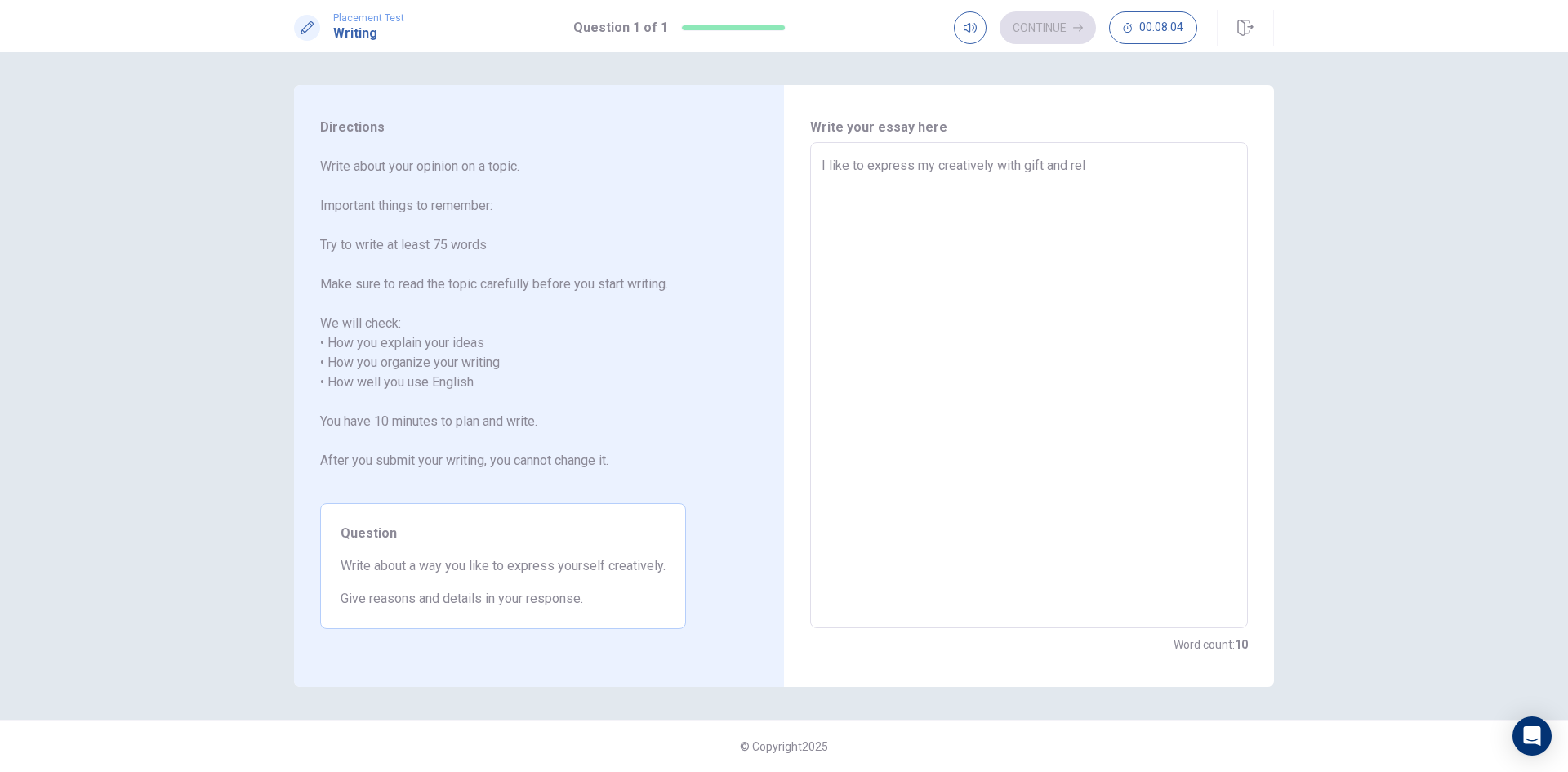 type on "x" 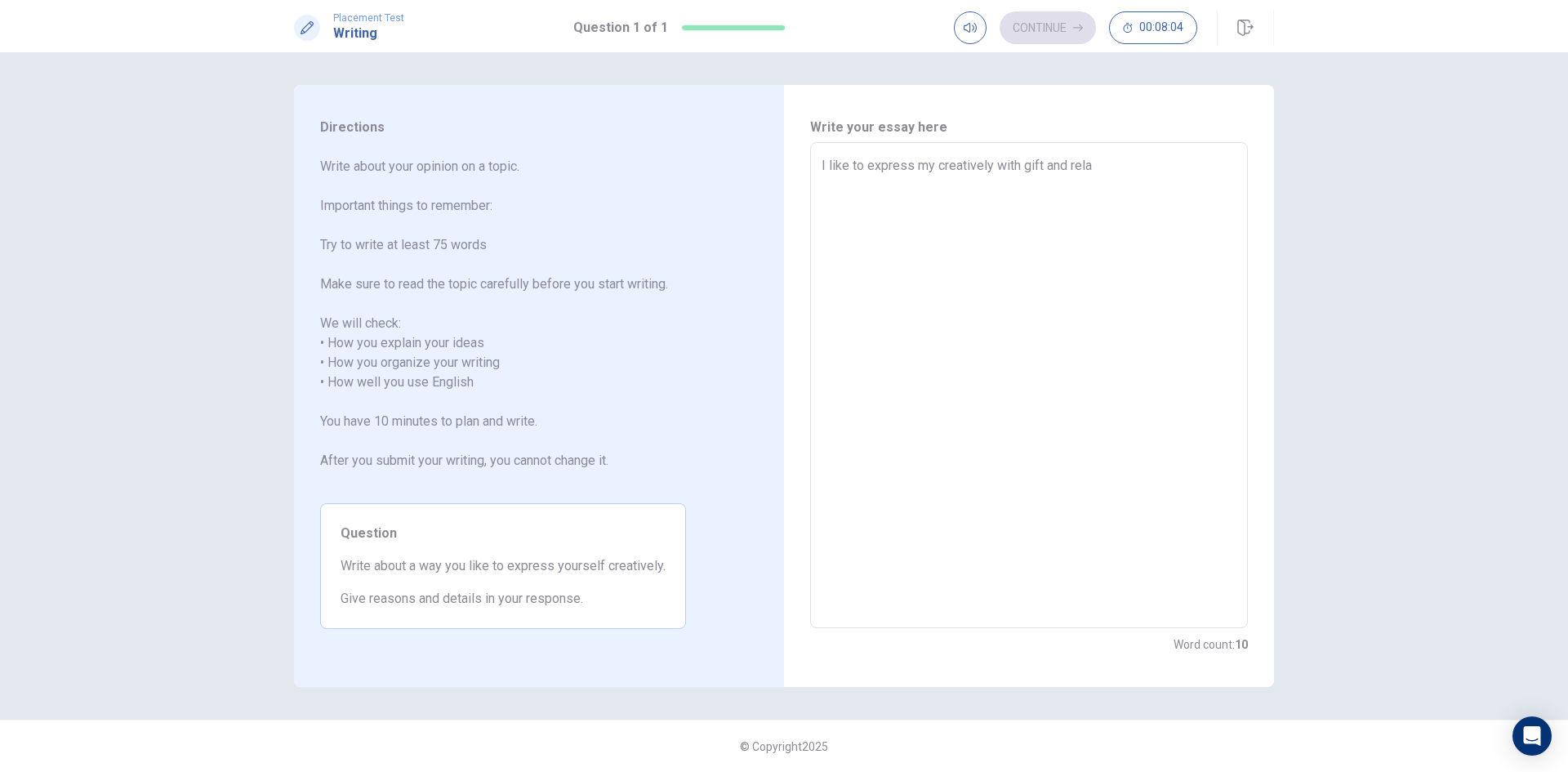 type on "x" 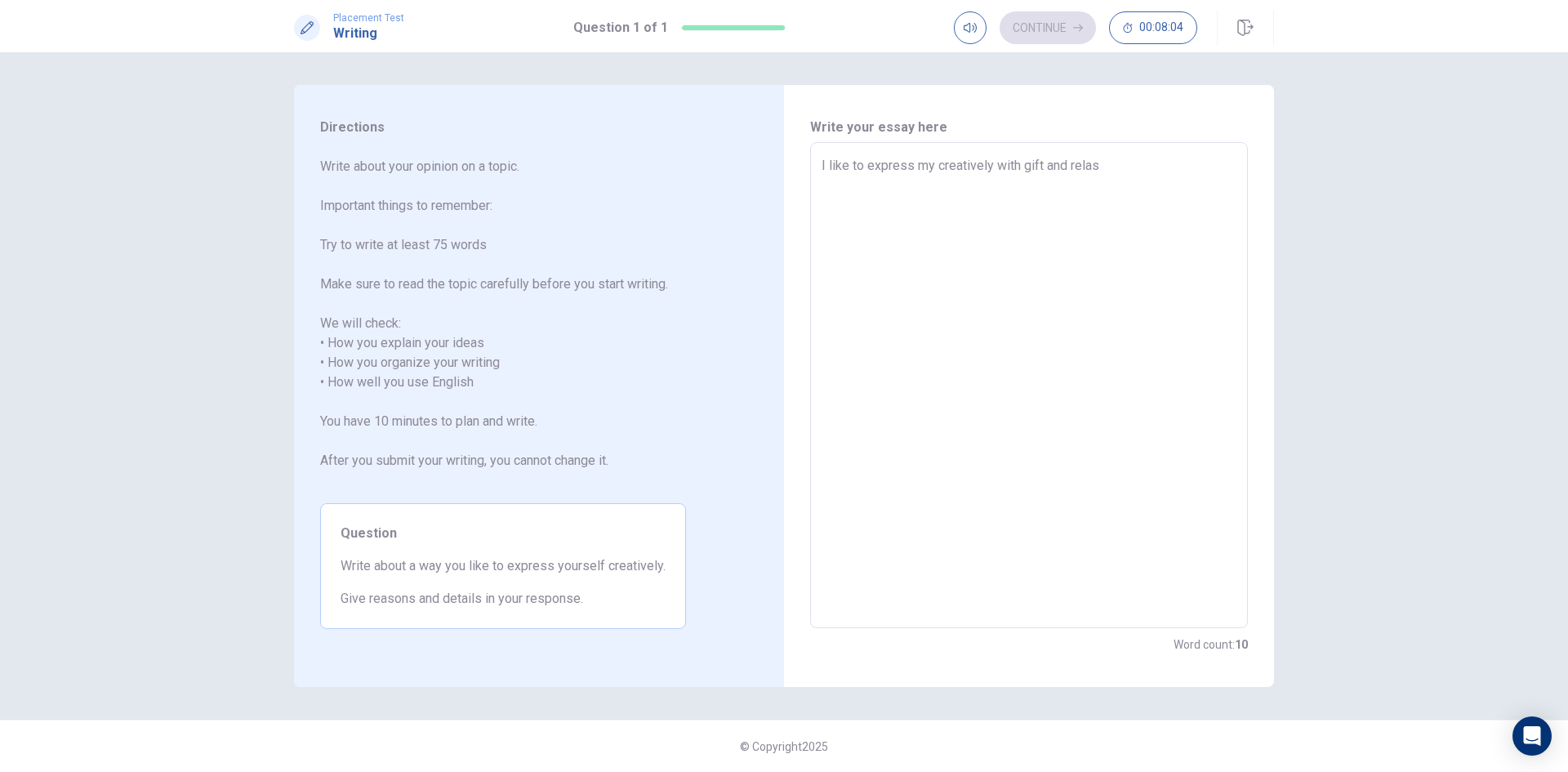 type on "x" 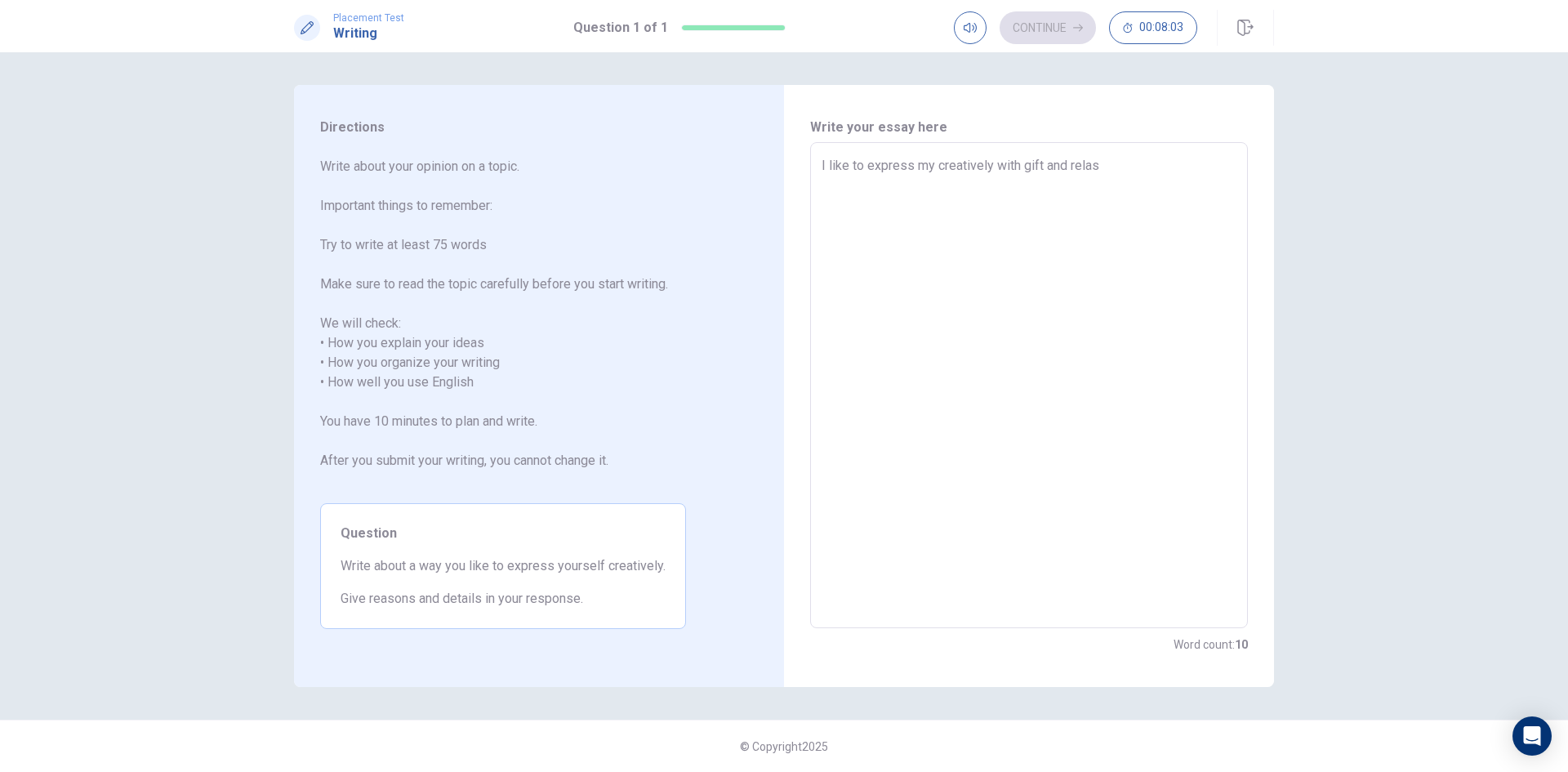 type on "I like to express my creatively with gift and relasi" 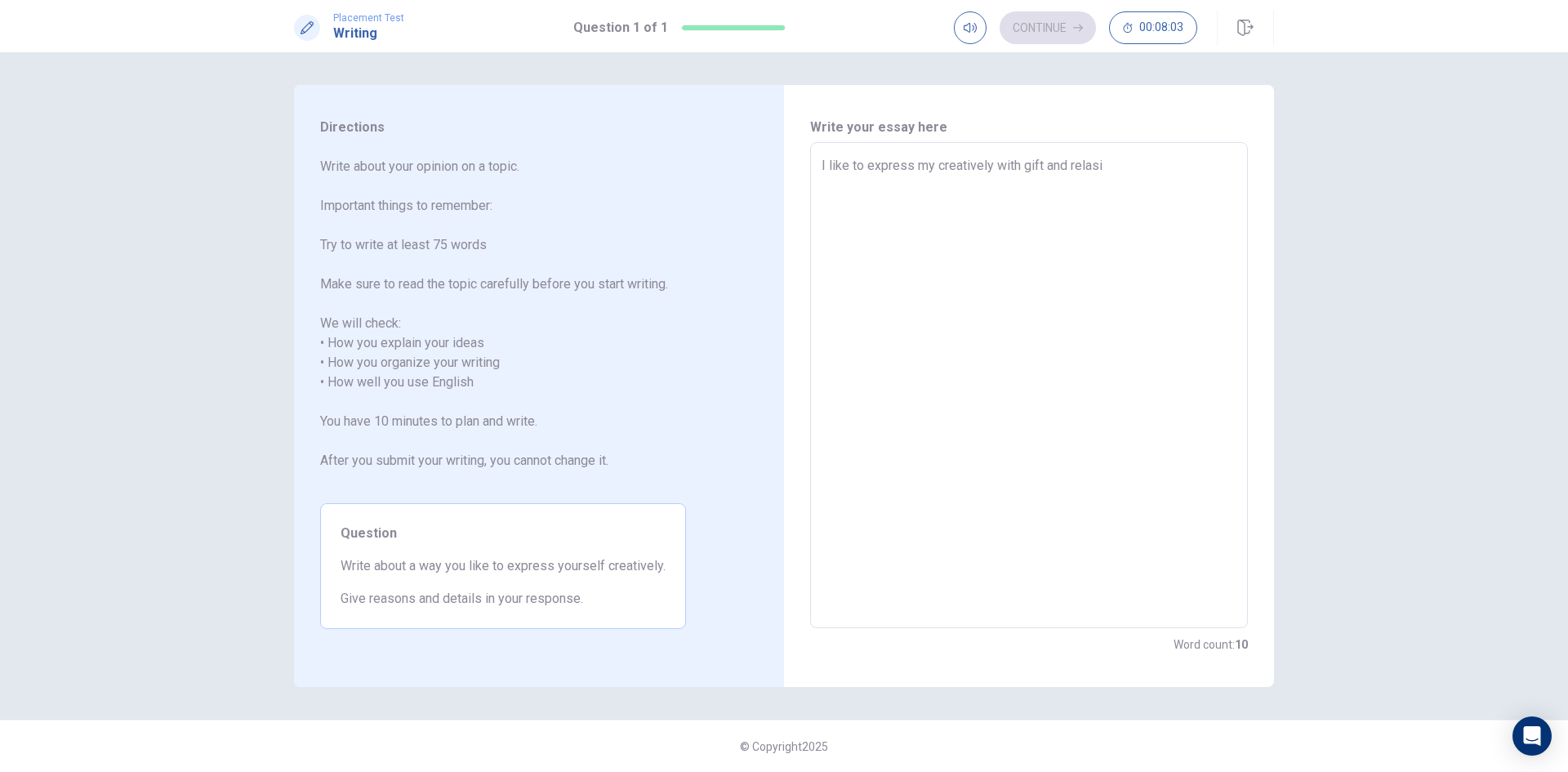 type on "x" 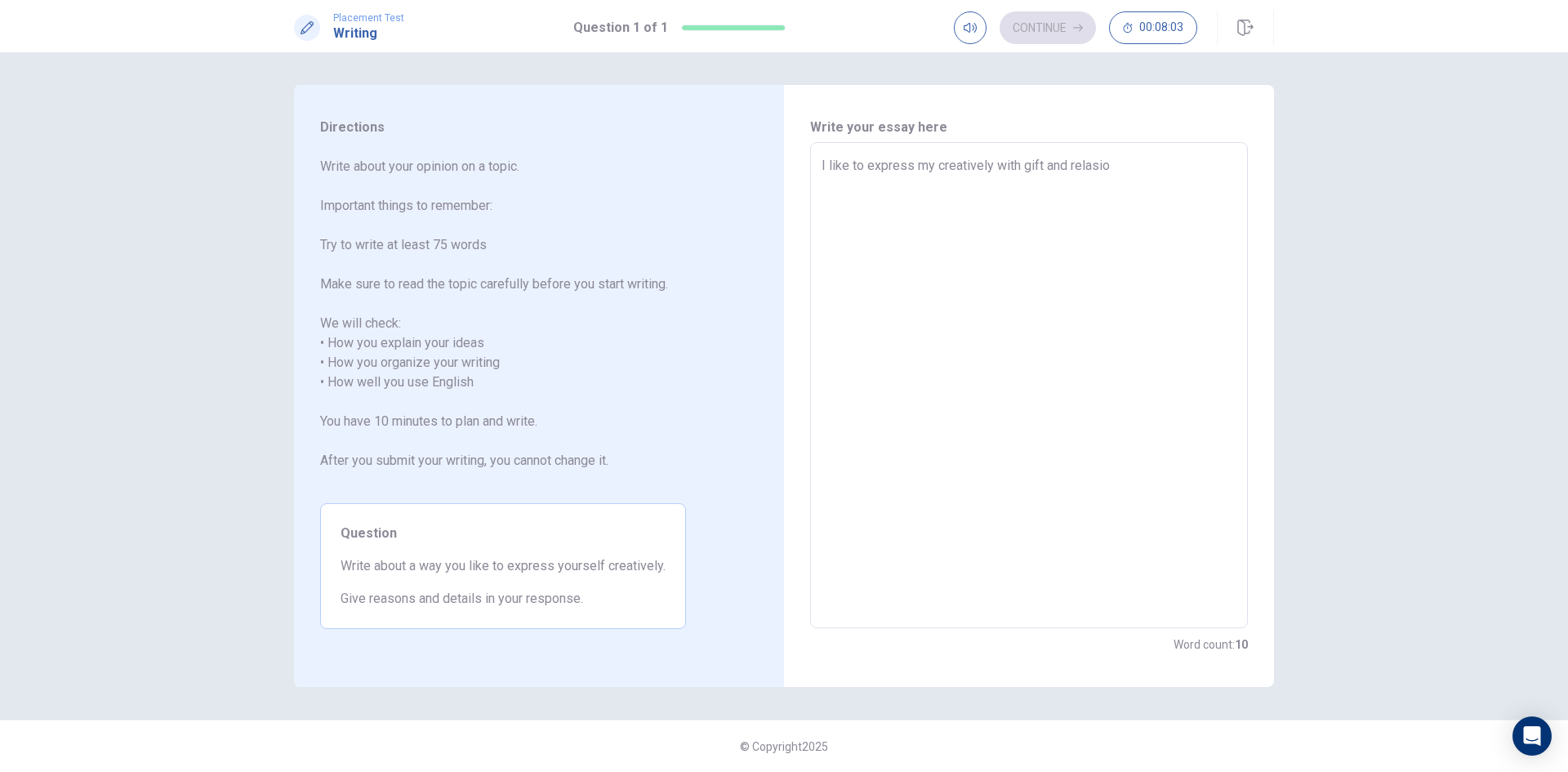 type on "x" 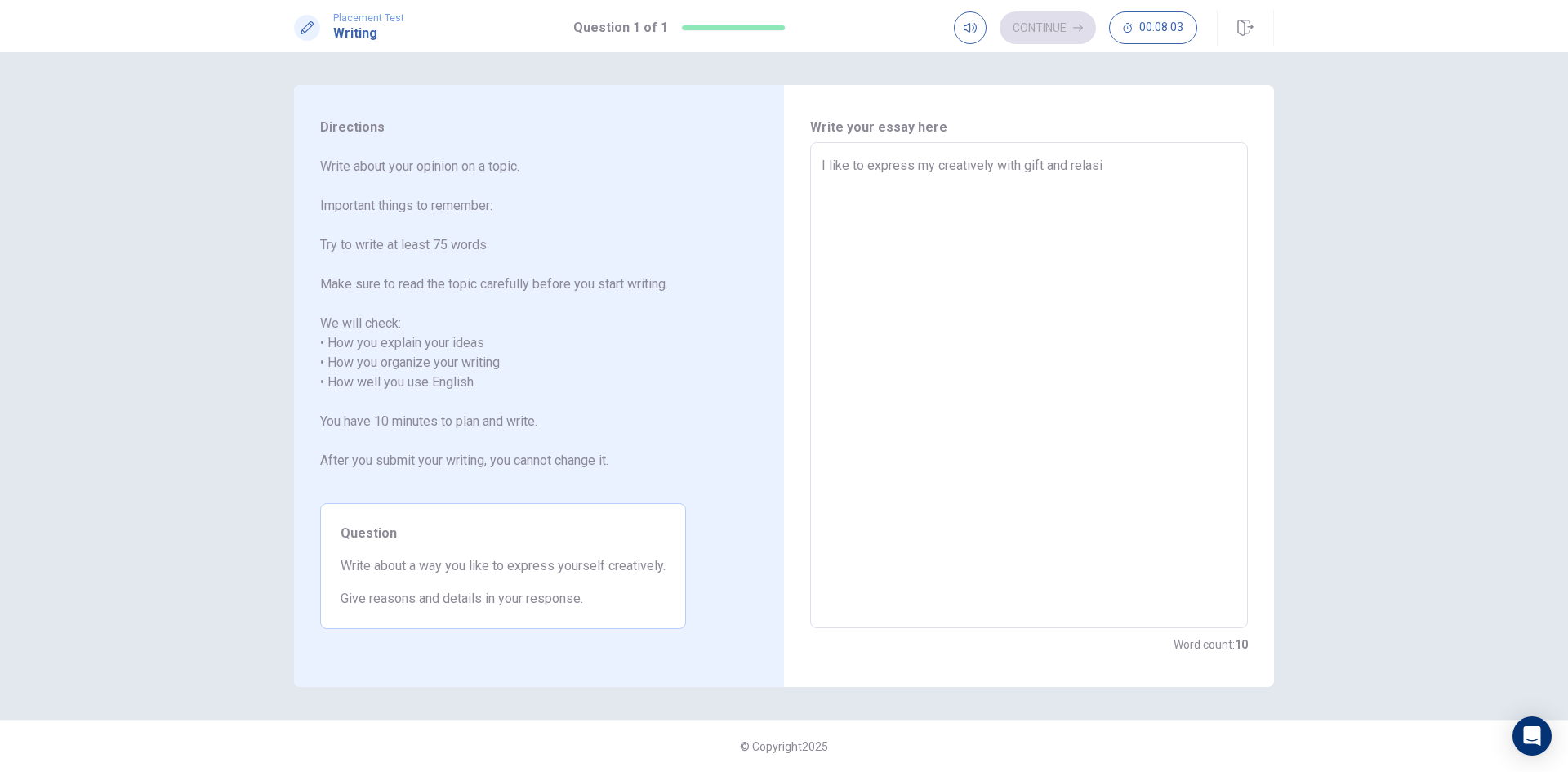 type on "x" 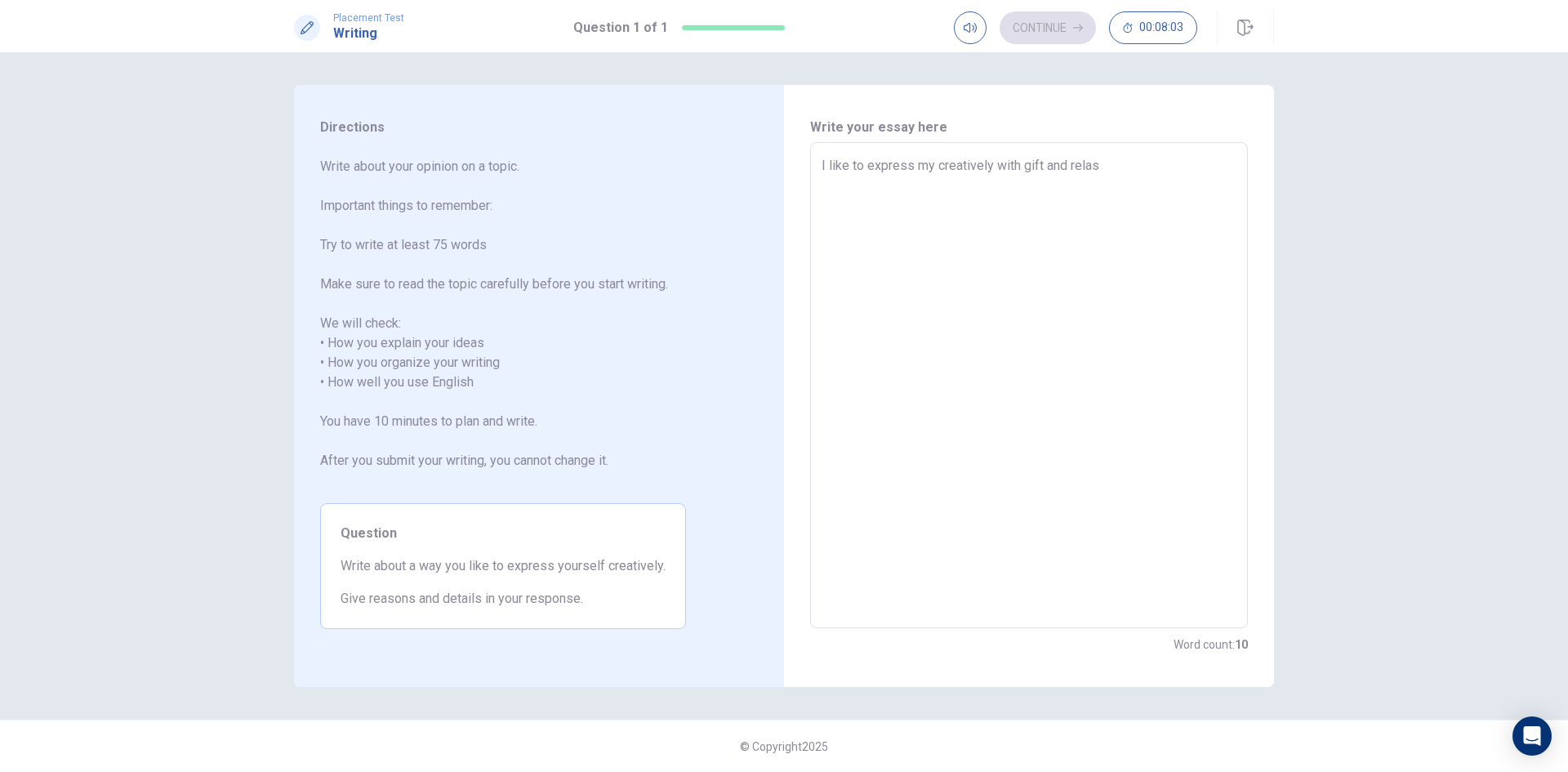 type on "x" 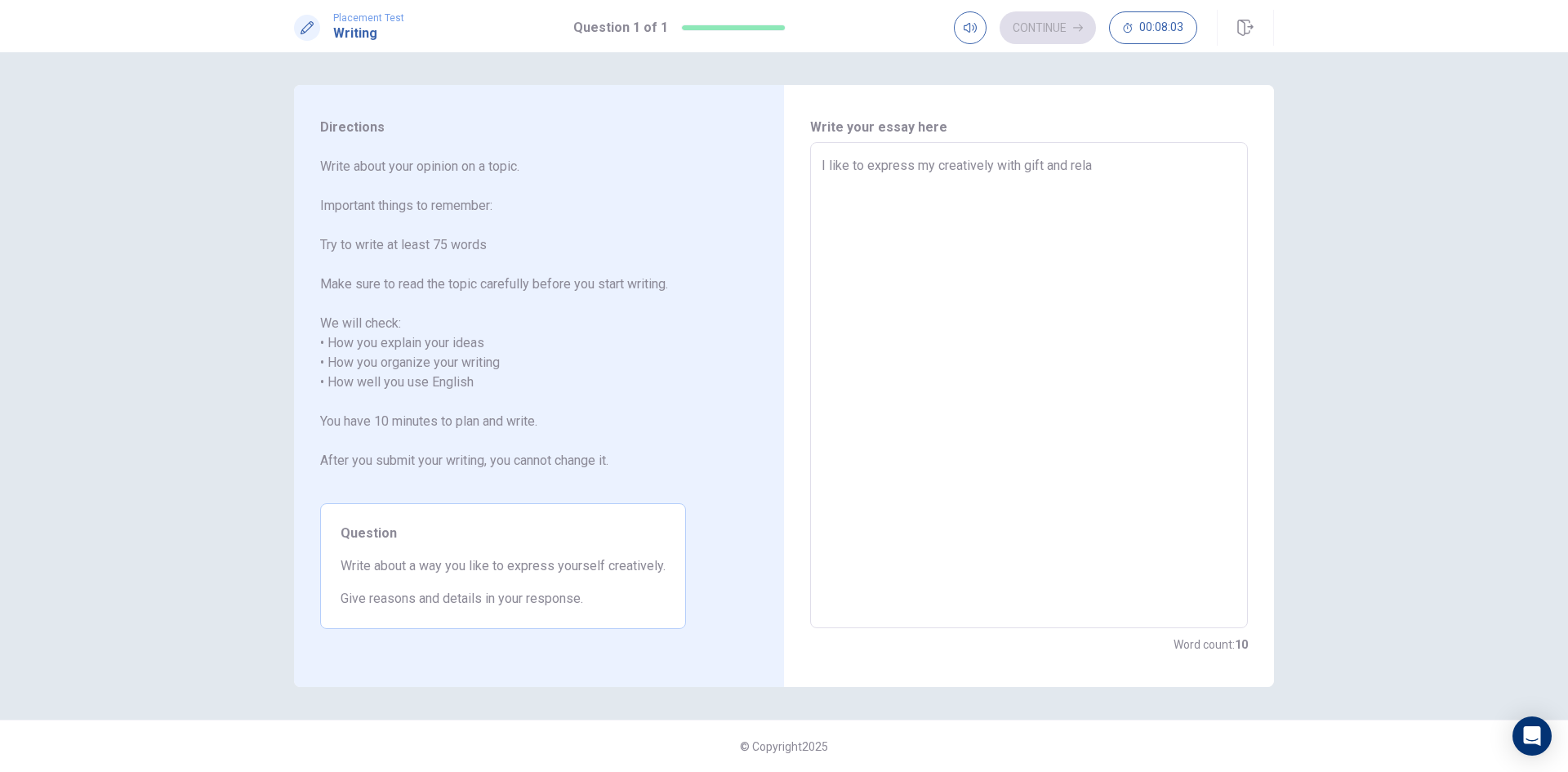 type on "x" 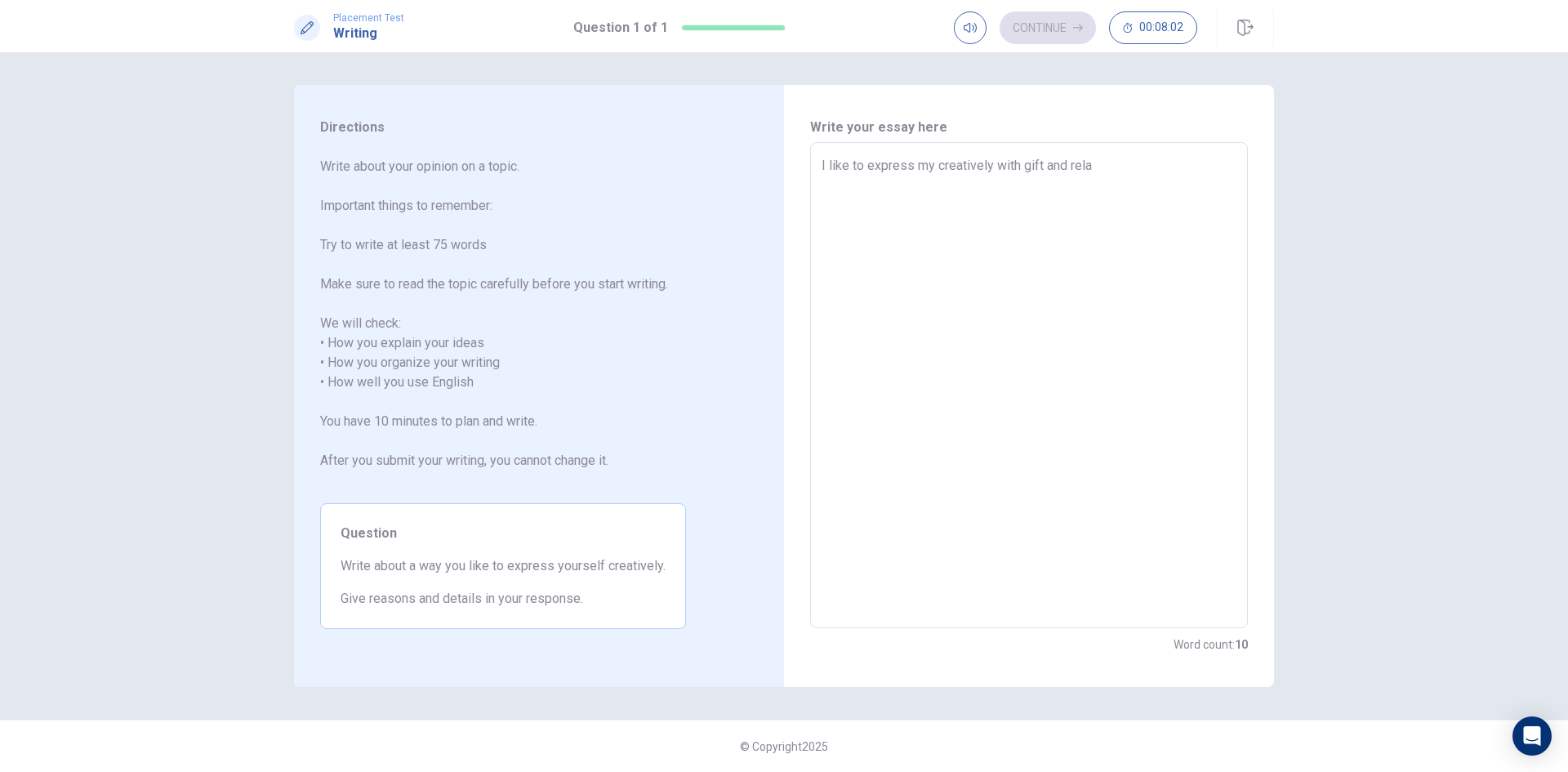 type on "I like to express my creatively with gift and relat" 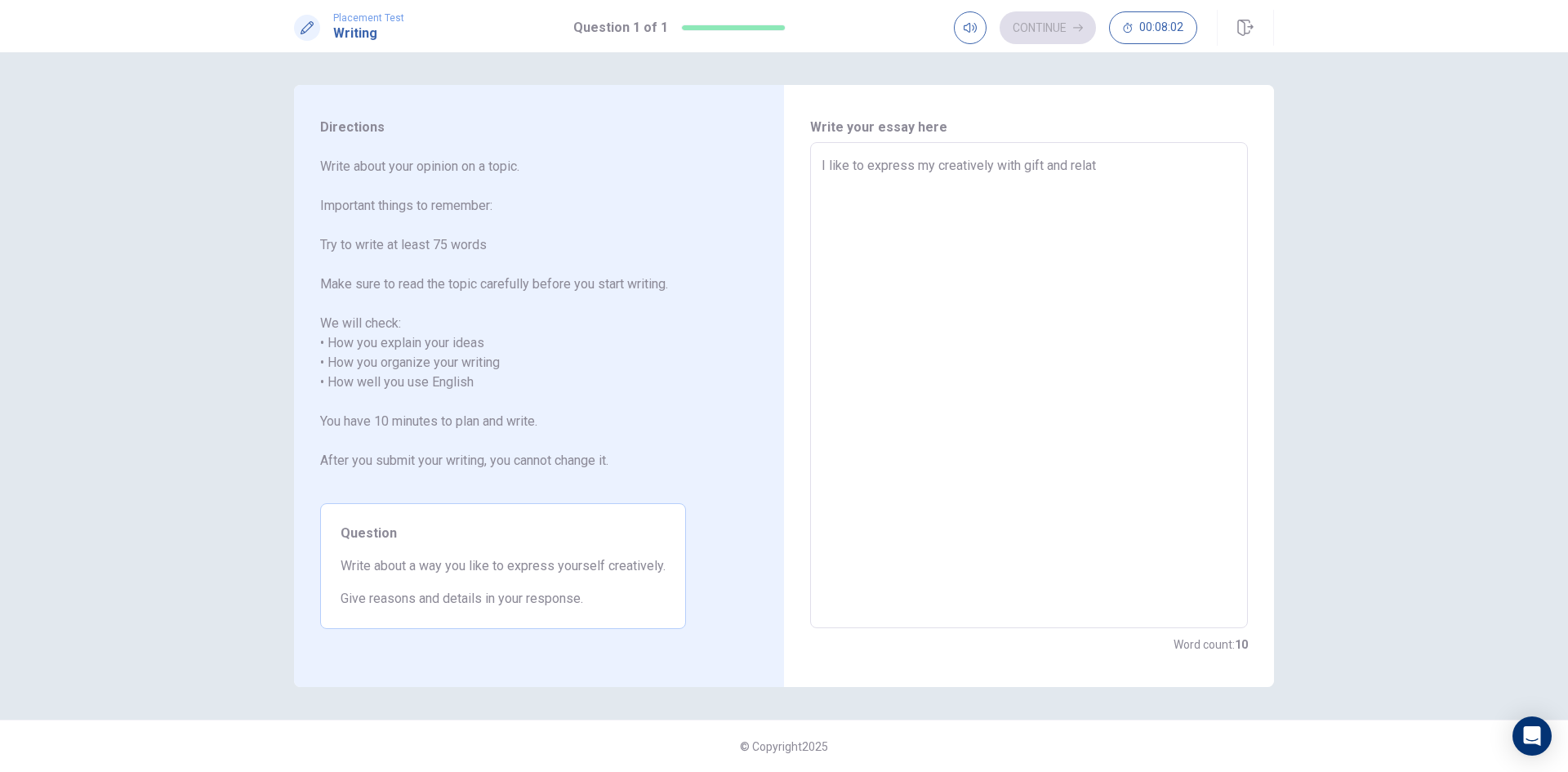 type on "x" 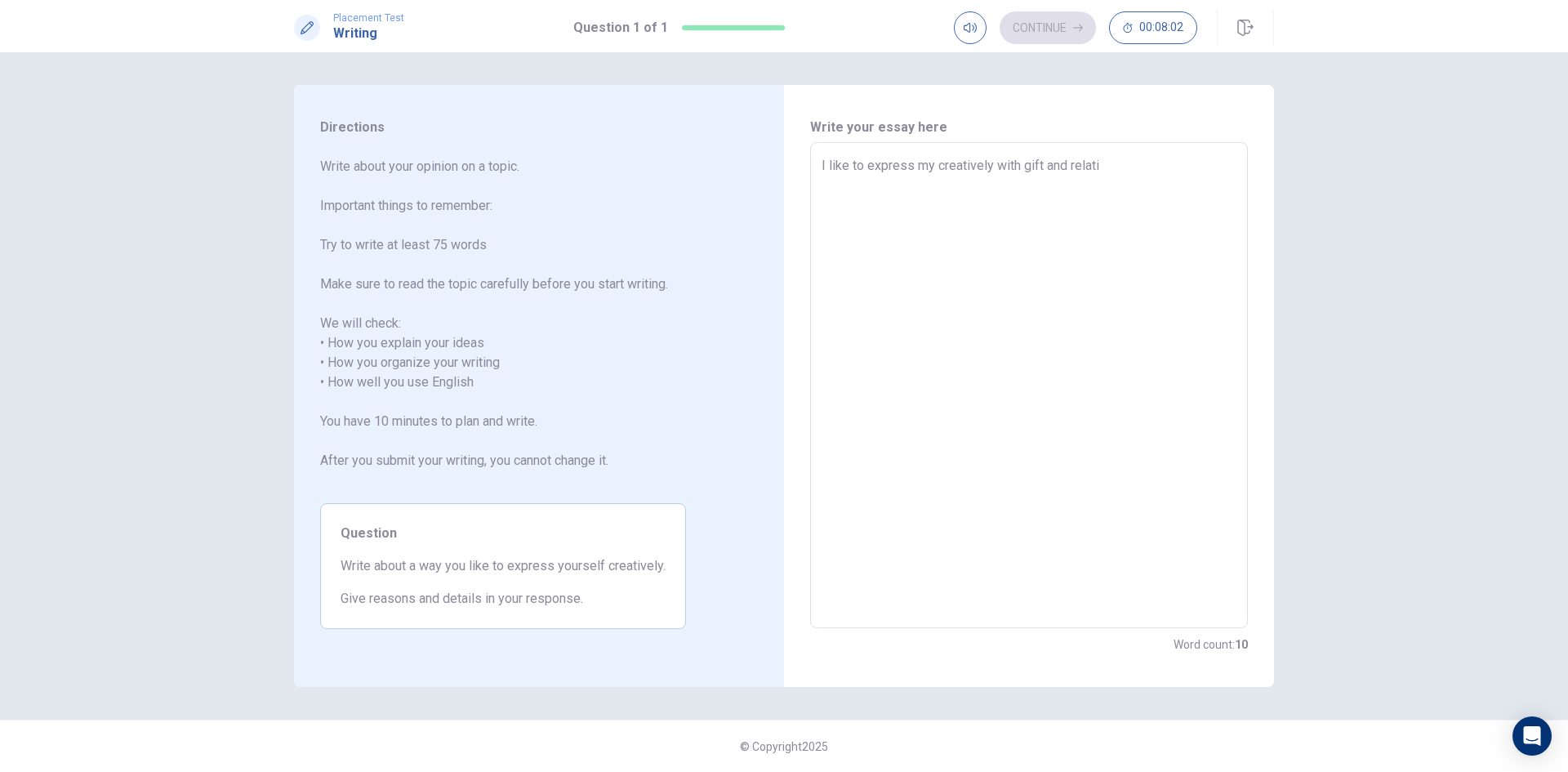 type on "x" 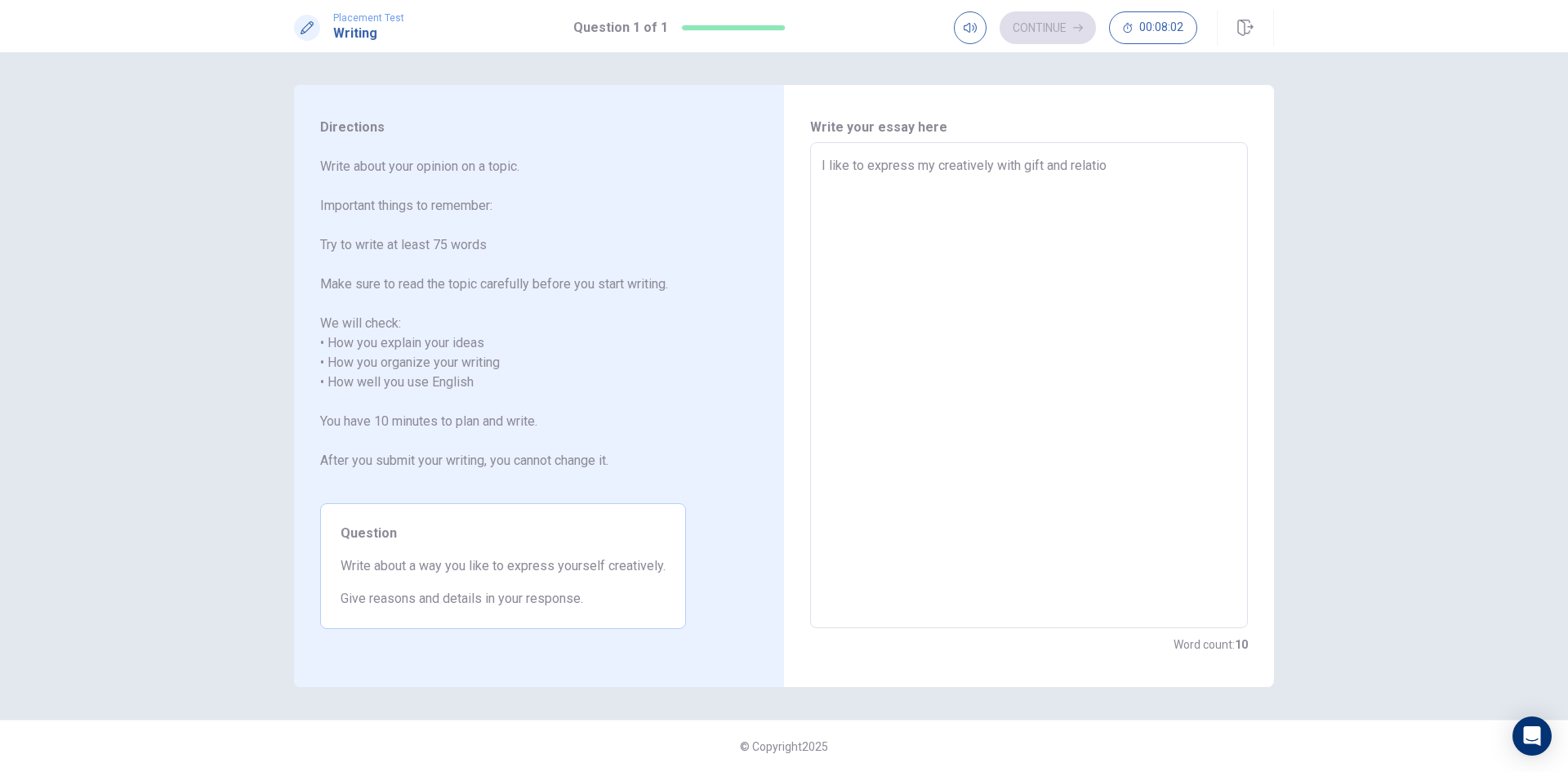 type on "x" 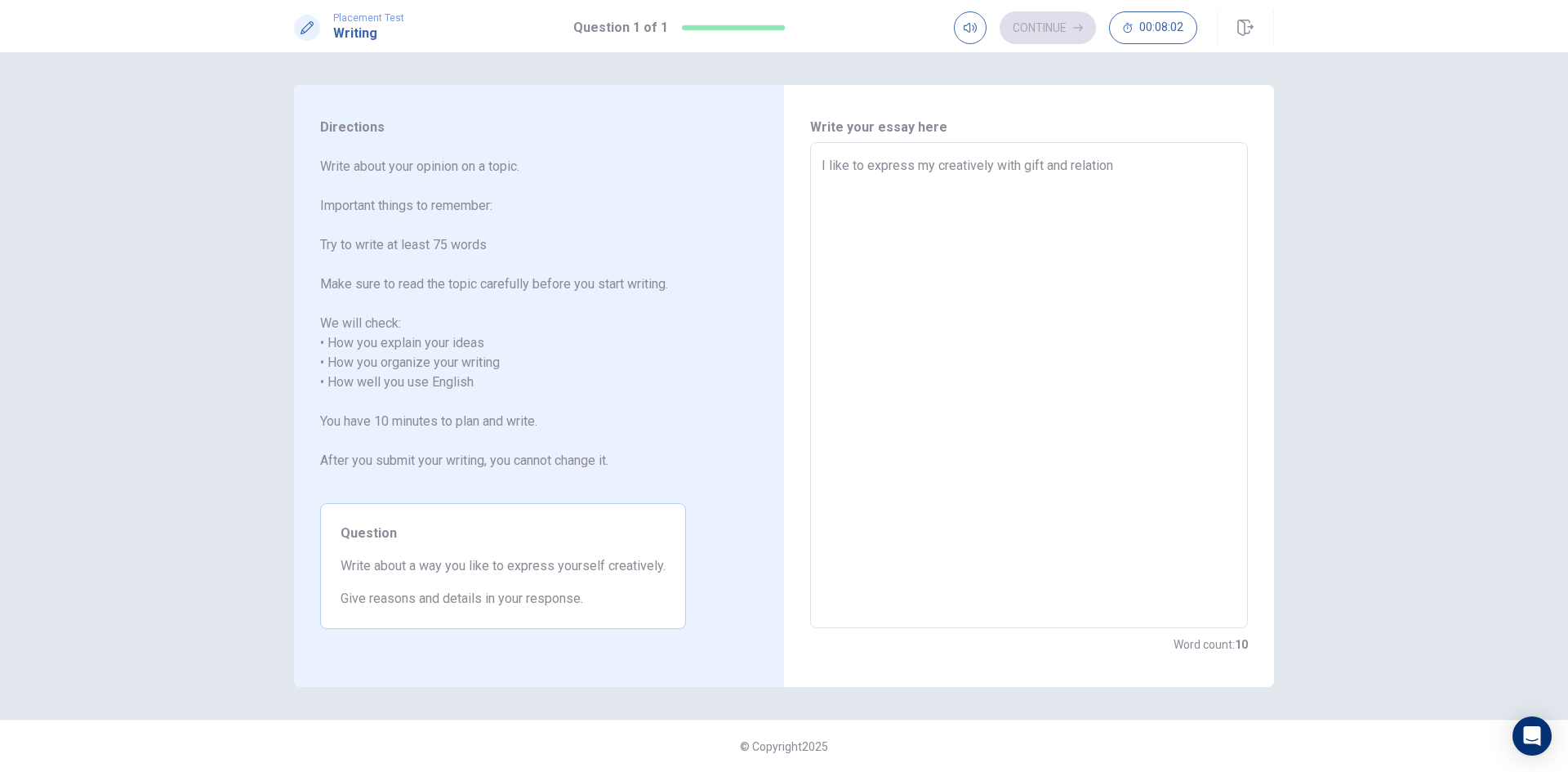 type on "x" 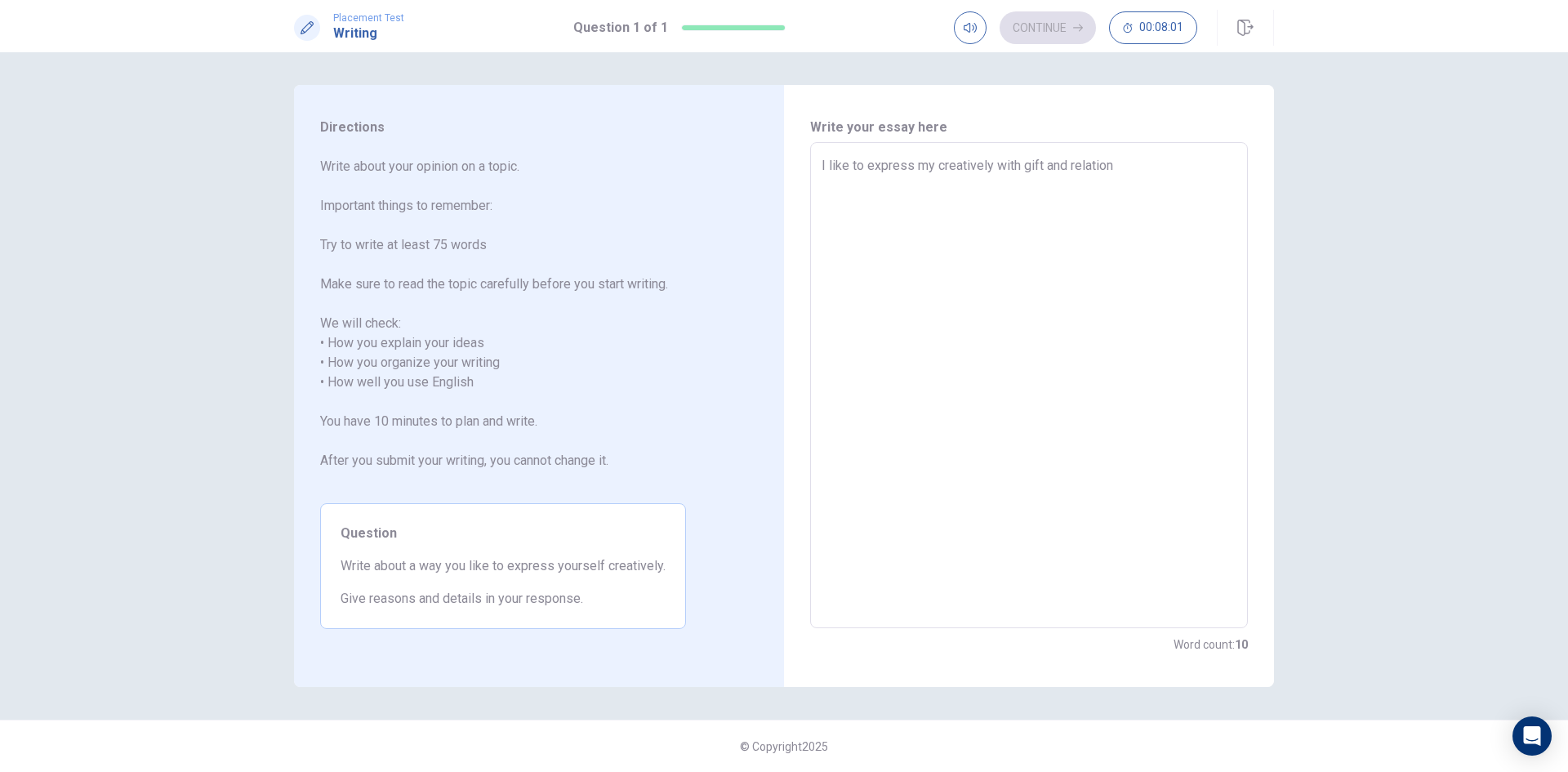 type on "I like to express my creatively with gift and relations" 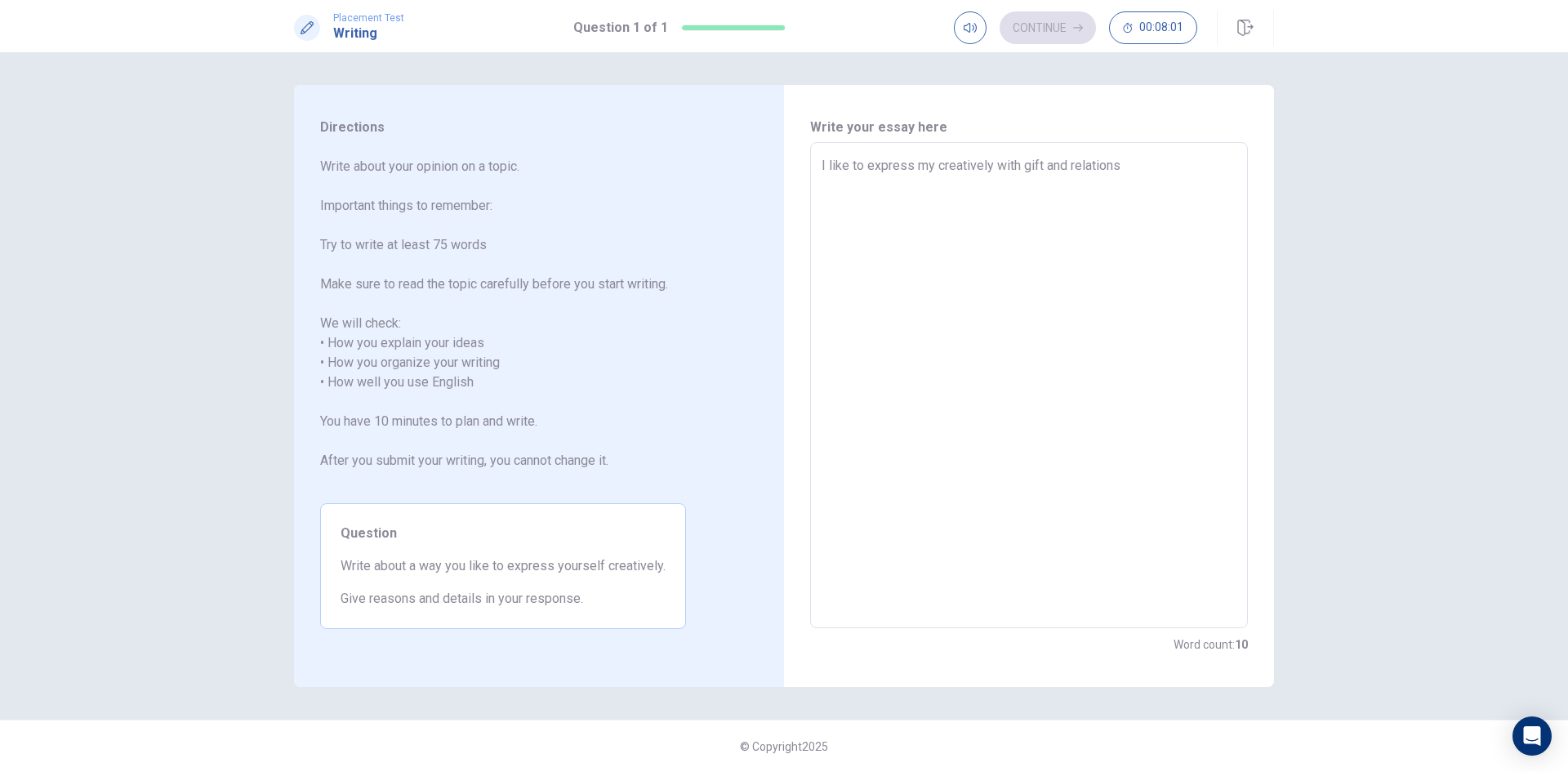 type on "x" 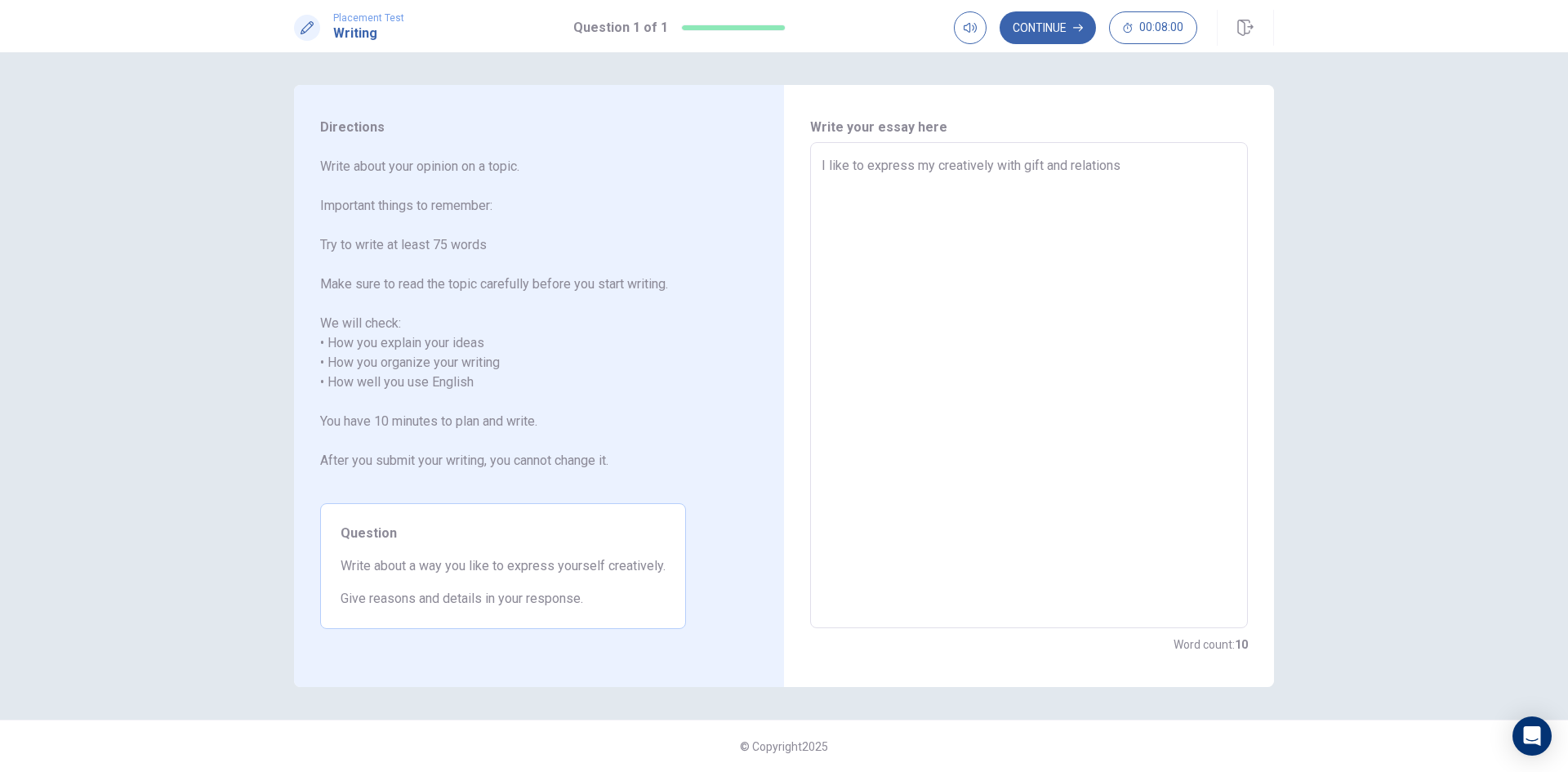 type on "I like to express my creatively with gift and relationsi" 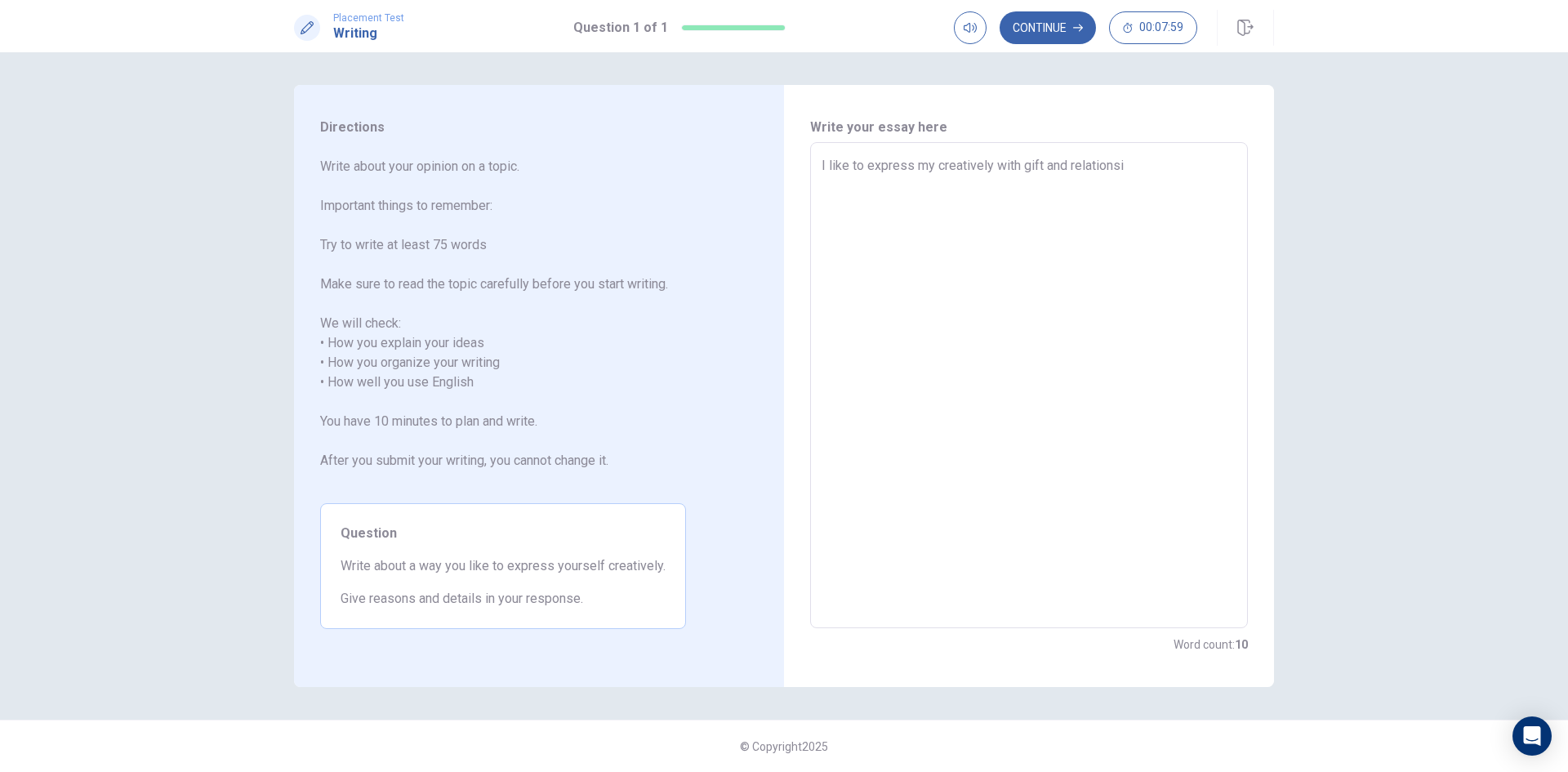 type on "x" 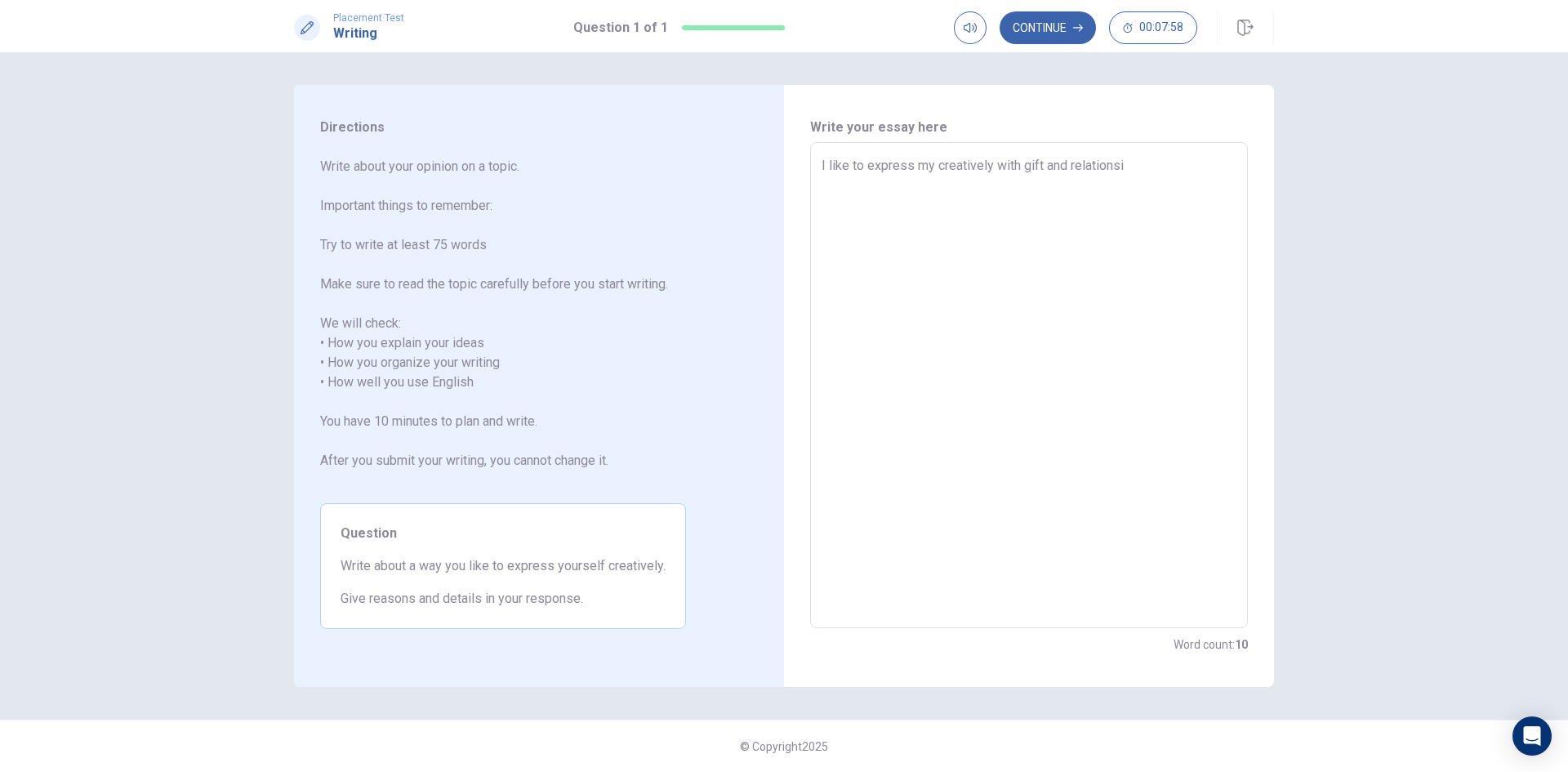 type on "I like to express my creatively with gift and relationsip" 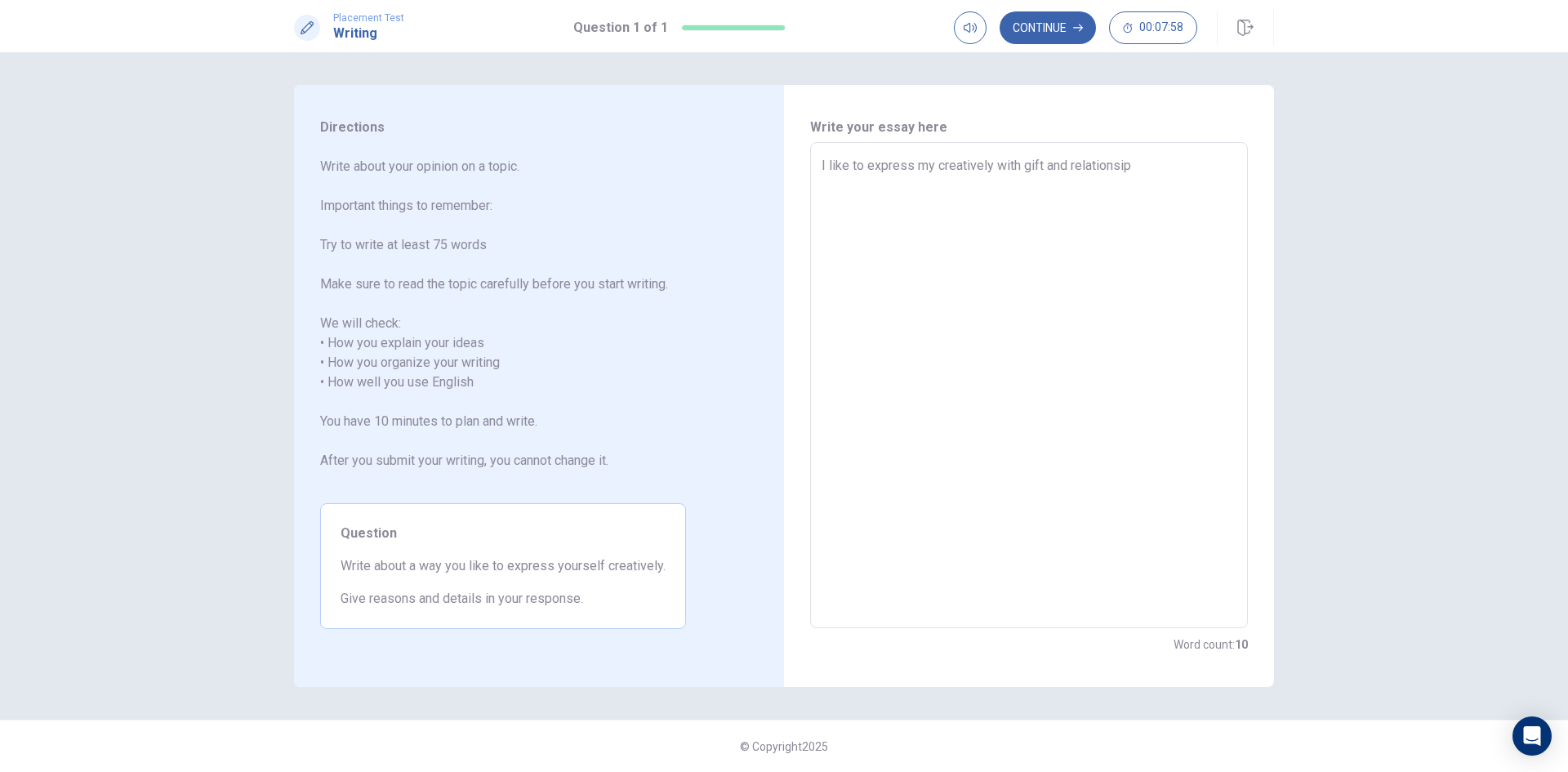 type on "x" 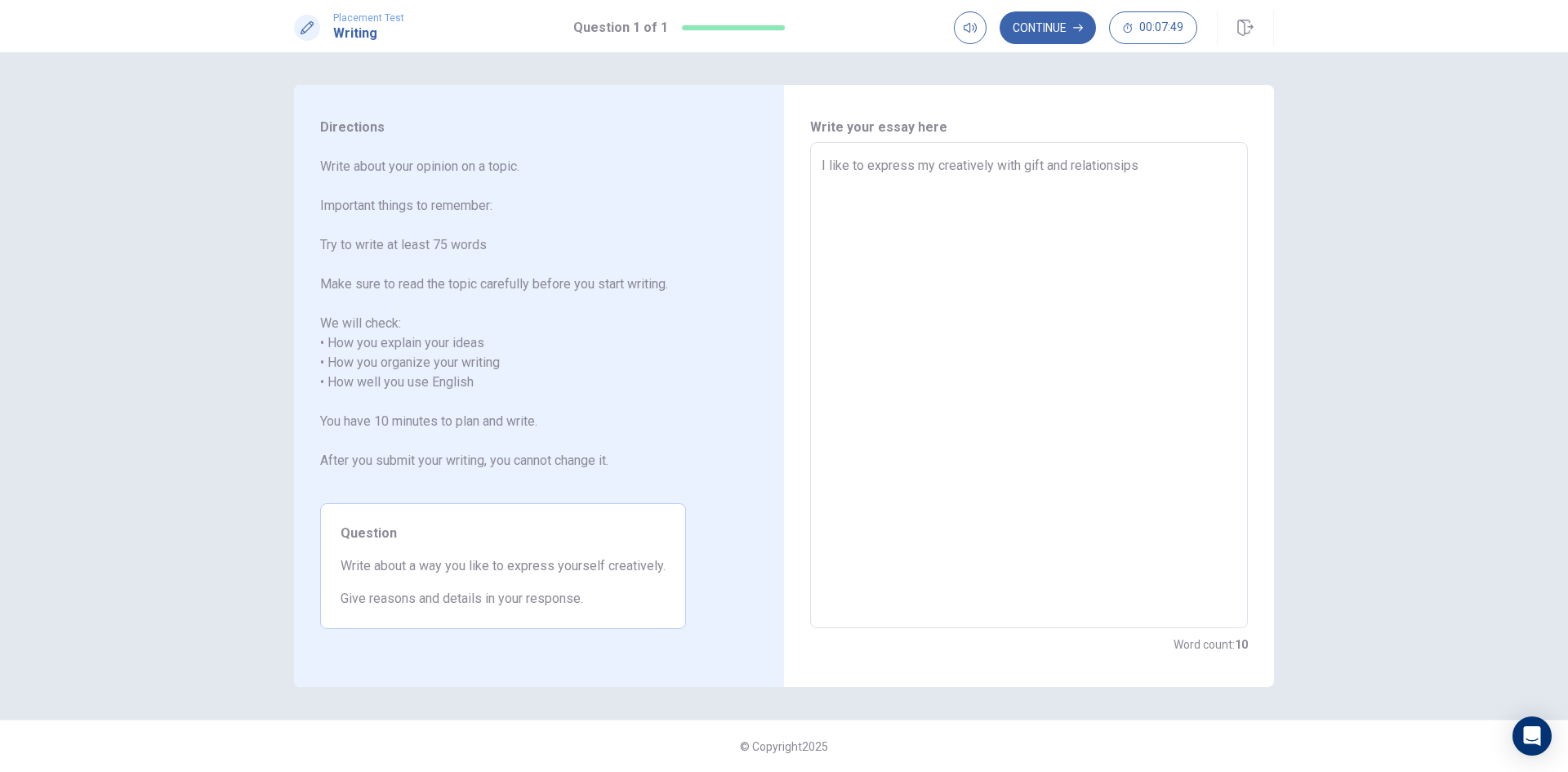 click on "I like to express my creatively with gift and relationsips" at bounding box center [1029, 386] 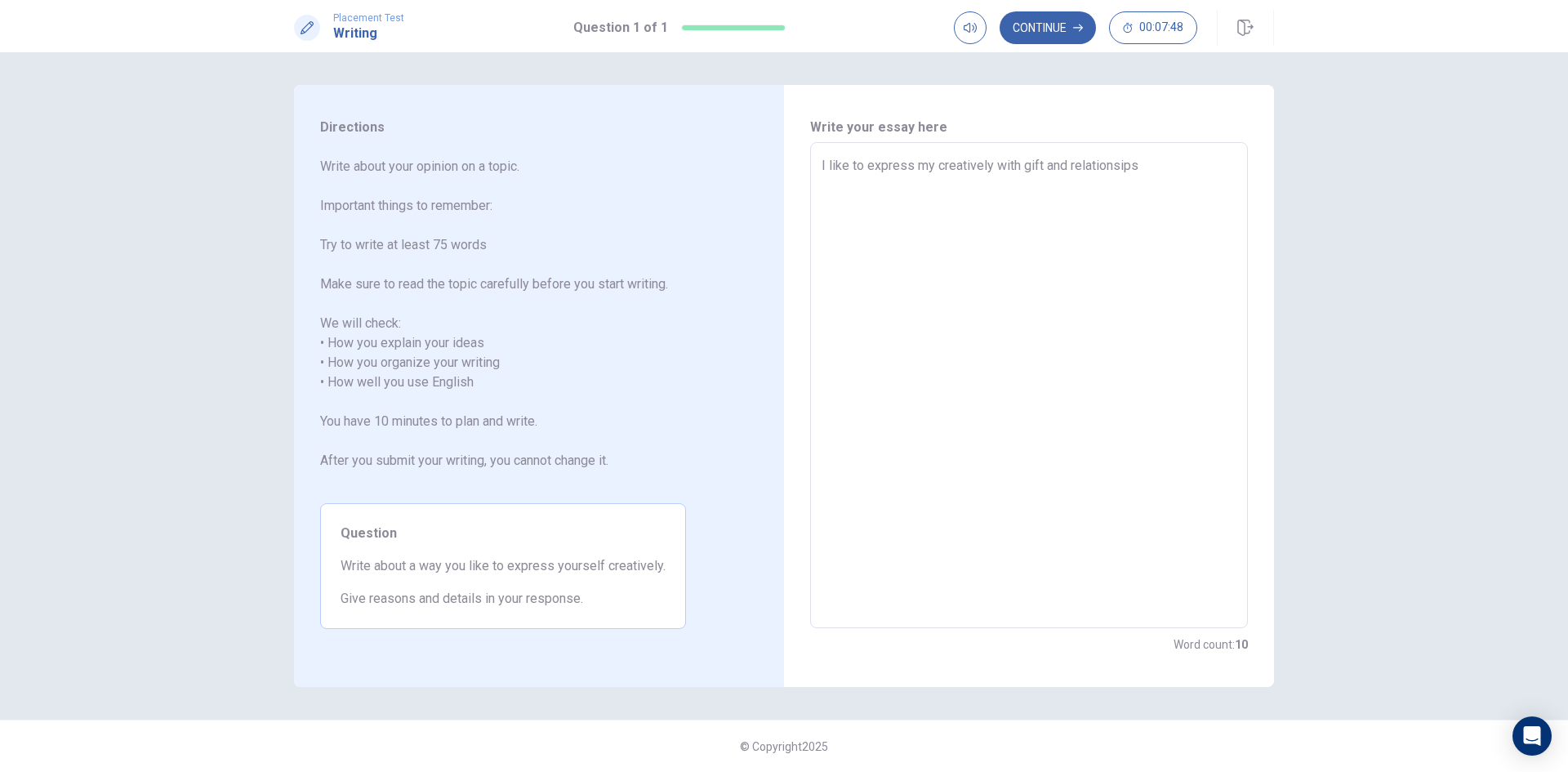 type on "I like to express my creatively with gift and relationships" 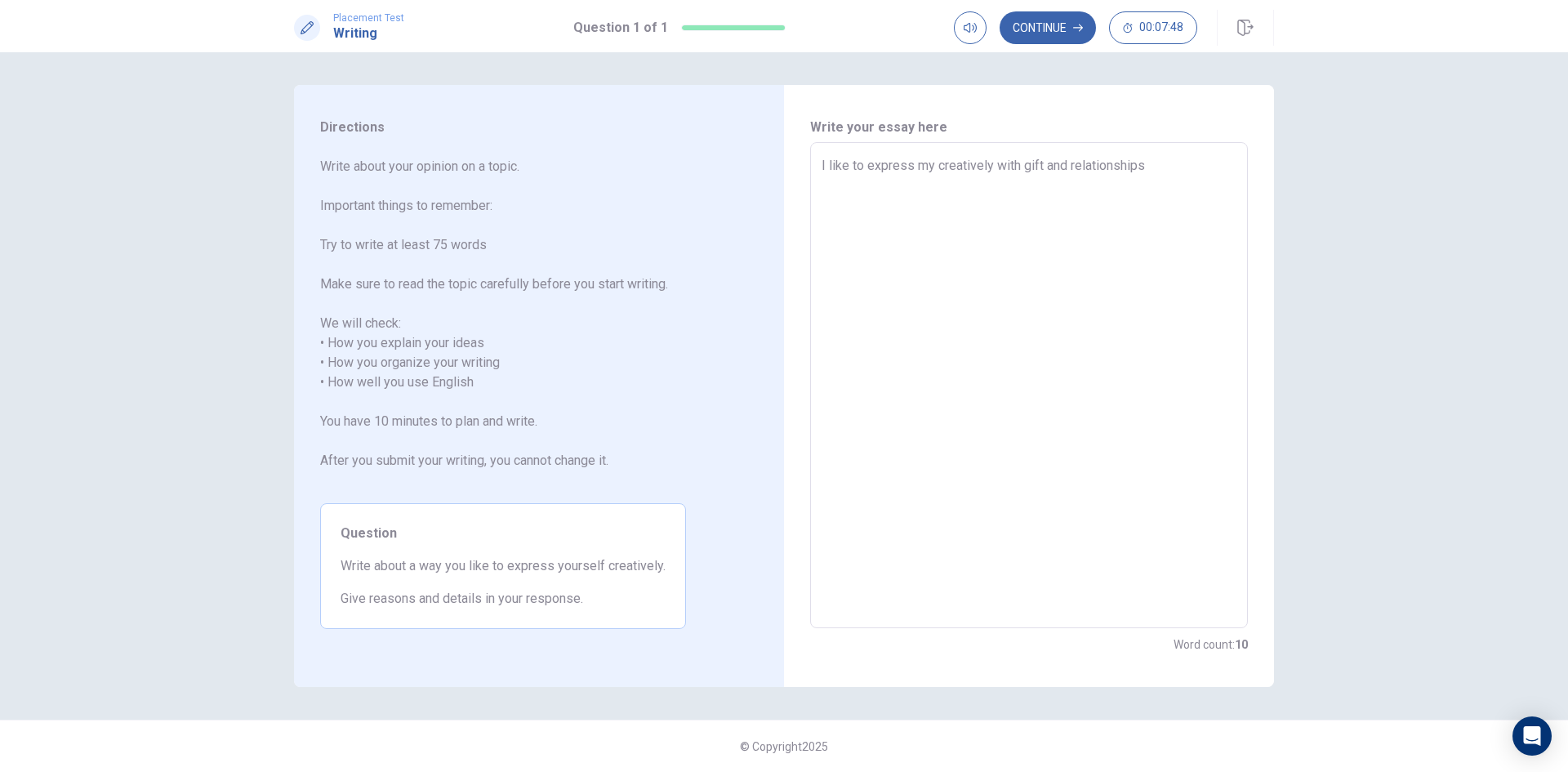 type on "x" 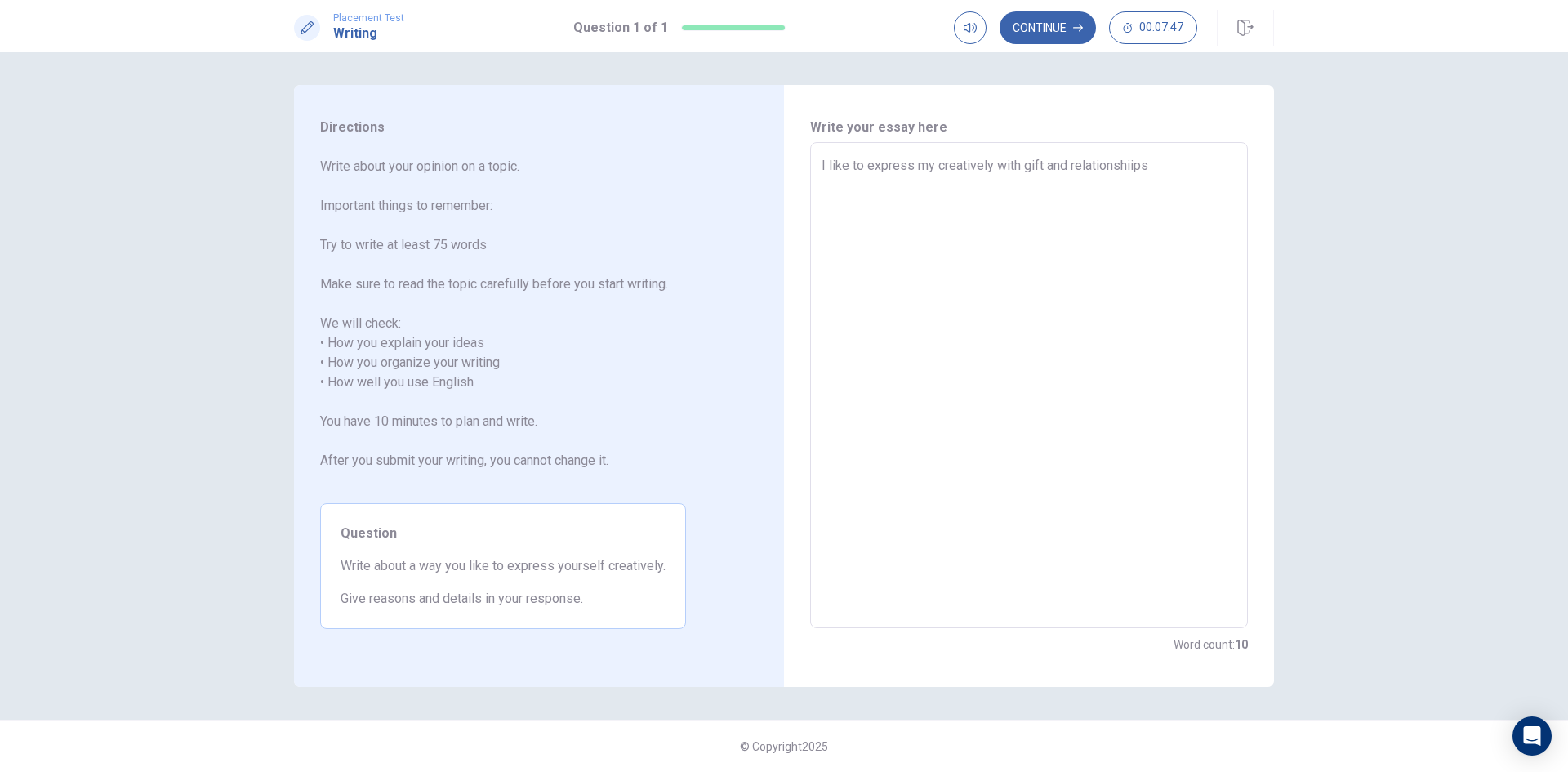 type on "x" 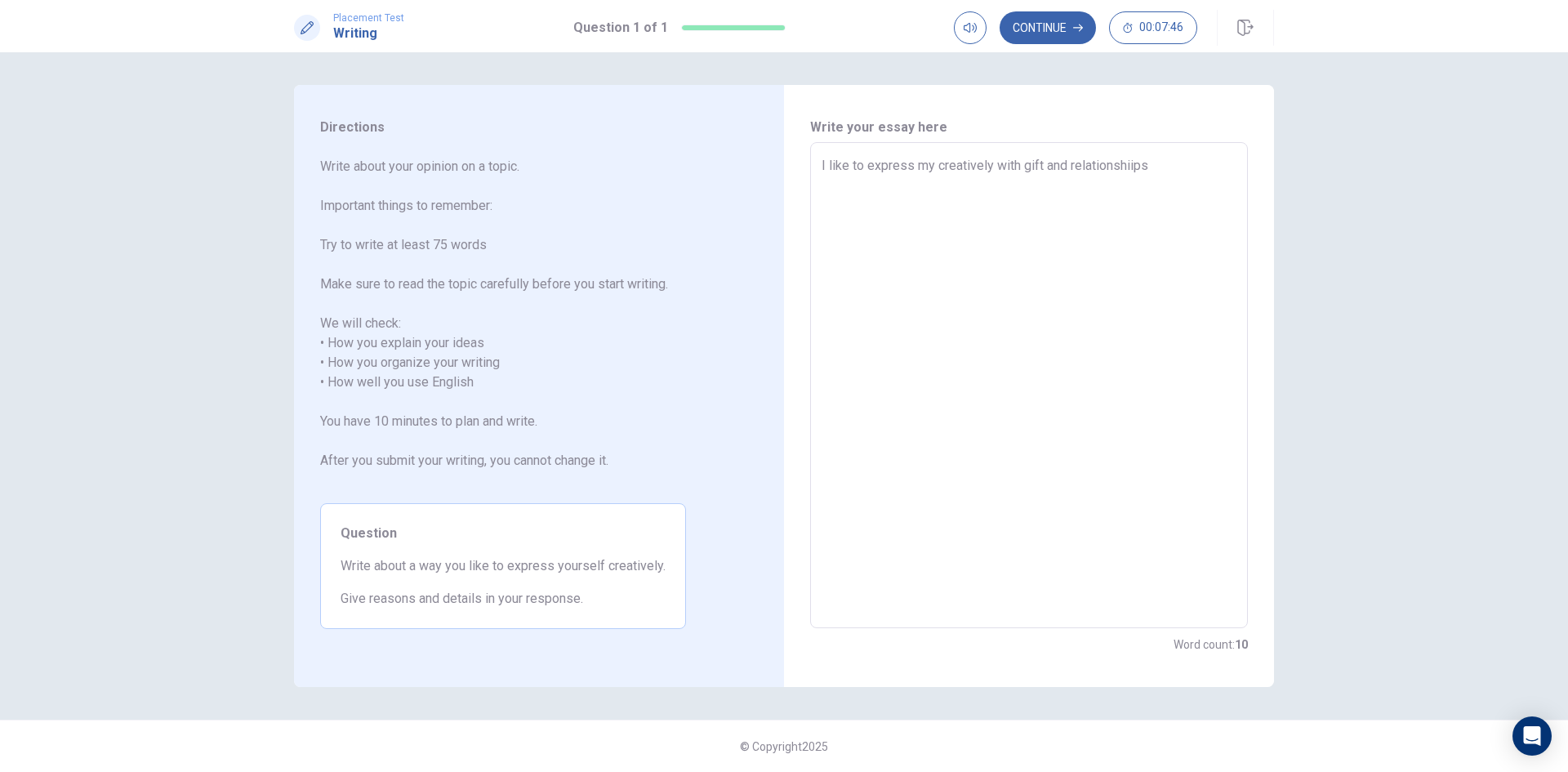 type on "I like to express my creatively with gift and relationships" 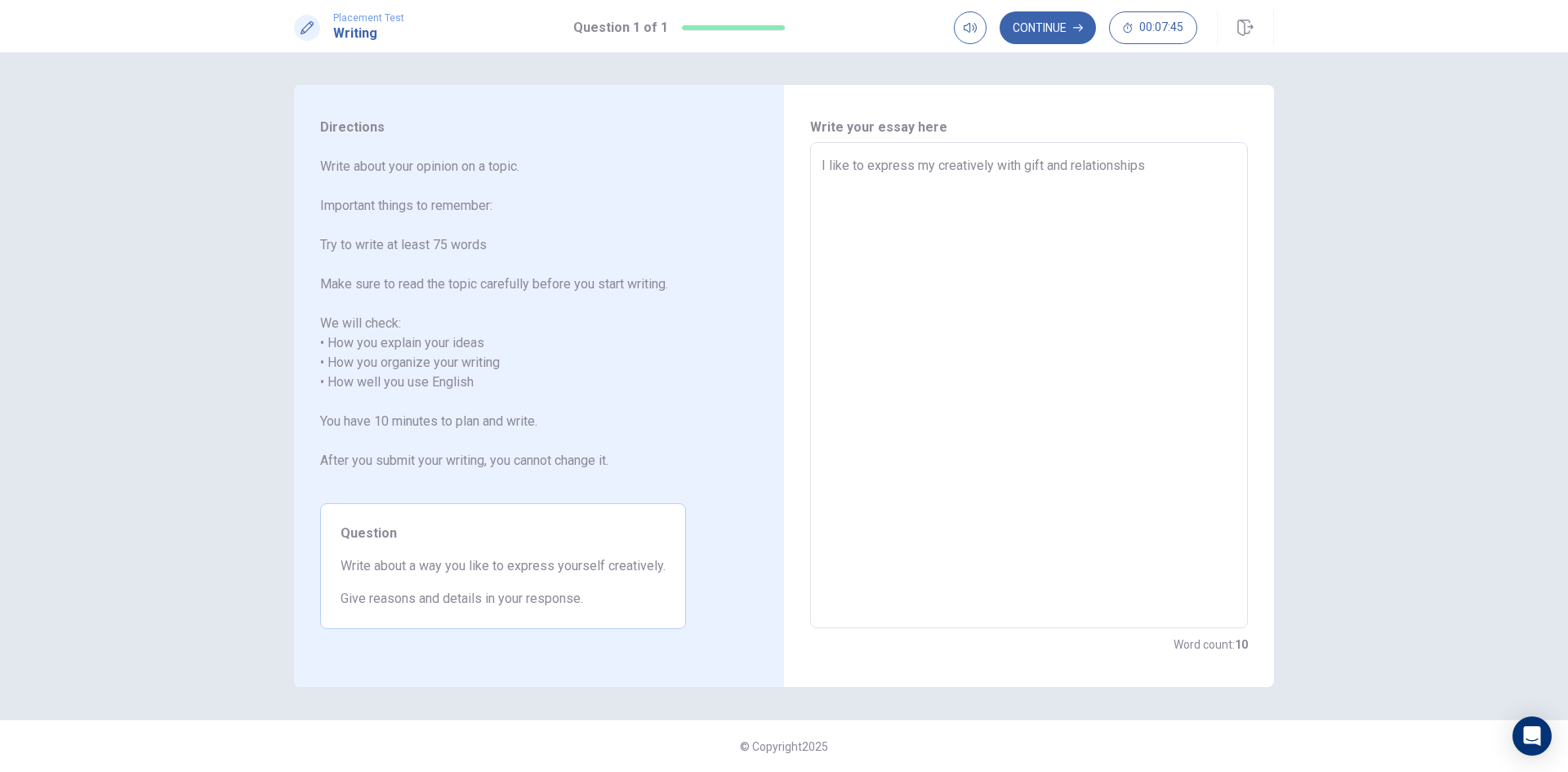 click on "I like to express my creatively with gift and relationships" at bounding box center [1029, 386] 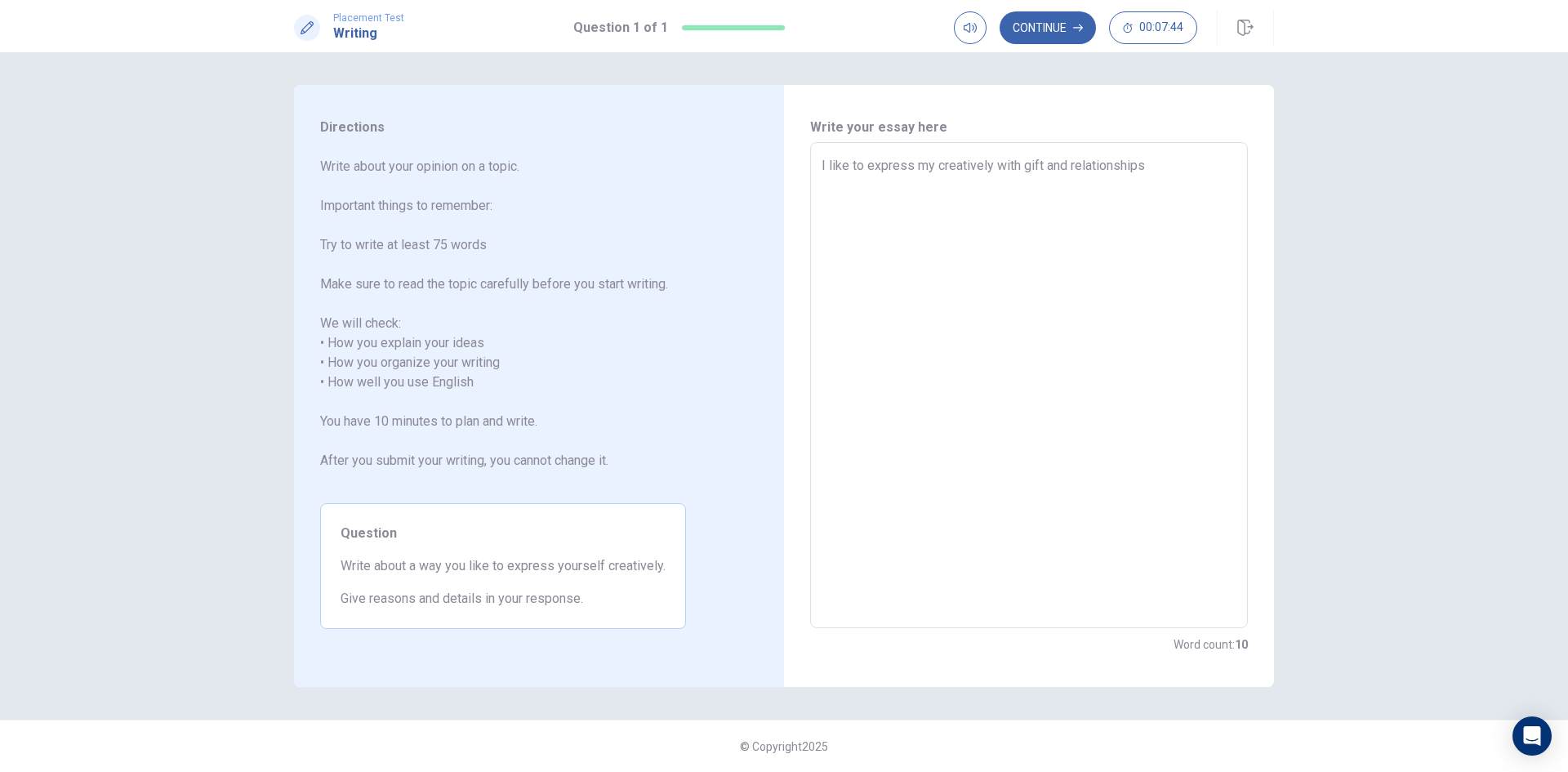 type on "I like to express my creatively with gift and relationships" 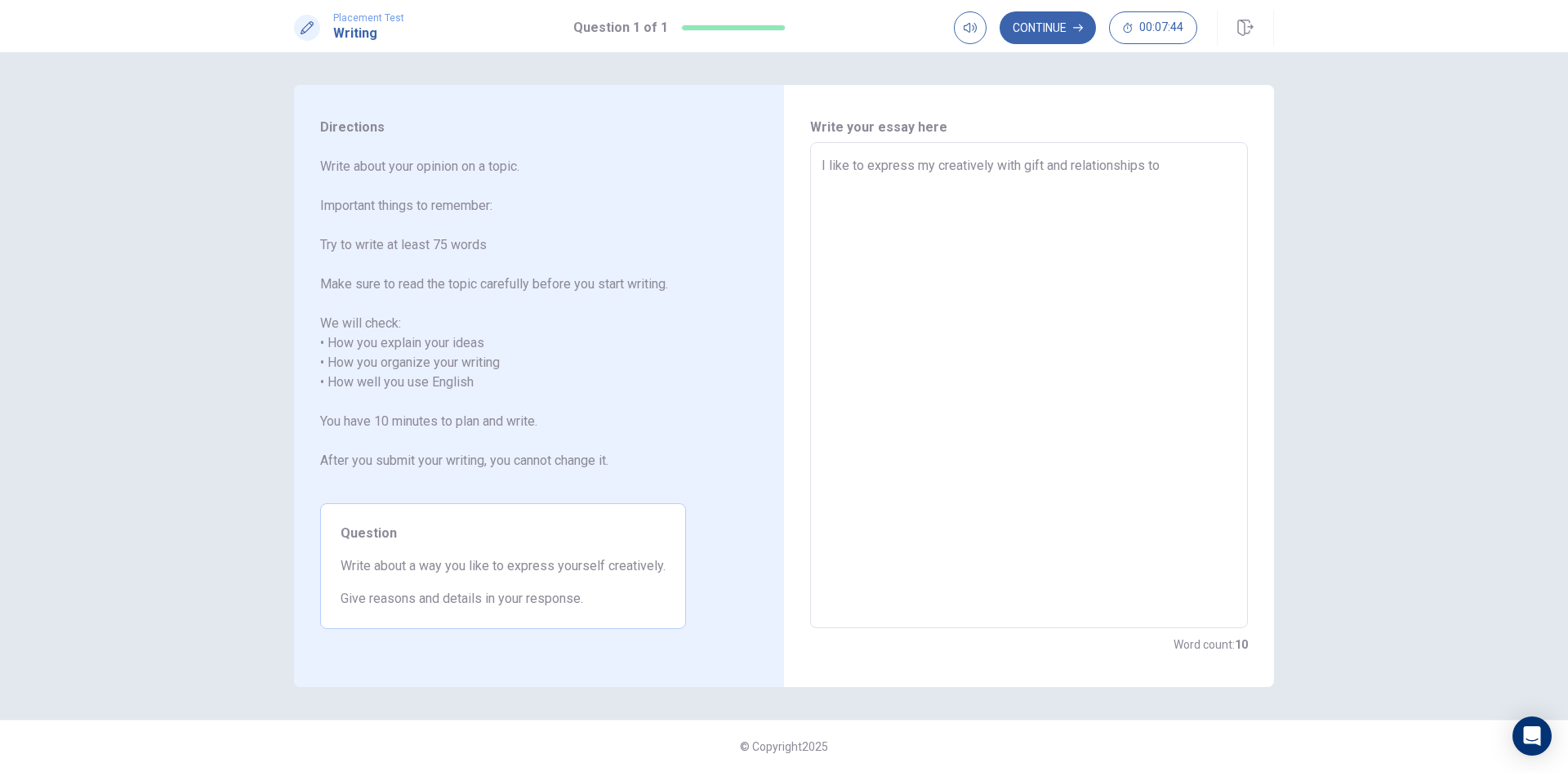 type on "x" 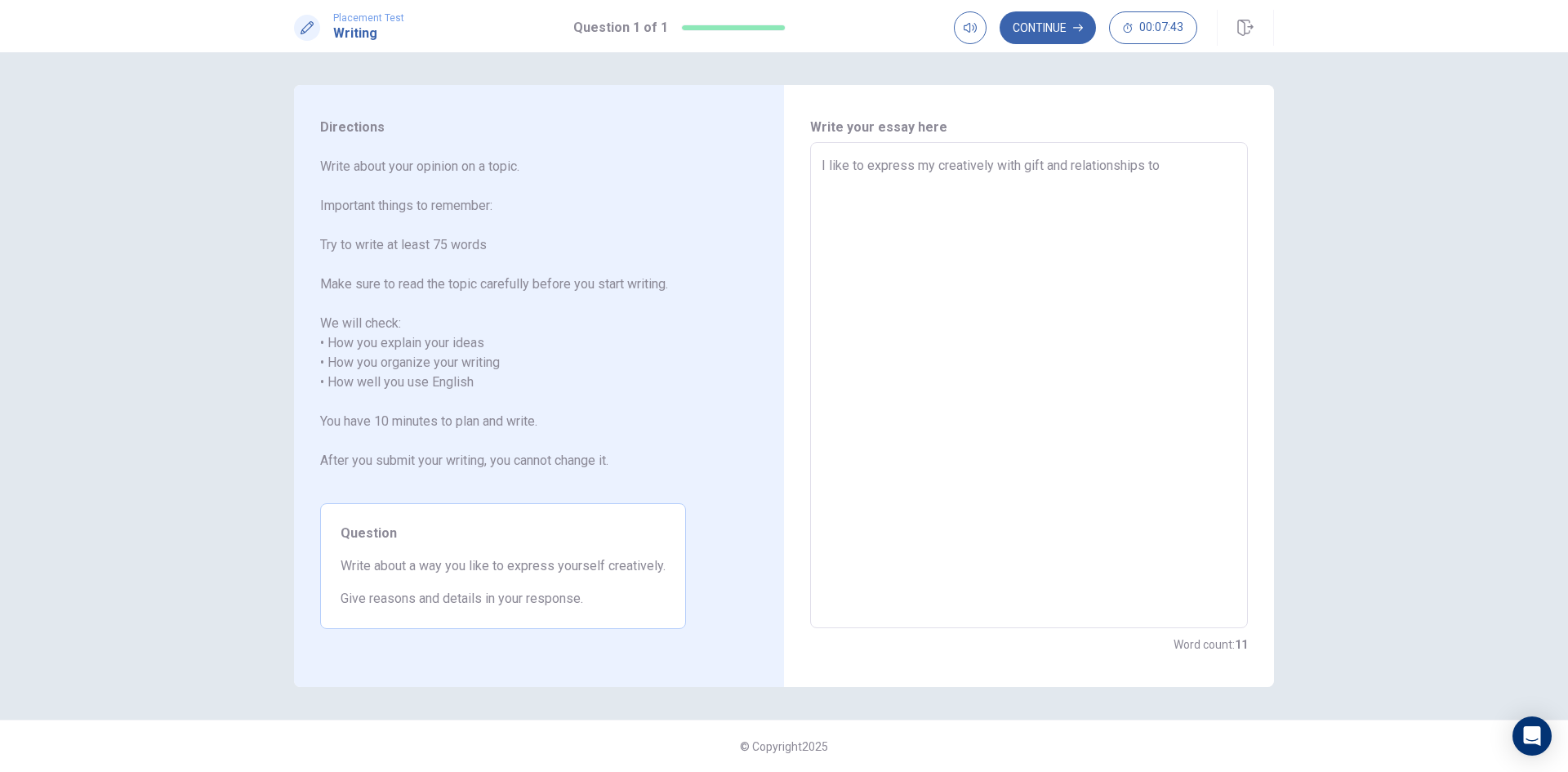 type on "I like to express my creatively with gift and relationships to" 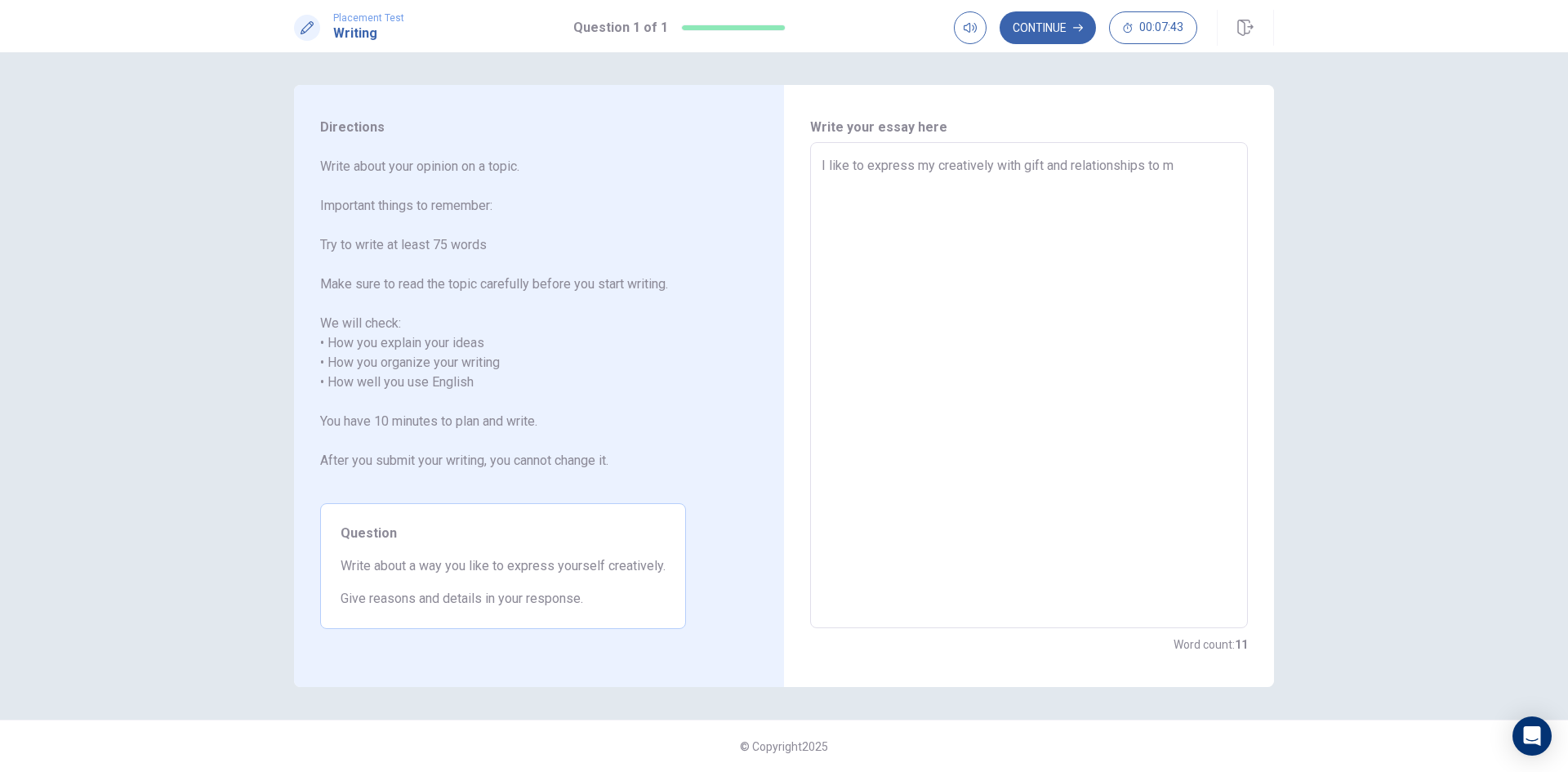 type on "x" 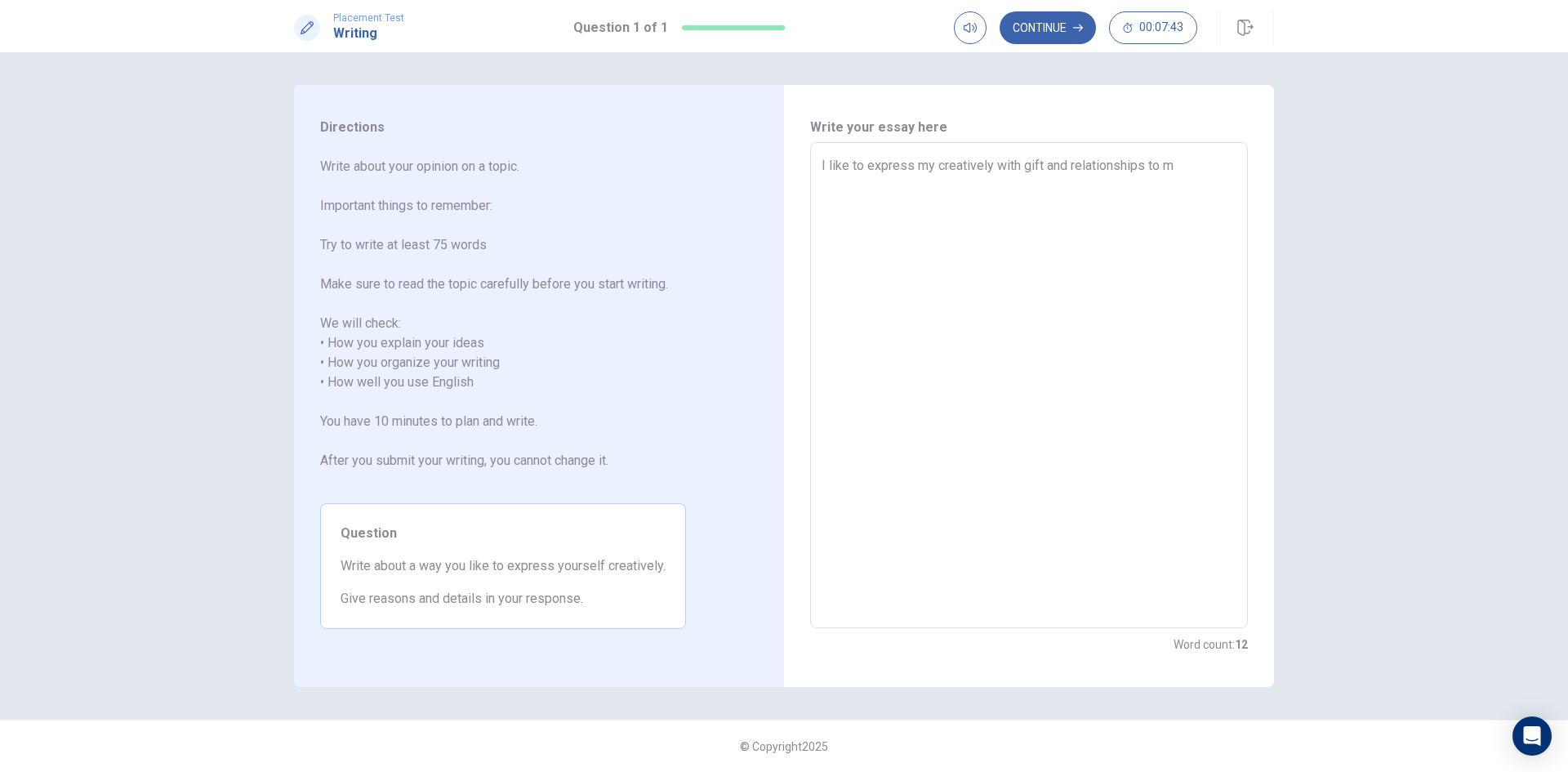 type on "I like to express my creatively with gift and relationships to my" 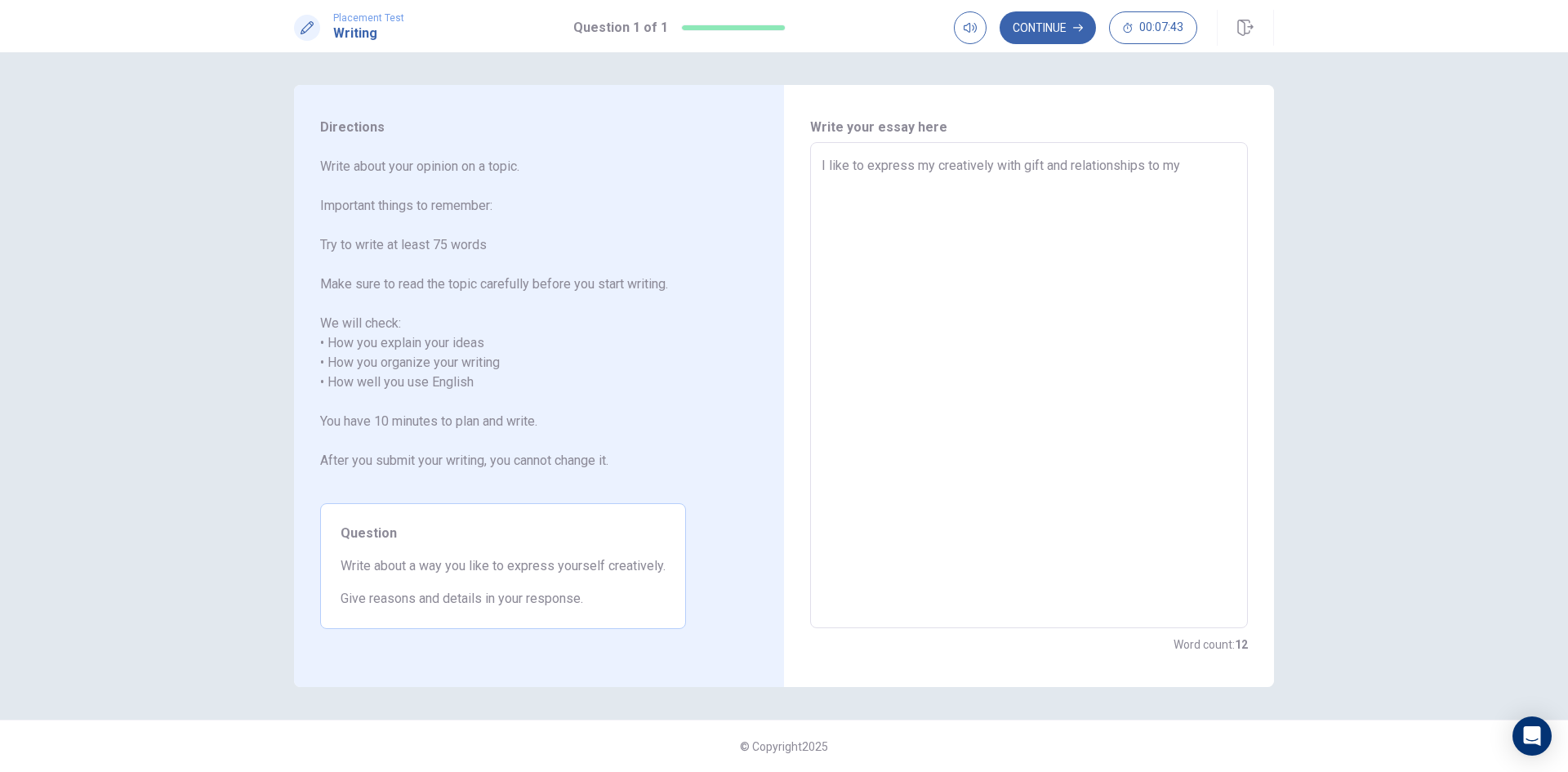 type on "x" 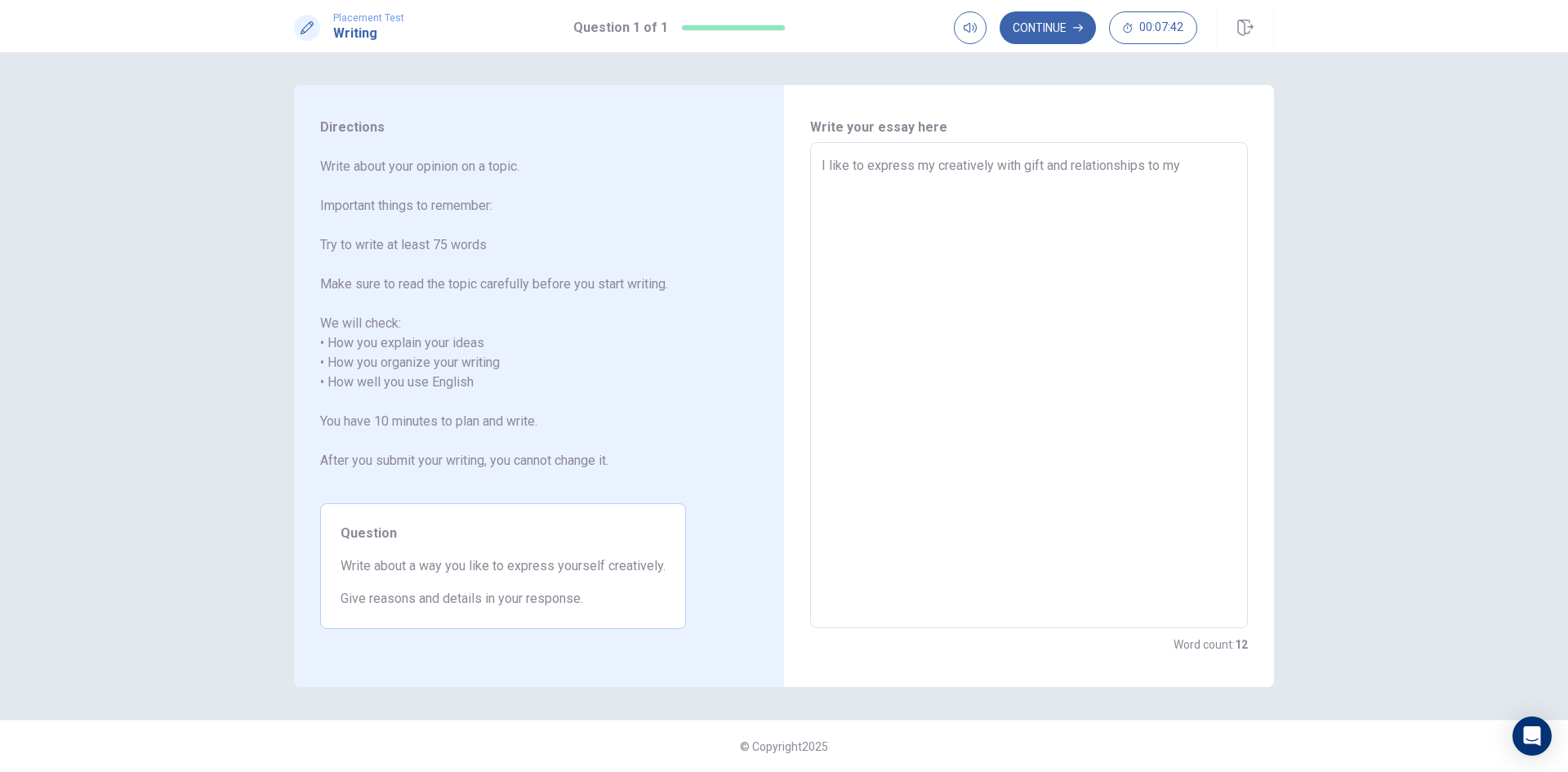 type on "x" 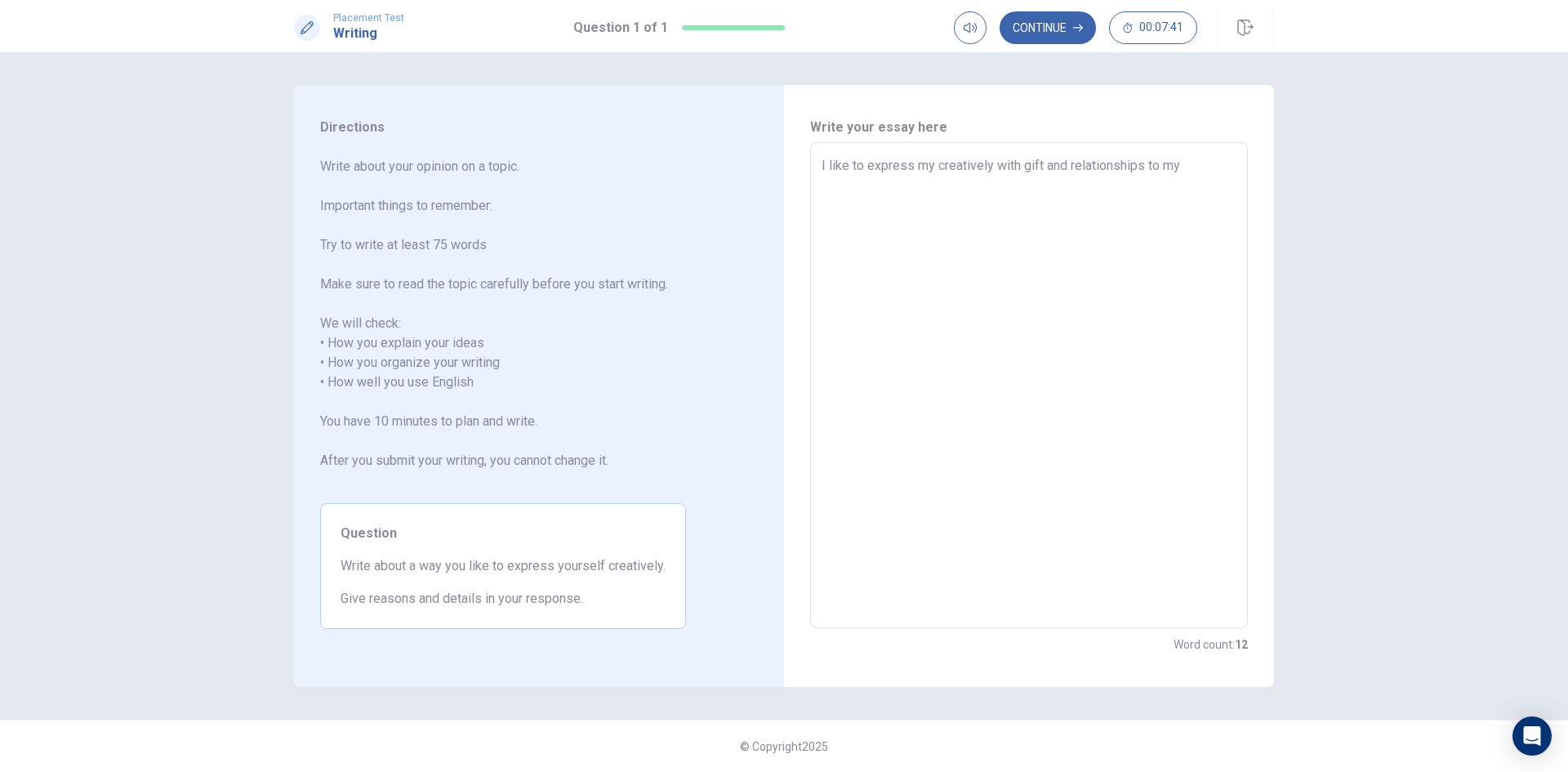 type on "I like to express my creatively with gift and relationships to my f" 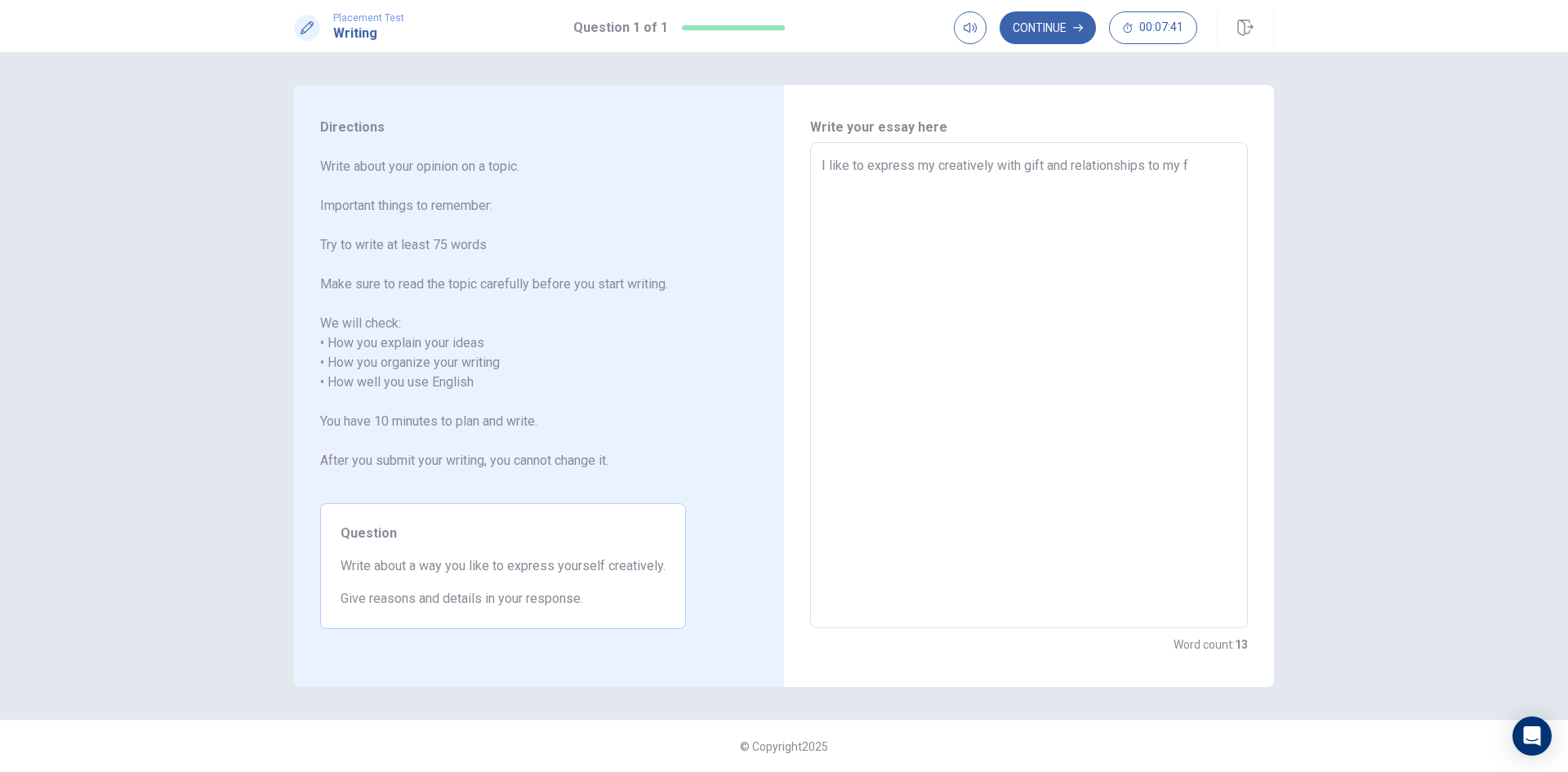 type on "x" 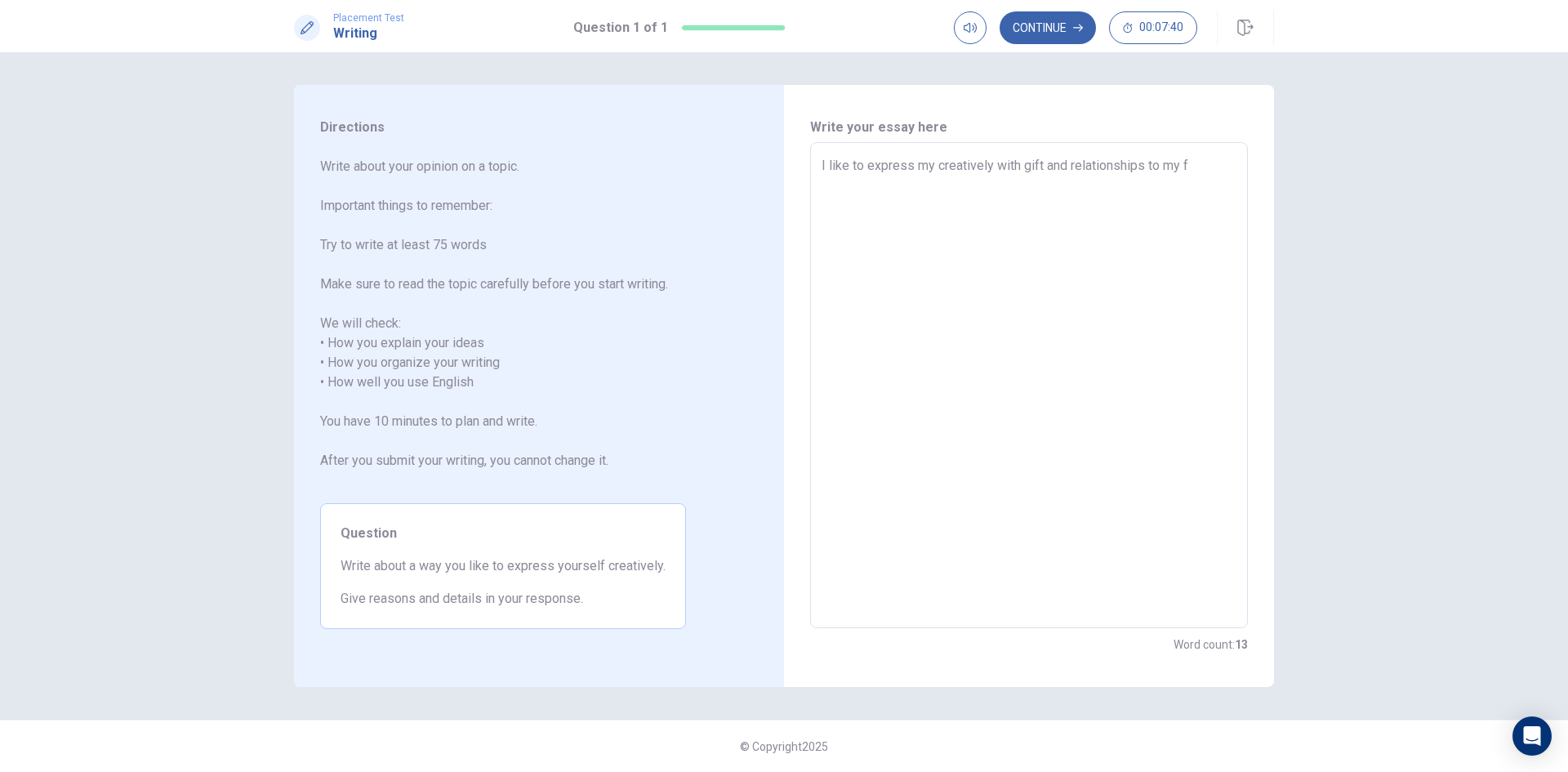 type on "I like to express my creatively with gift and relationships to my fr" 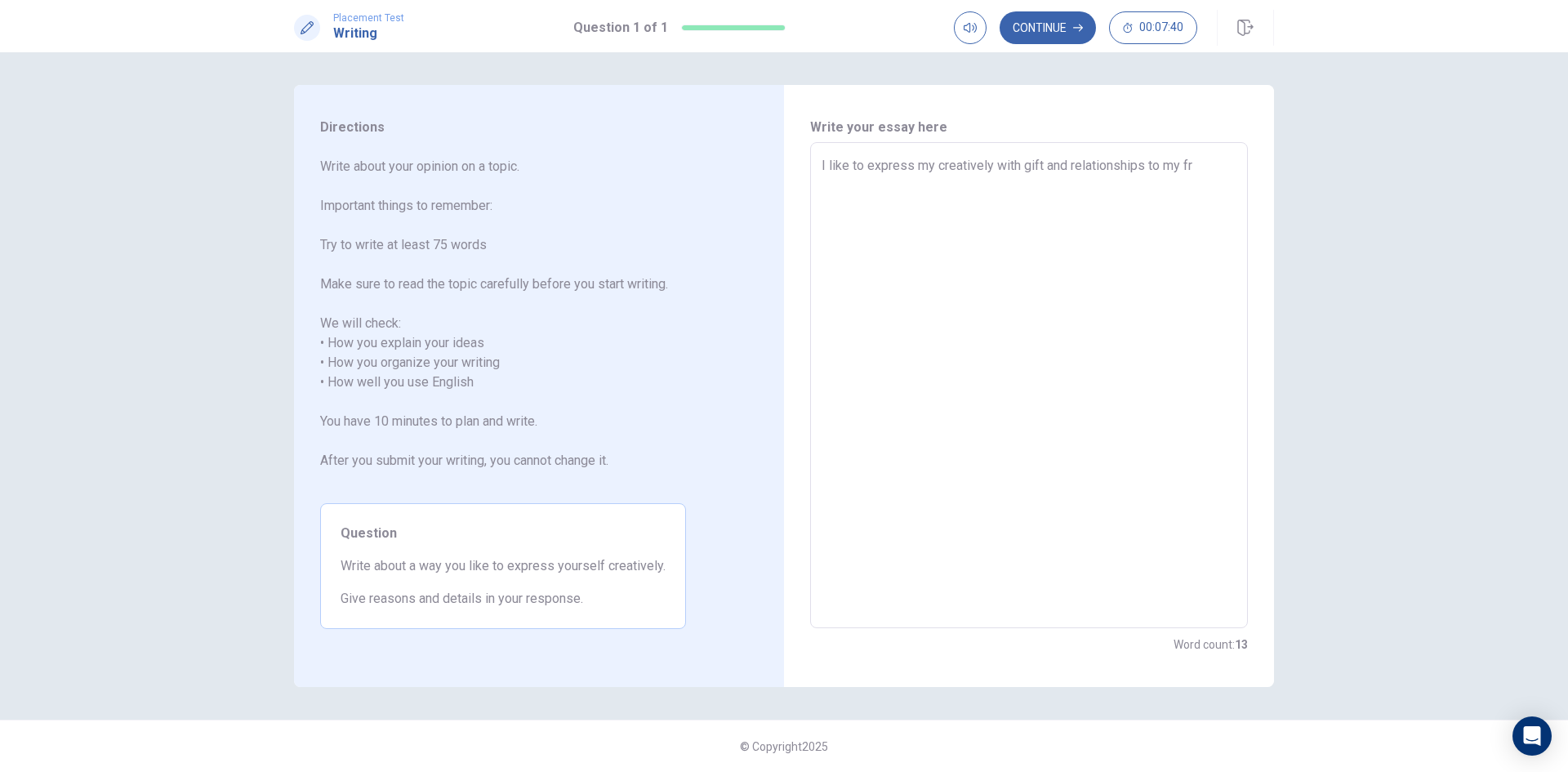 type on "x" 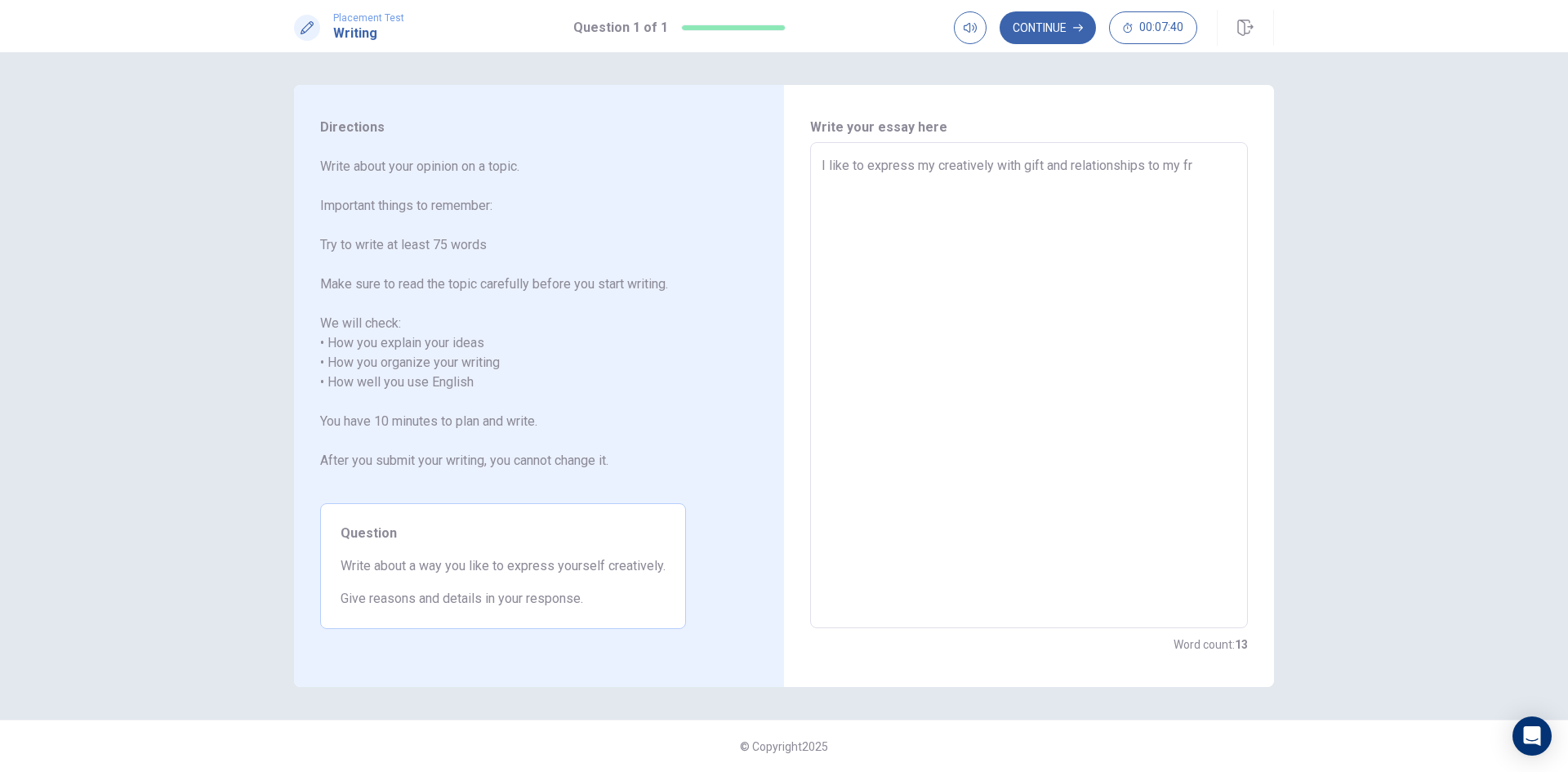 type on "I like to express my creatively with gift and relationships to my fri" 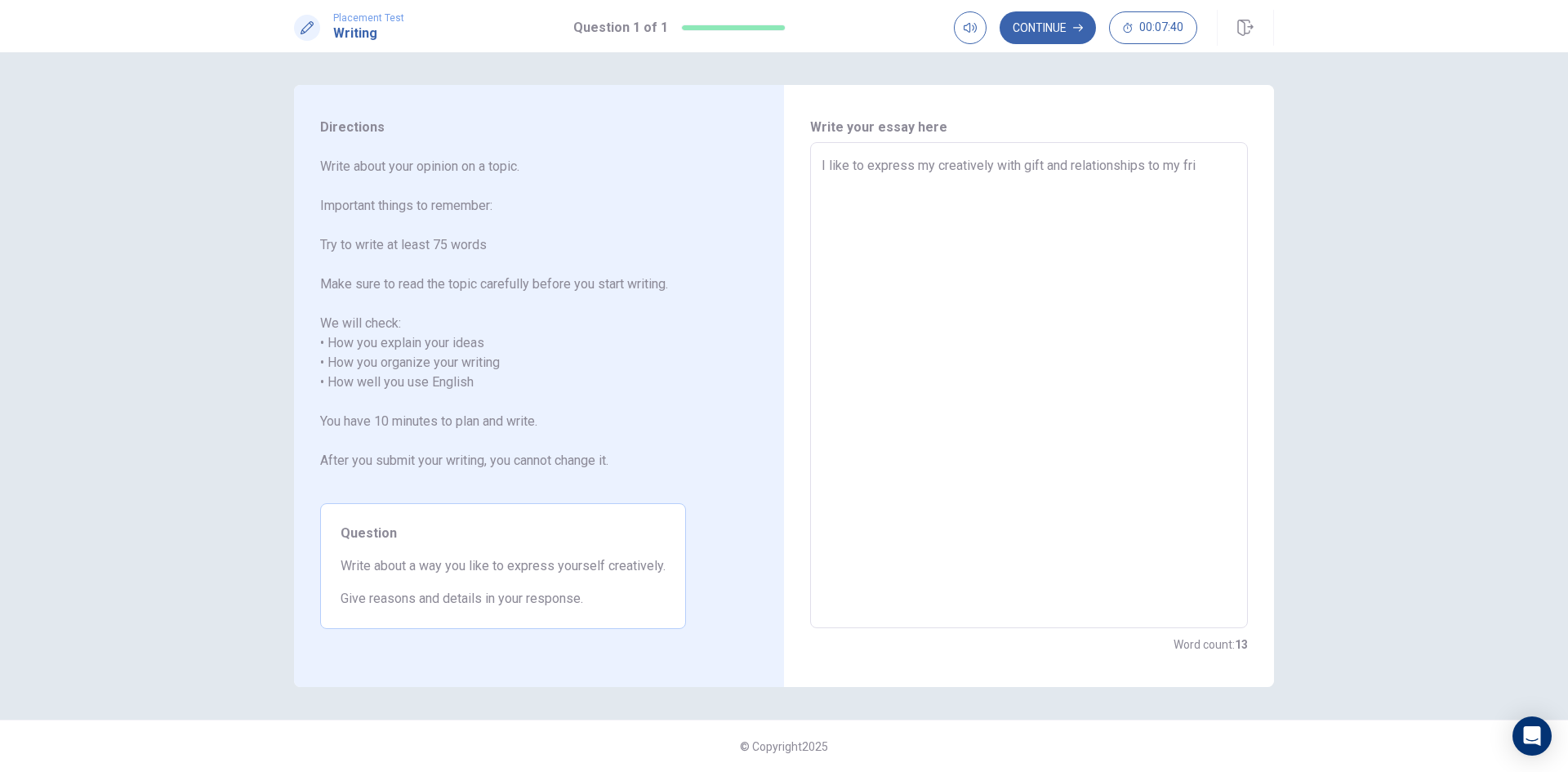 type on "x" 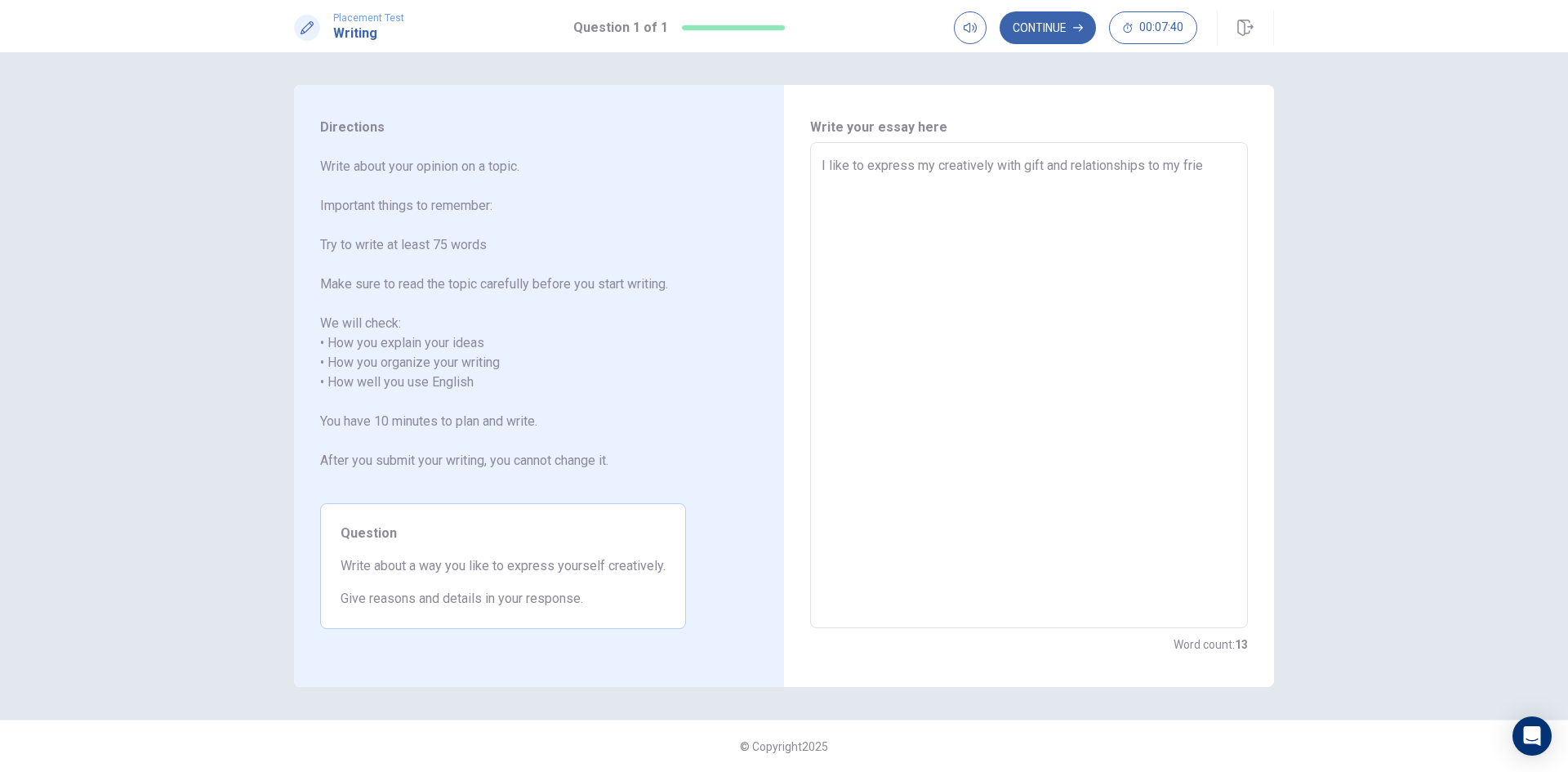 type on "x" 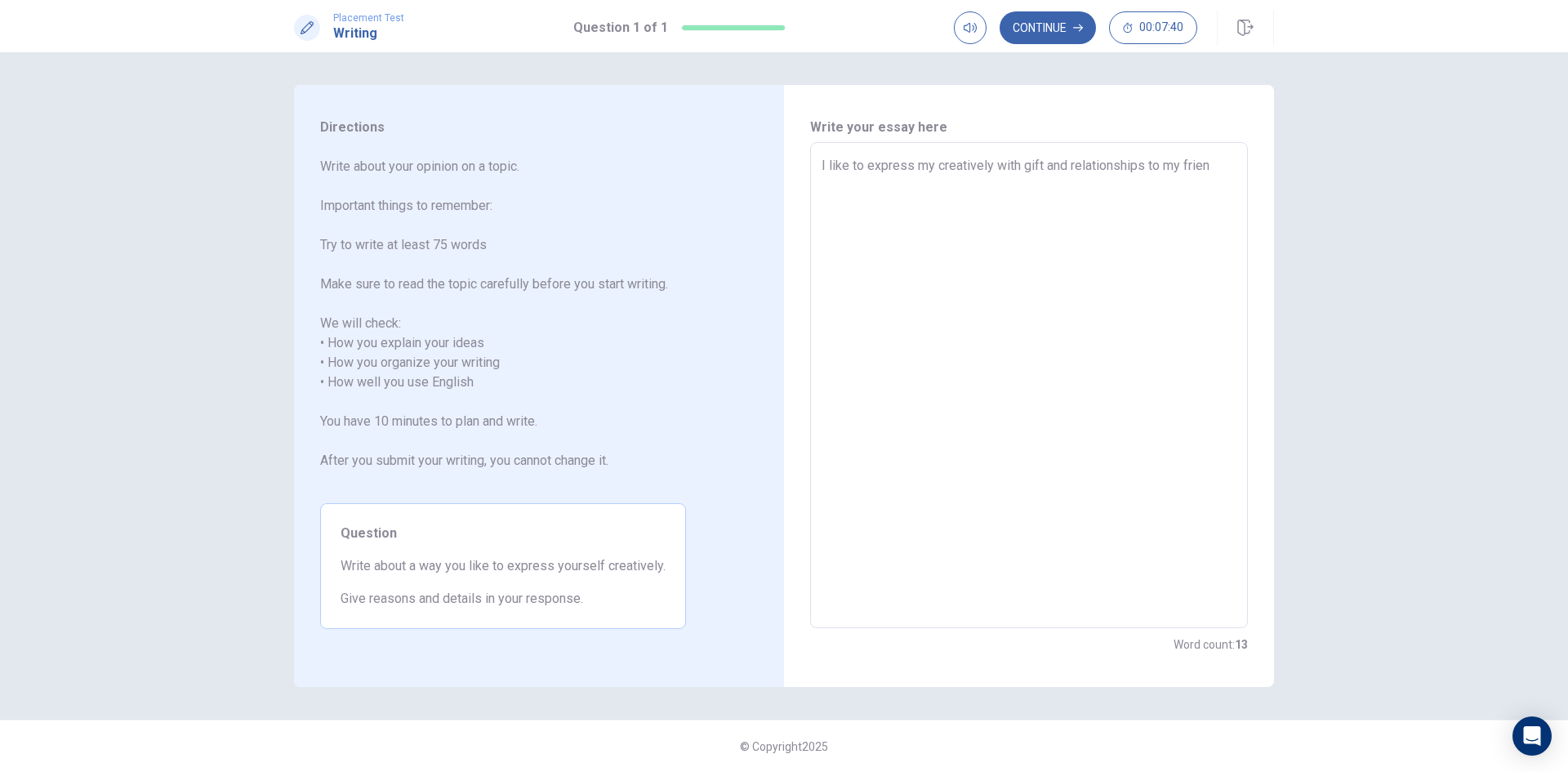 type on "x" 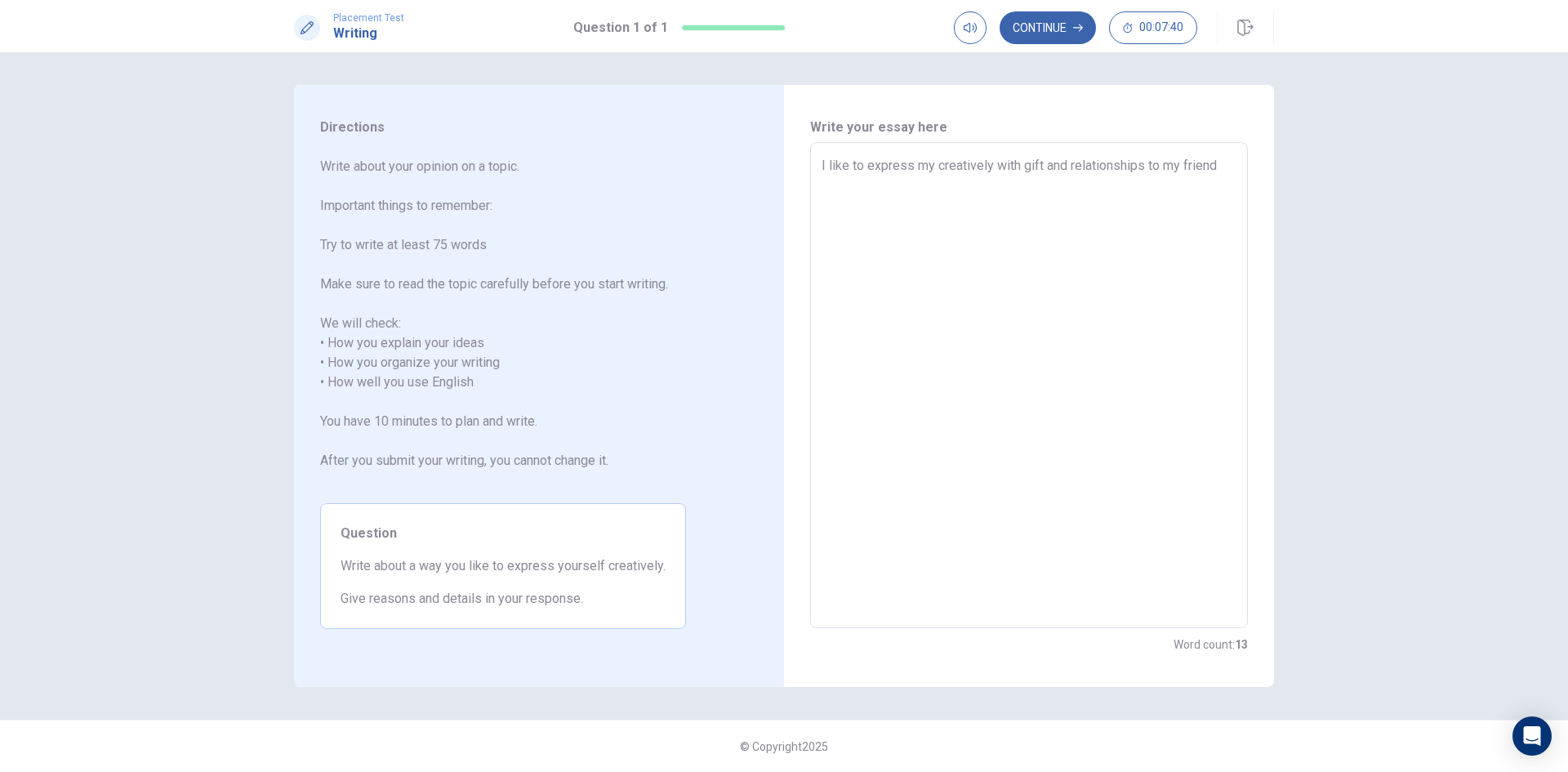 type on "x" 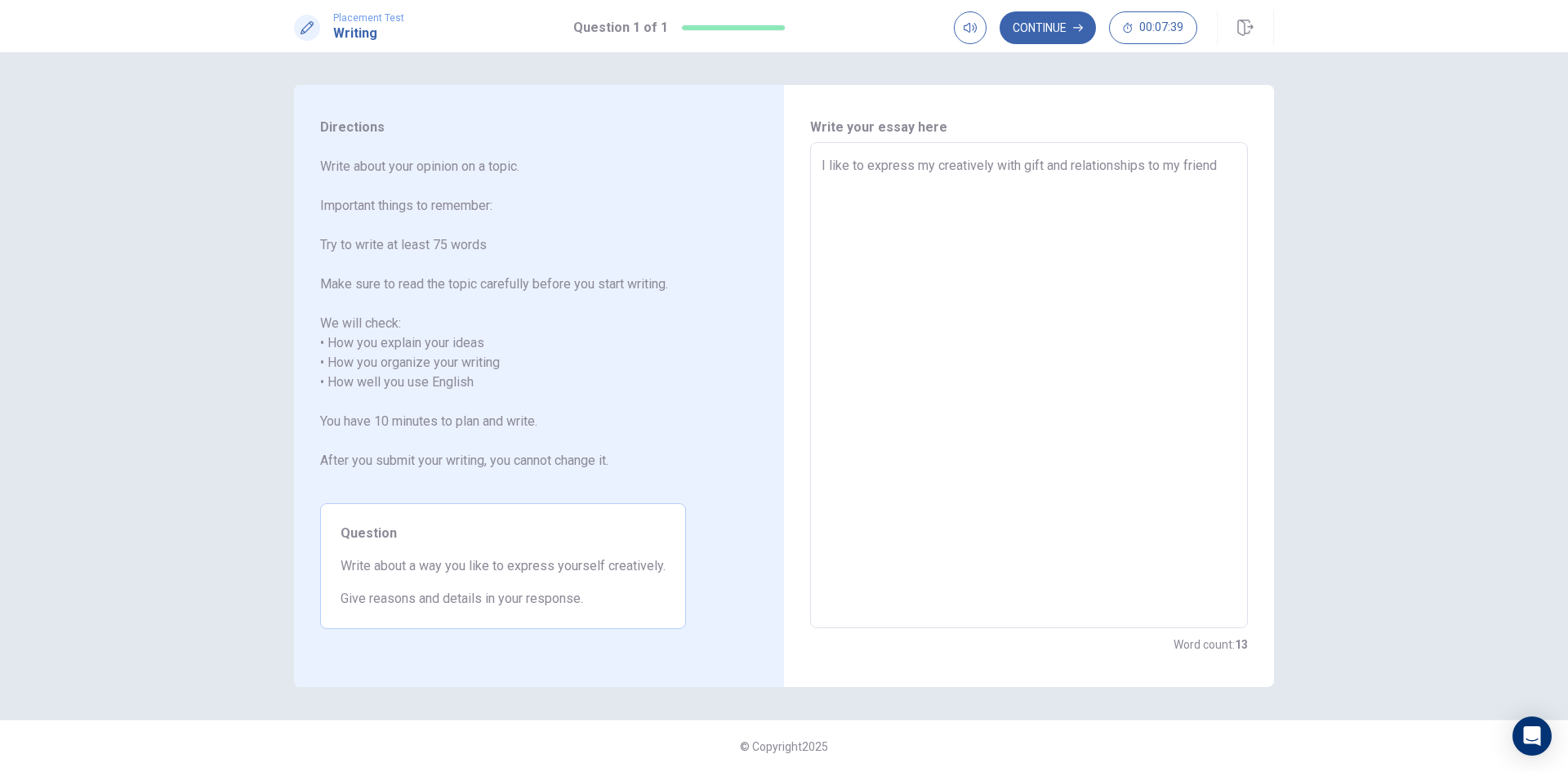 type on "I like to express my creatively with gift and relationships to my friends" 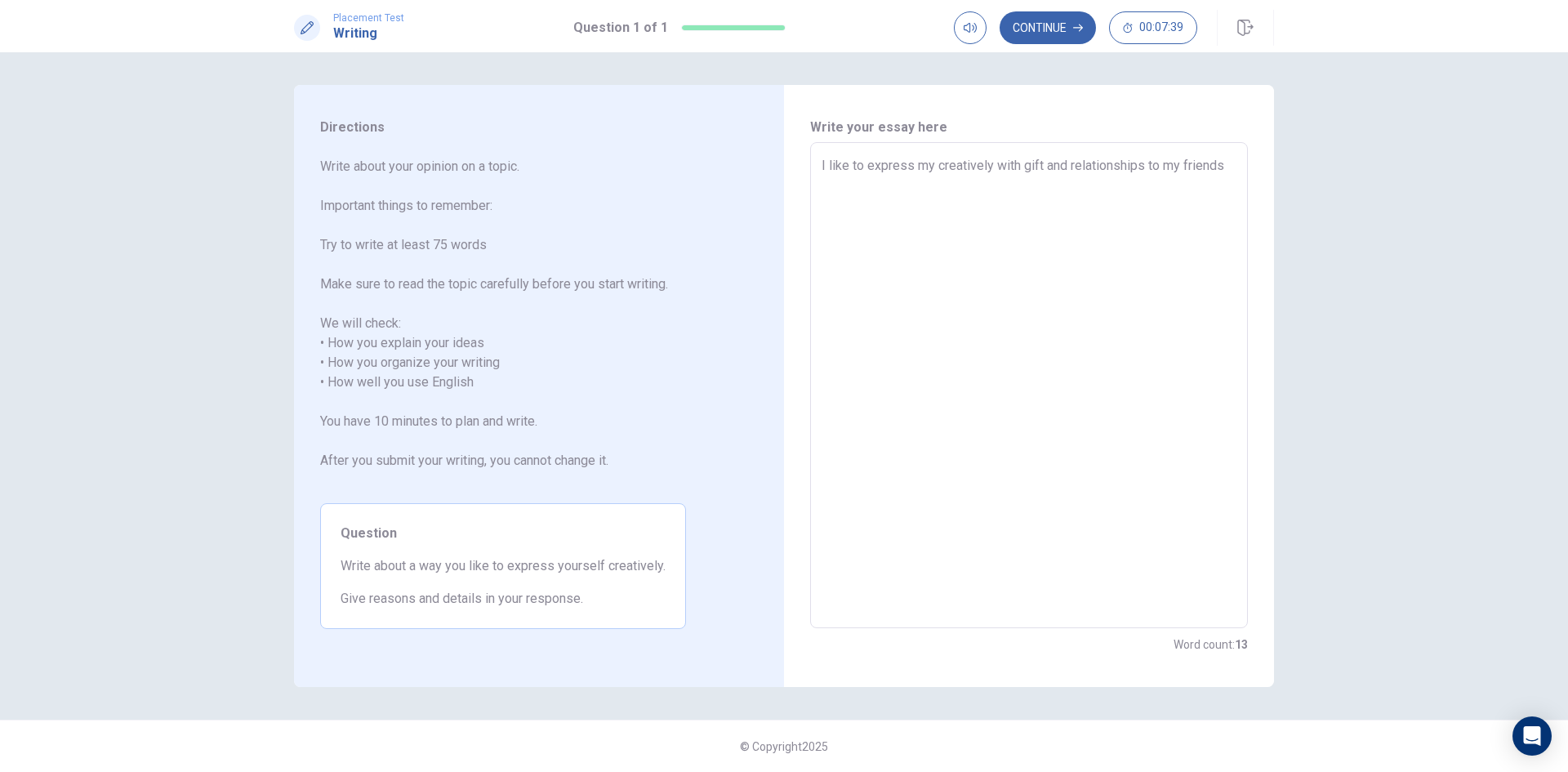 type on "x" 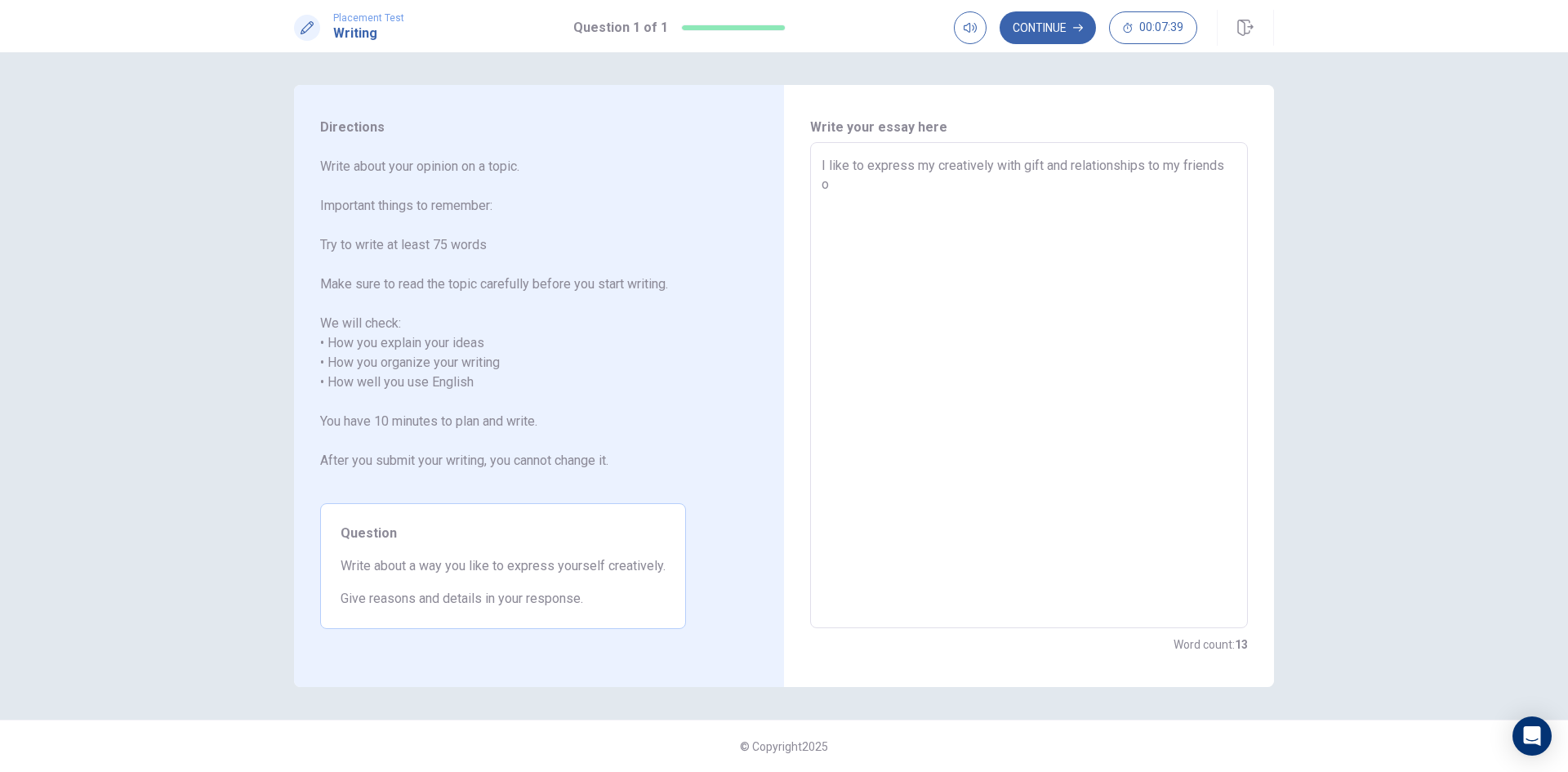 type on "x" 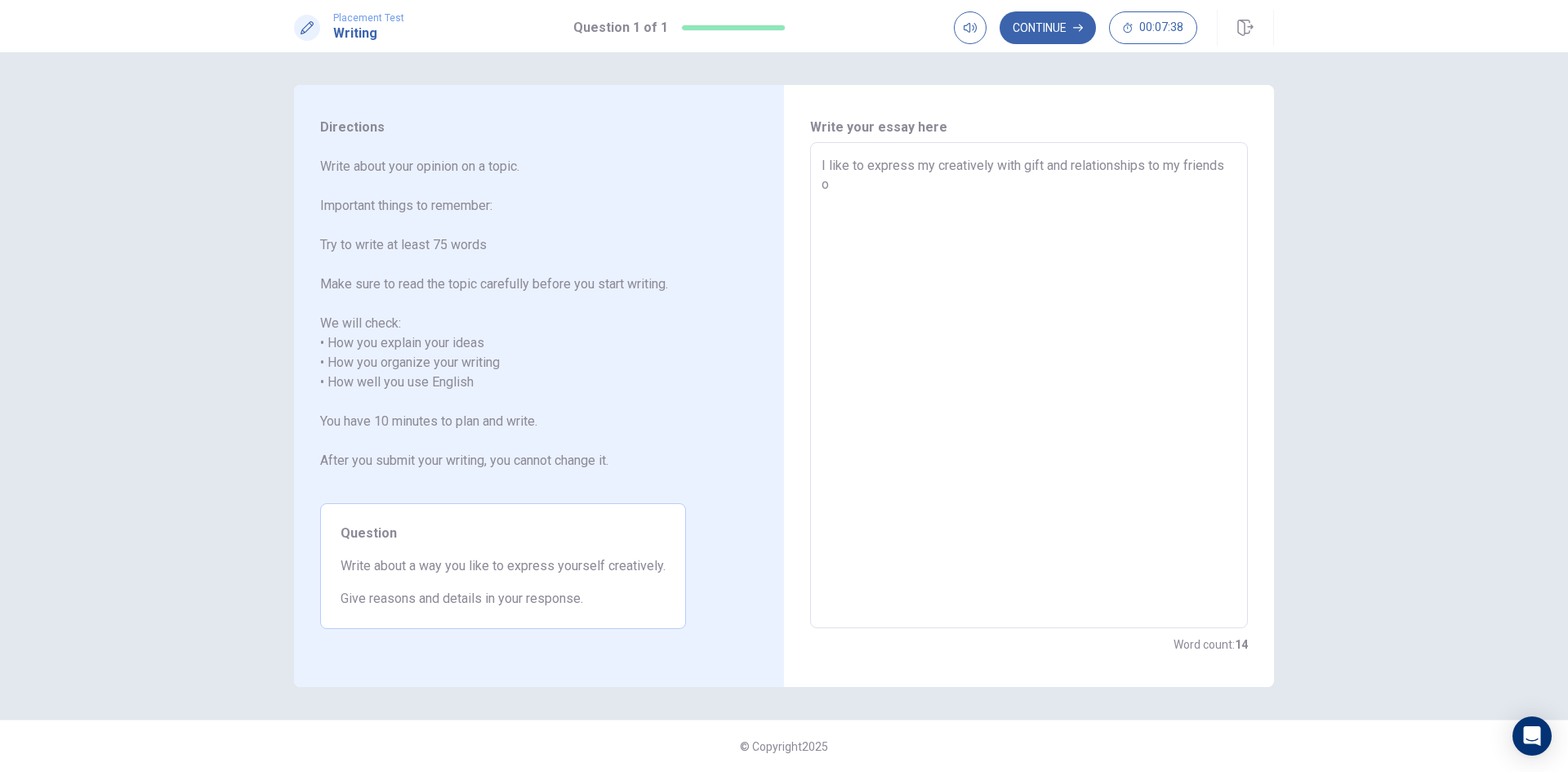 type on "I like to express my creatively with gift and relationships to my friends o" 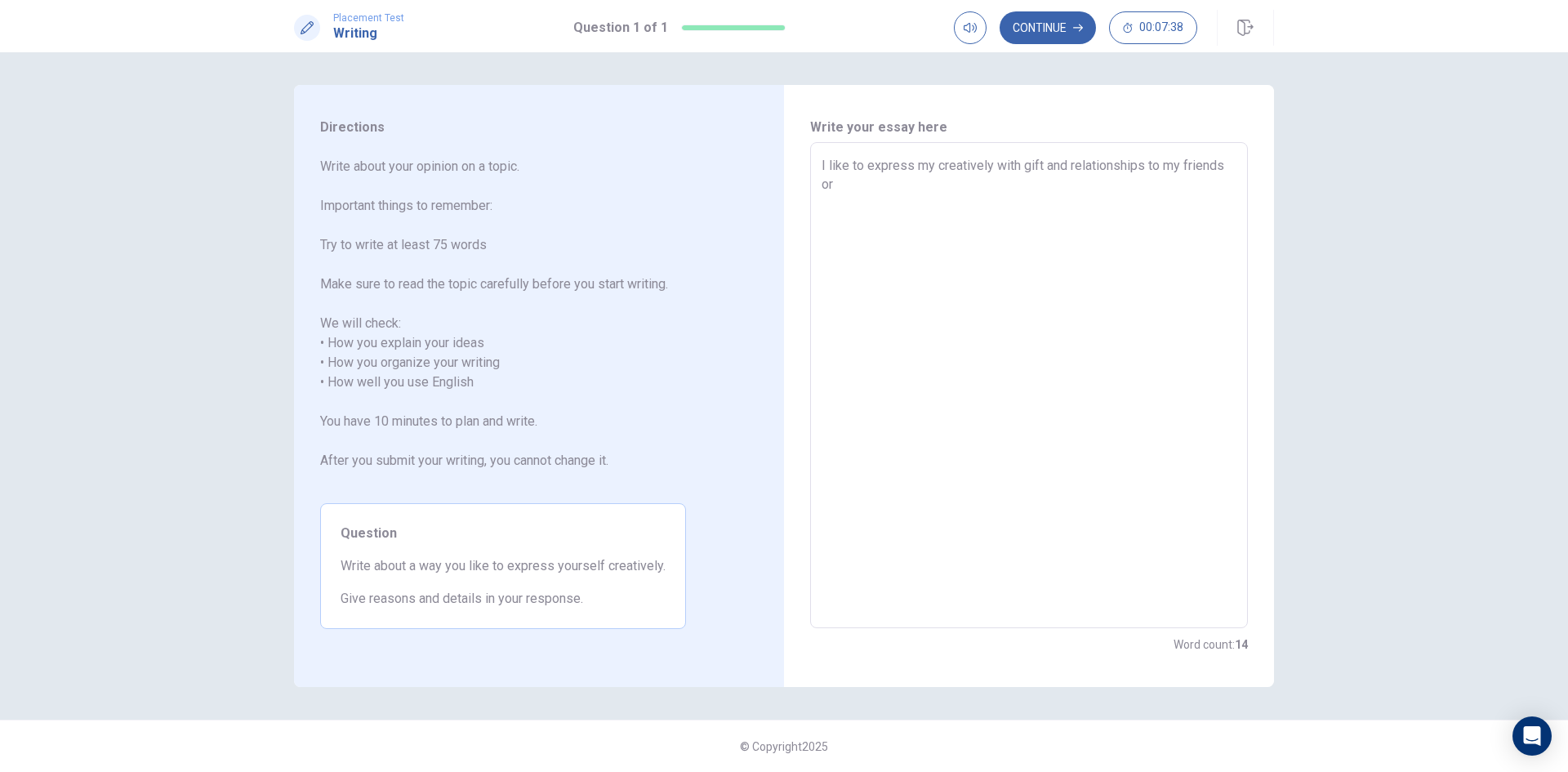 type on "x" 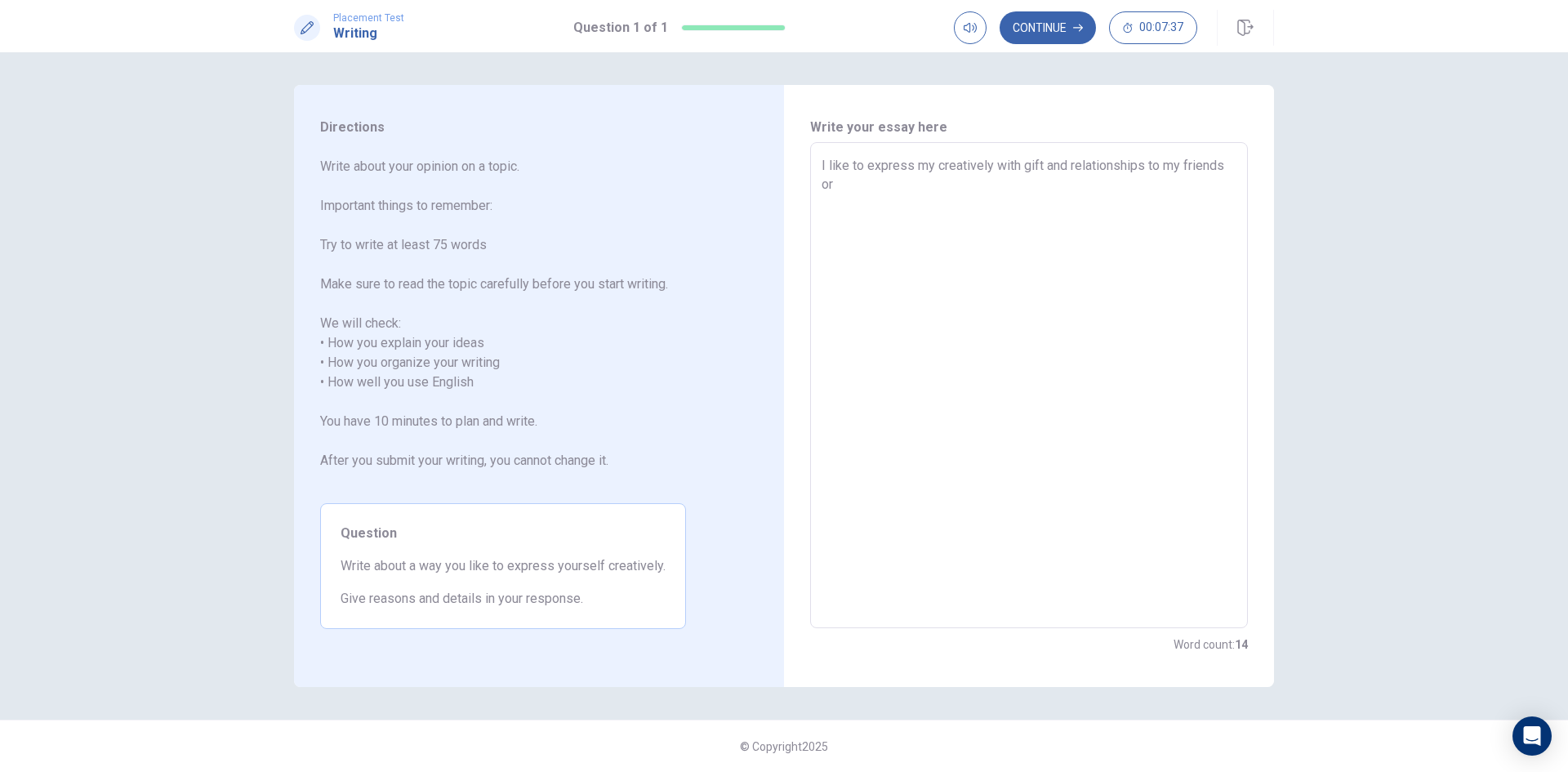 type on "x" 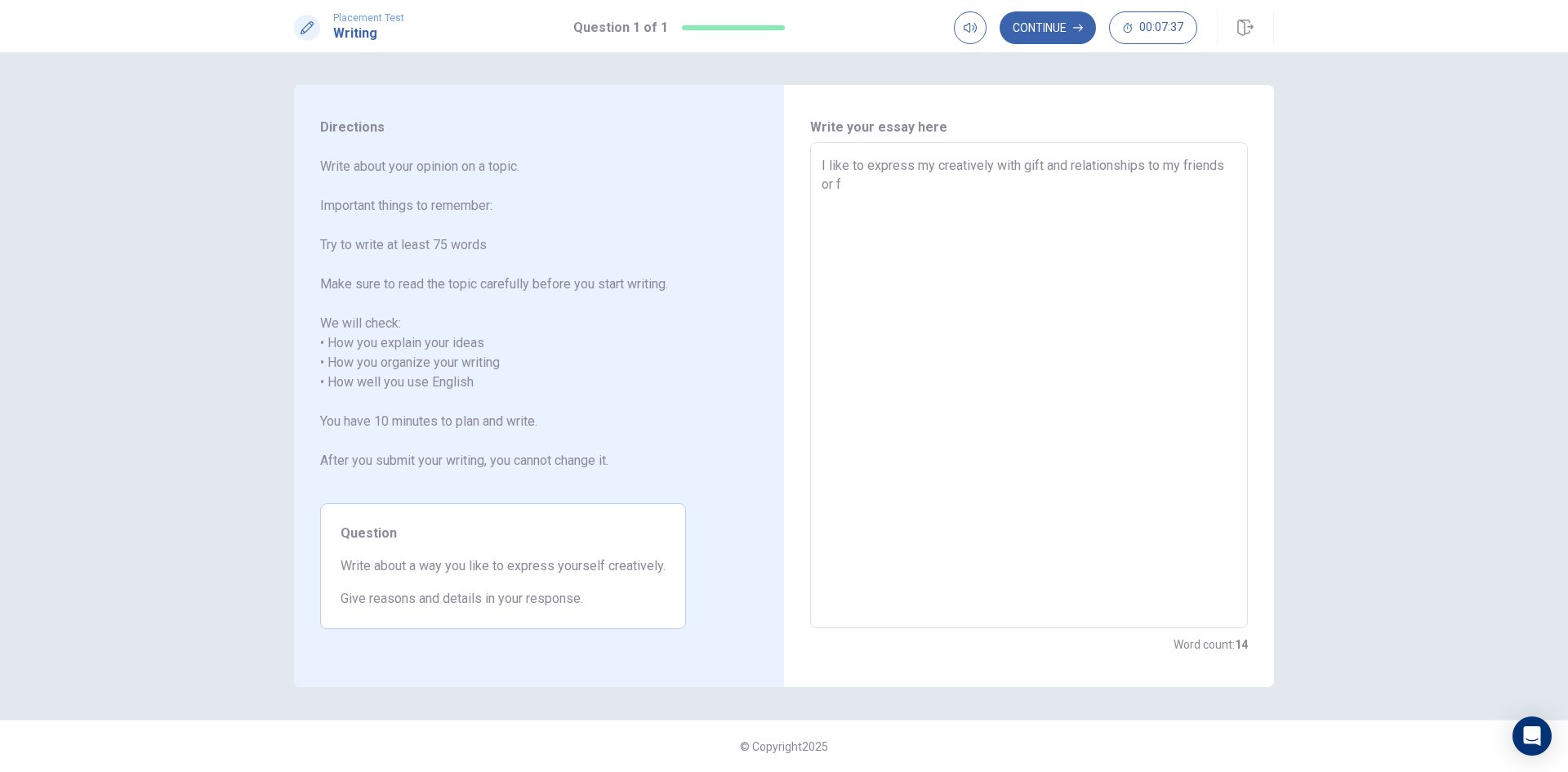 type on "x" 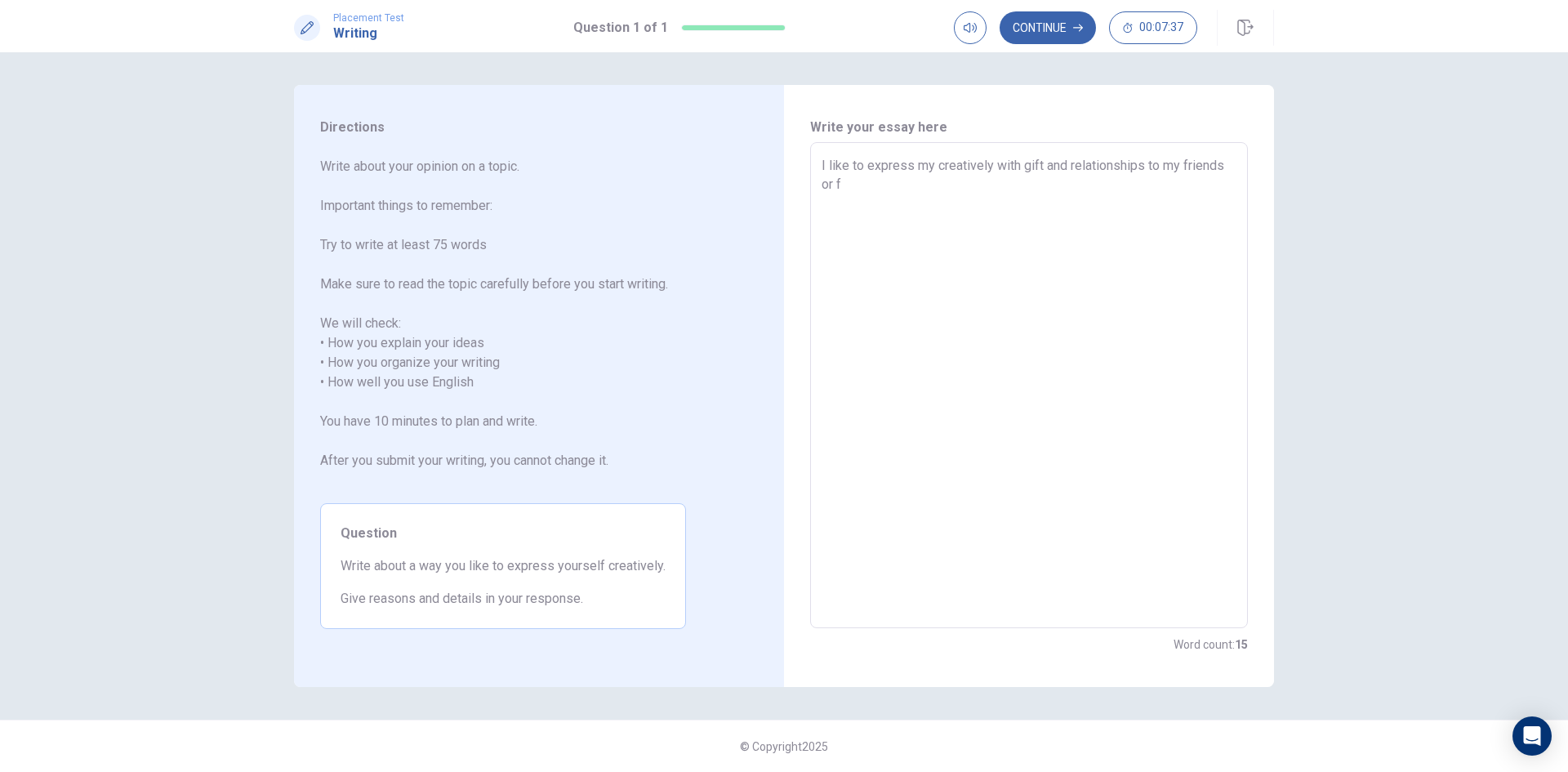 type on "I like to express my creatively with gift and relationships to my friends or fa" 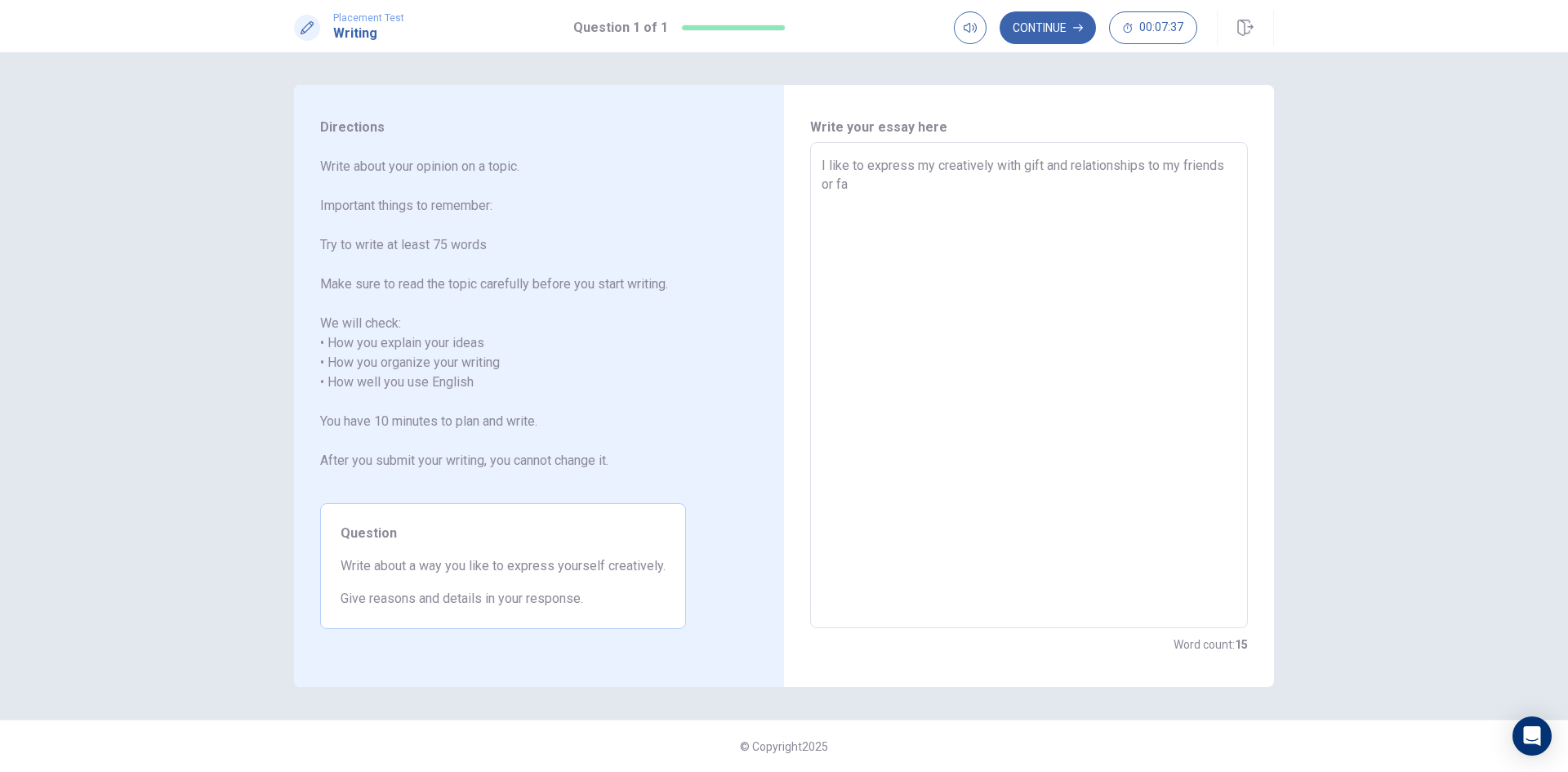 type on "x" 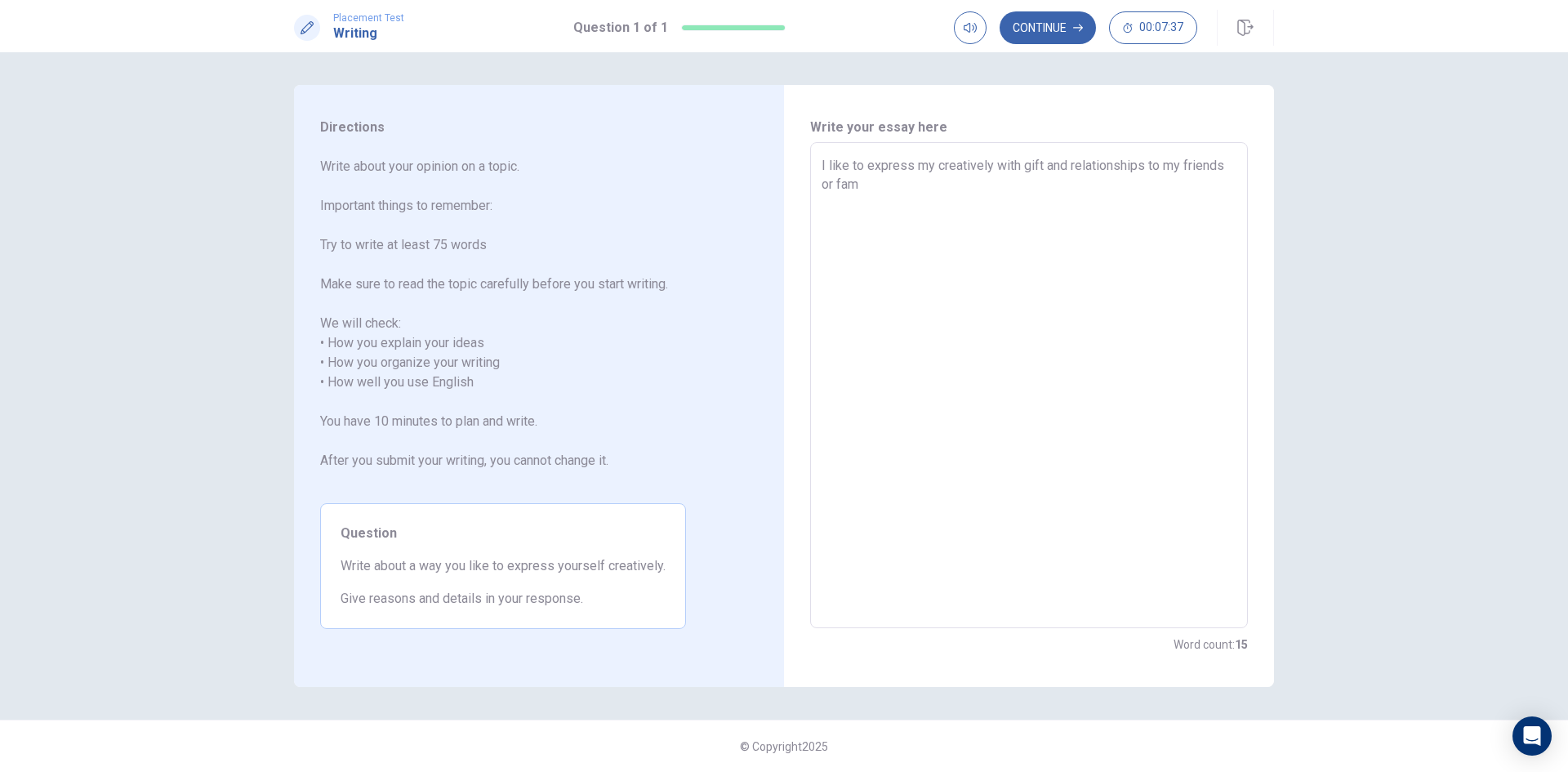 type on "x" 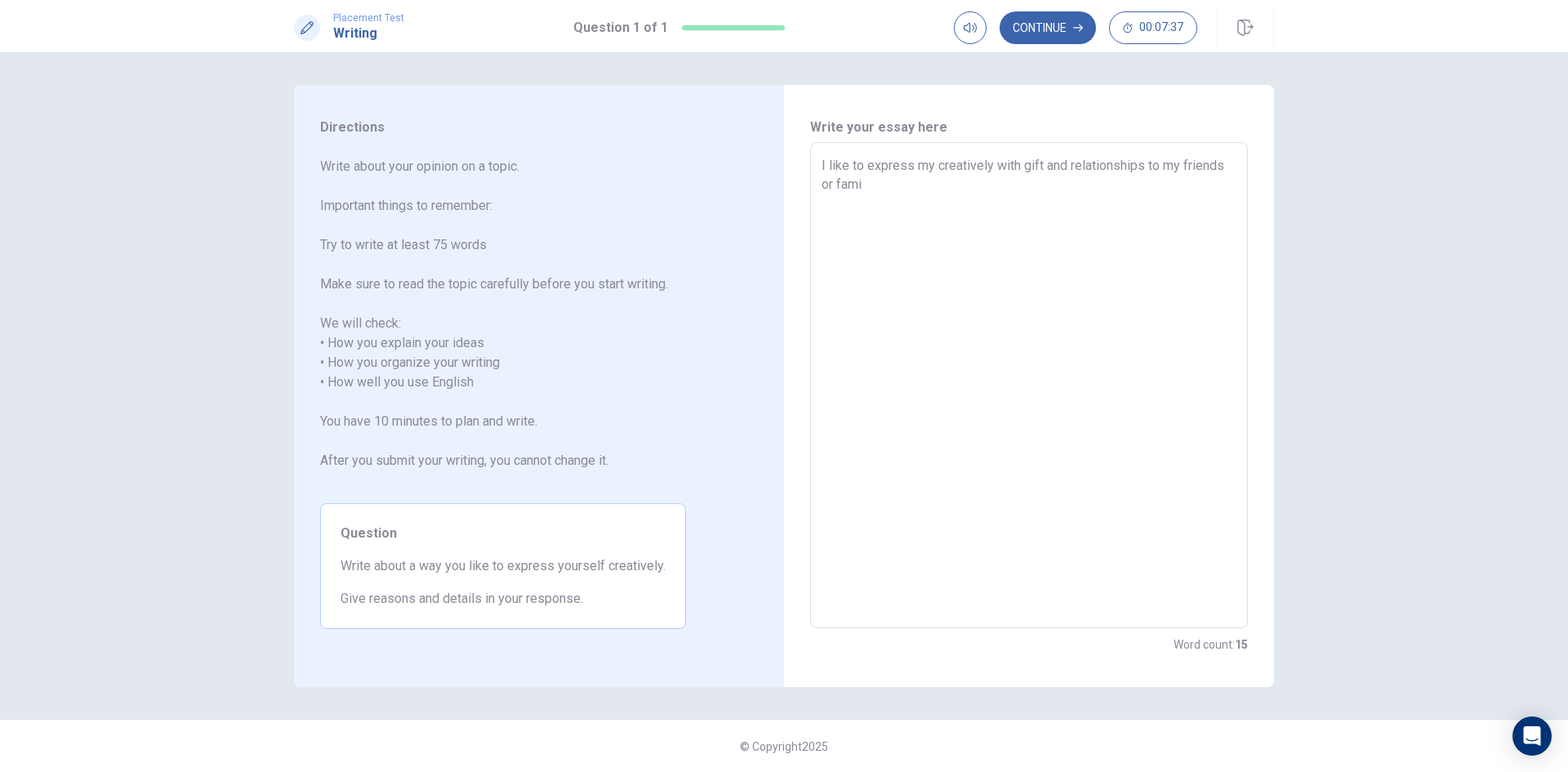 type 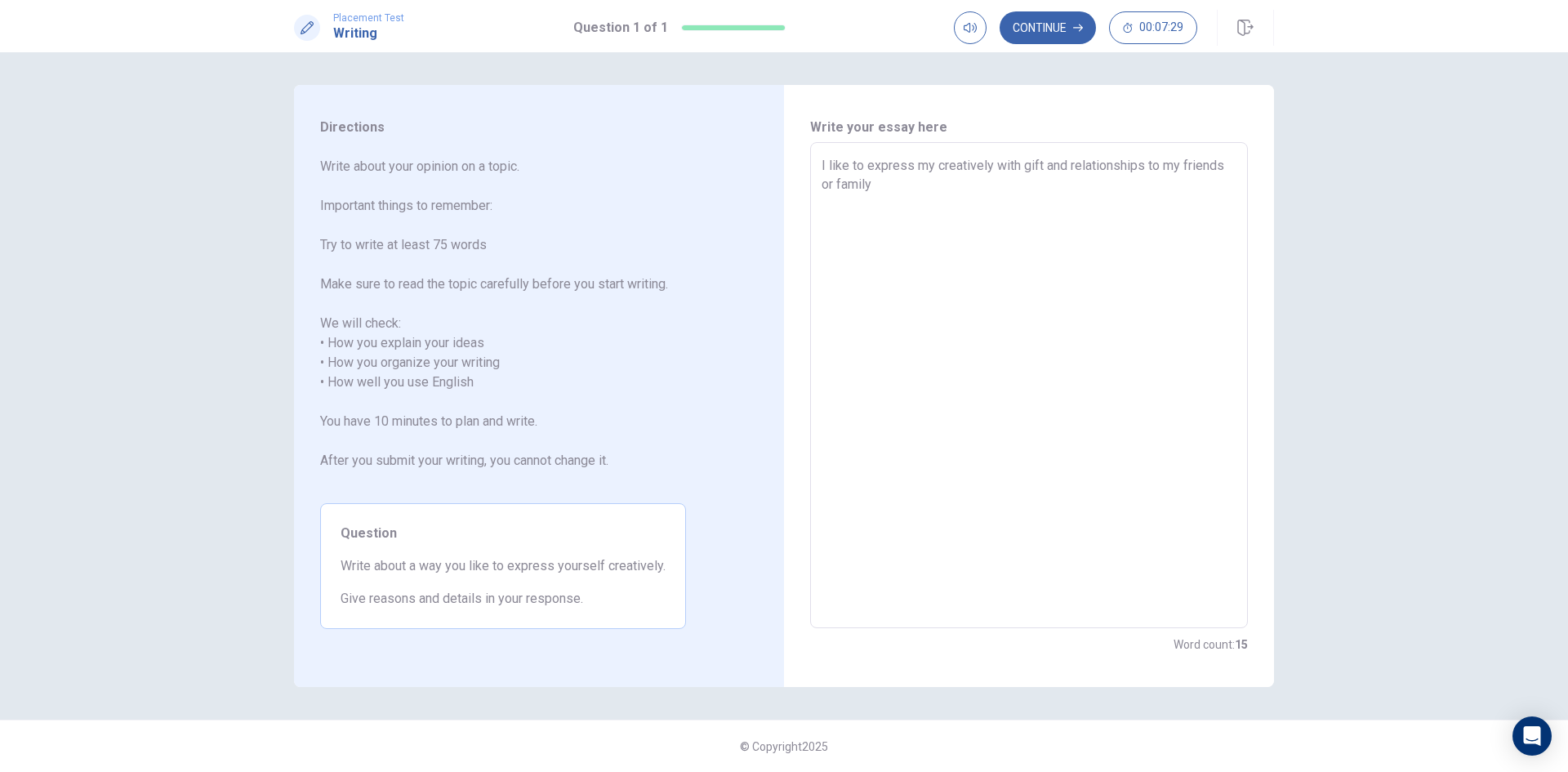 click on "I like to express my creatively with gift and relationships to my friends or family" at bounding box center (1029, 386) 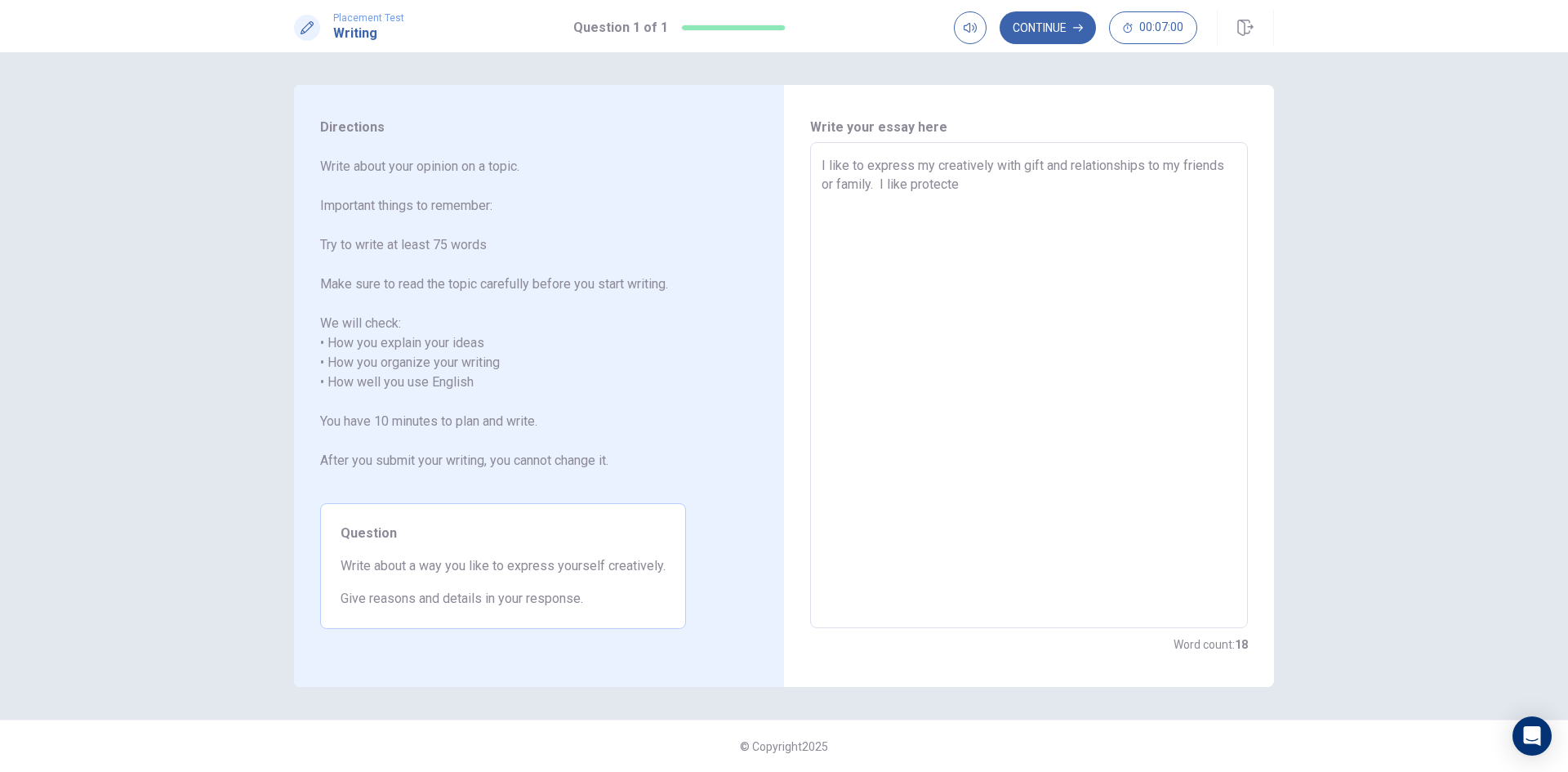 click on "I like to express my creatively with gift and relationships to my friends or family.  I like protecte" at bounding box center [1029, 386] 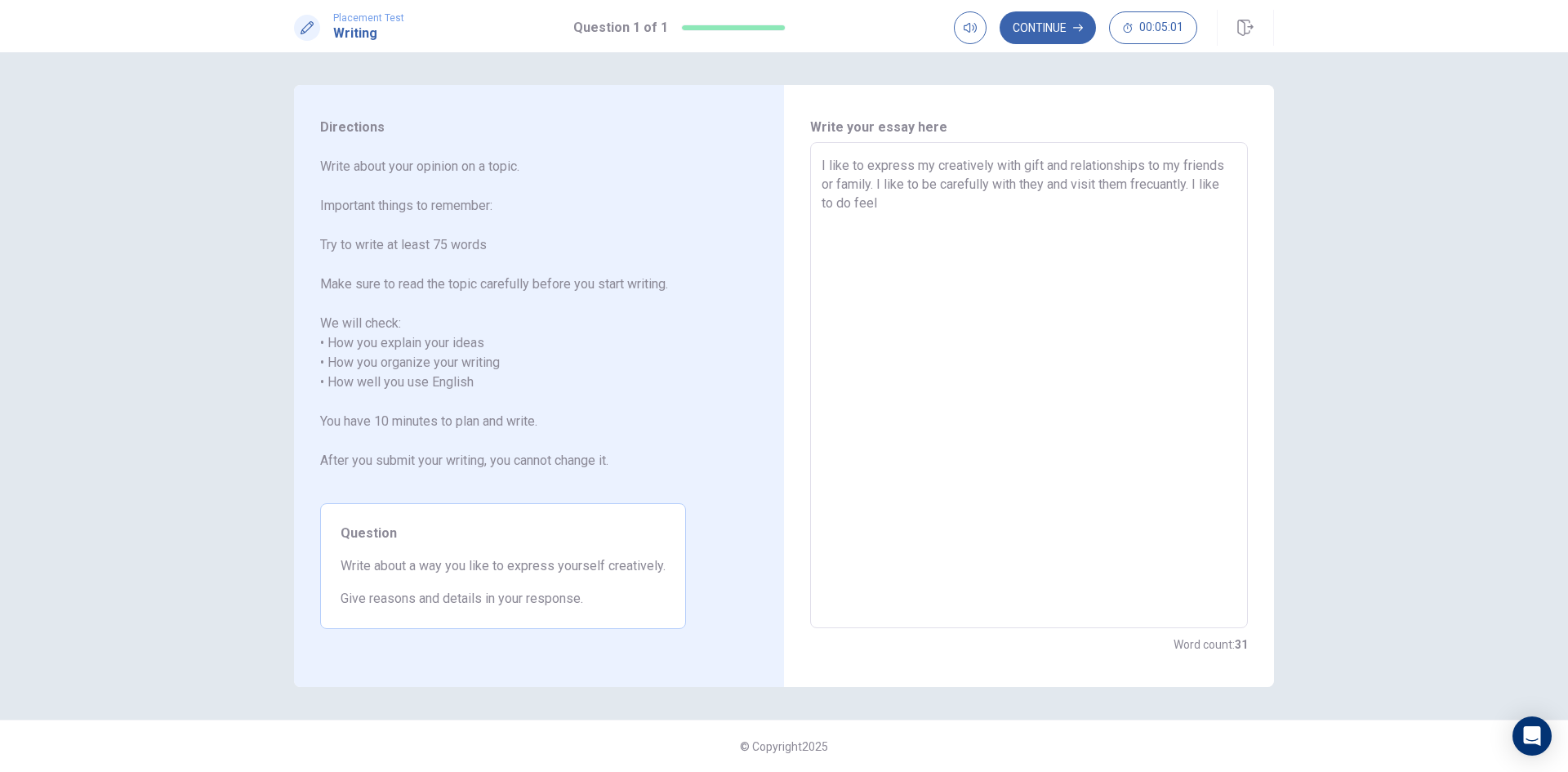 drag, startPoint x: 880, startPoint y: 204, endPoint x: 868, endPoint y: 199, distance: 13 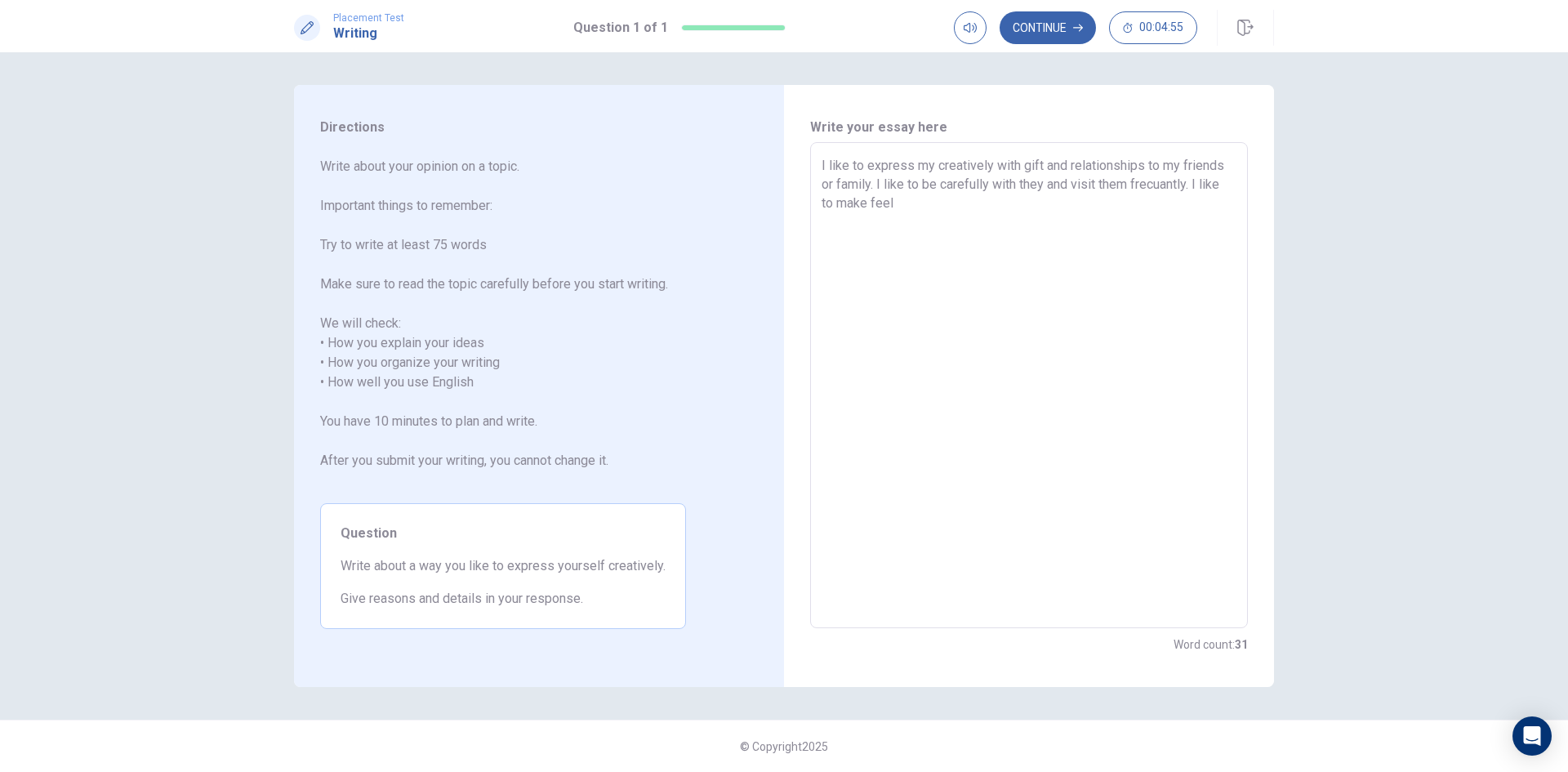 click on "I like to express my creatively with gift and relationships to my friends or family. I like to be carefully with they and visit them frecuantly. I like to make feel" at bounding box center [1029, 386] 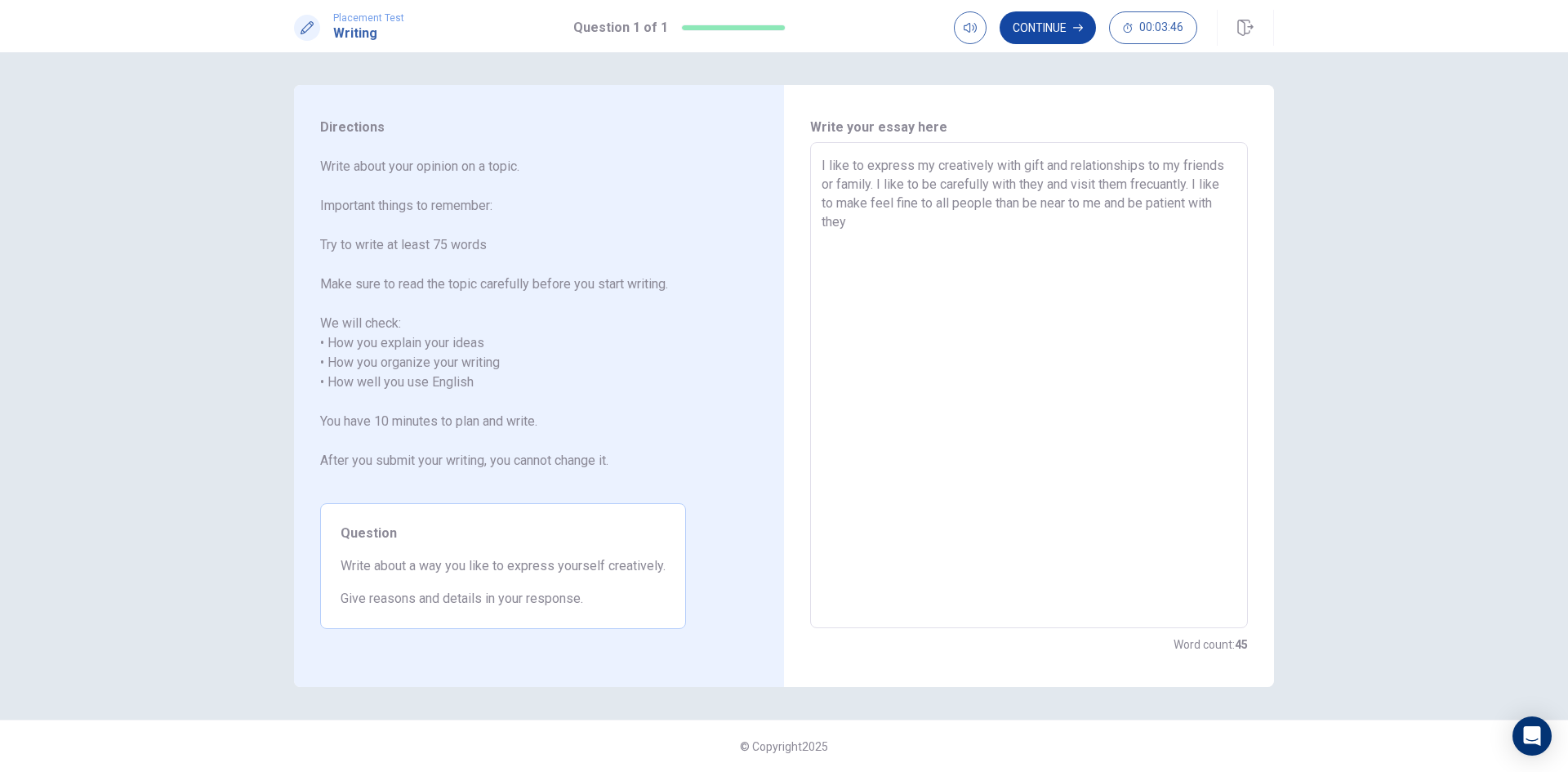 click on "Continue" at bounding box center [1048, 28] 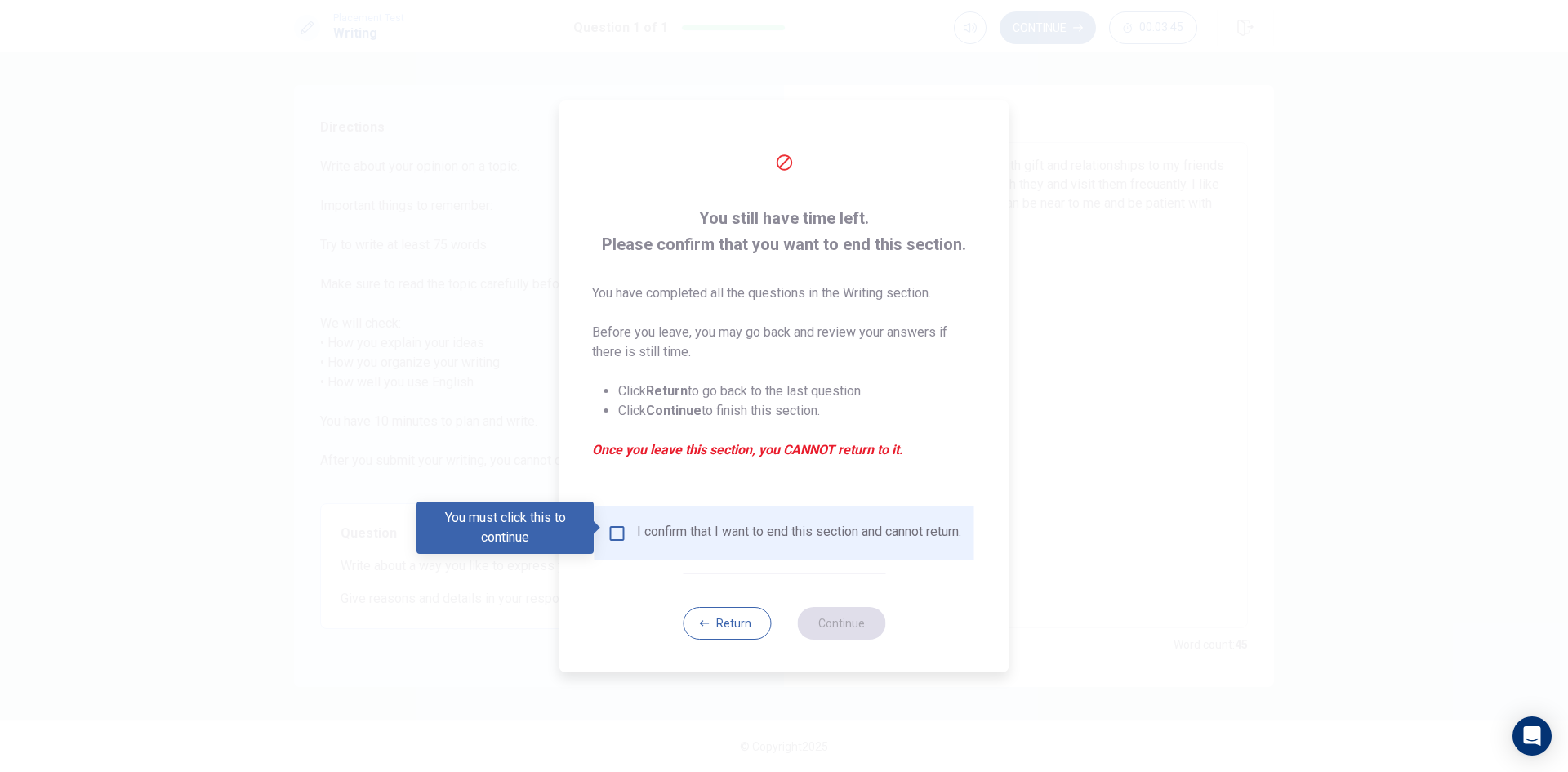 click on "You must click this to continue" at bounding box center (510, 528) 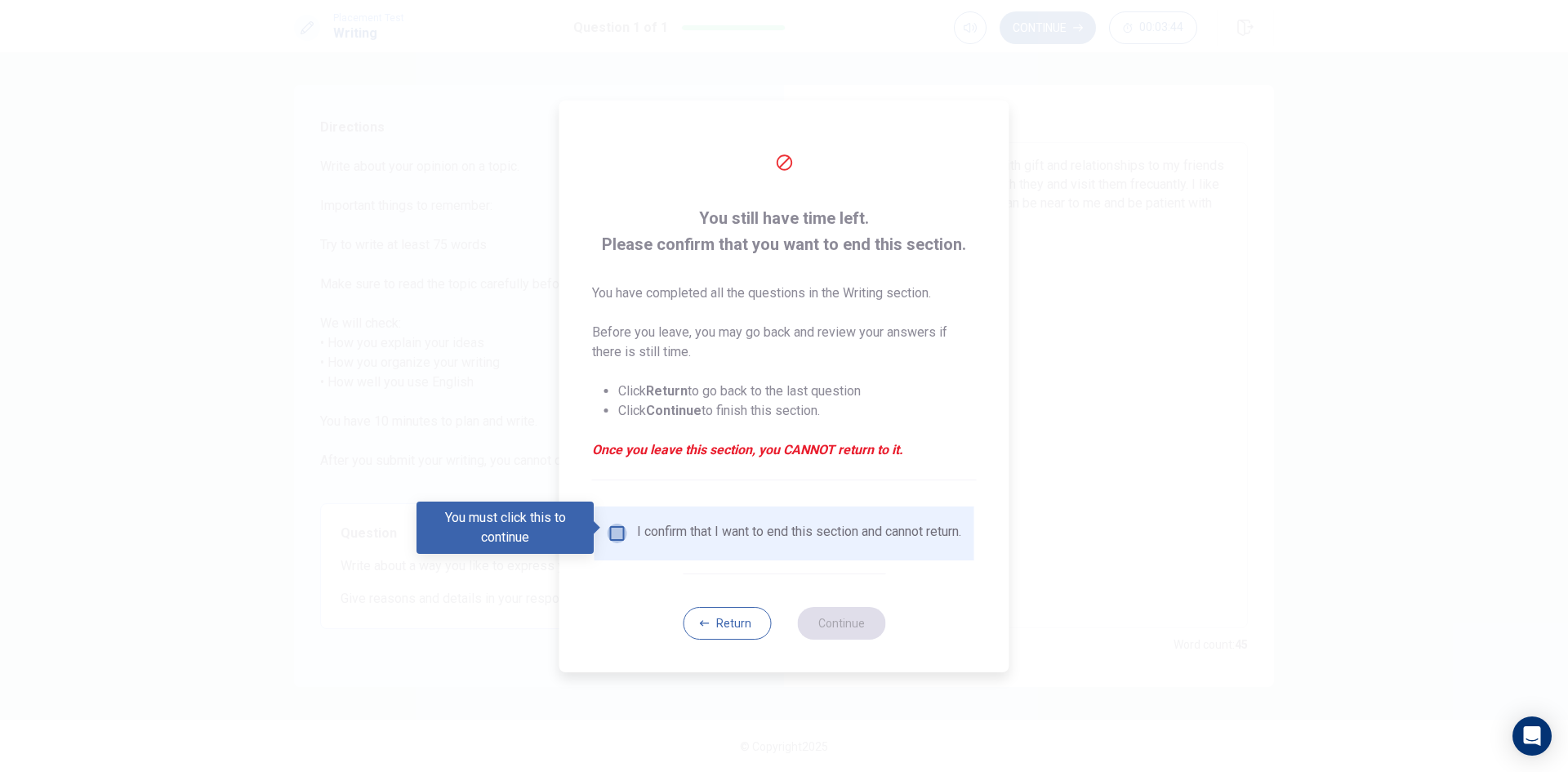 click at bounding box center (617, 533) 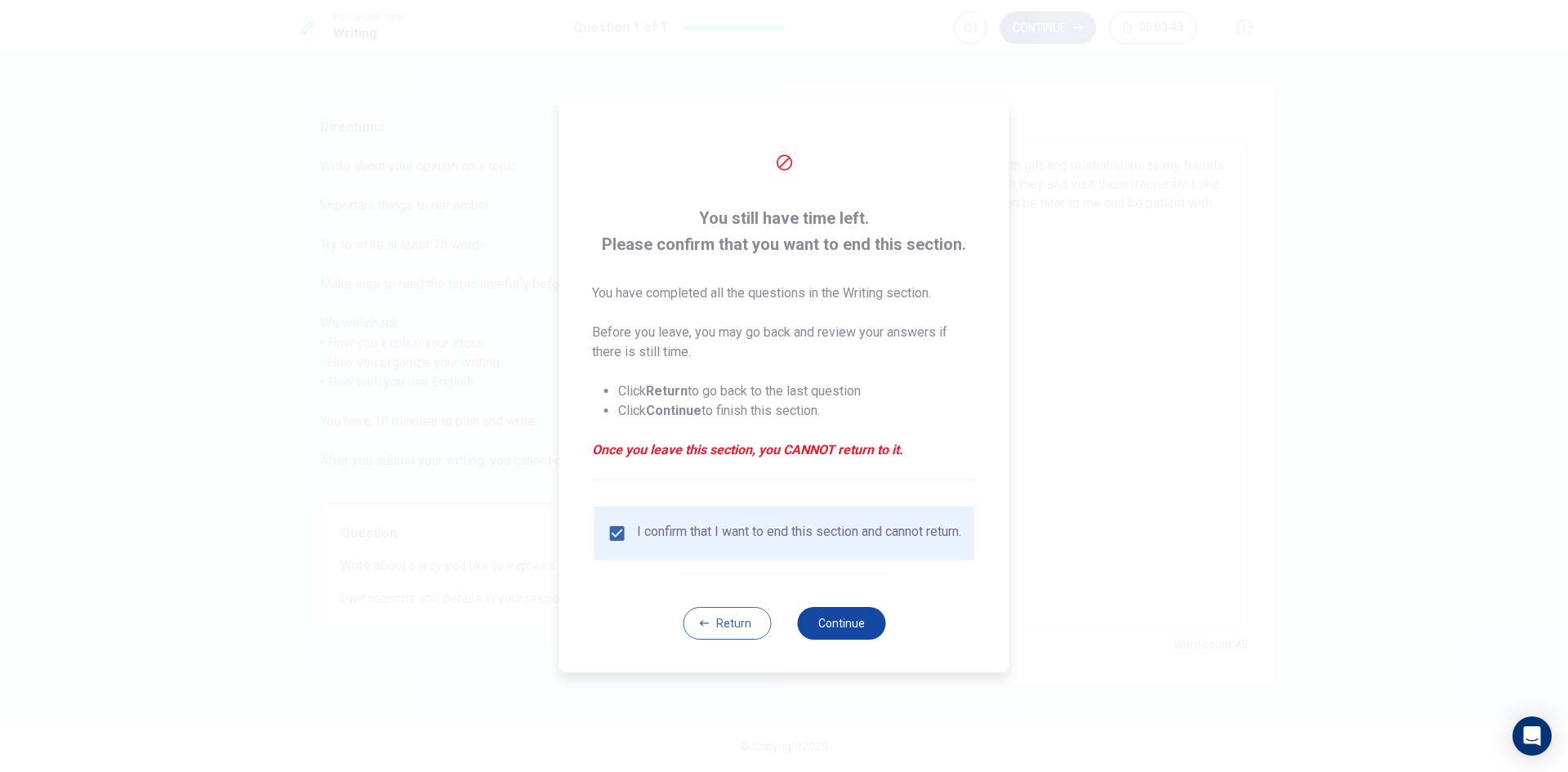 click on "Continue" at bounding box center (841, 623) 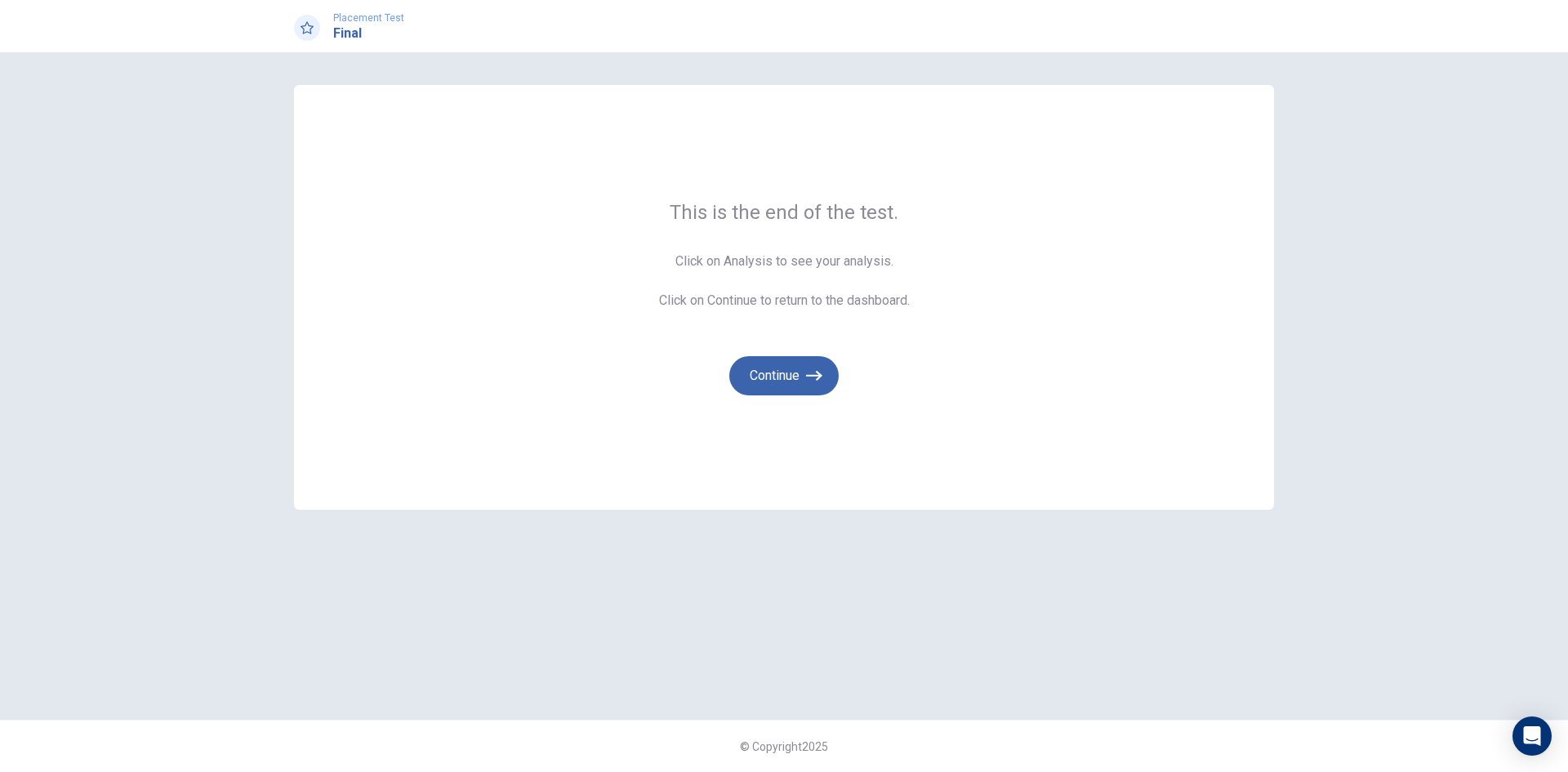 drag, startPoint x: 675, startPoint y: 208, endPoint x: 883, endPoint y: 286, distance: 222.1441 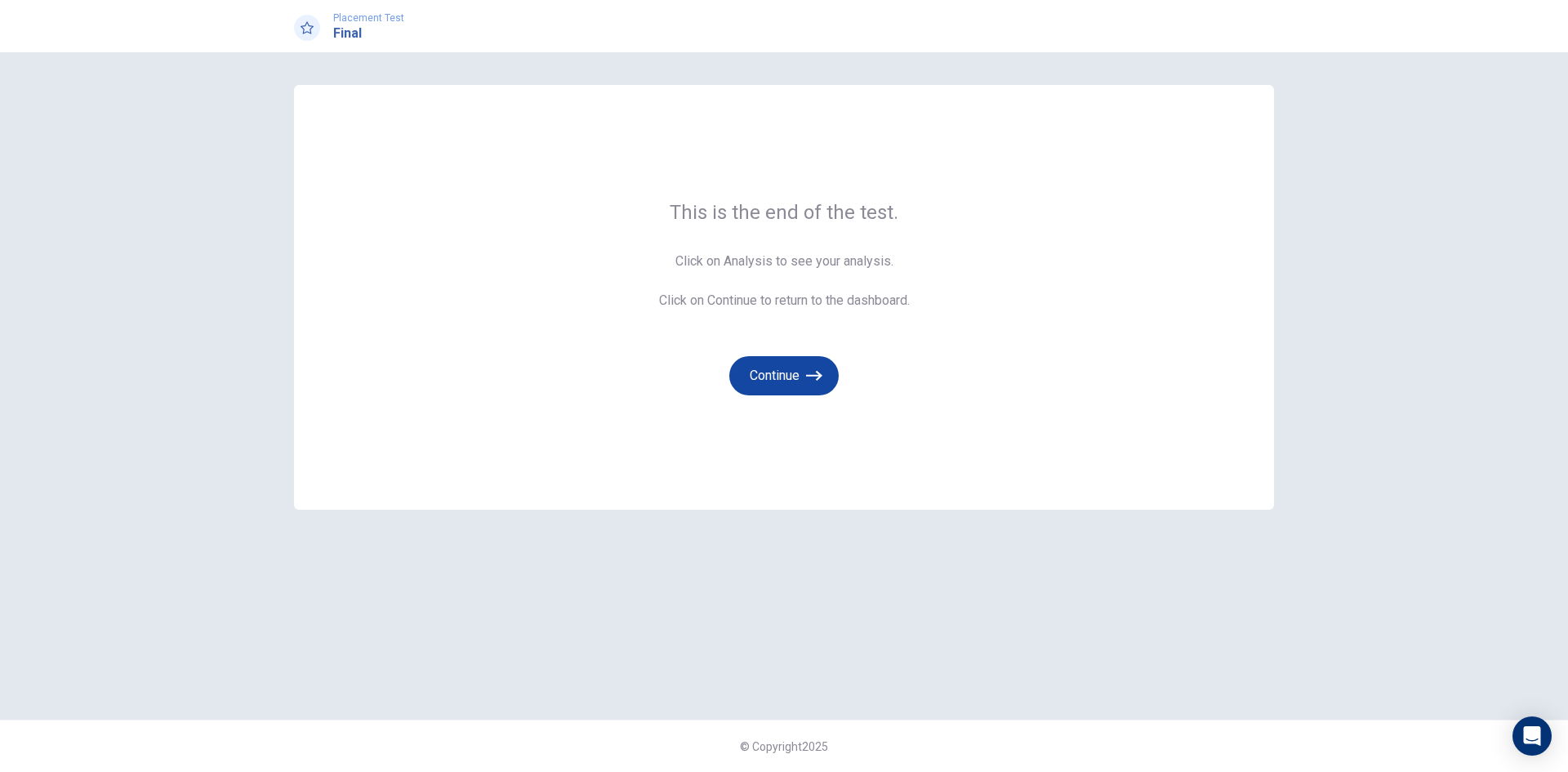 click on "Continue" at bounding box center [784, 376] 